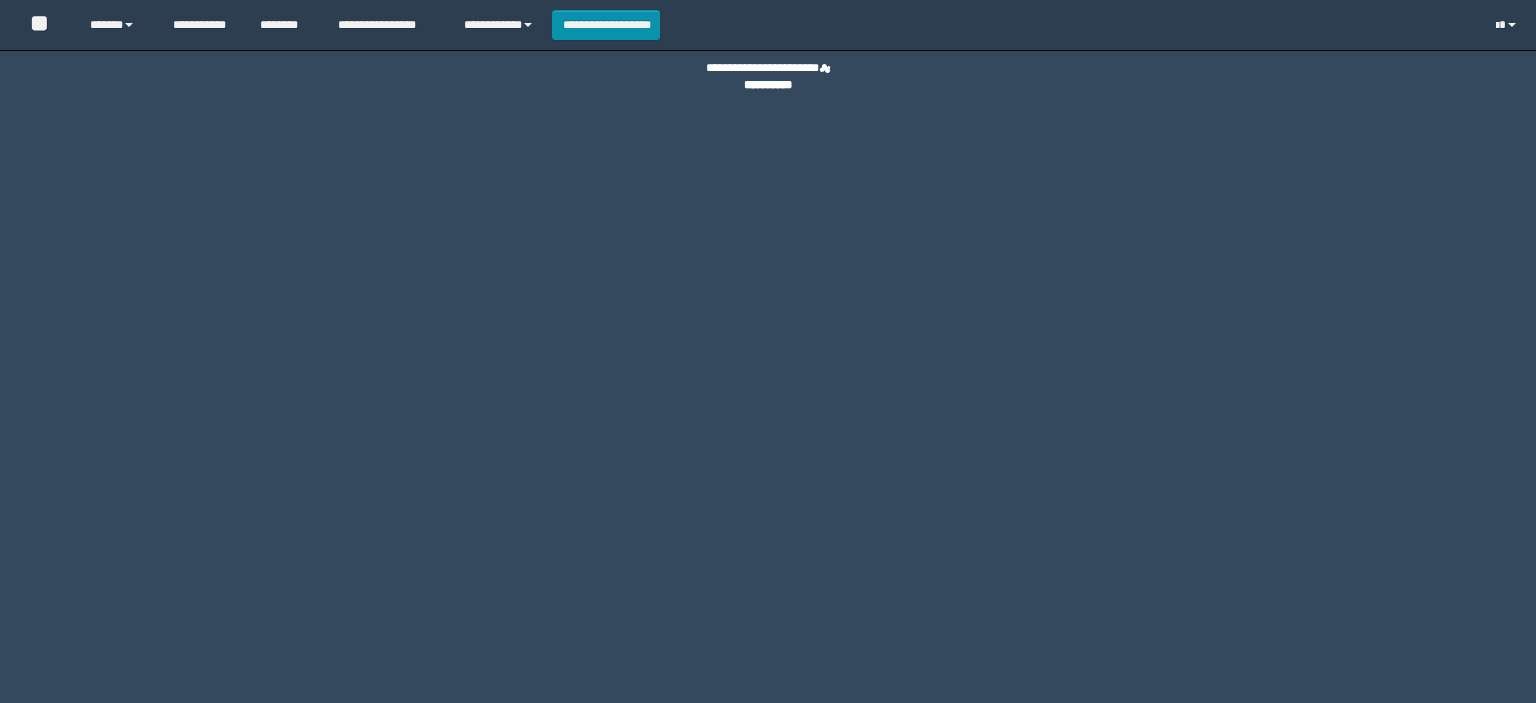 scroll, scrollTop: 0, scrollLeft: 0, axis: both 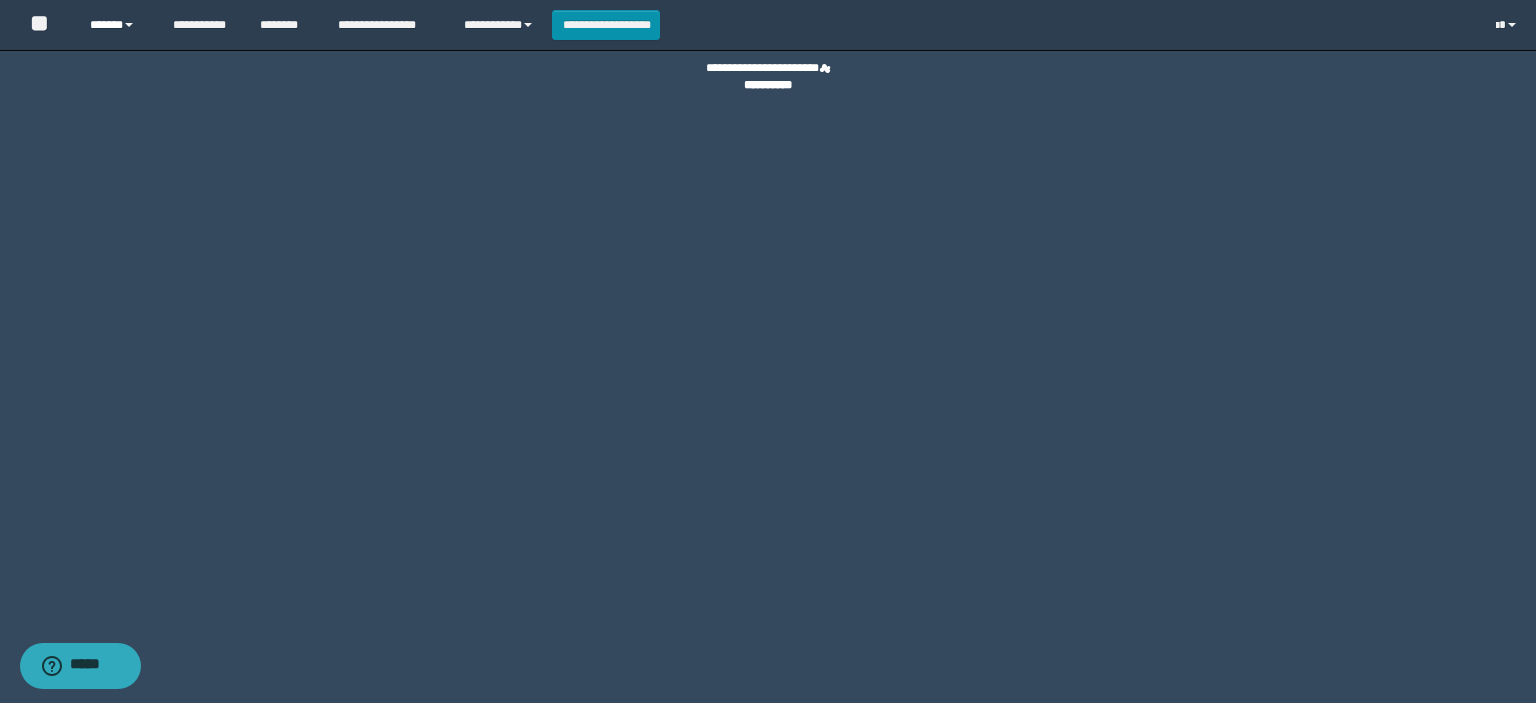 click on "******" at bounding box center [116, 25] 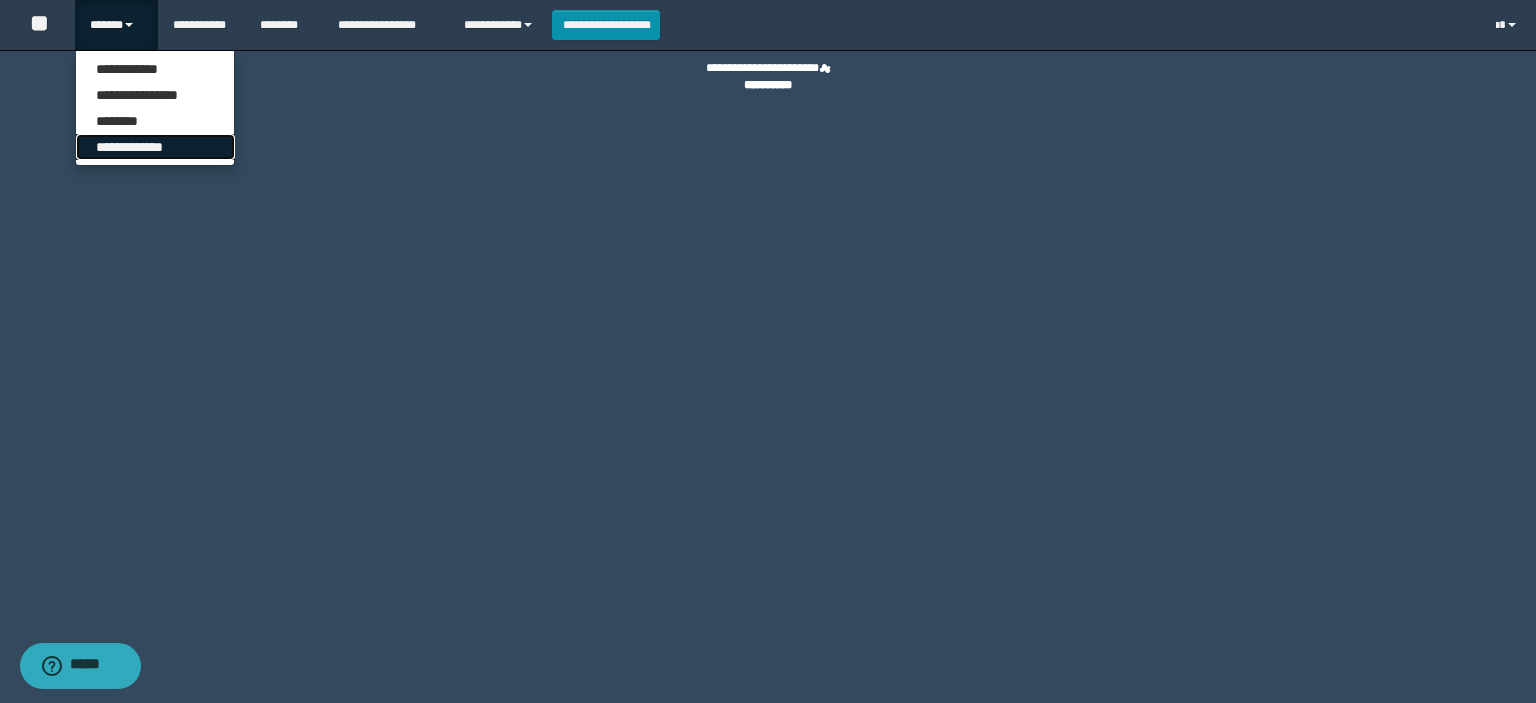 click on "**********" at bounding box center [155, 147] 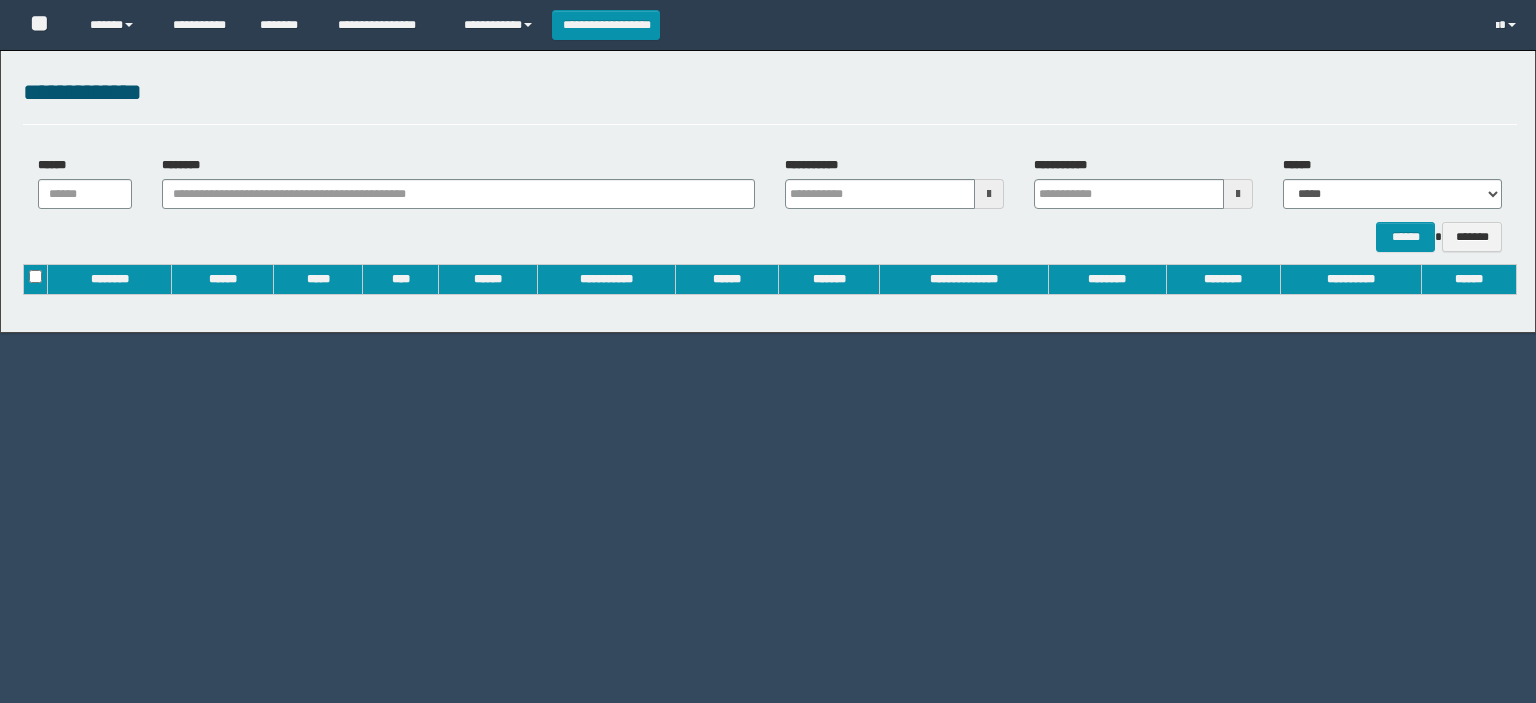 scroll, scrollTop: 0, scrollLeft: 0, axis: both 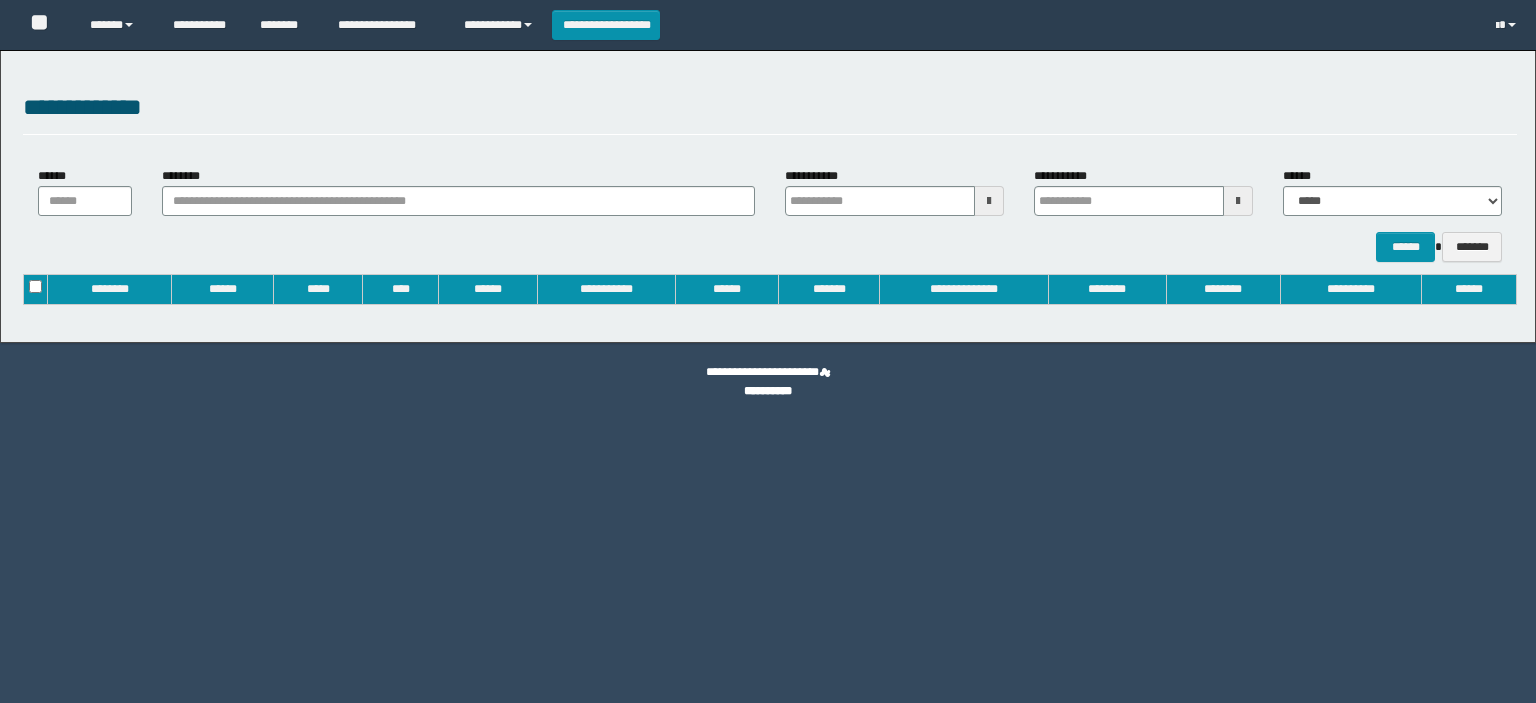 type on "**********" 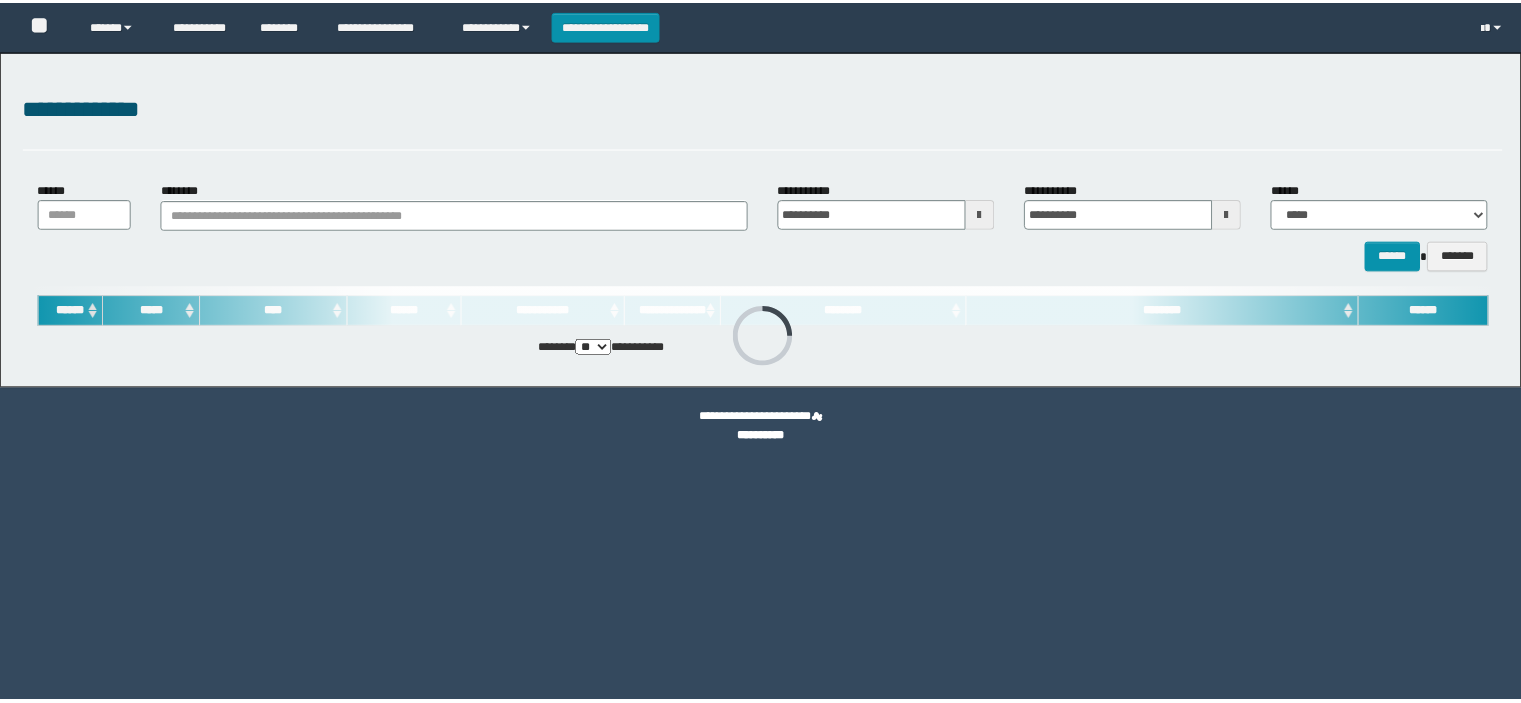 scroll, scrollTop: 0, scrollLeft: 0, axis: both 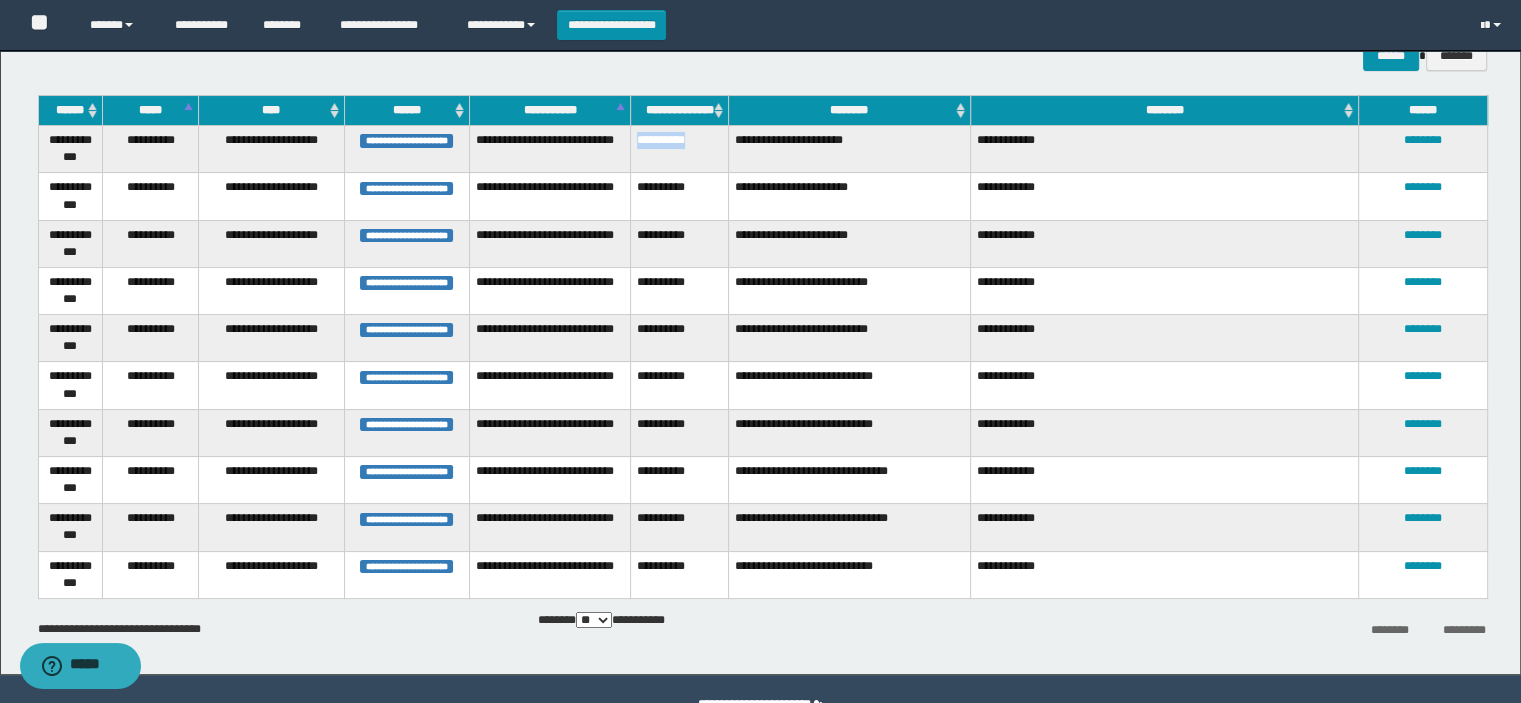 drag, startPoint x: 700, startPoint y: 139, endPoint x: 639, endPoint y: 144, distance: 61.204575 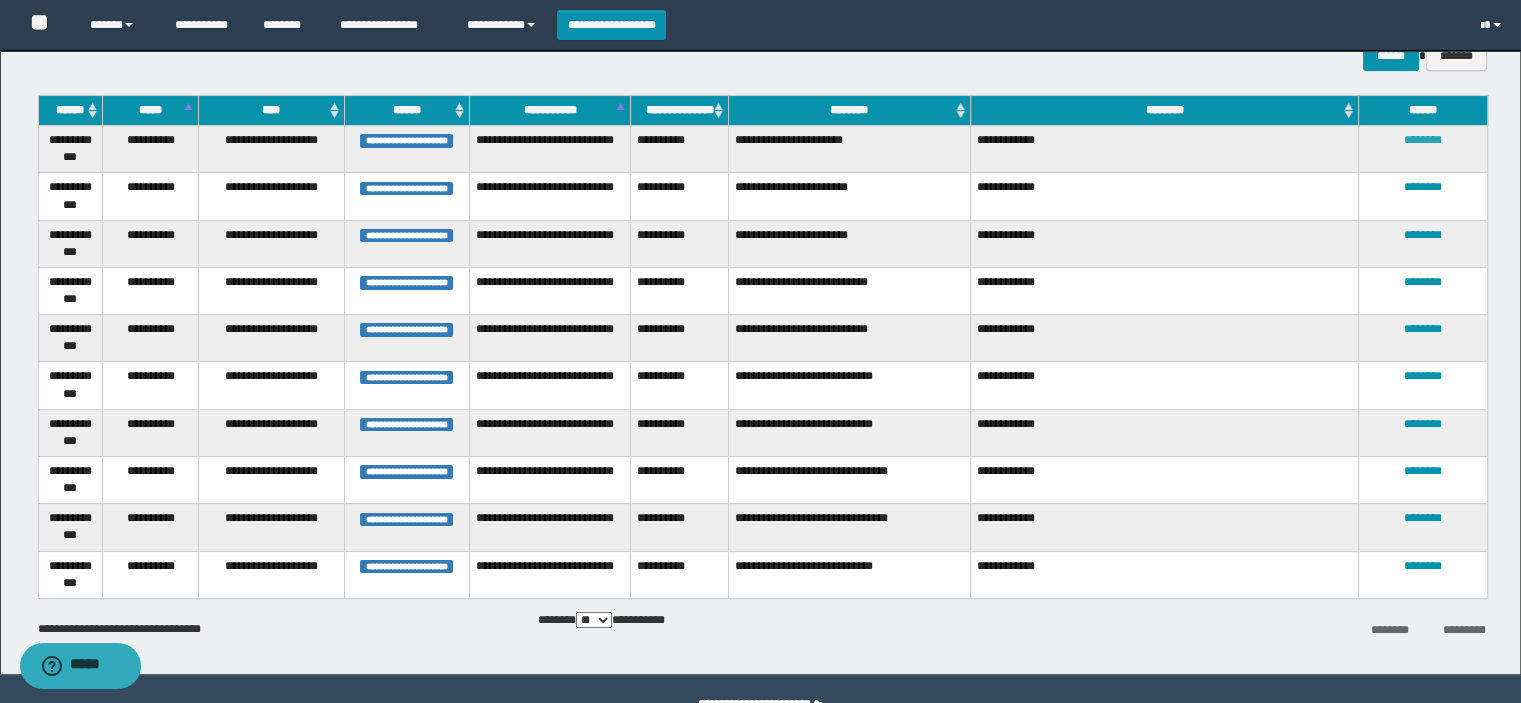 click on "********" at bounding box center [1423, 140] 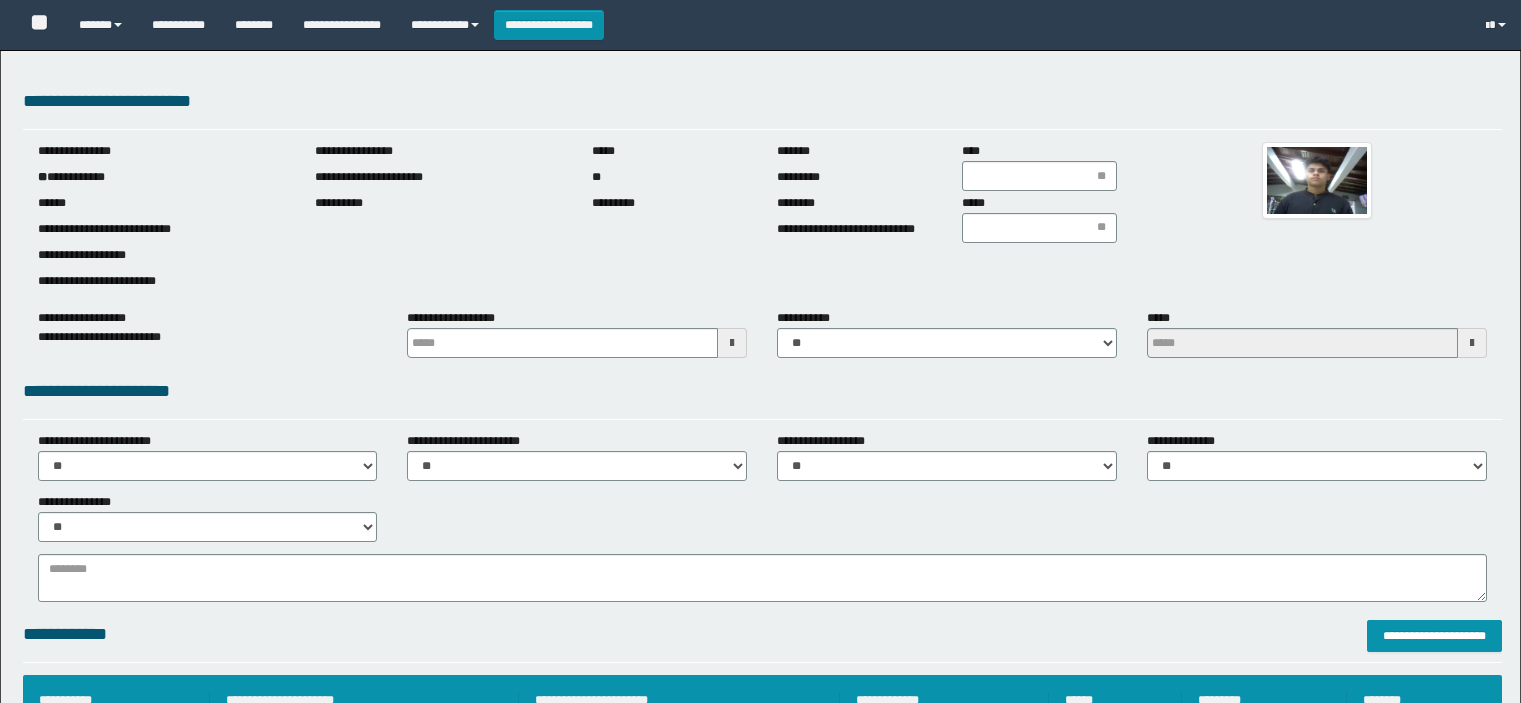 scroll, scrollTop: 0, scrollLeft: 0, axis: both 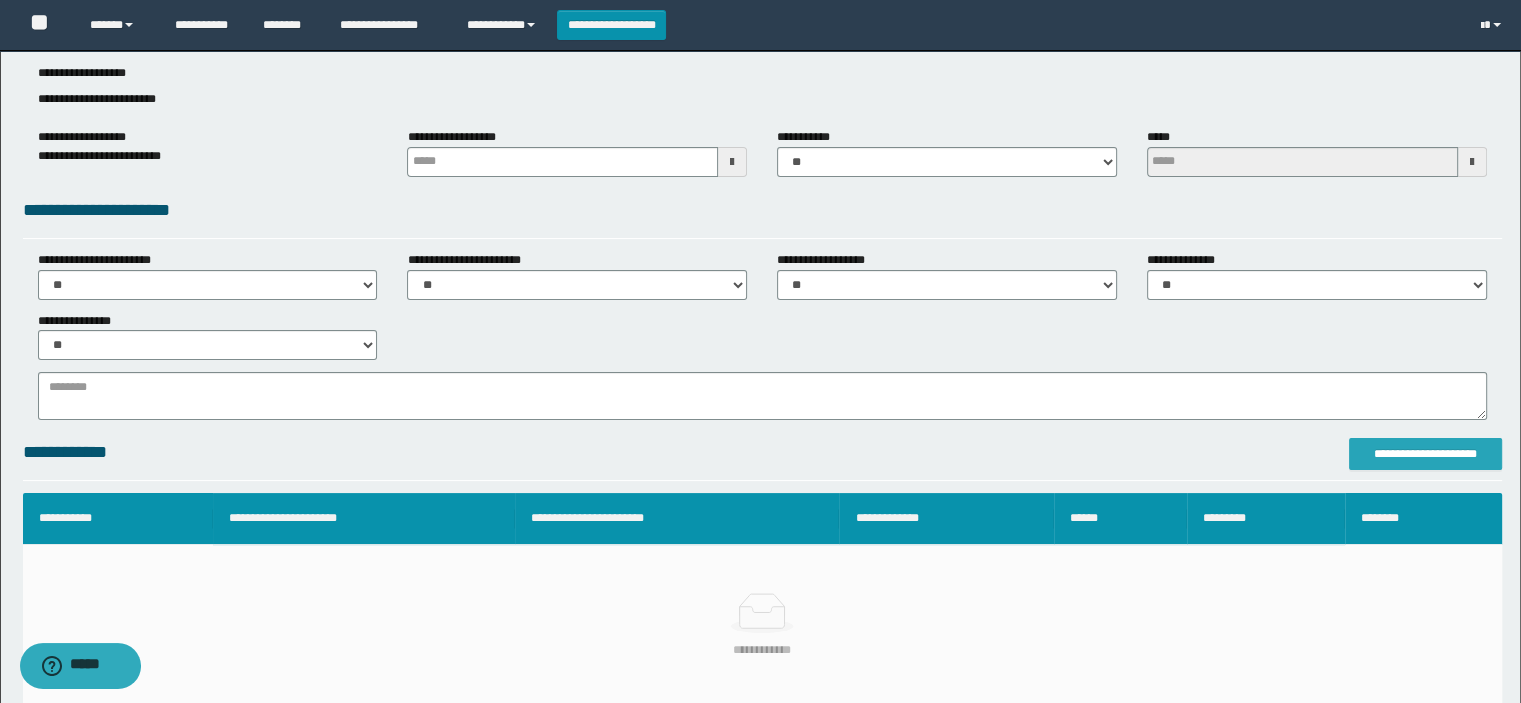 click on "**********" at bounding box center (1426, 454) 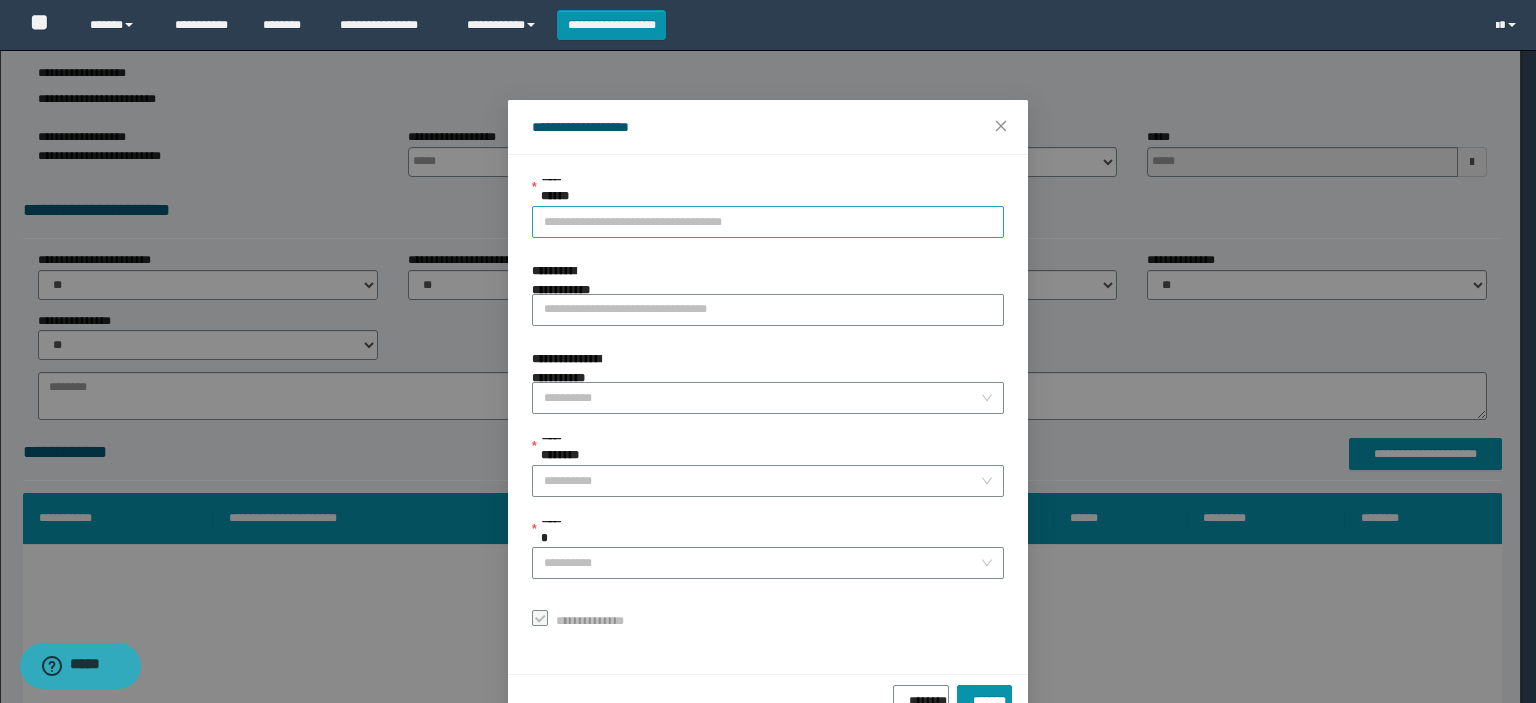 click on "**********" at bounding box center (768, 222) 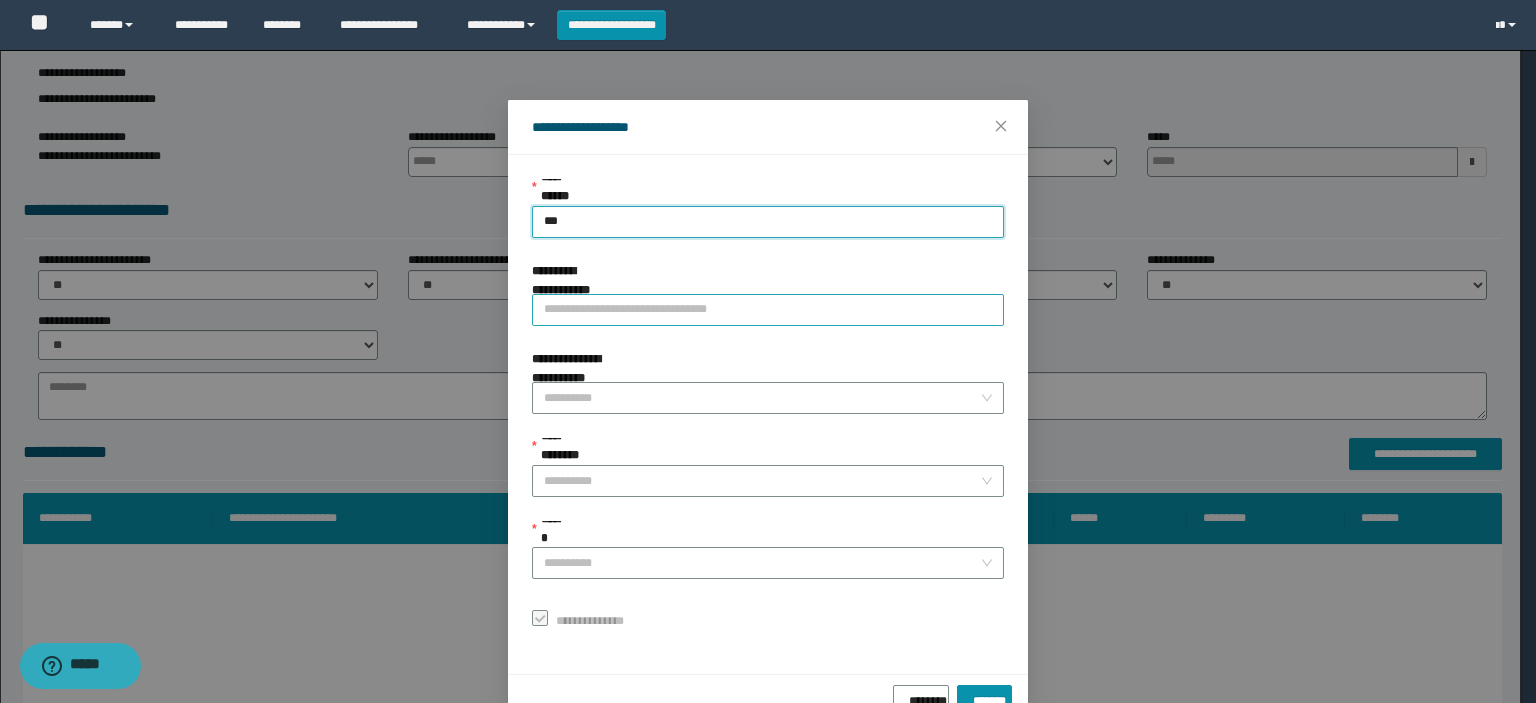type on "****" 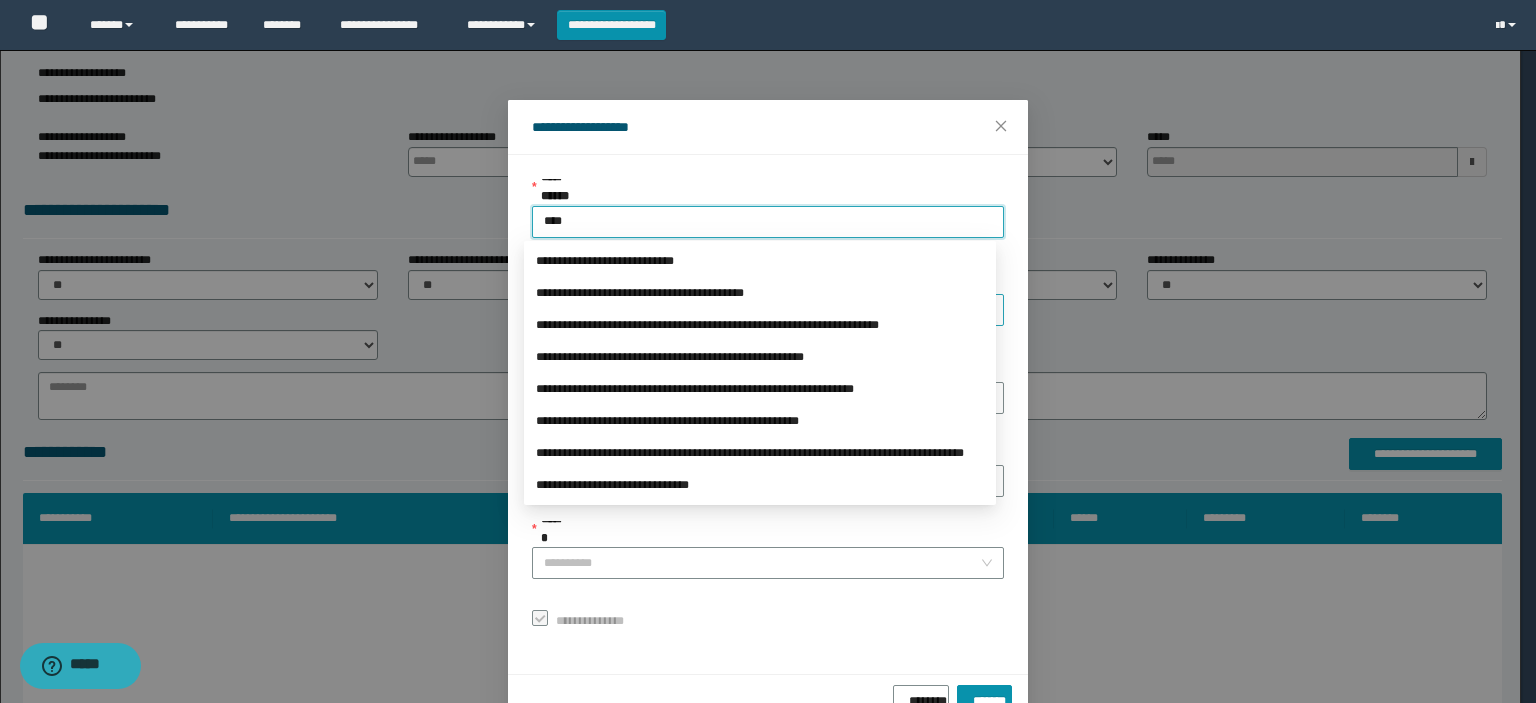 type 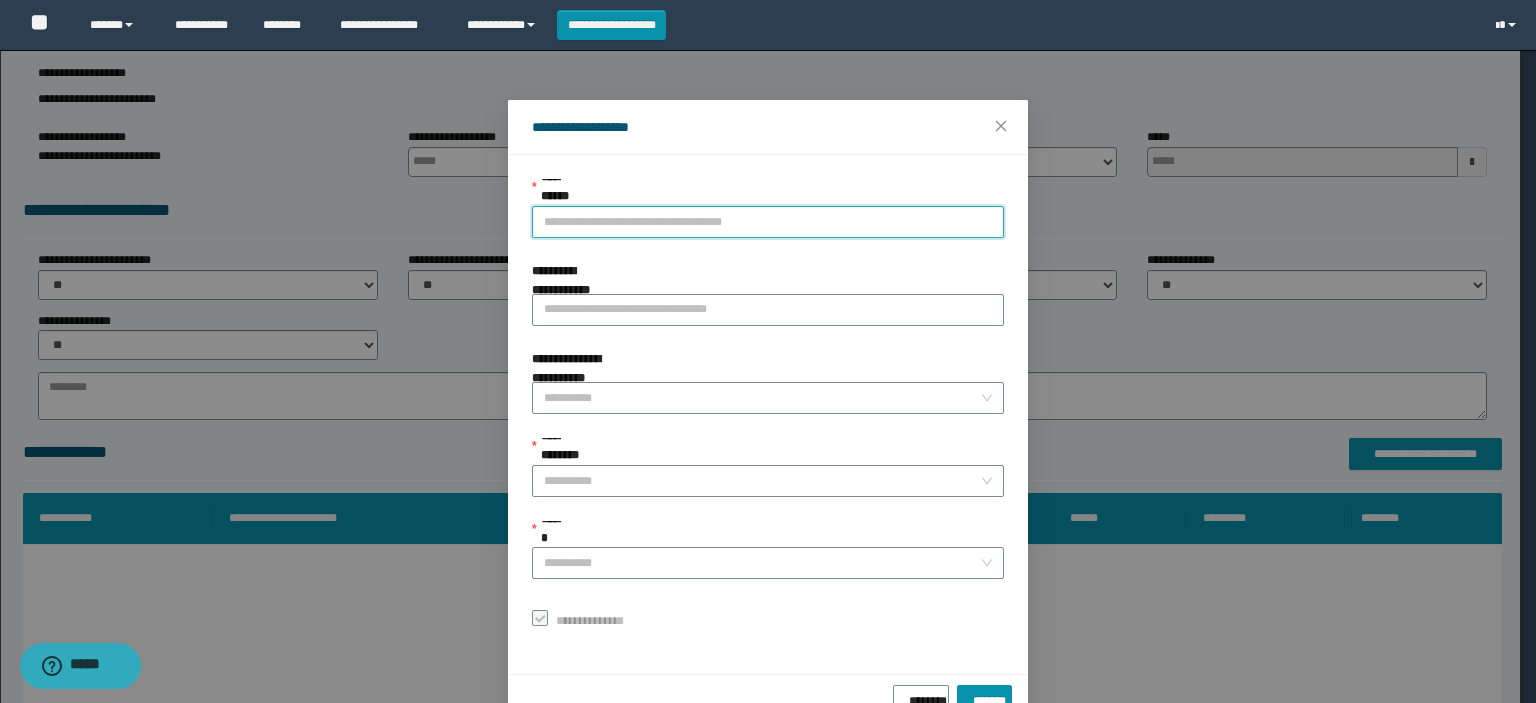 click on "**********" at bounding box center [768, 222] 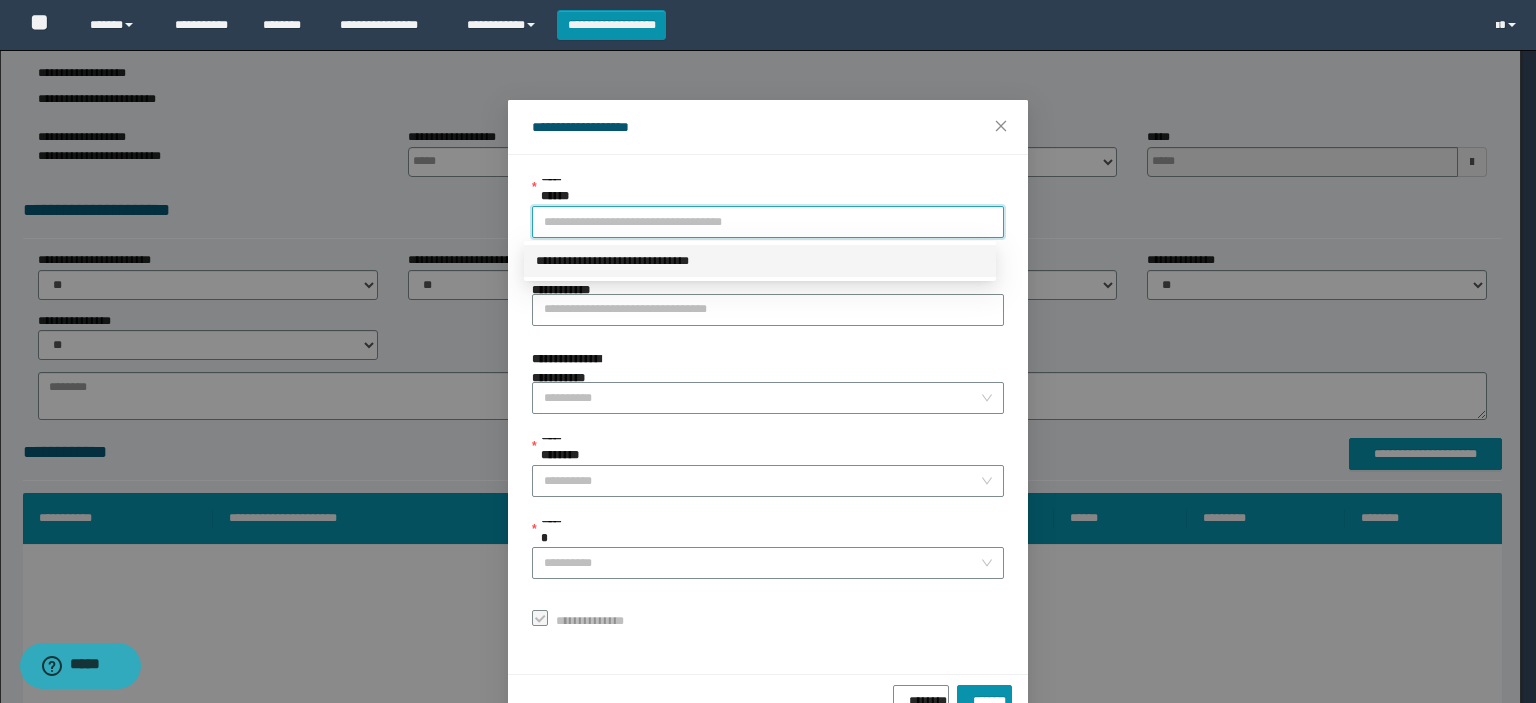 click on "**********" at bounding box center (760, 261) 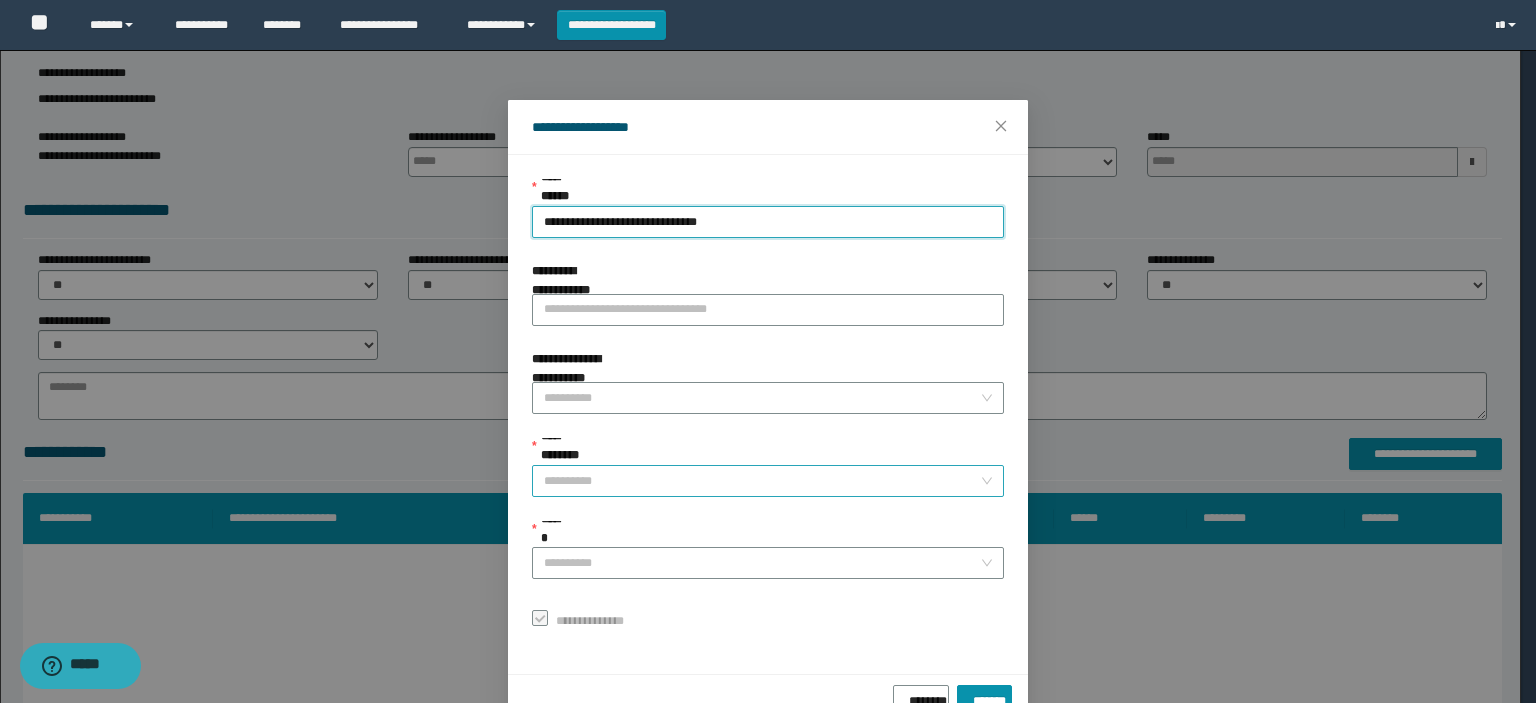 click on "**********" at bounding box center (762, 481) 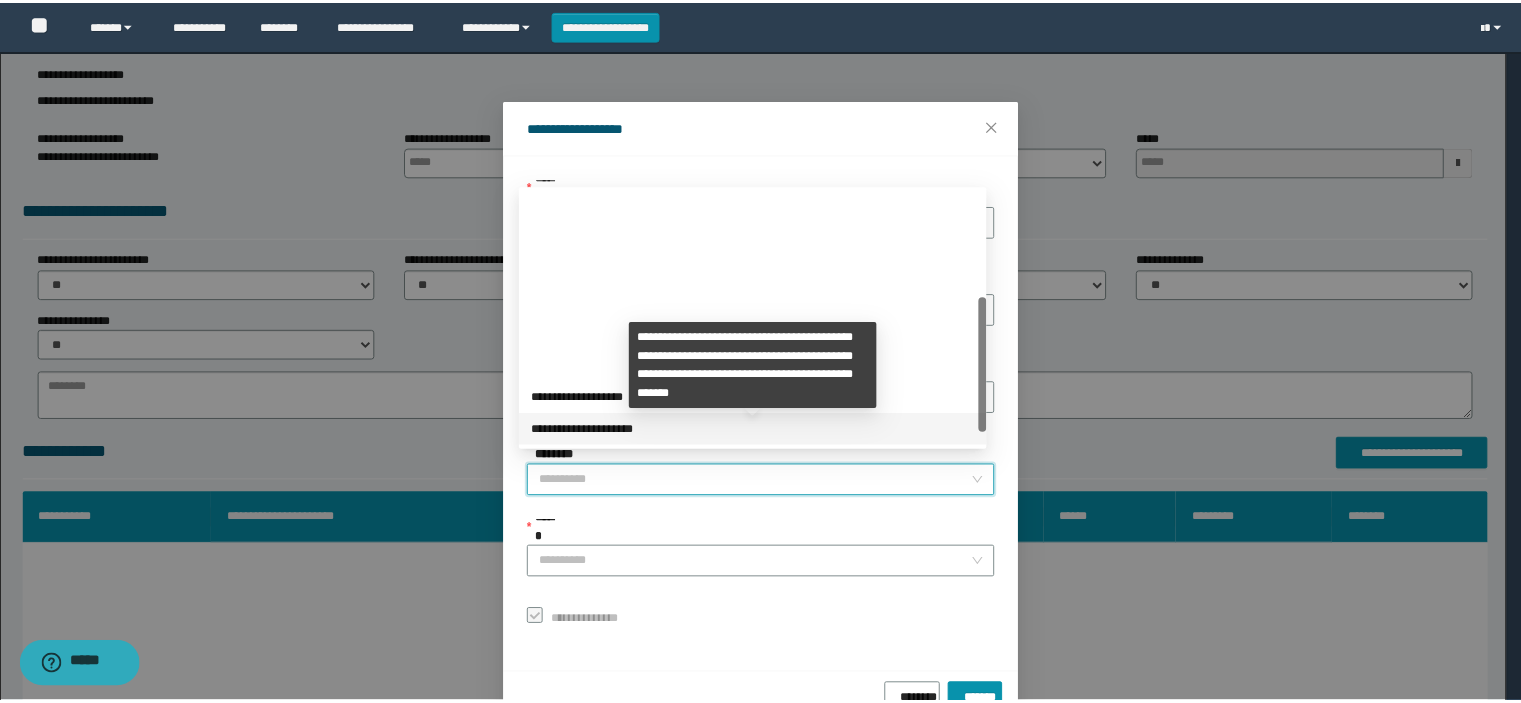 scroll, scrollTop: 224, scrollLeft: 0, axis: vertical 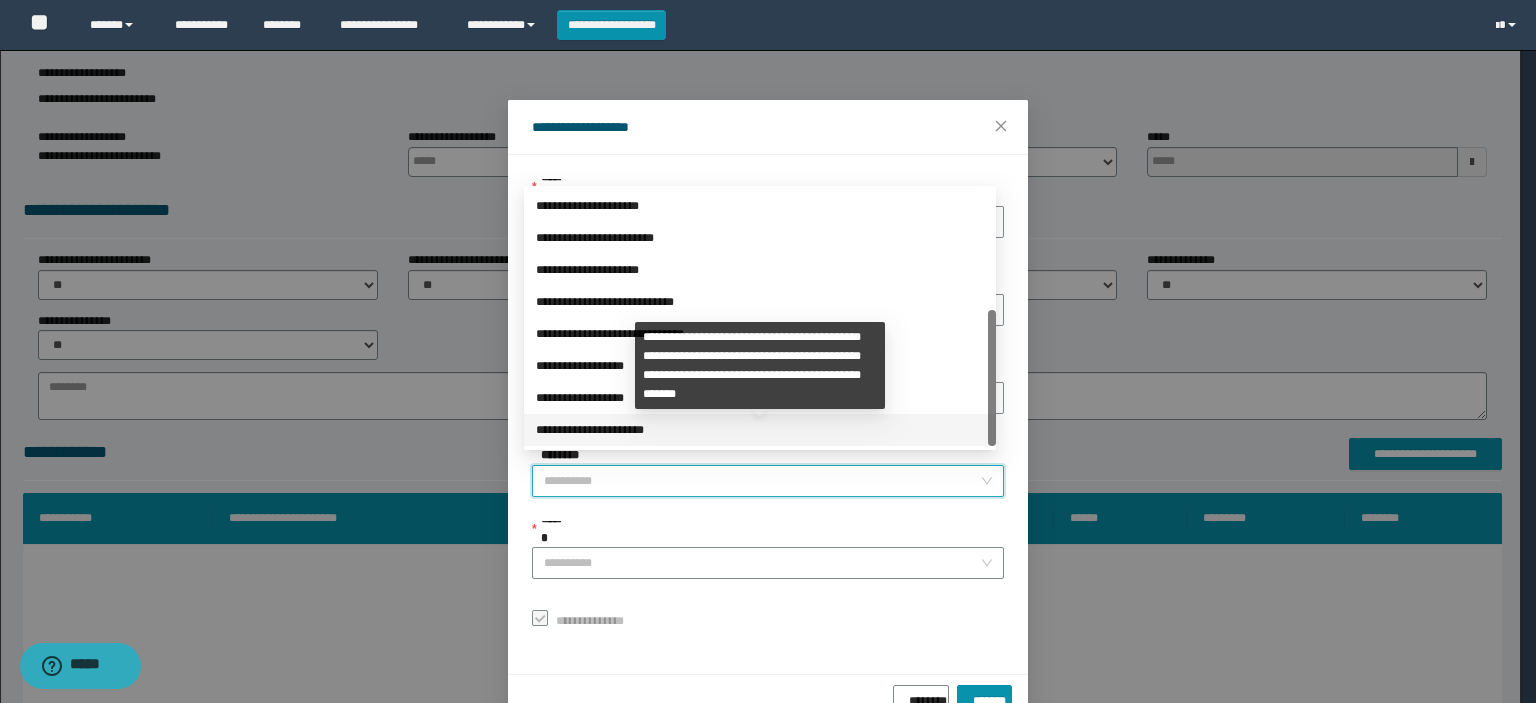 click on "**********" at bounding box center (760, 430) 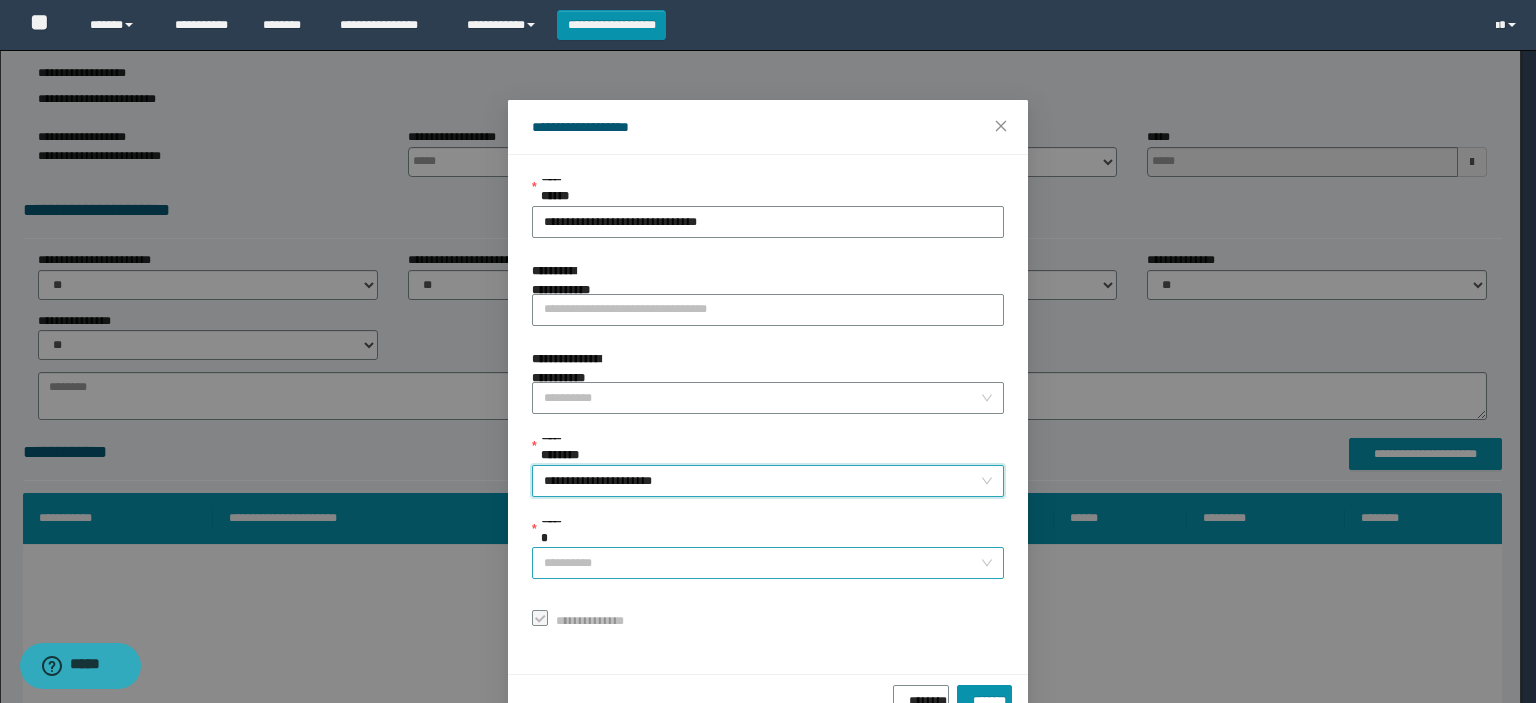 click on "******" at bounding box center [762, 563] 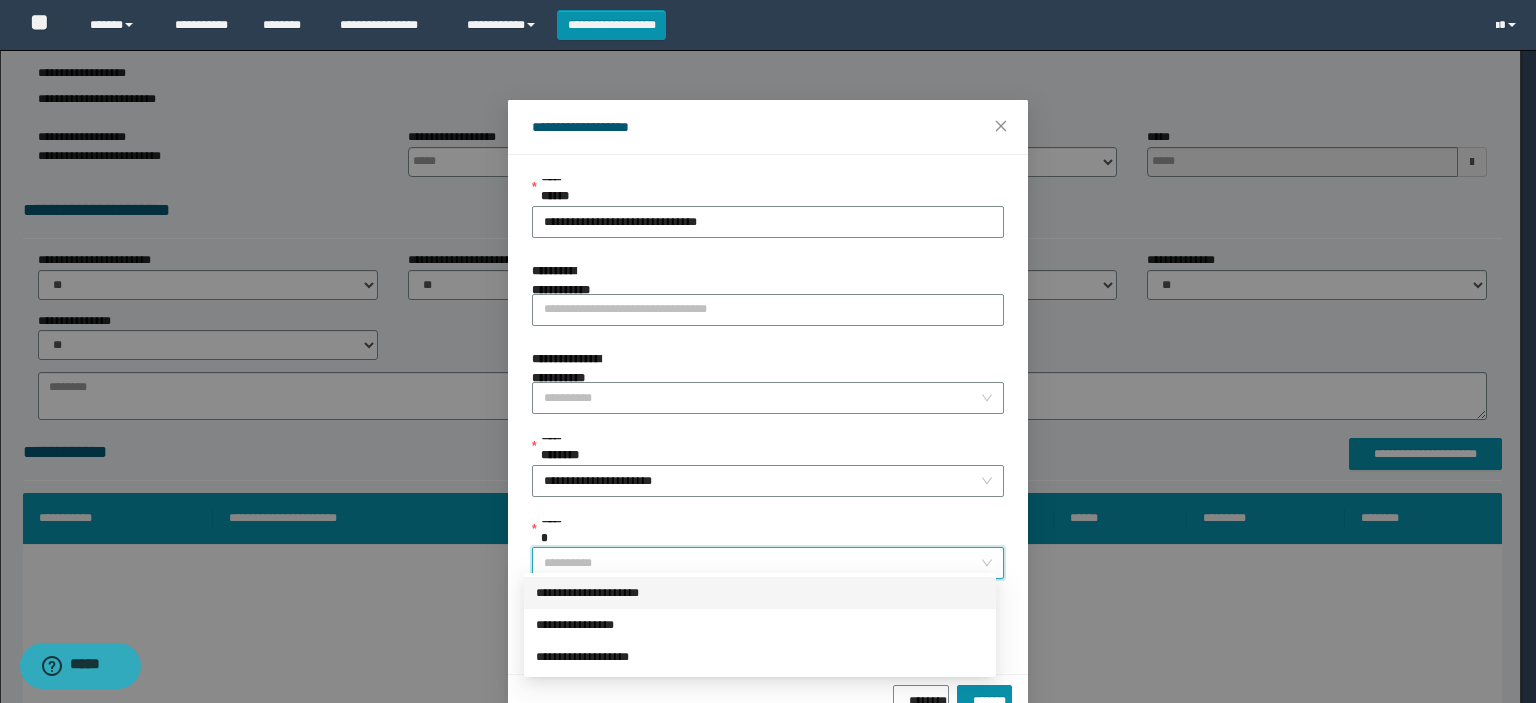 click on "**********" at bounding box center (760, 593) 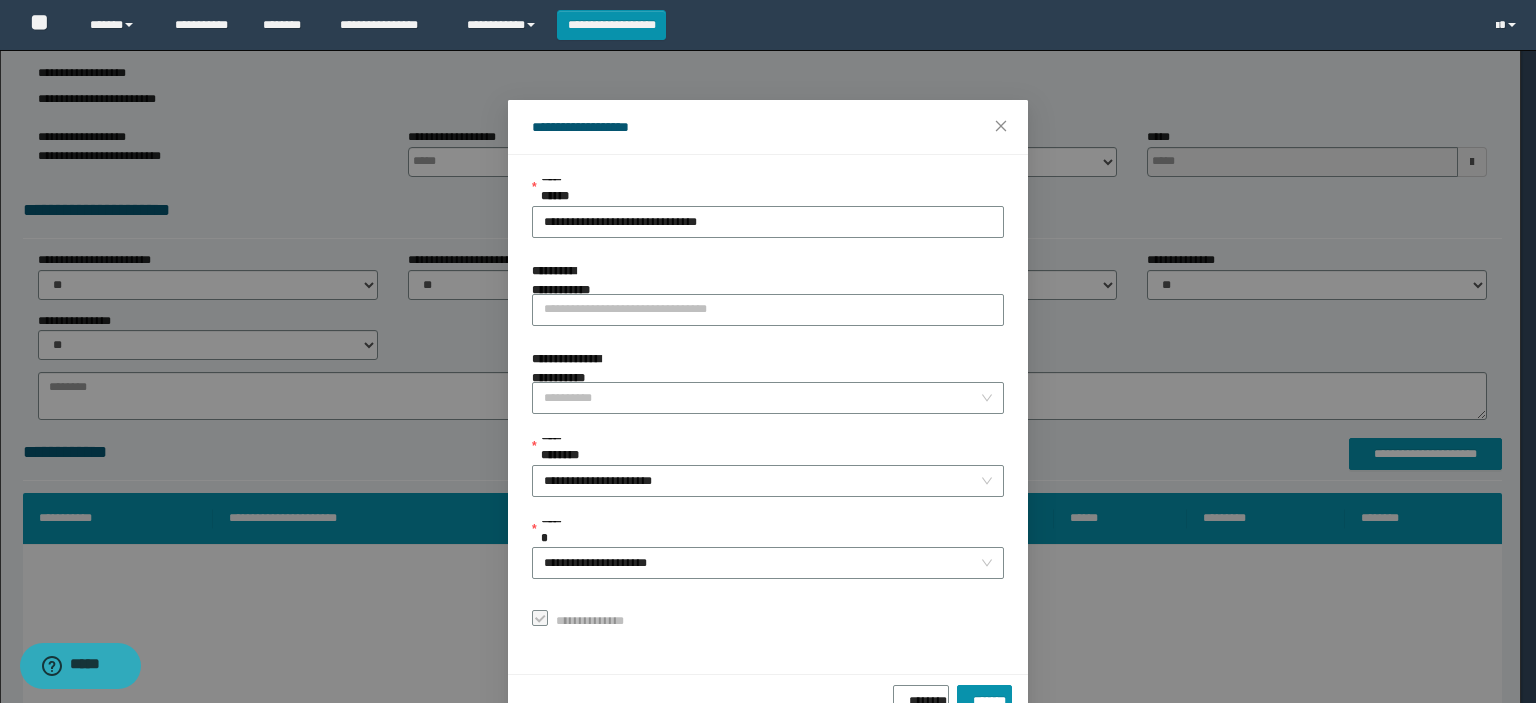 click on "******" at bounding box center (768, 534) 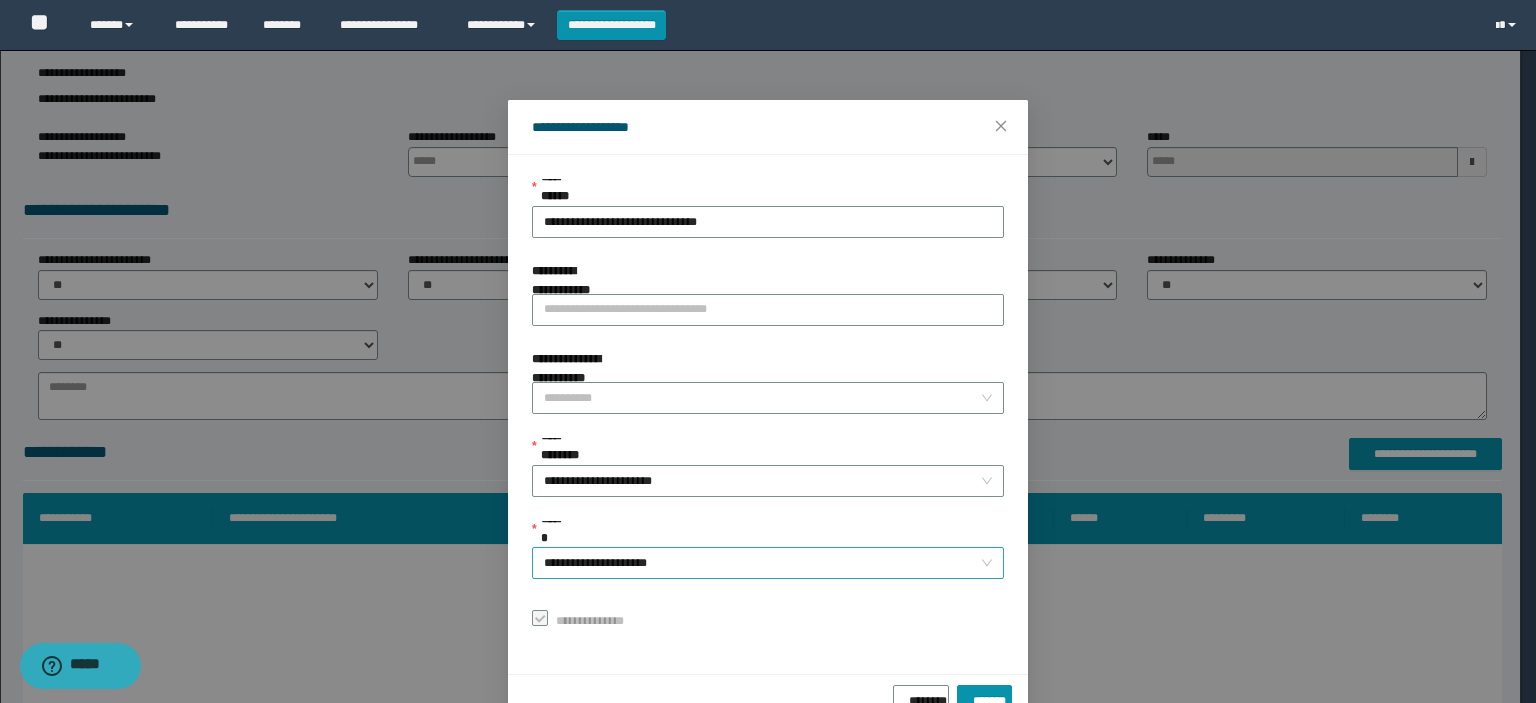 click on "**********" at bounding box center [768, 563] 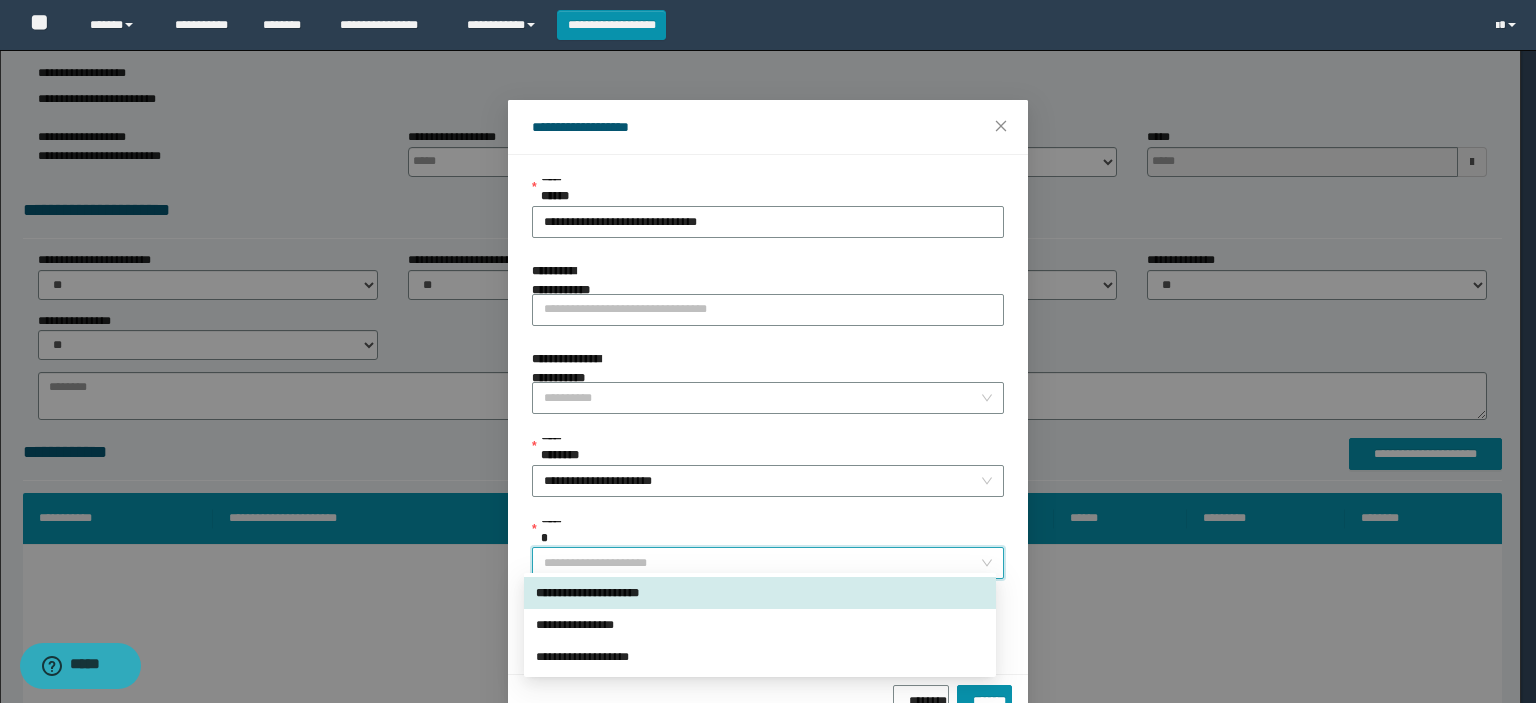 click on "**********" at bounding box center [760, 593] 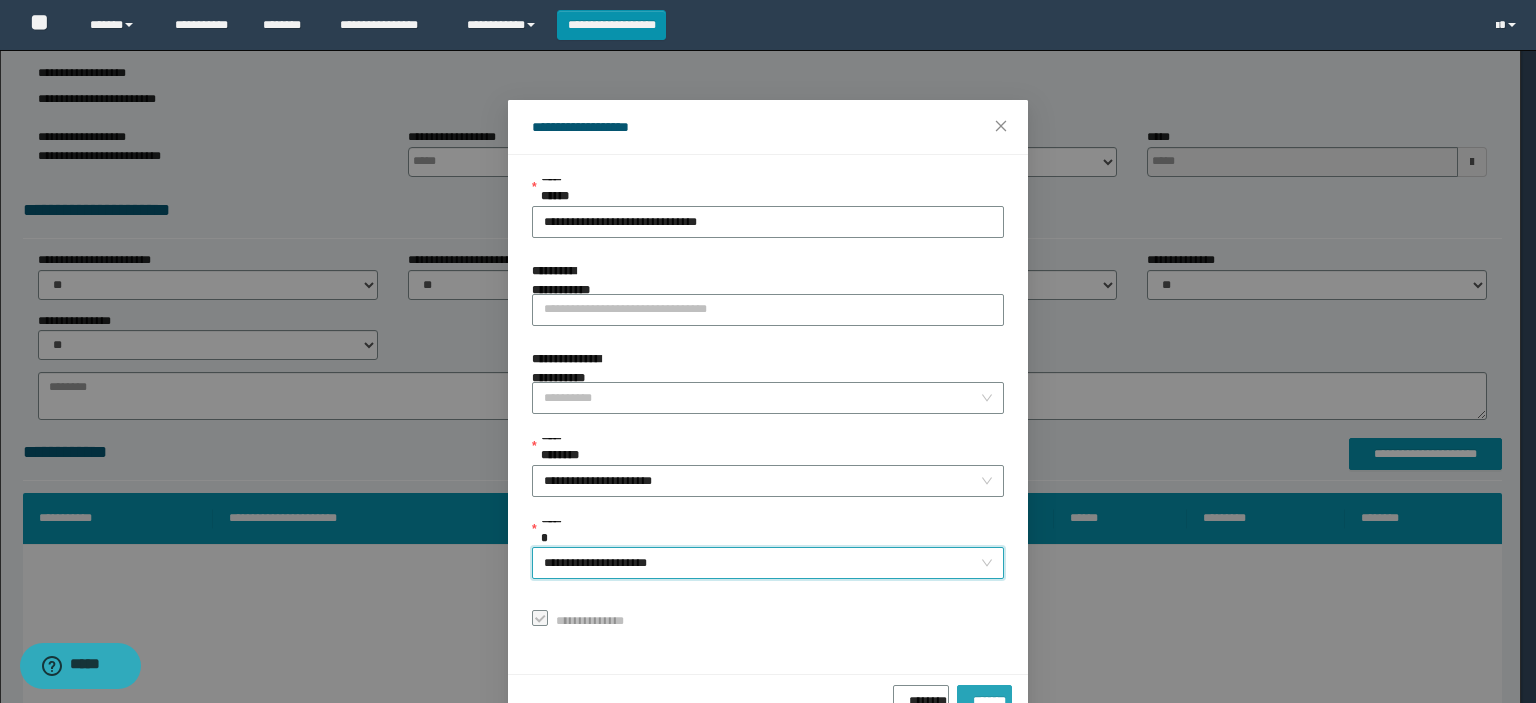 click on "*******" at bounding box center [984, 697] 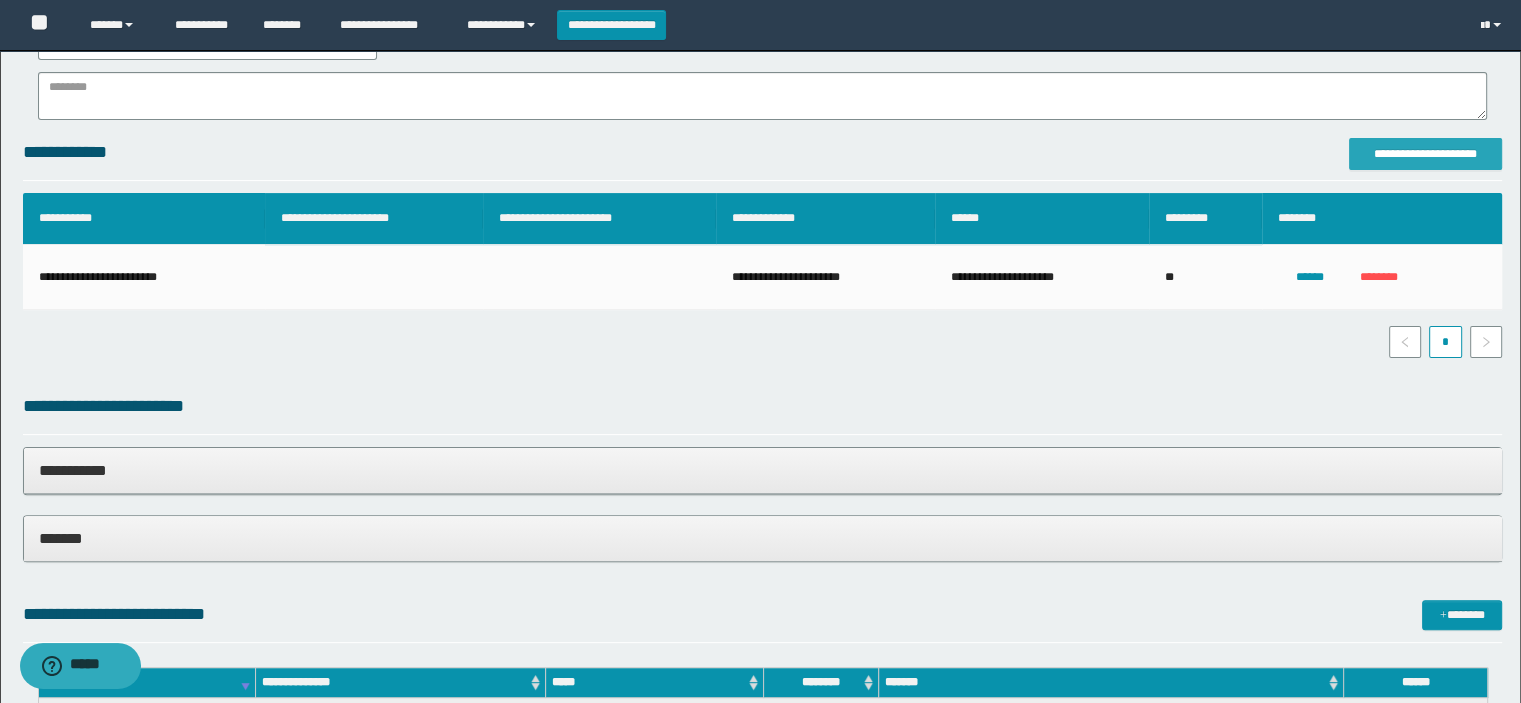 scroll, scrollTop: 400, scrollLeft: 0, axis: vertical 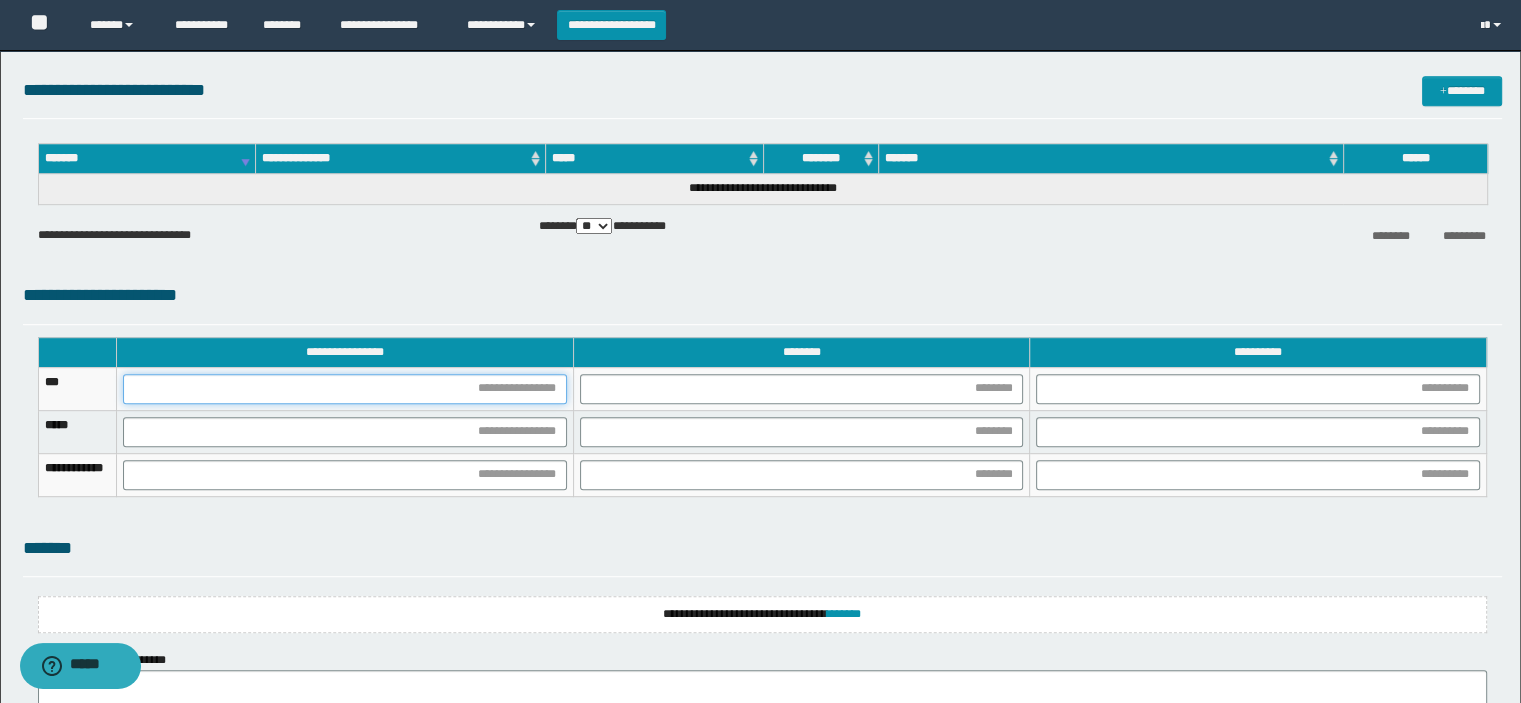 click at bounding box center [345, 389] 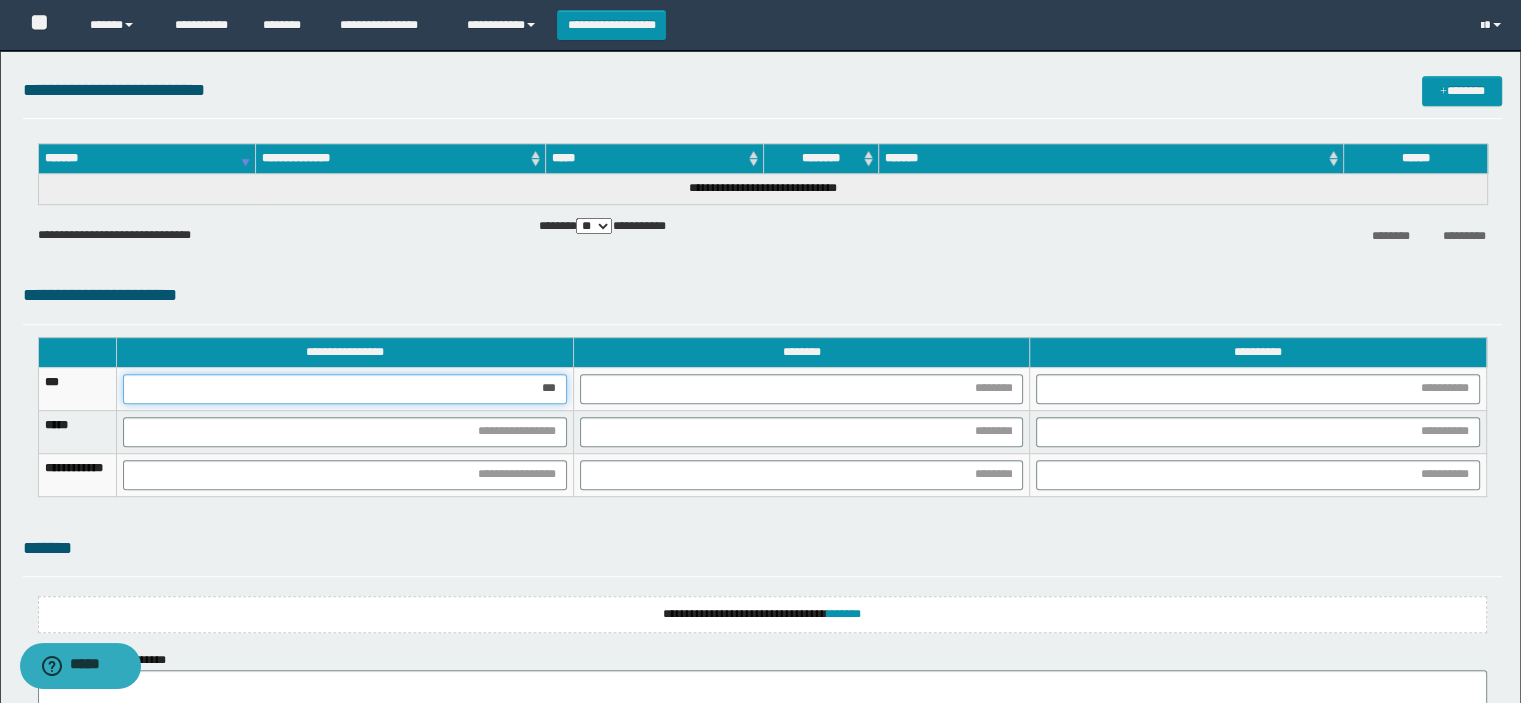 type on "****" 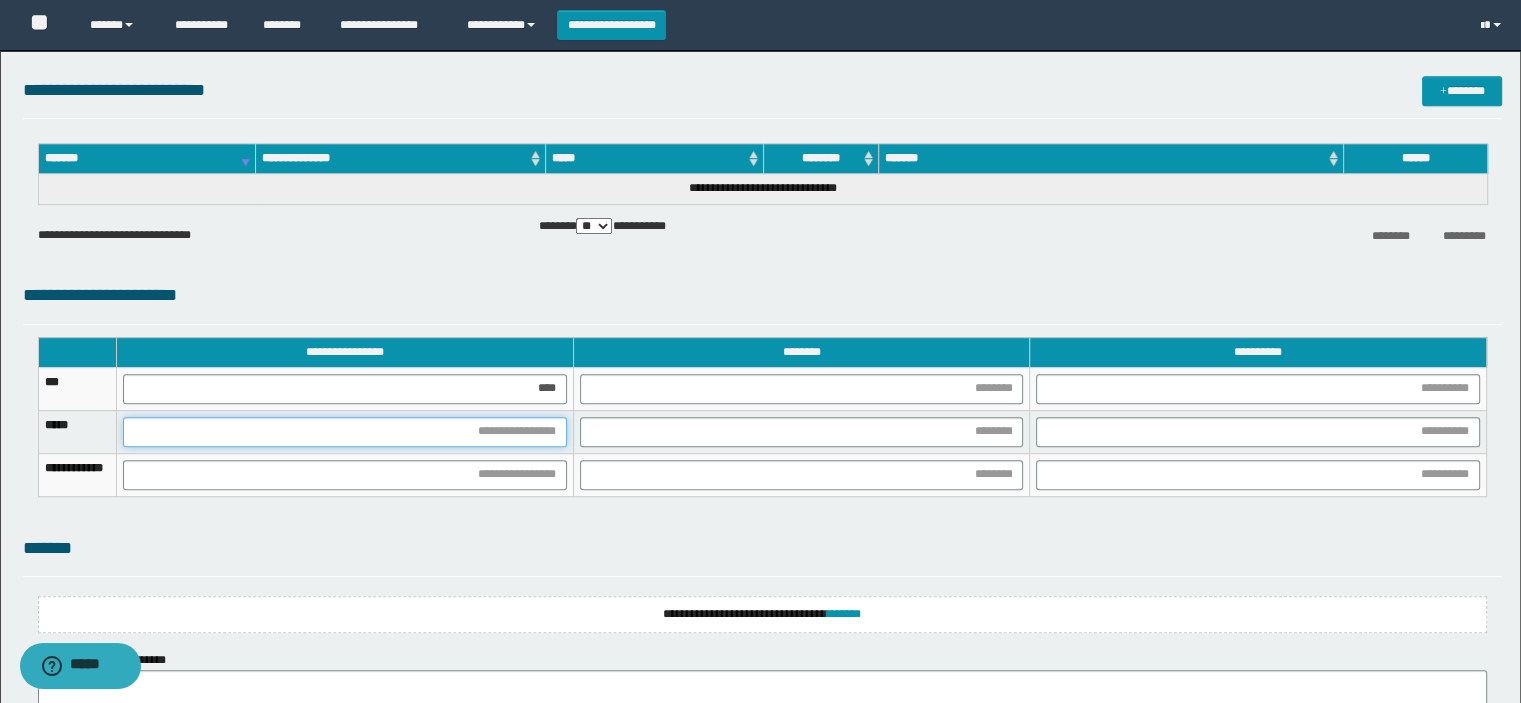 click at bounding box center (345, 432) 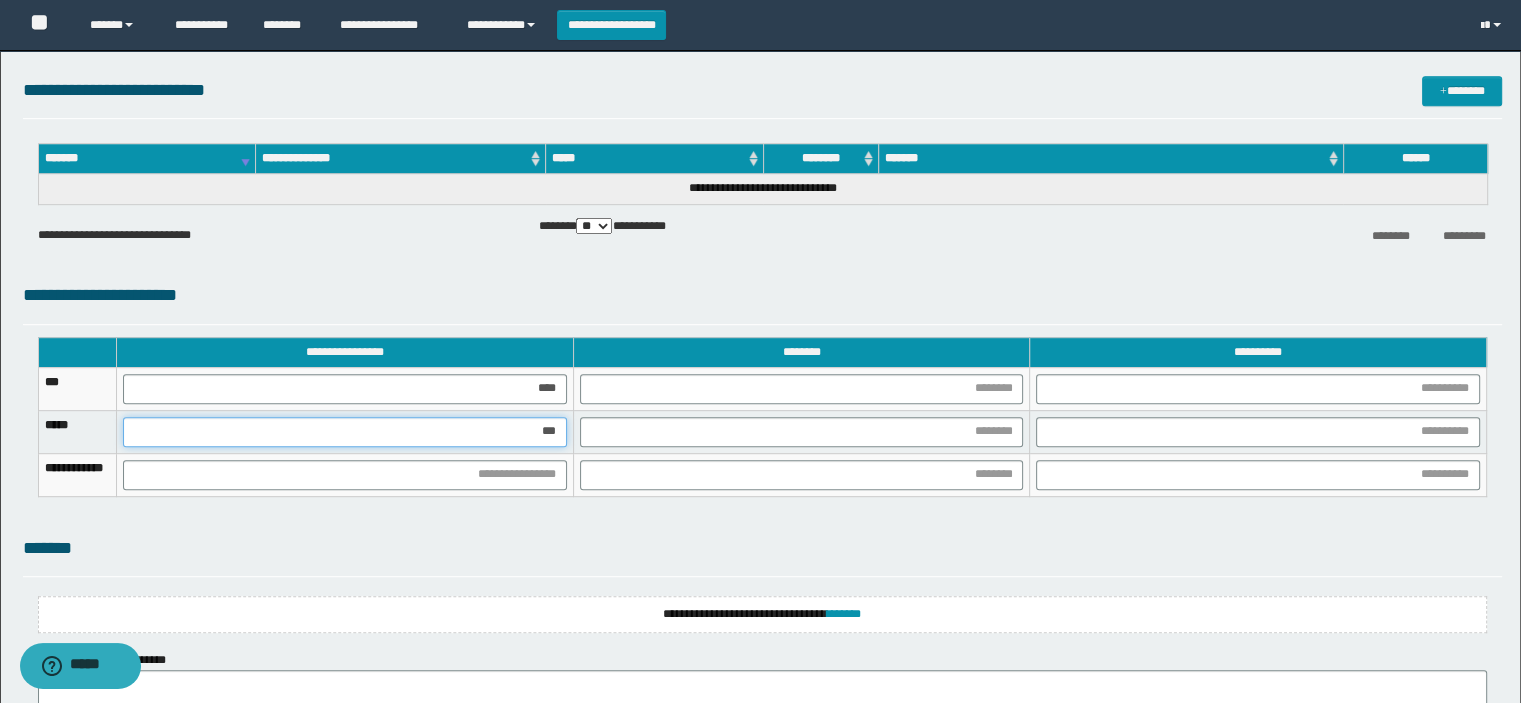 type on "****" 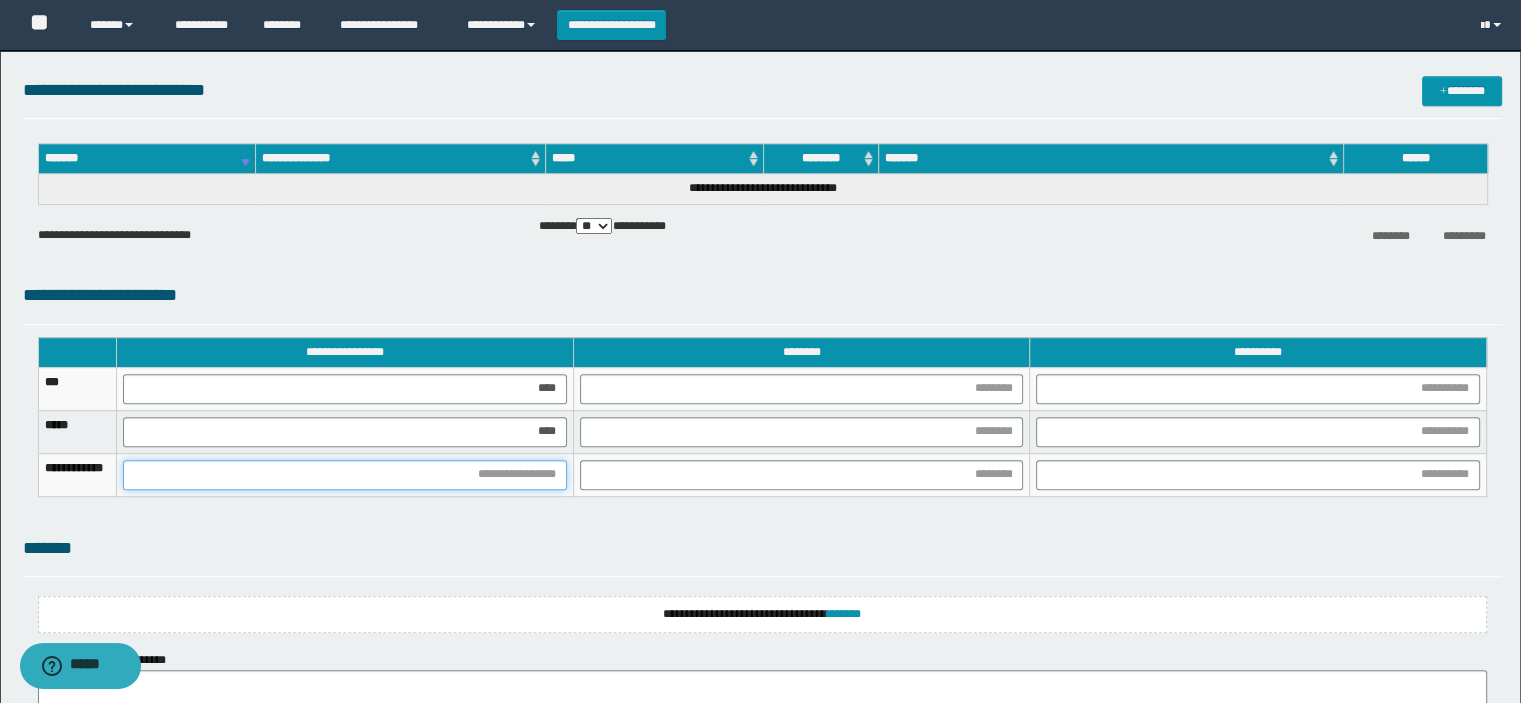 click at bounding box center [345, 475] 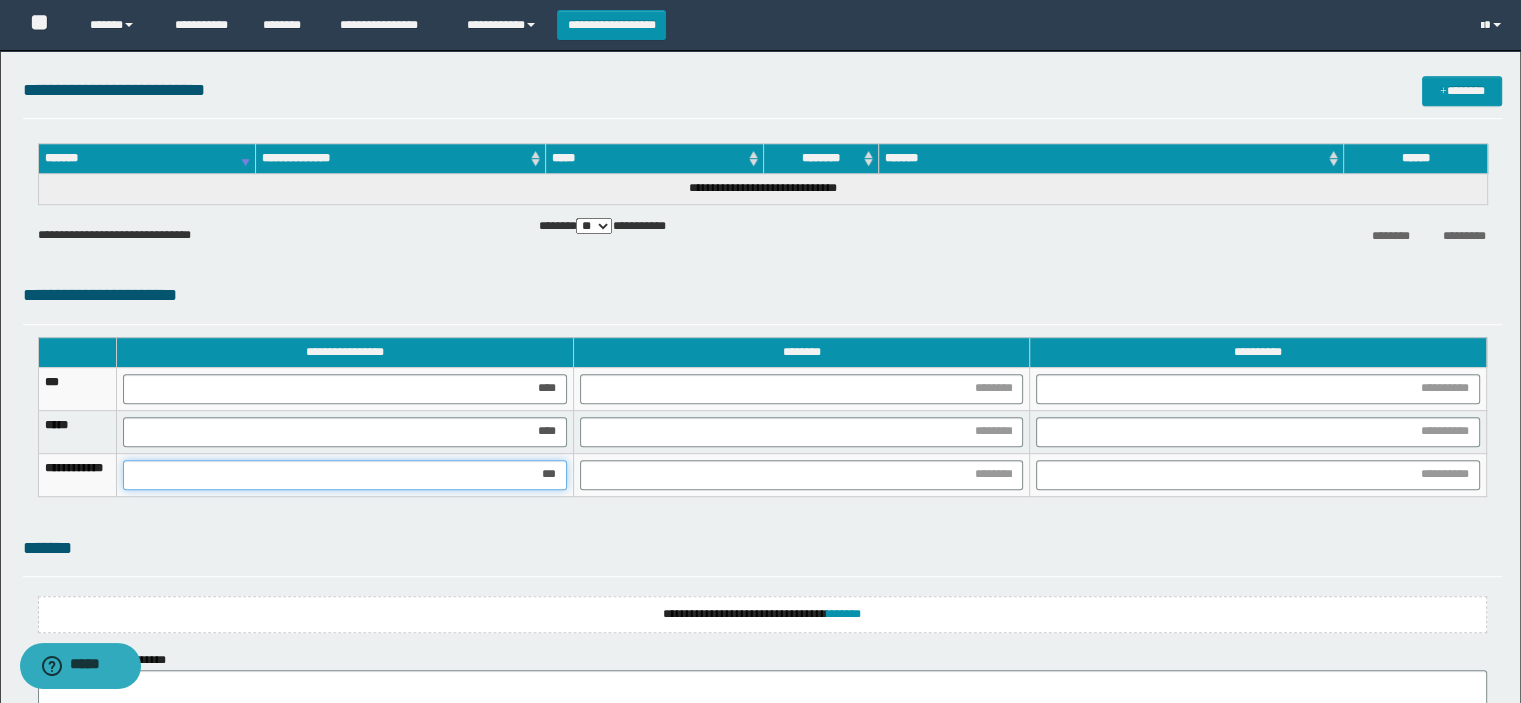 type on "****" 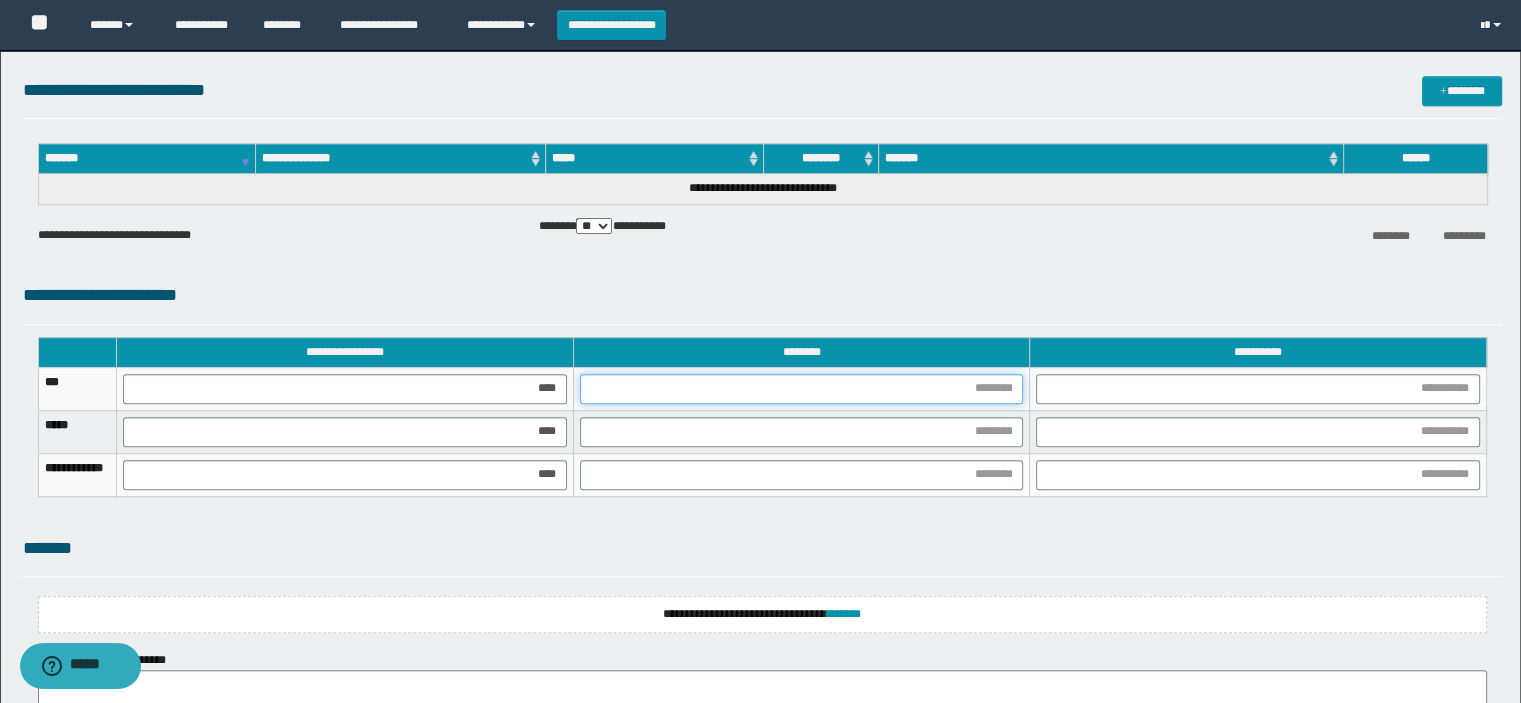 click at bounding box center (802, 389) 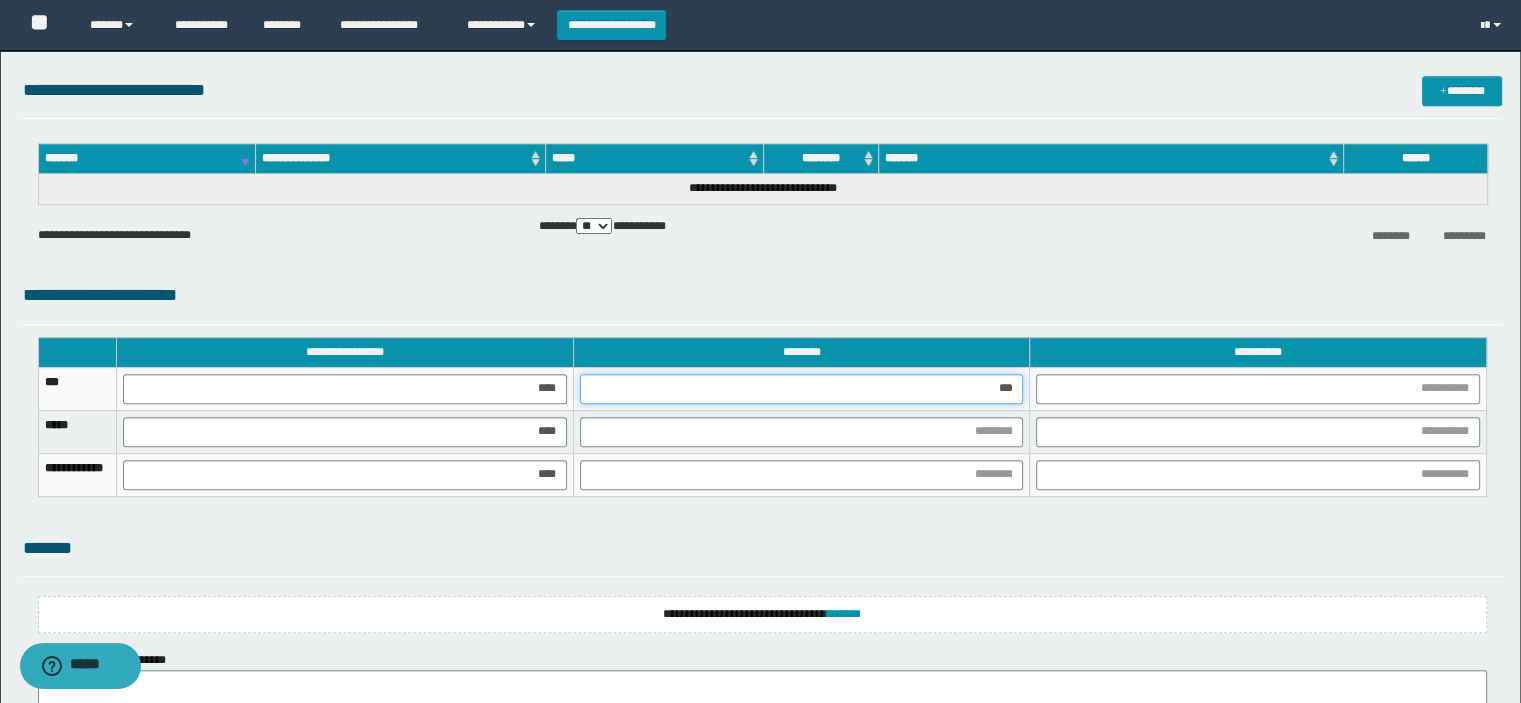 type on "****" 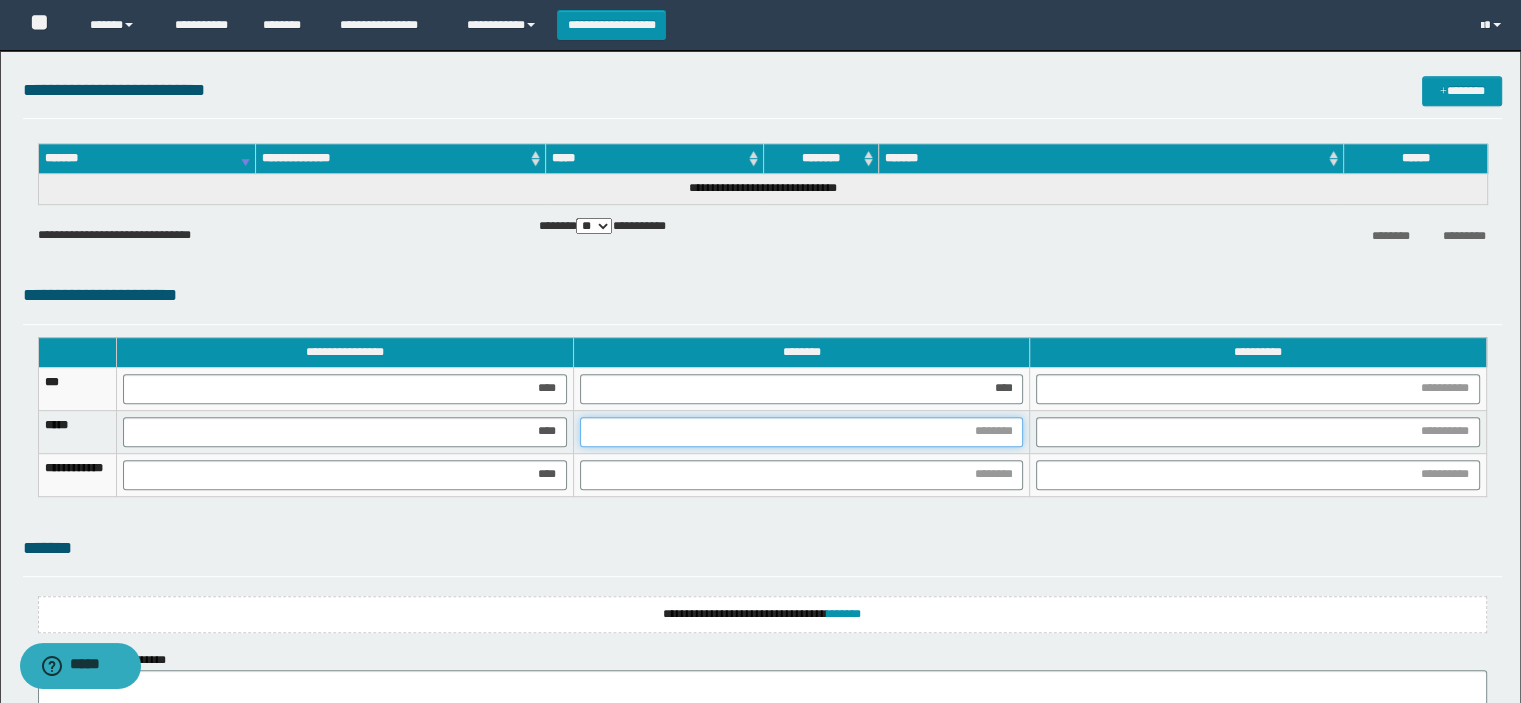 click at bounding box center (802, 432) 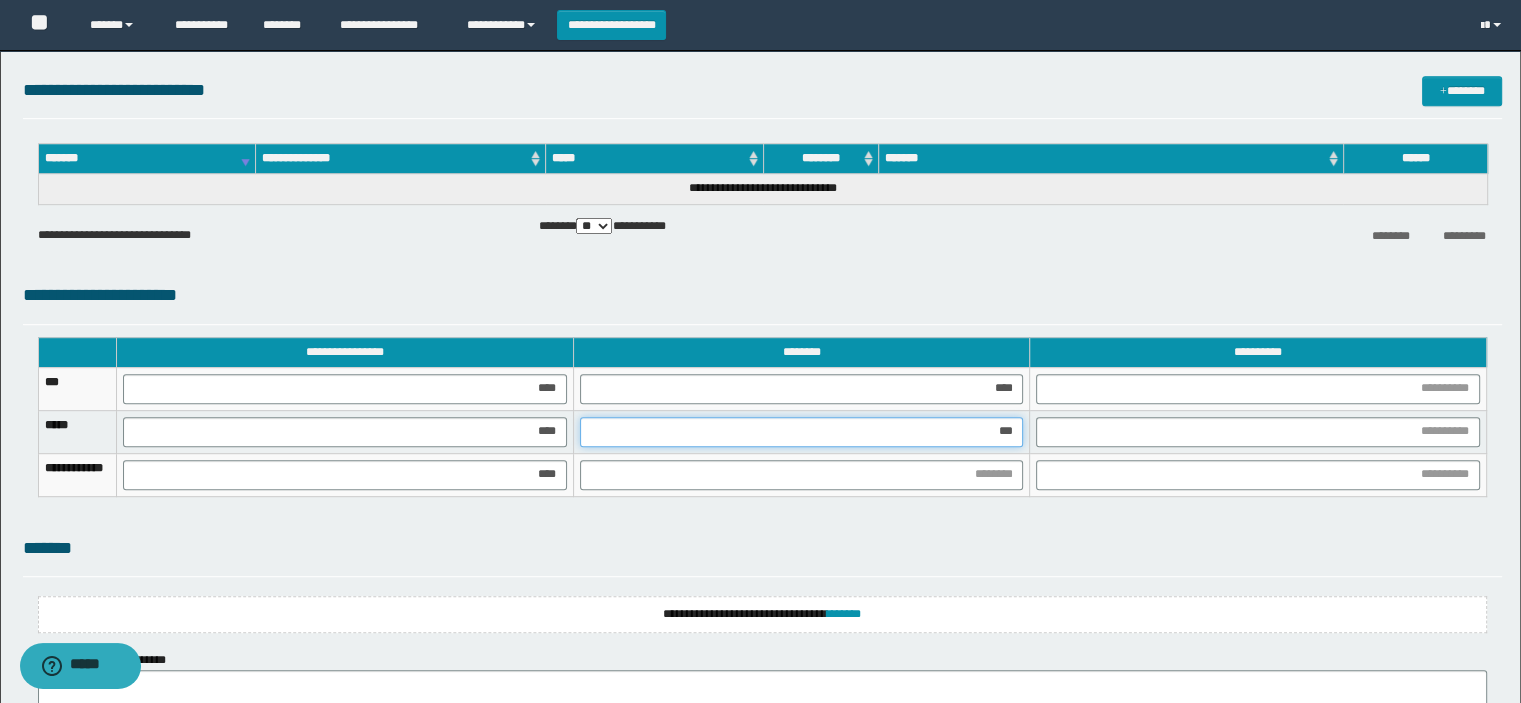 type on "****" 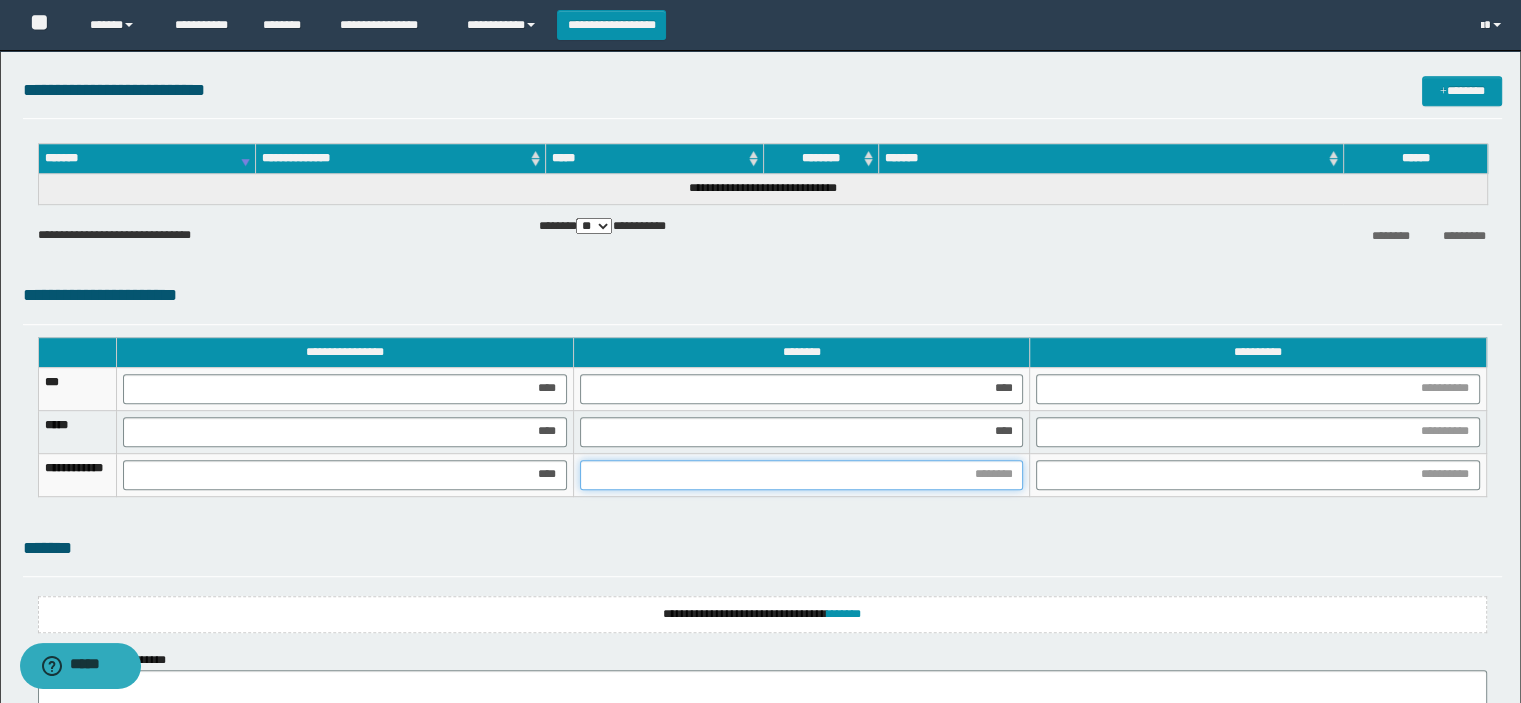 click at bounding box center (802, 475) 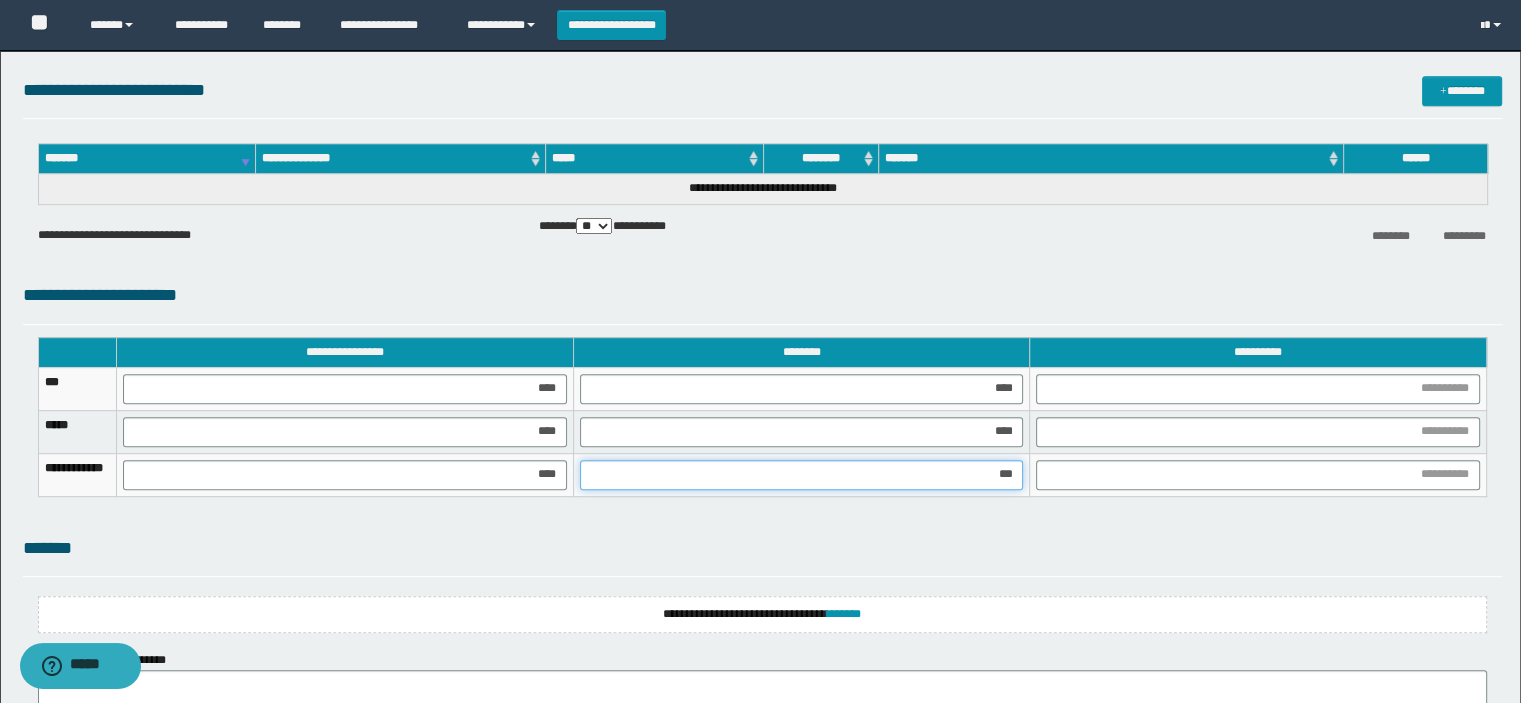 type on "****" 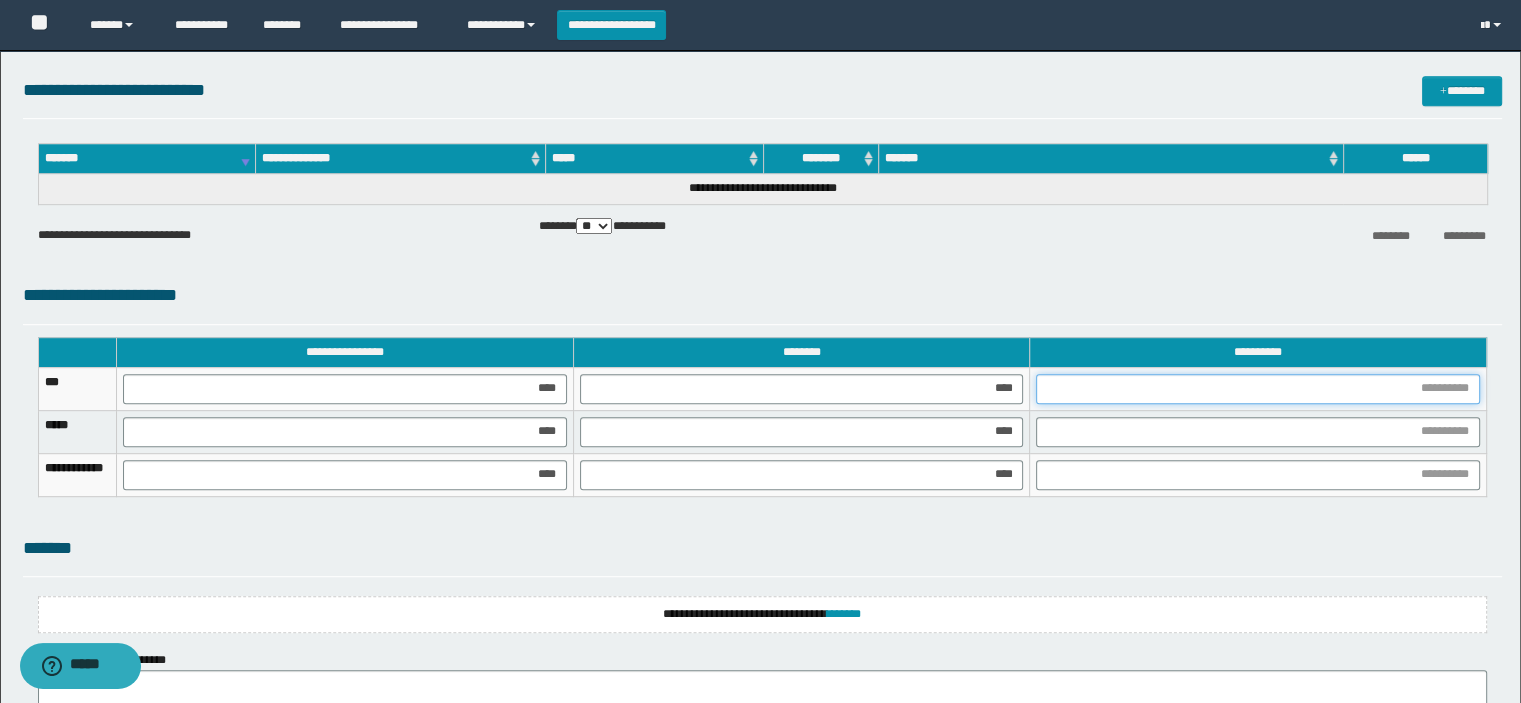 click at bounding box center (1258, 389) 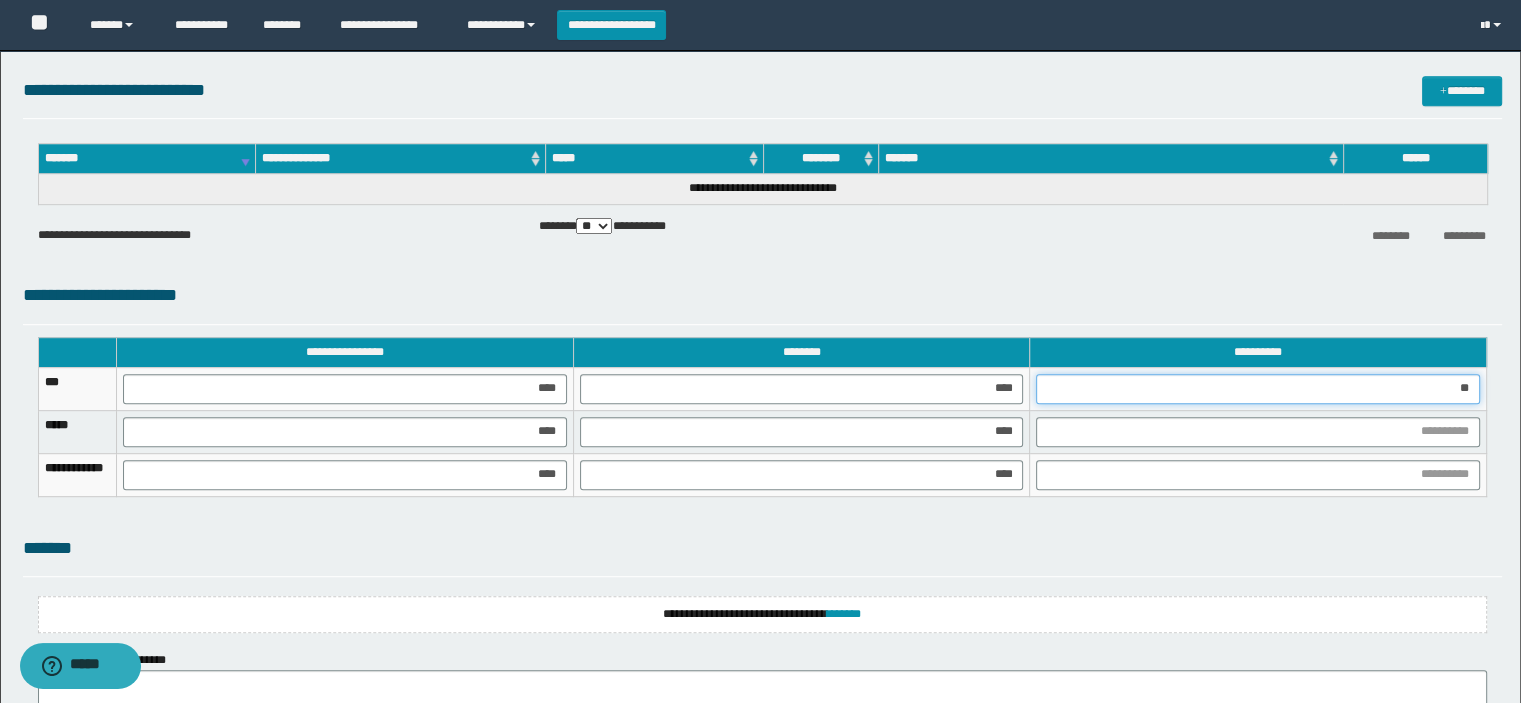 type on "***" 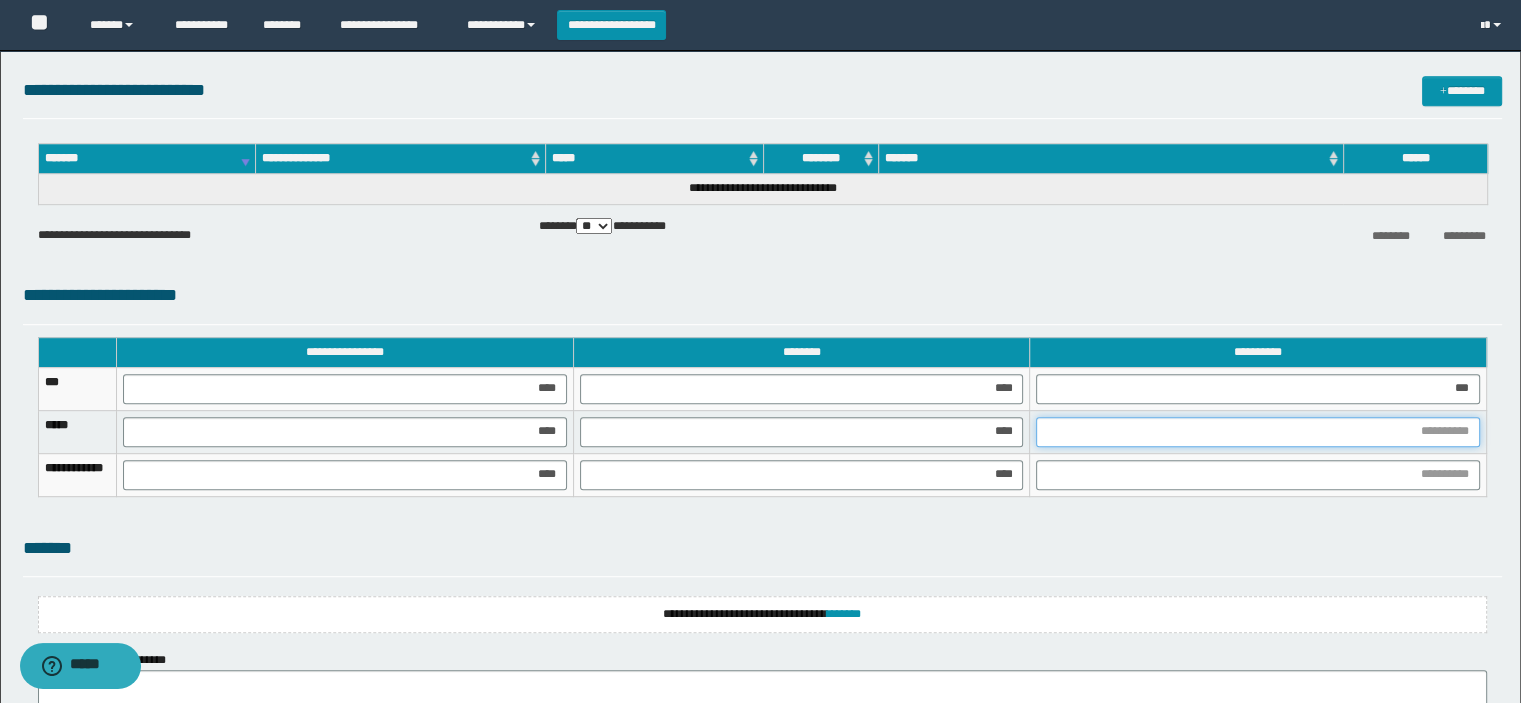 click at bounding box center (1258, 432) 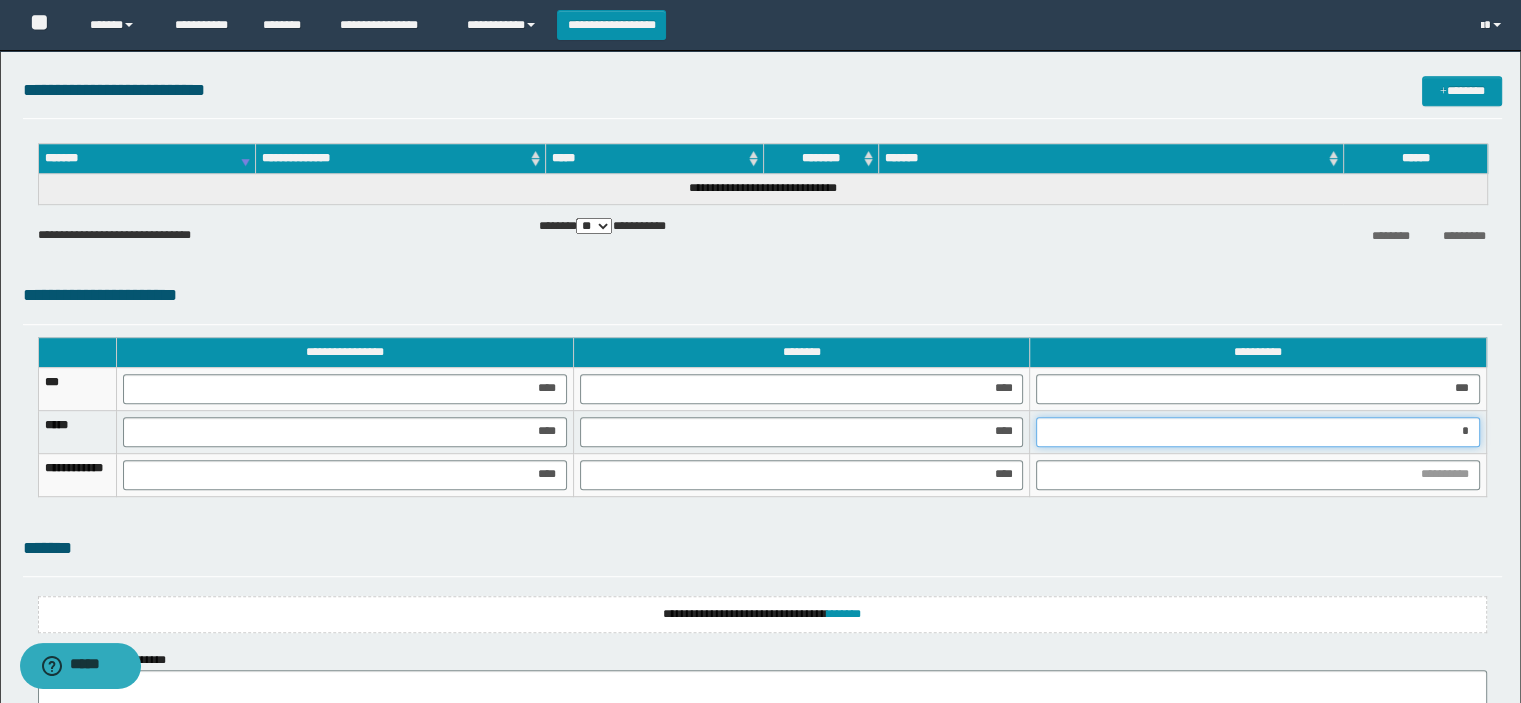 type on "**" 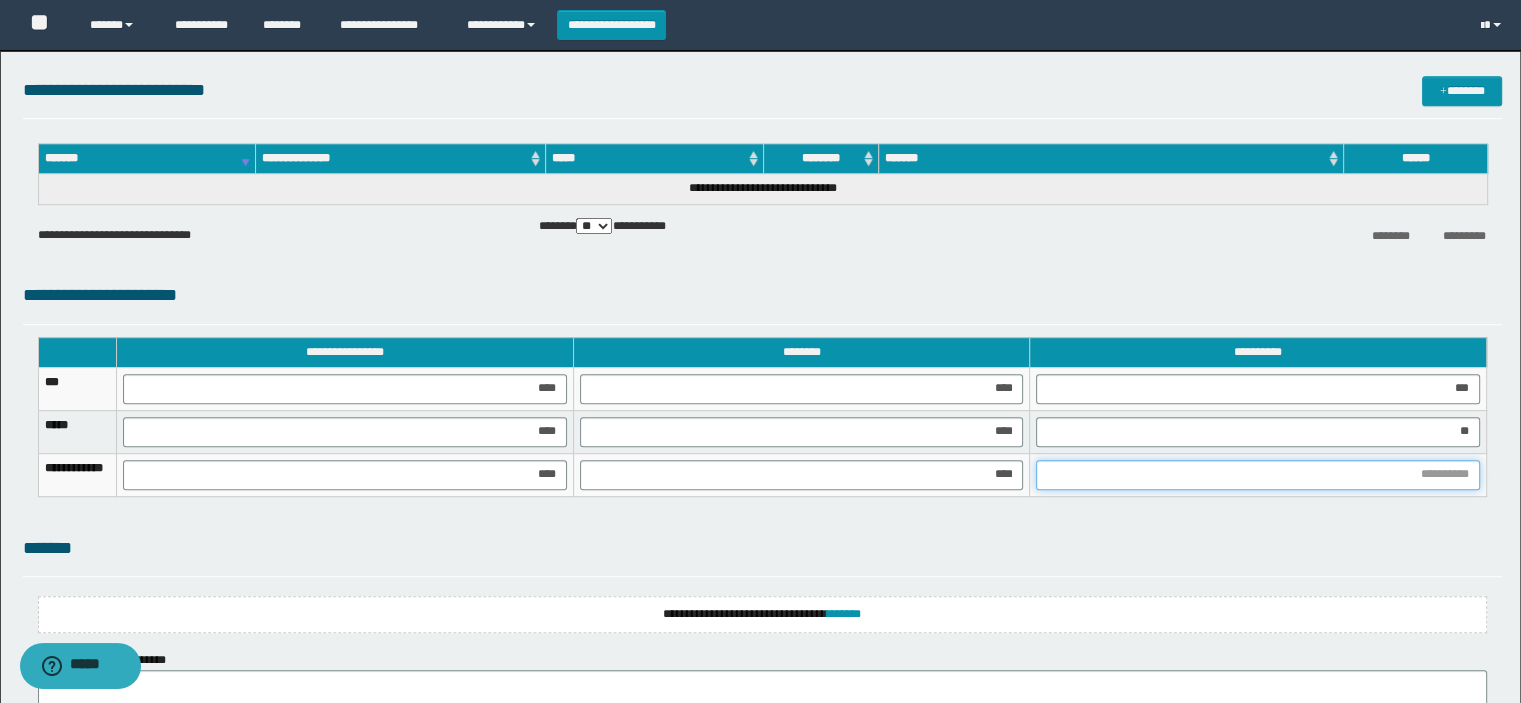 click at bounding box center (1258, 475) 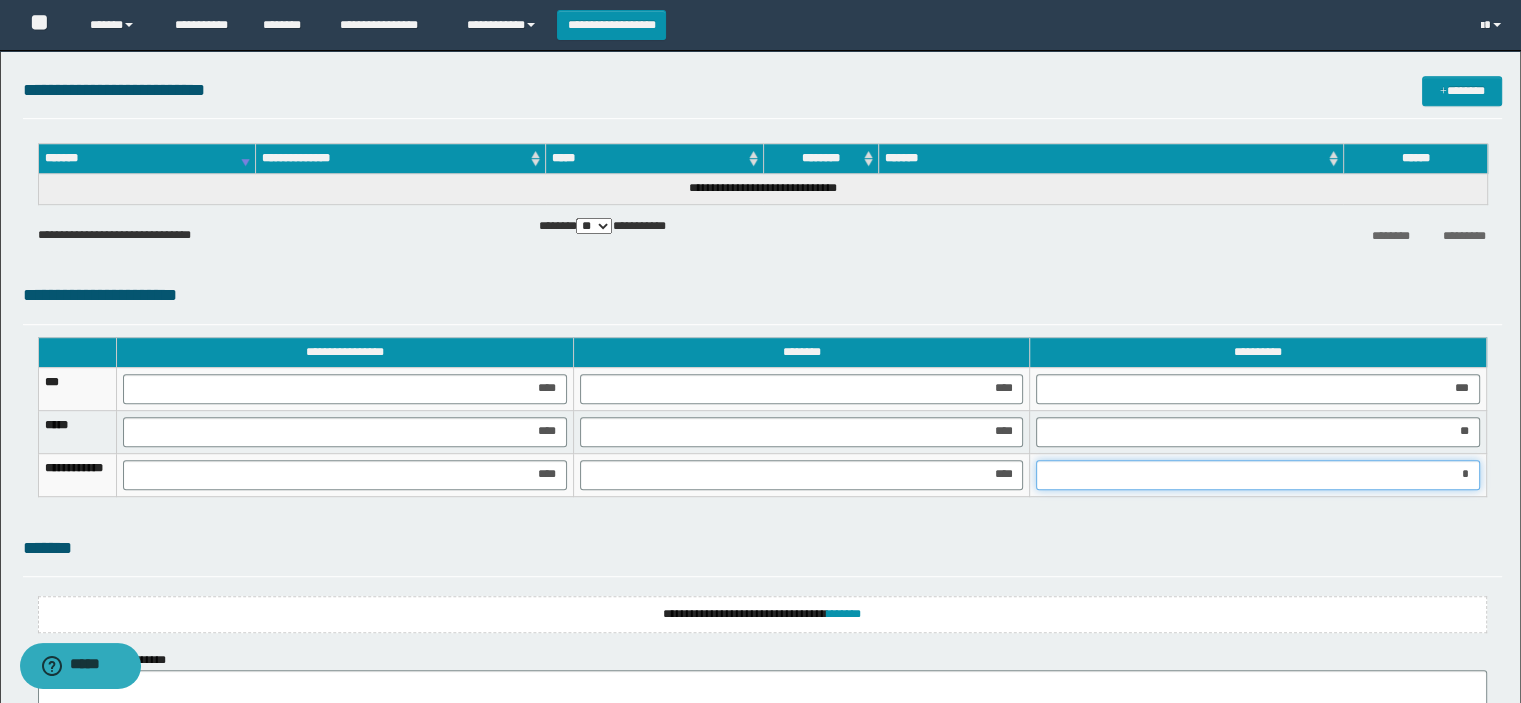 type on "**" 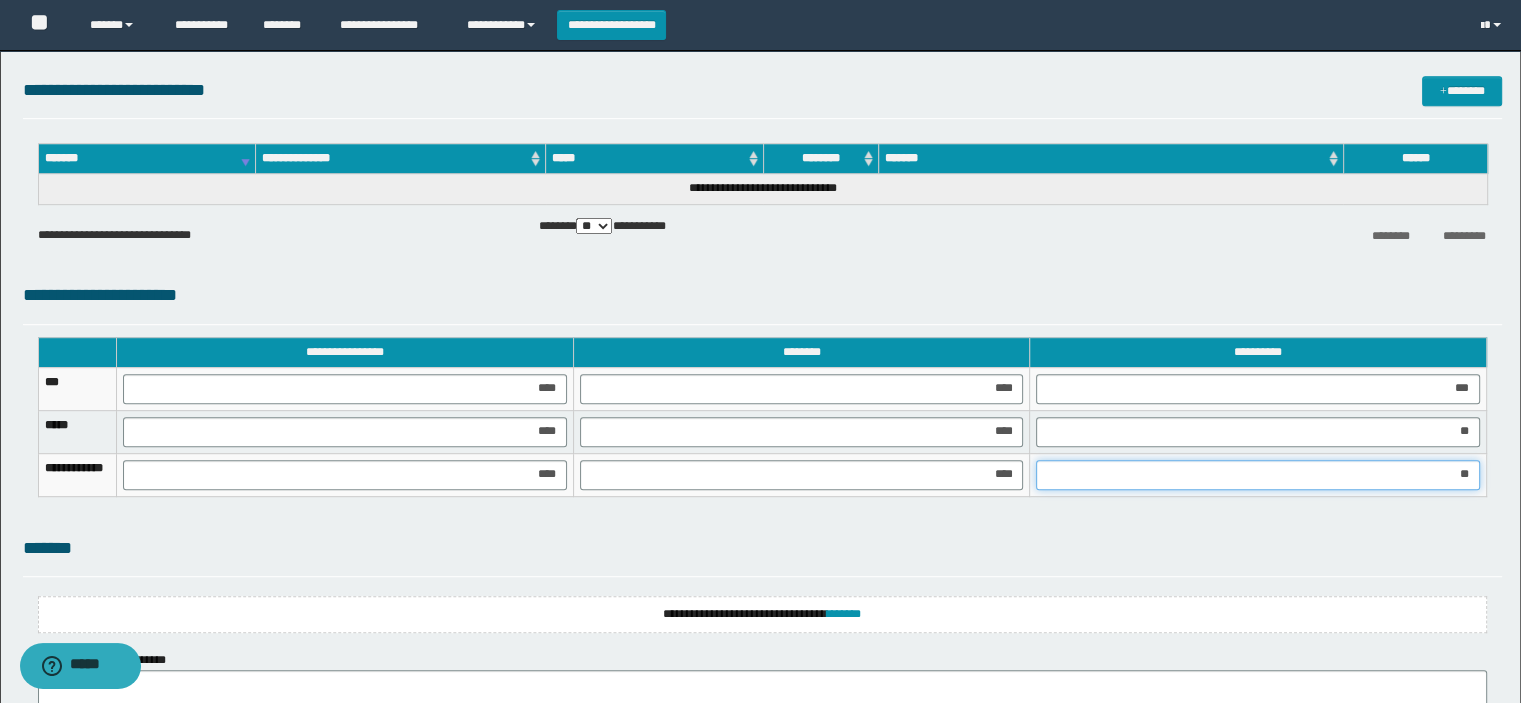 scroll, scrollTop: 1224, scrollLeft: 0, axis: vertical 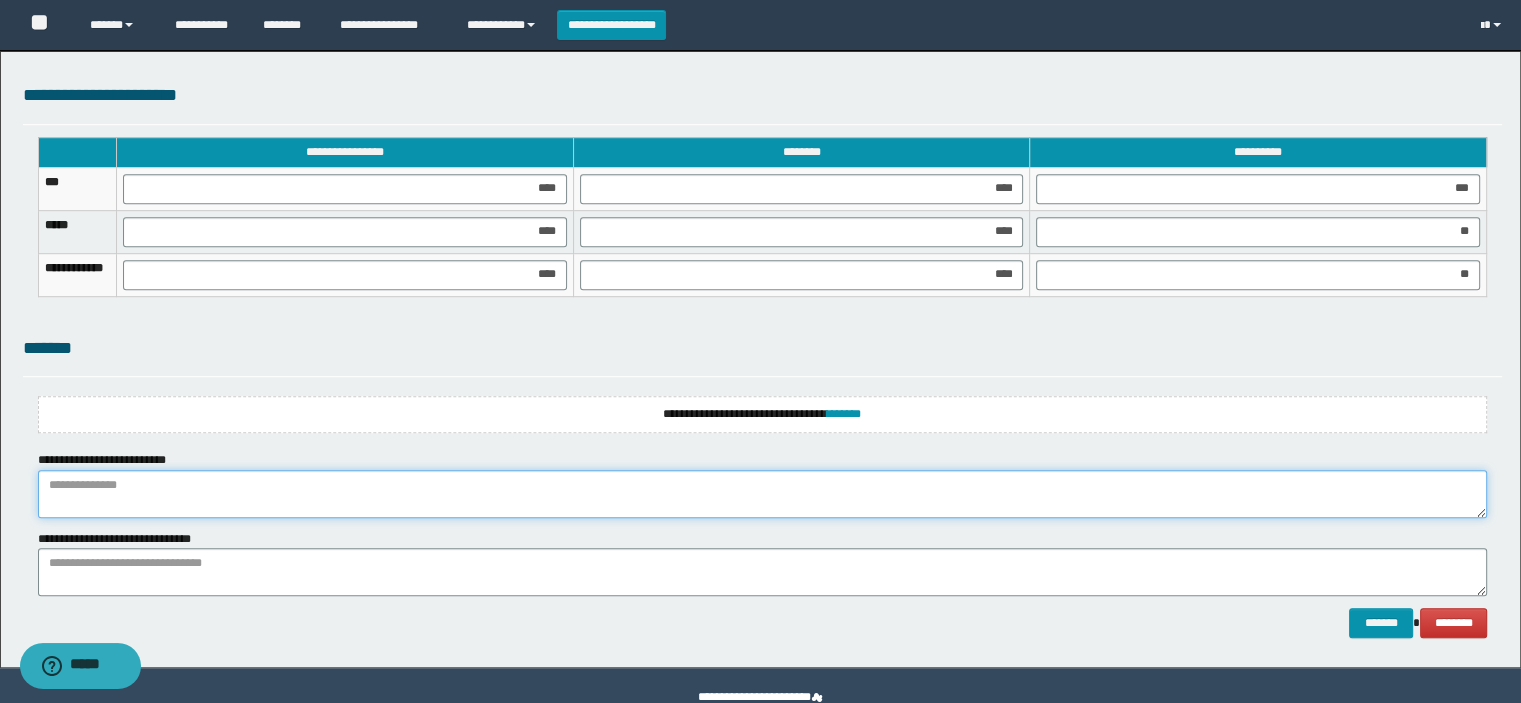 click at bounding box center [763, 494] 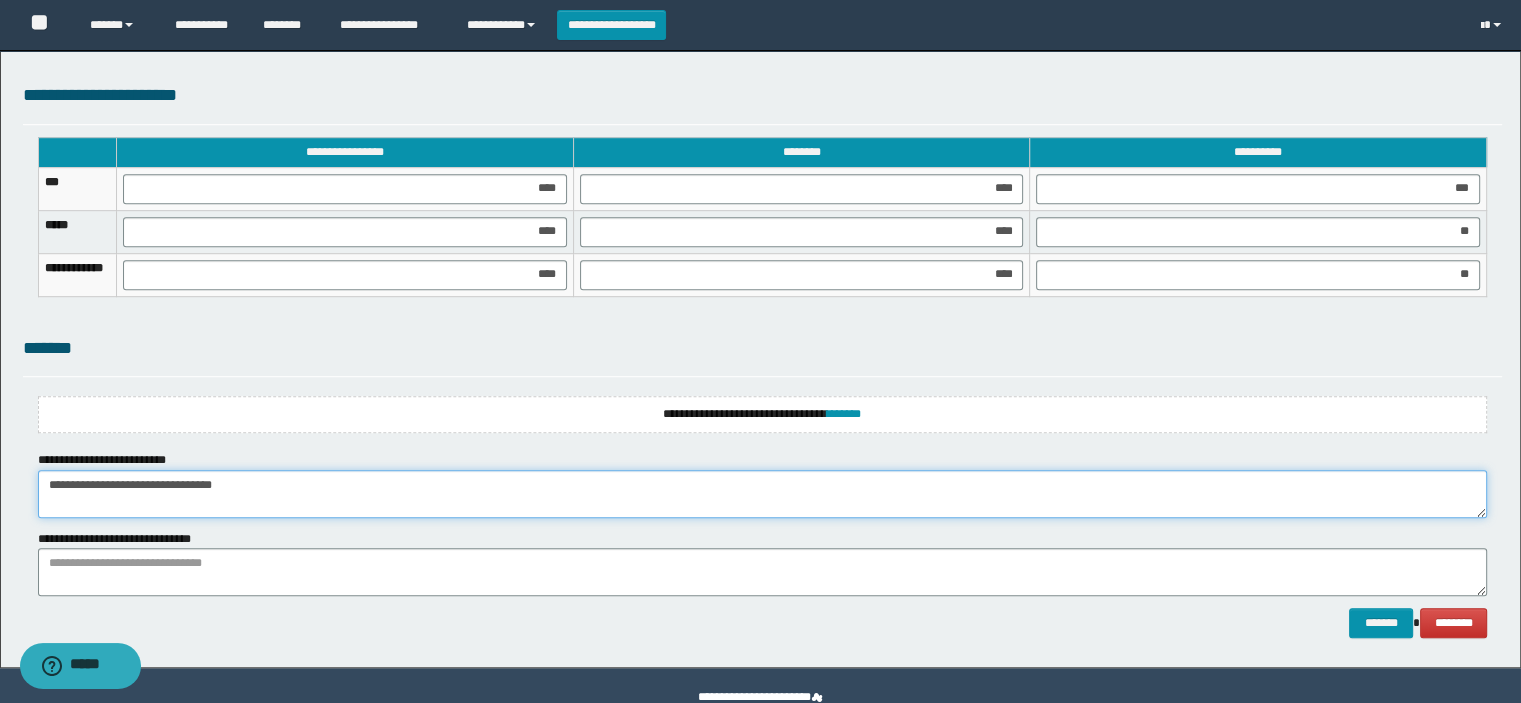 type on "**********" 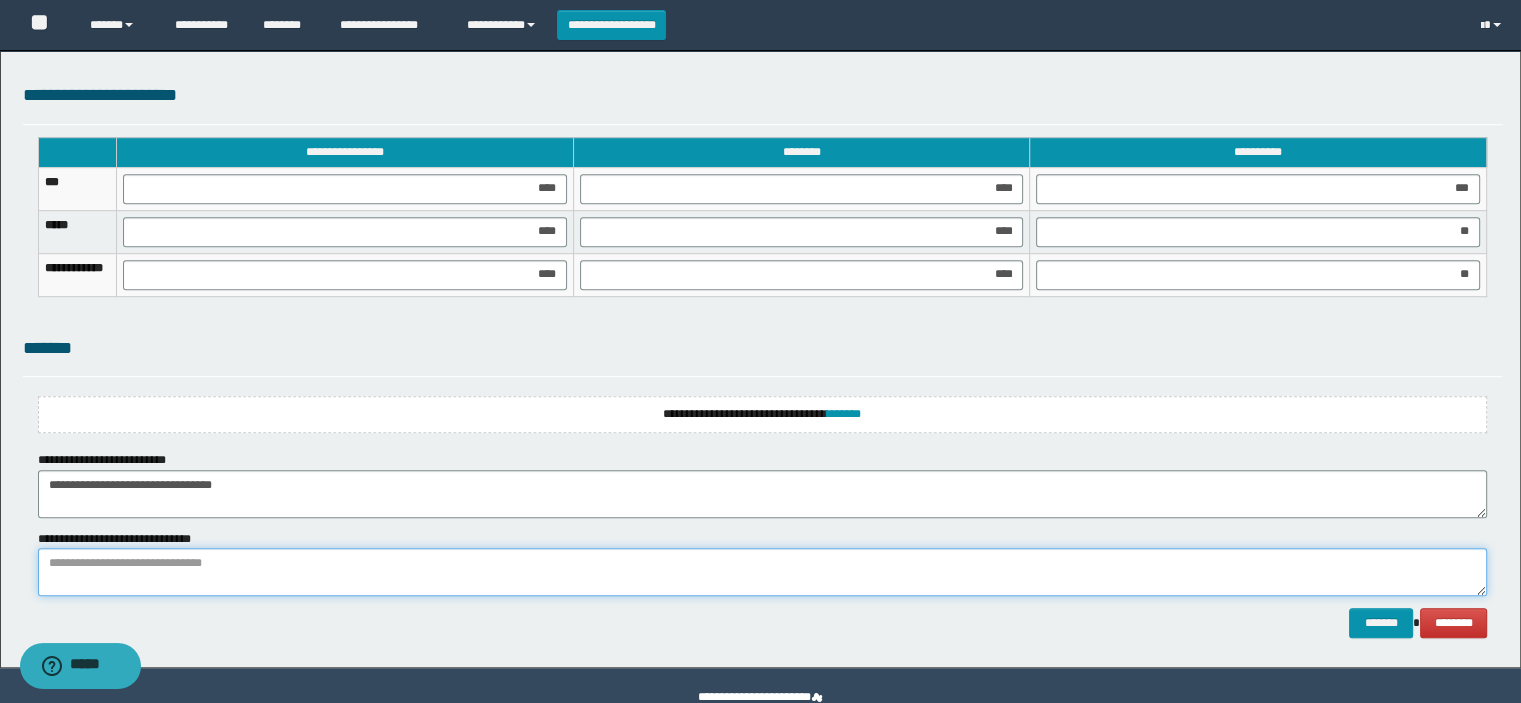 click at bounding box center [763, 572] 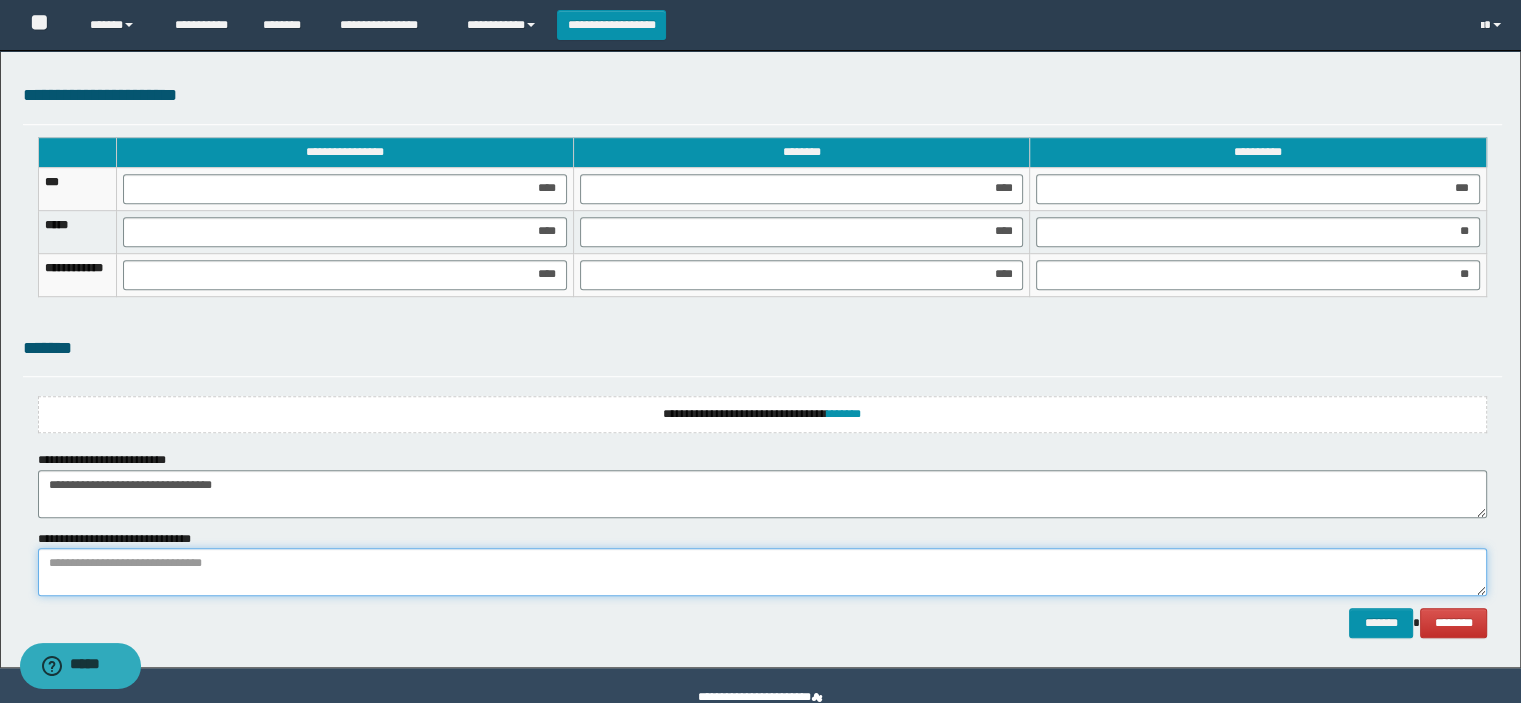 paste on "**********" 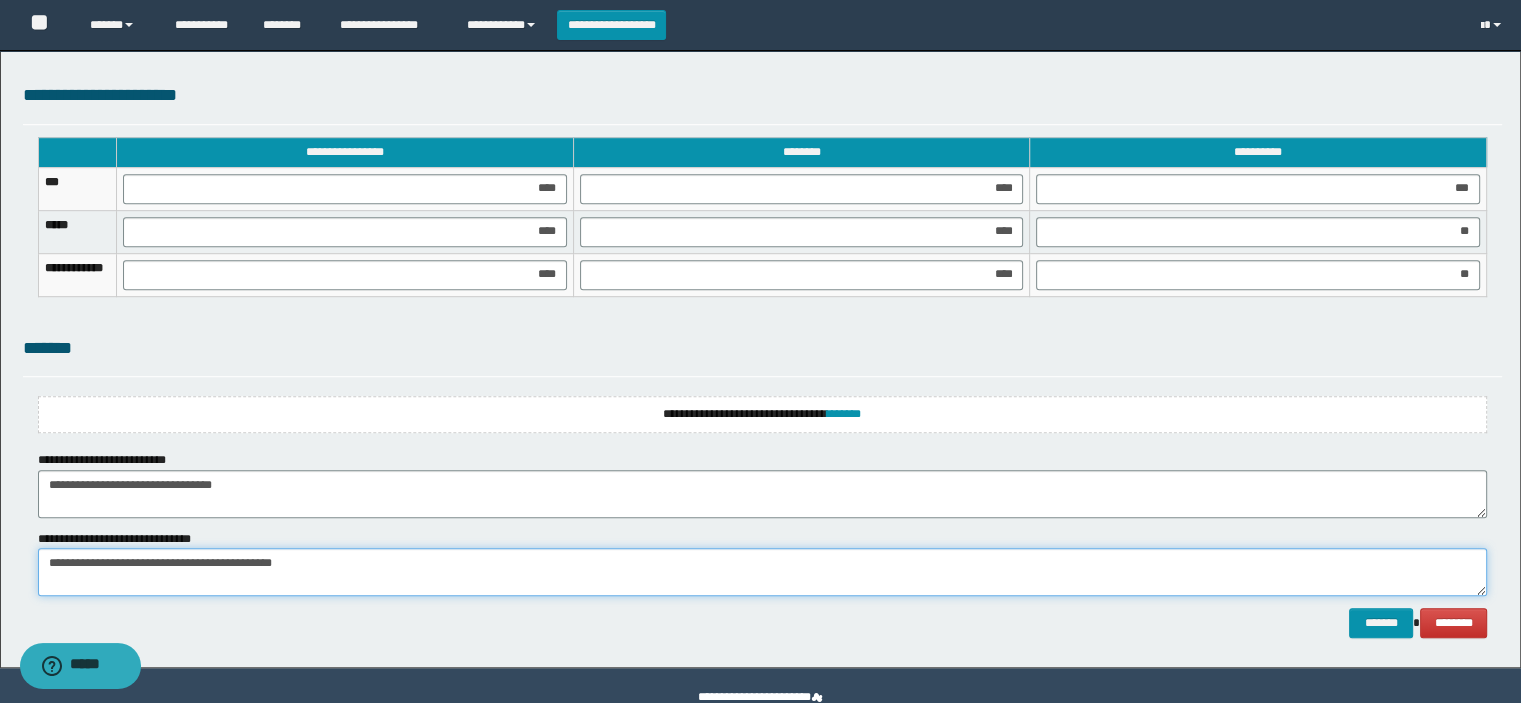 type on "**********" 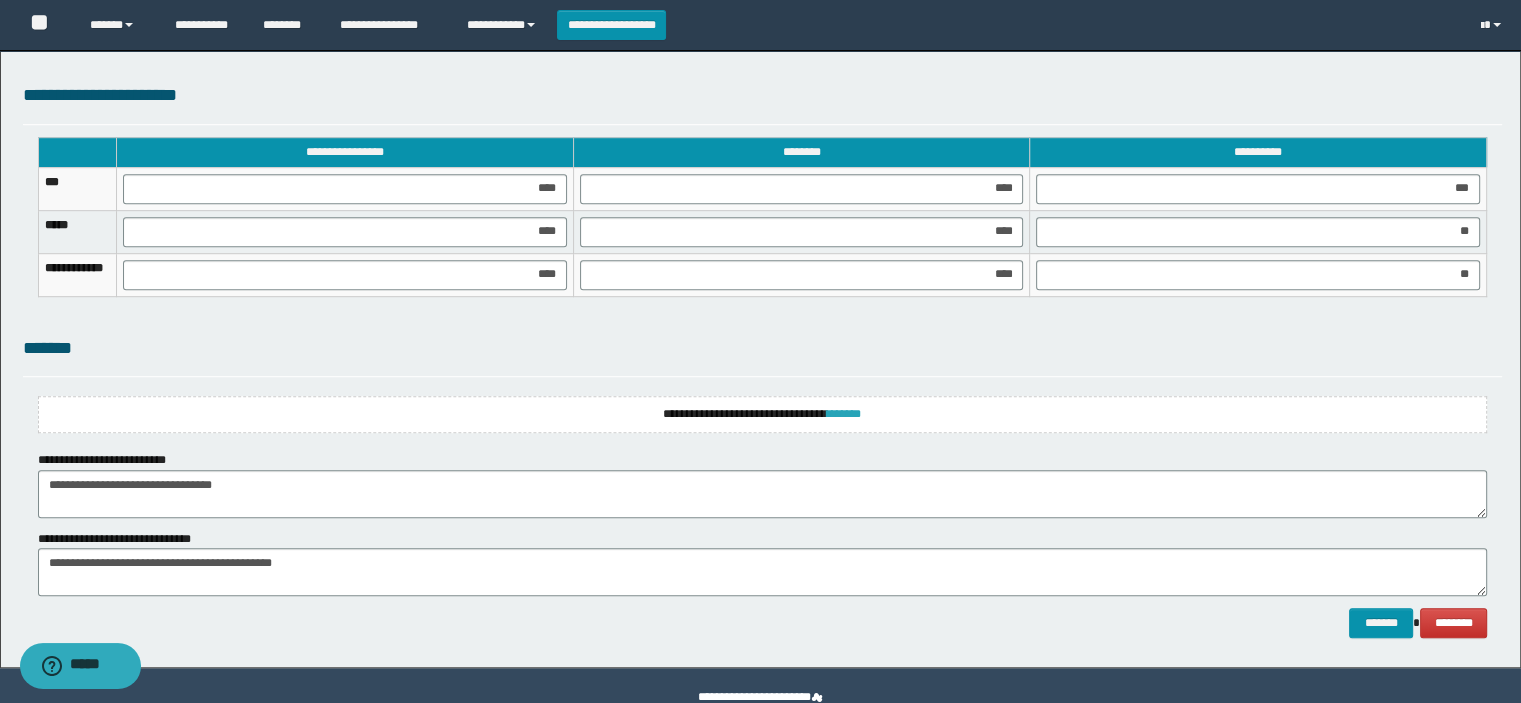 click on "*******" at bounding box center (844, 414) 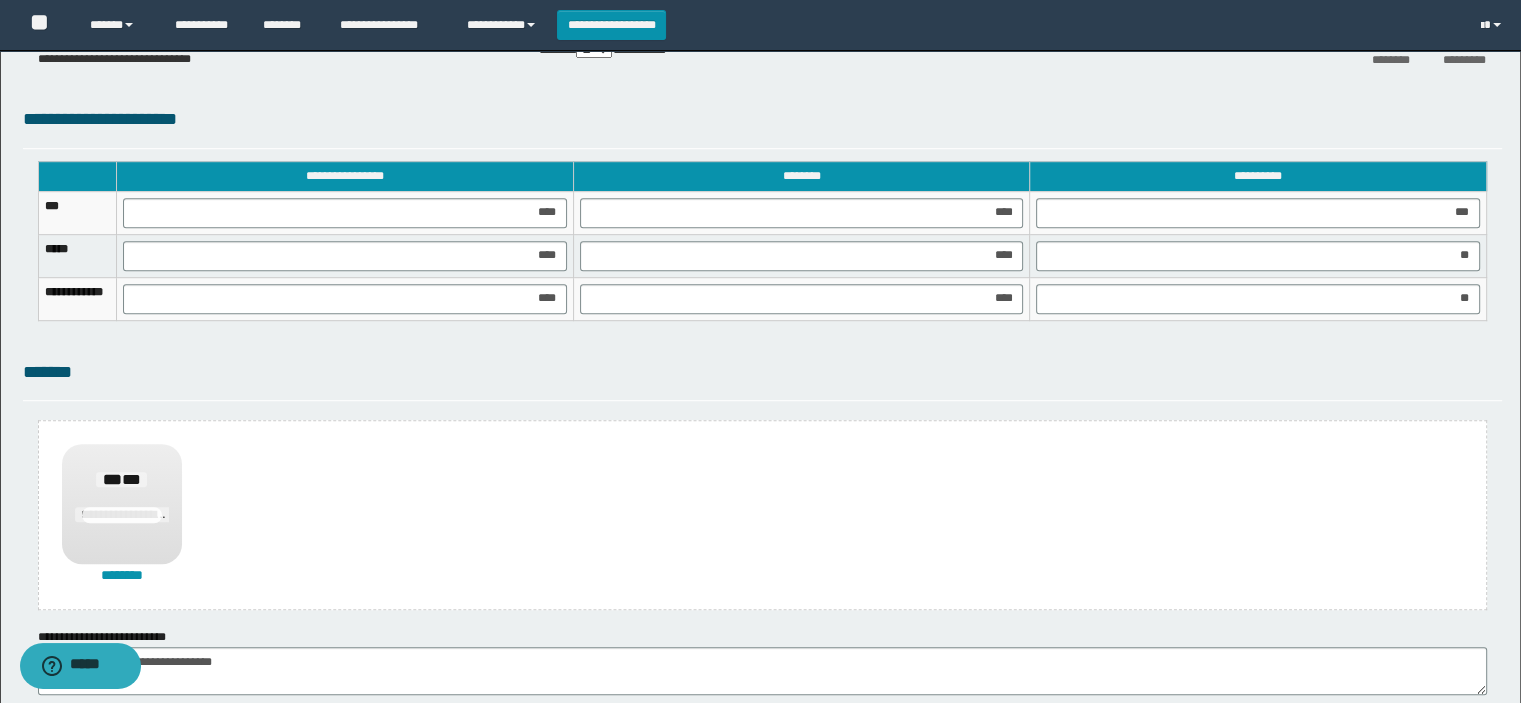 scroll, scrollTop: 1419, scrollLeft: 0, axis: vertical 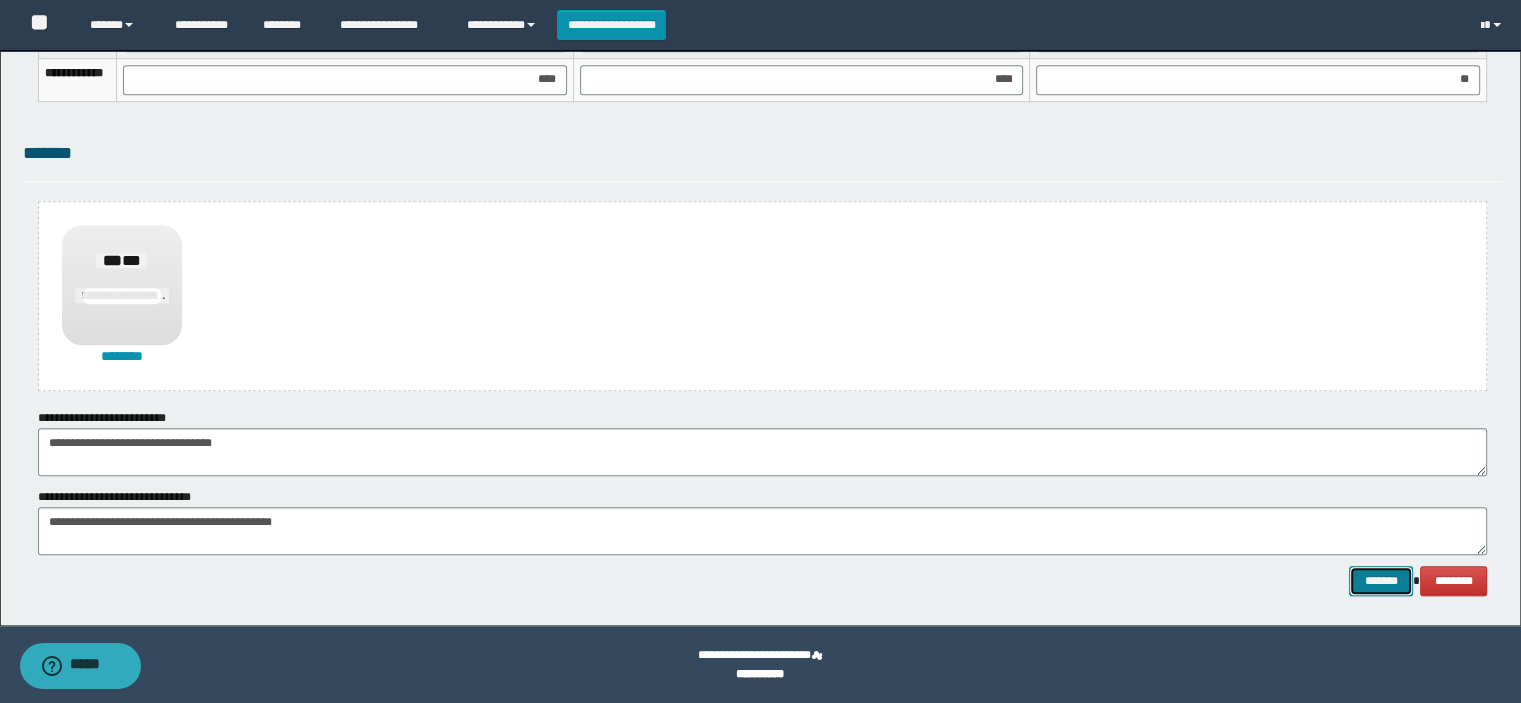 click on "*******" at bounding box center [1381, 581] 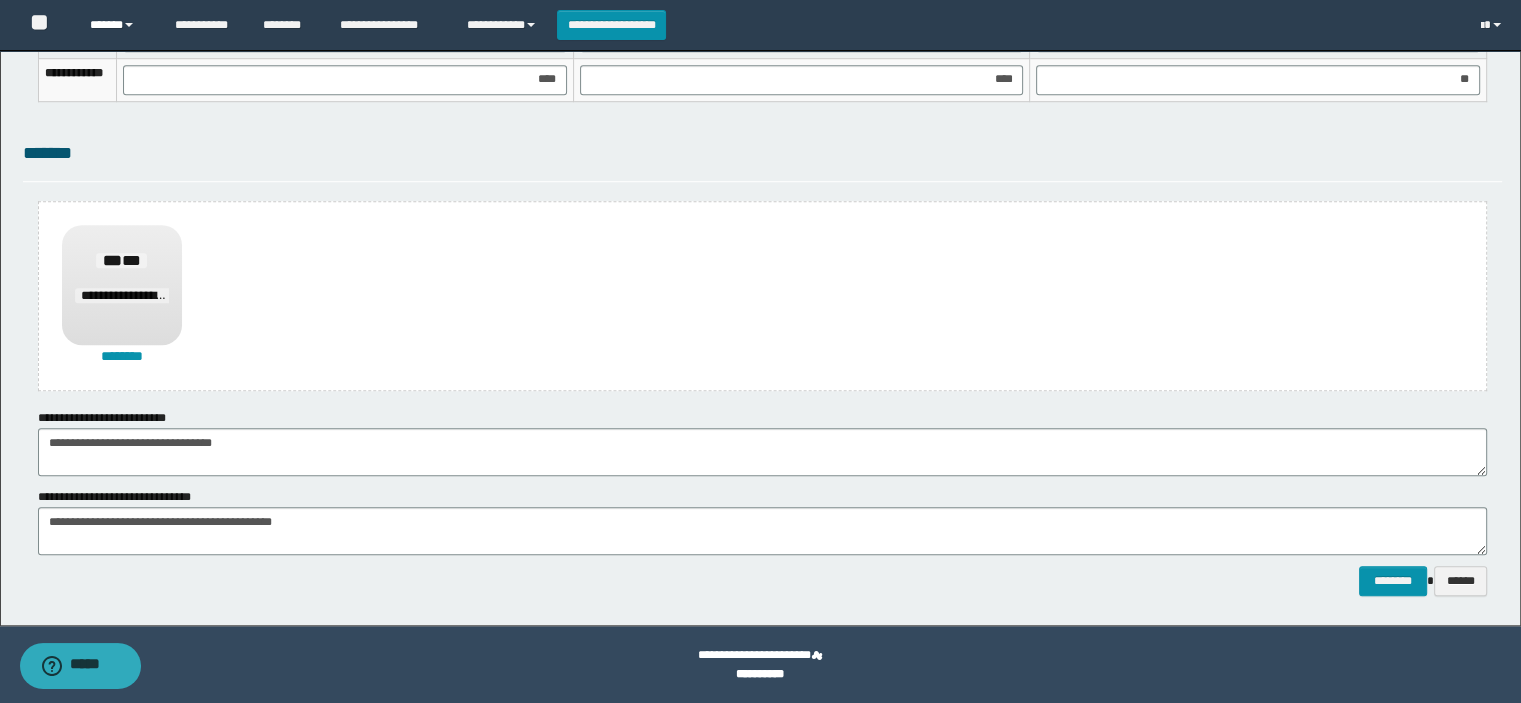 click on "******" at bounding box center (117, 25) 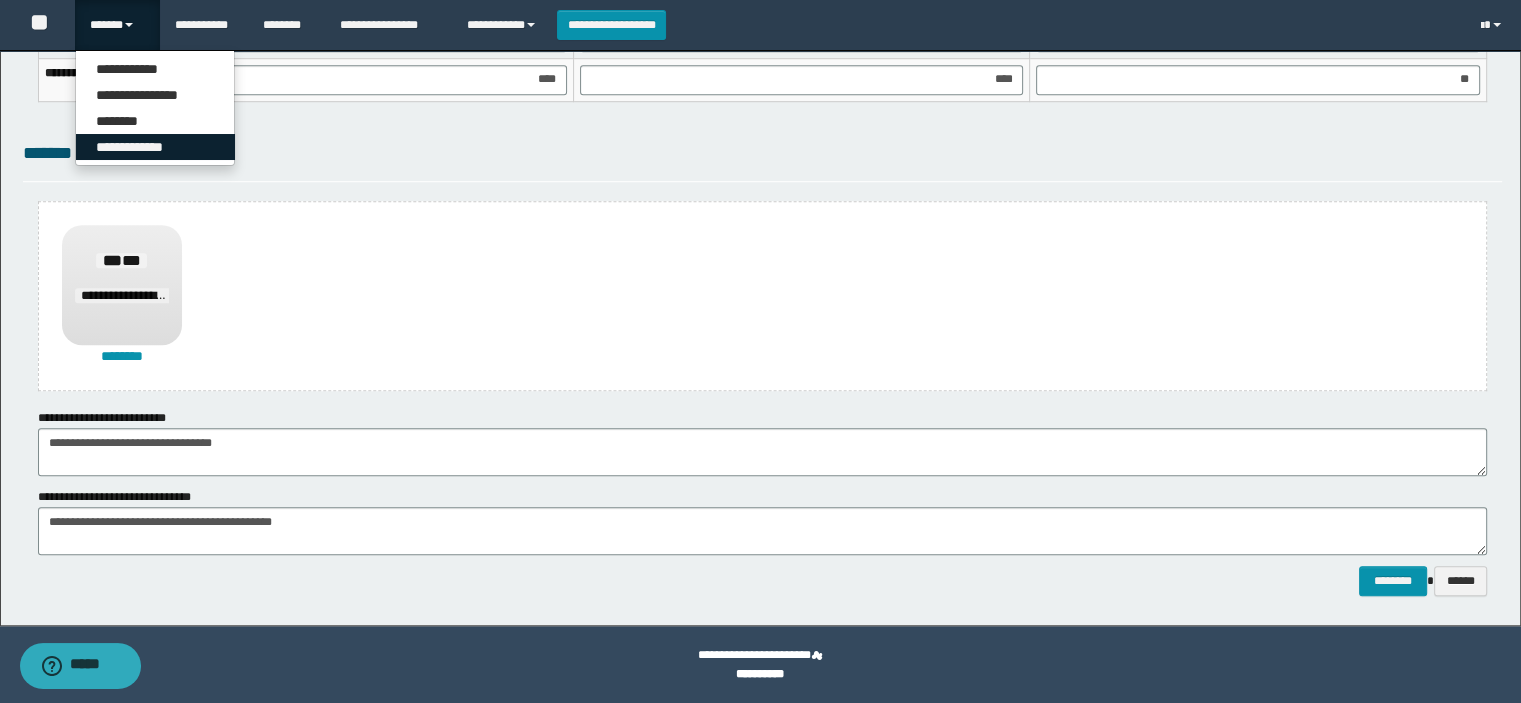 click on "**********" at bounding box center (155, 147) 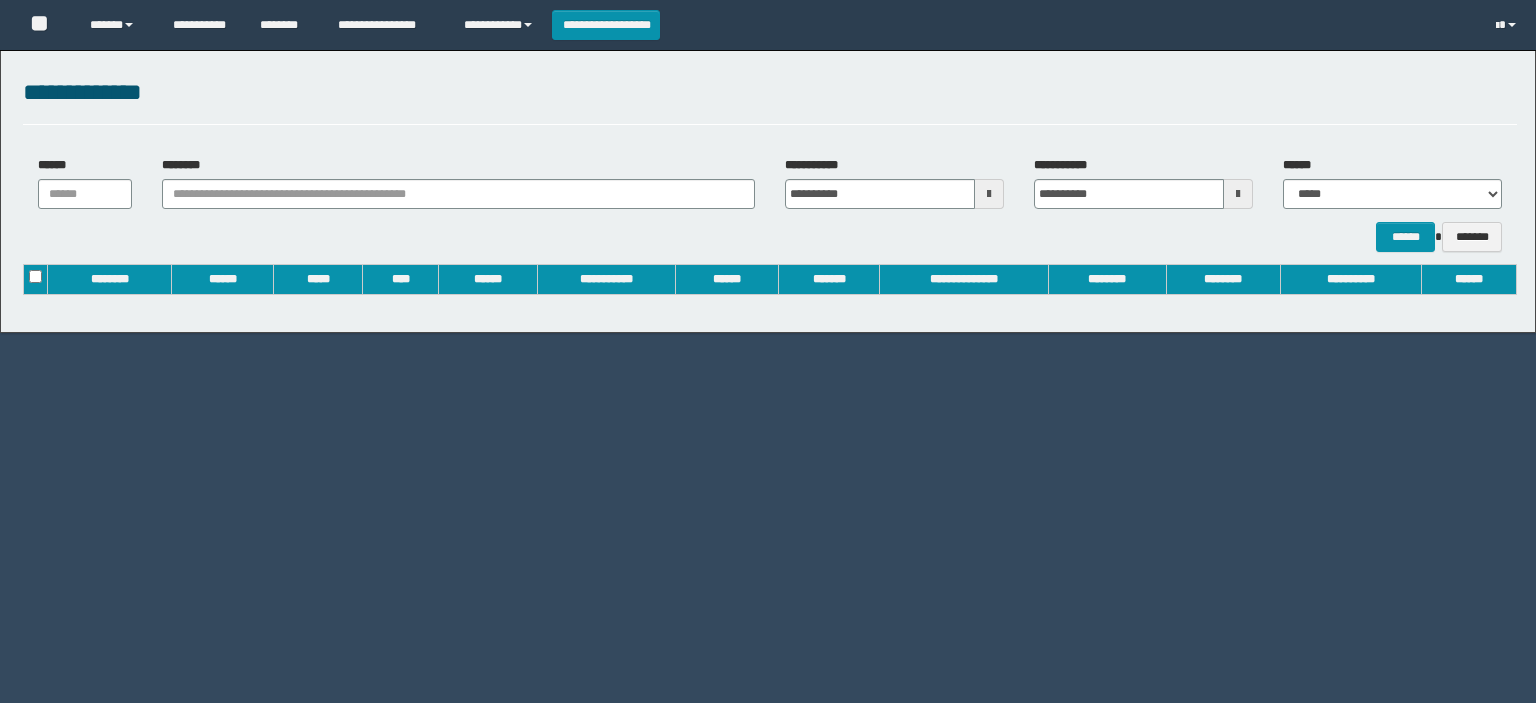 scroll, scrollTop: 0, scrollLeft: 0, axis: both 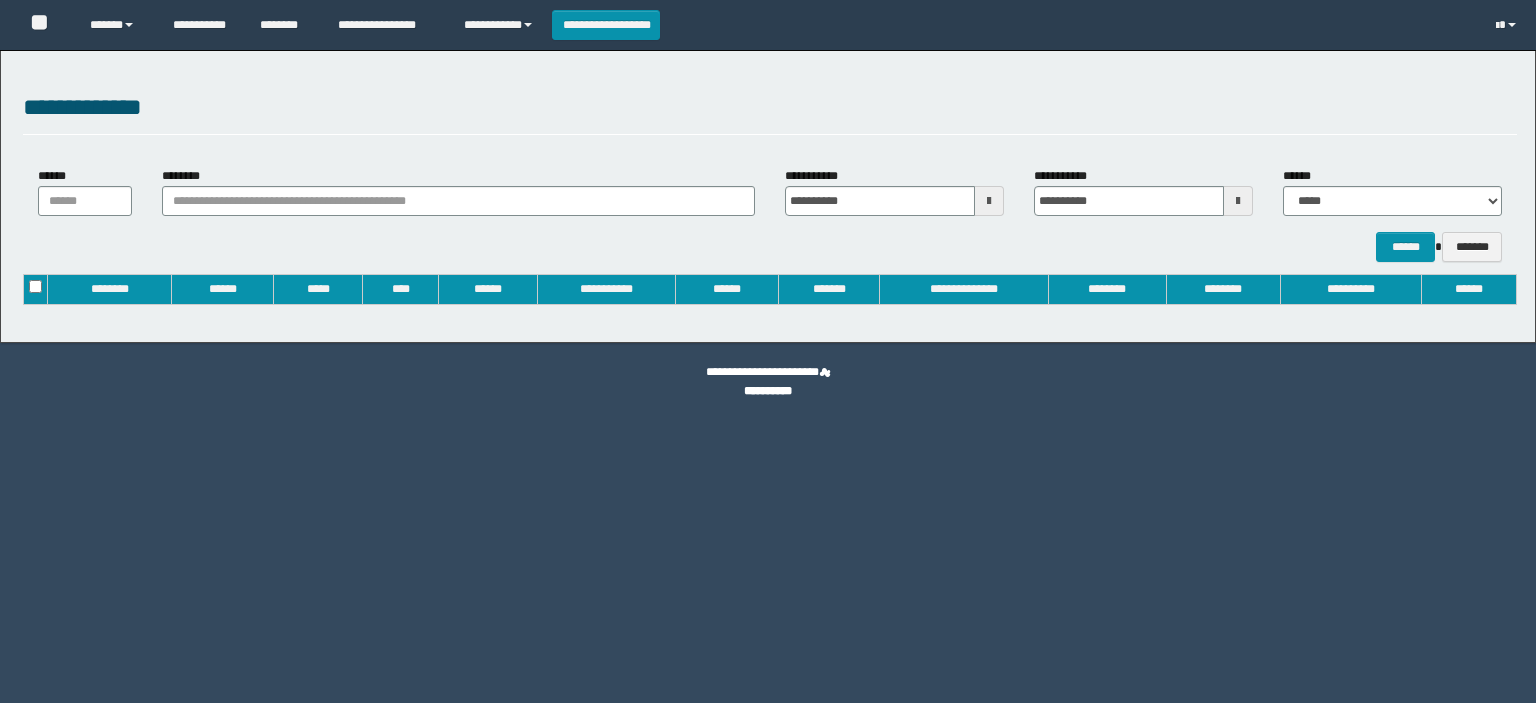type on "**********" 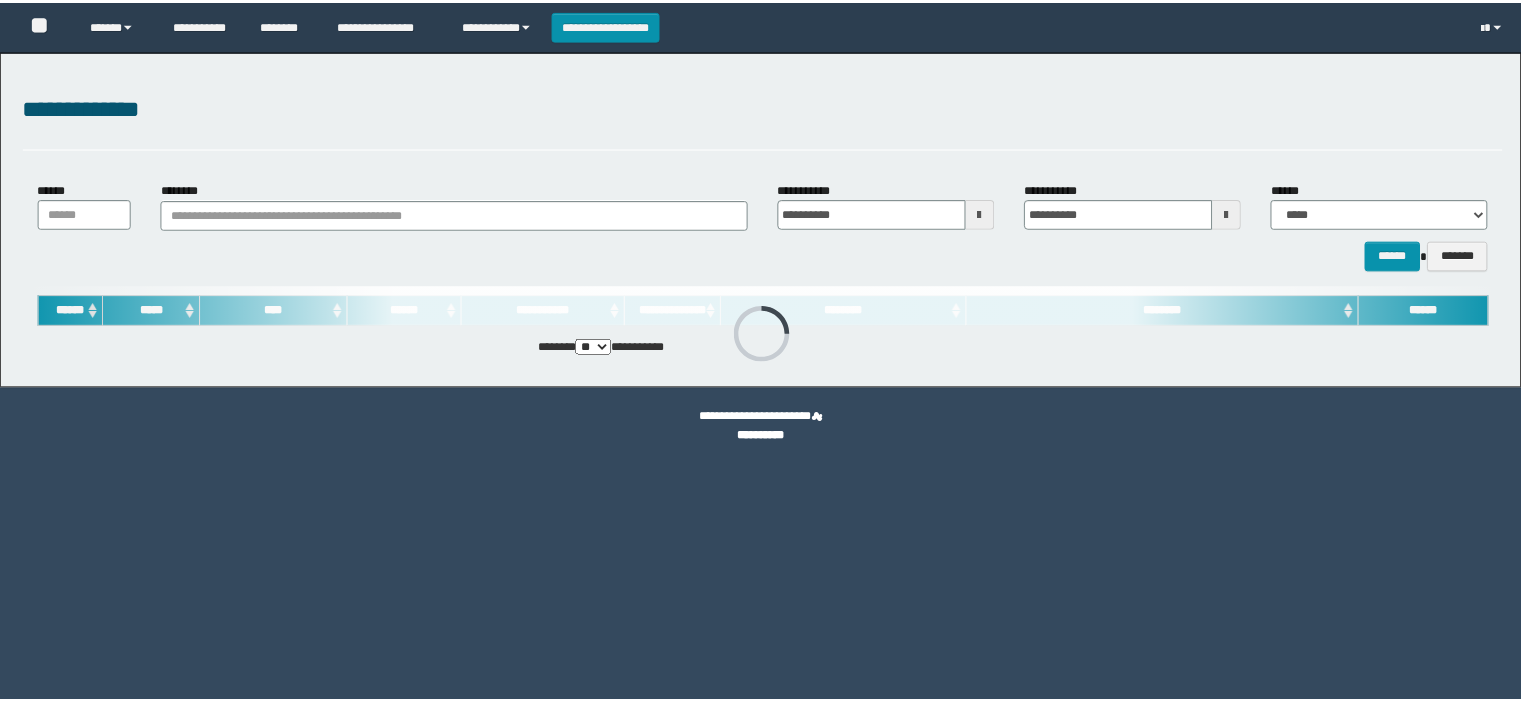 scroll, scrollTop: 0, scrollLeft: 0, axis: both 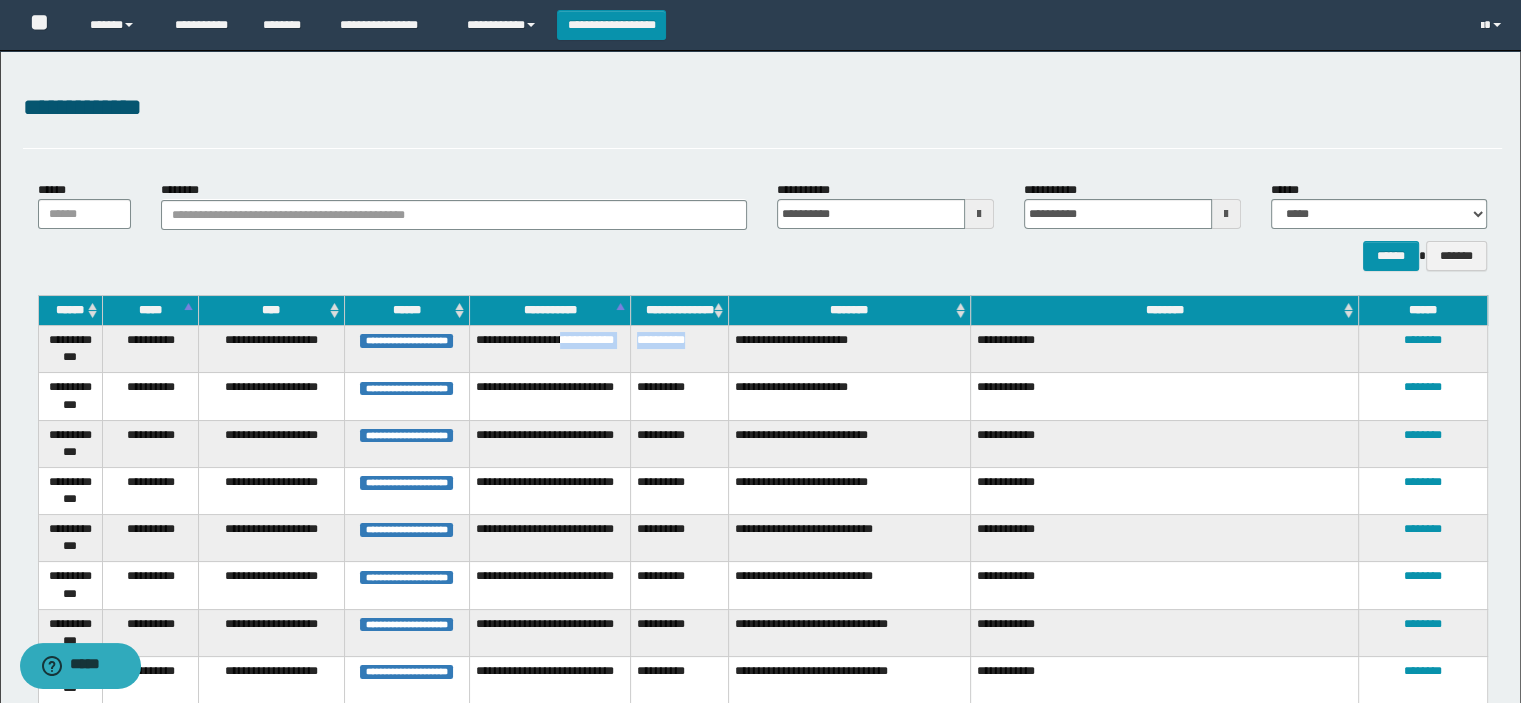 drag, startPoint x: 701, startPoint y: 337, endPoint x: 629, endPoint y: 341, distance: 72.11102 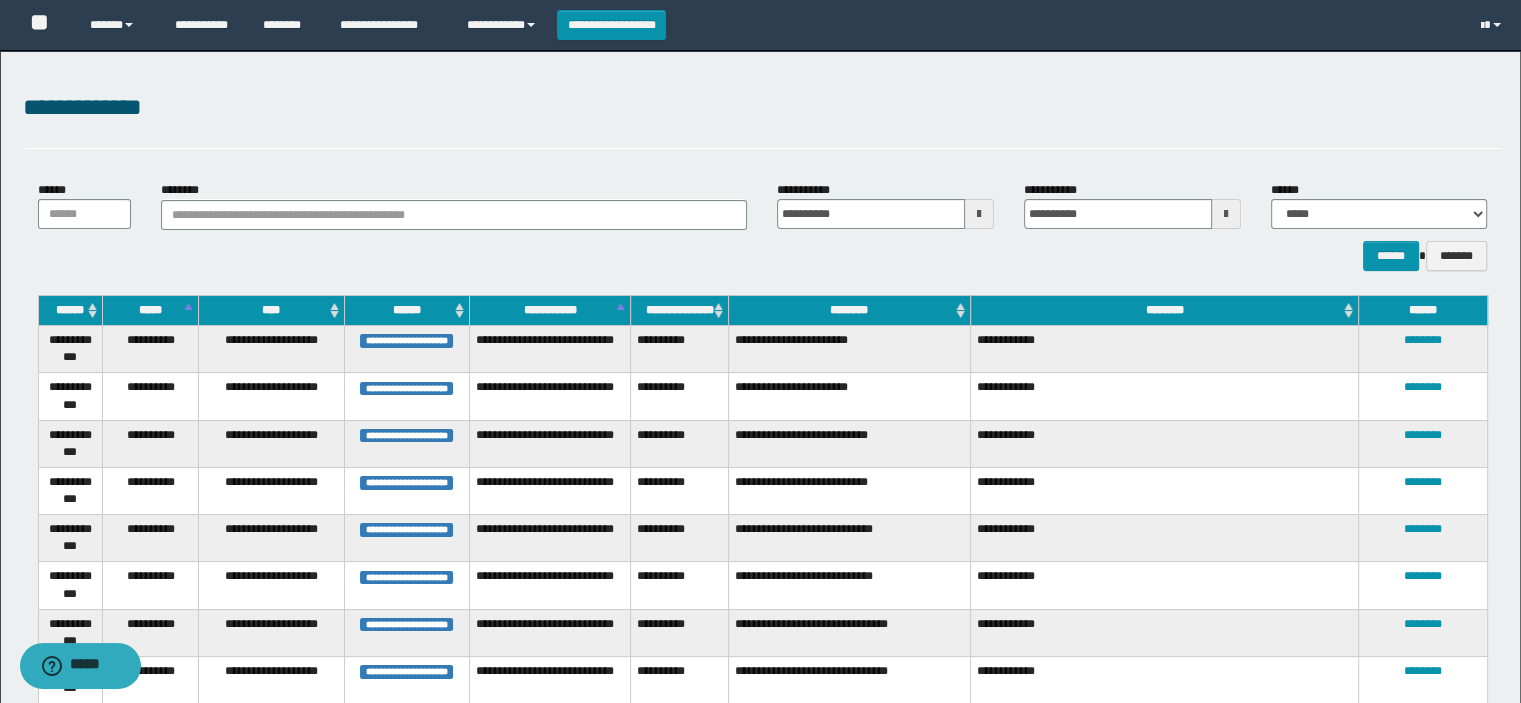 click on "**********" at bounding box center [760, 438] 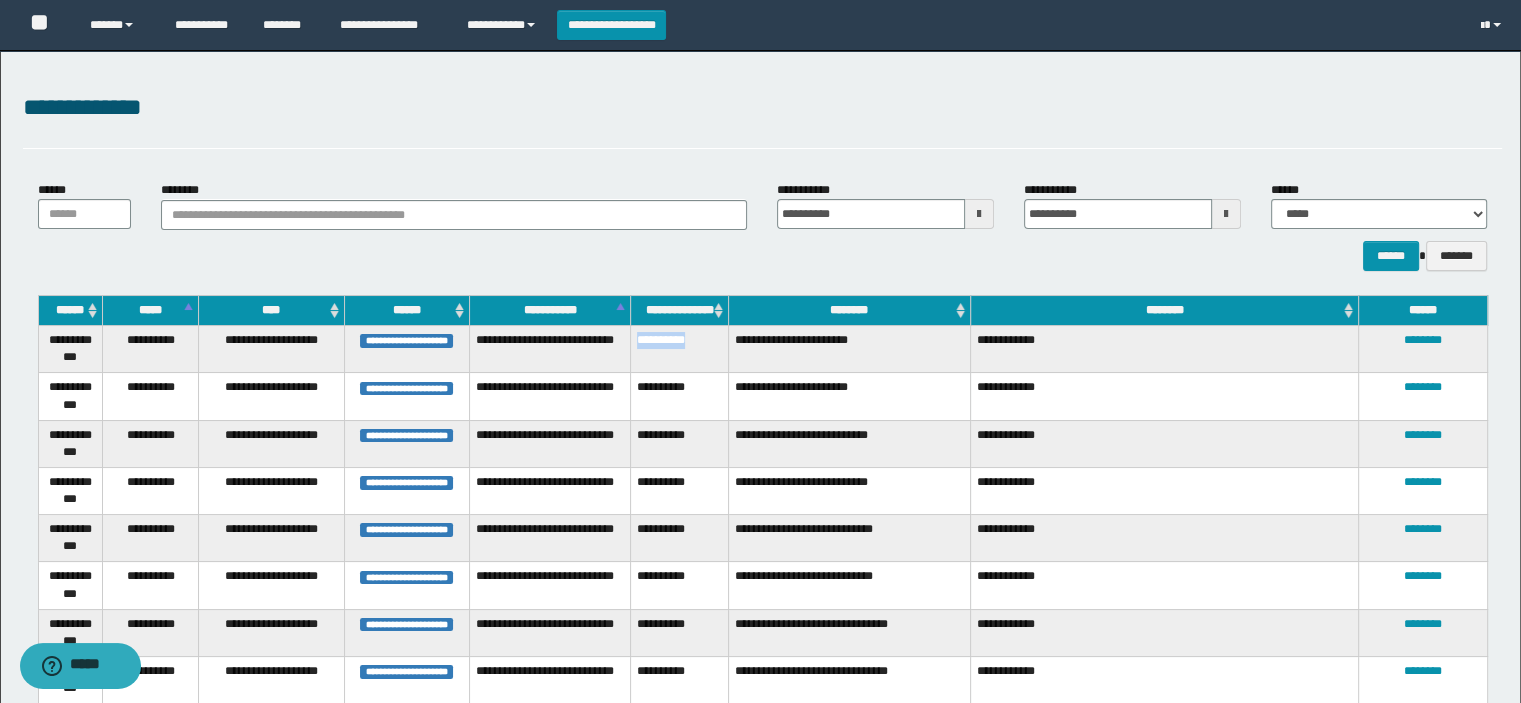 drag, startPoint x: 701, startPoint y: 340, endPoint x: 637, endPoint y: 345, distance: 64.195015 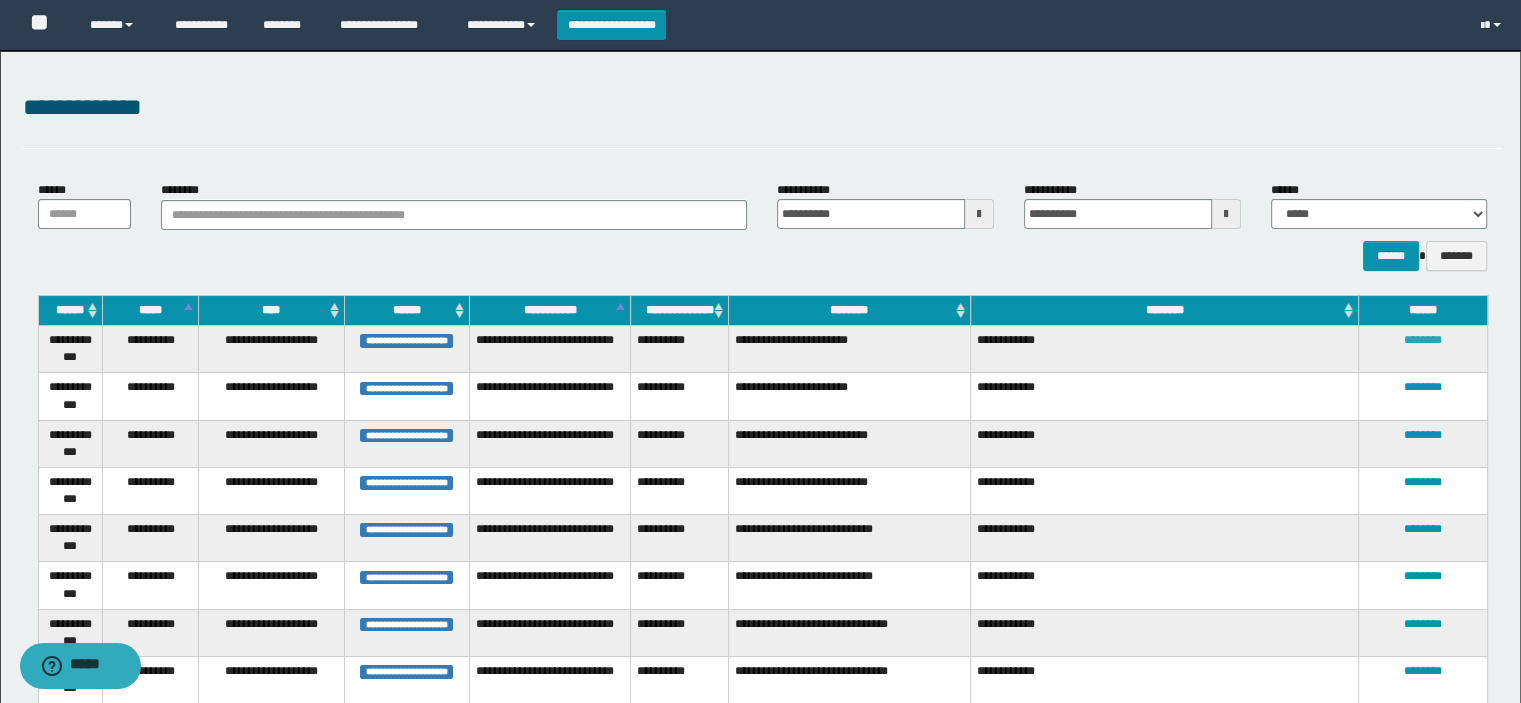 click on "********" at bounding box center [1423, 340] 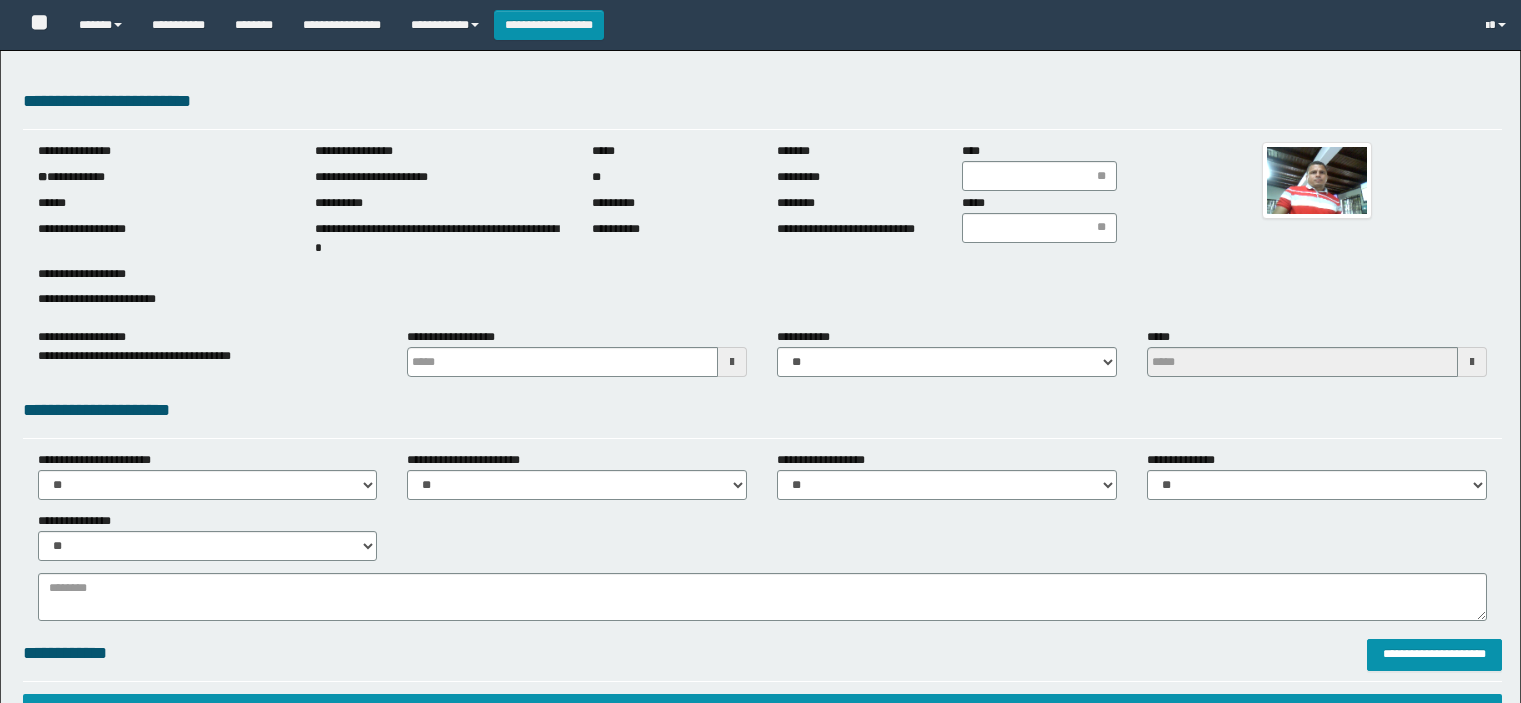 scroll, scrollTop: 0, scrollLeft: 0, axis: both 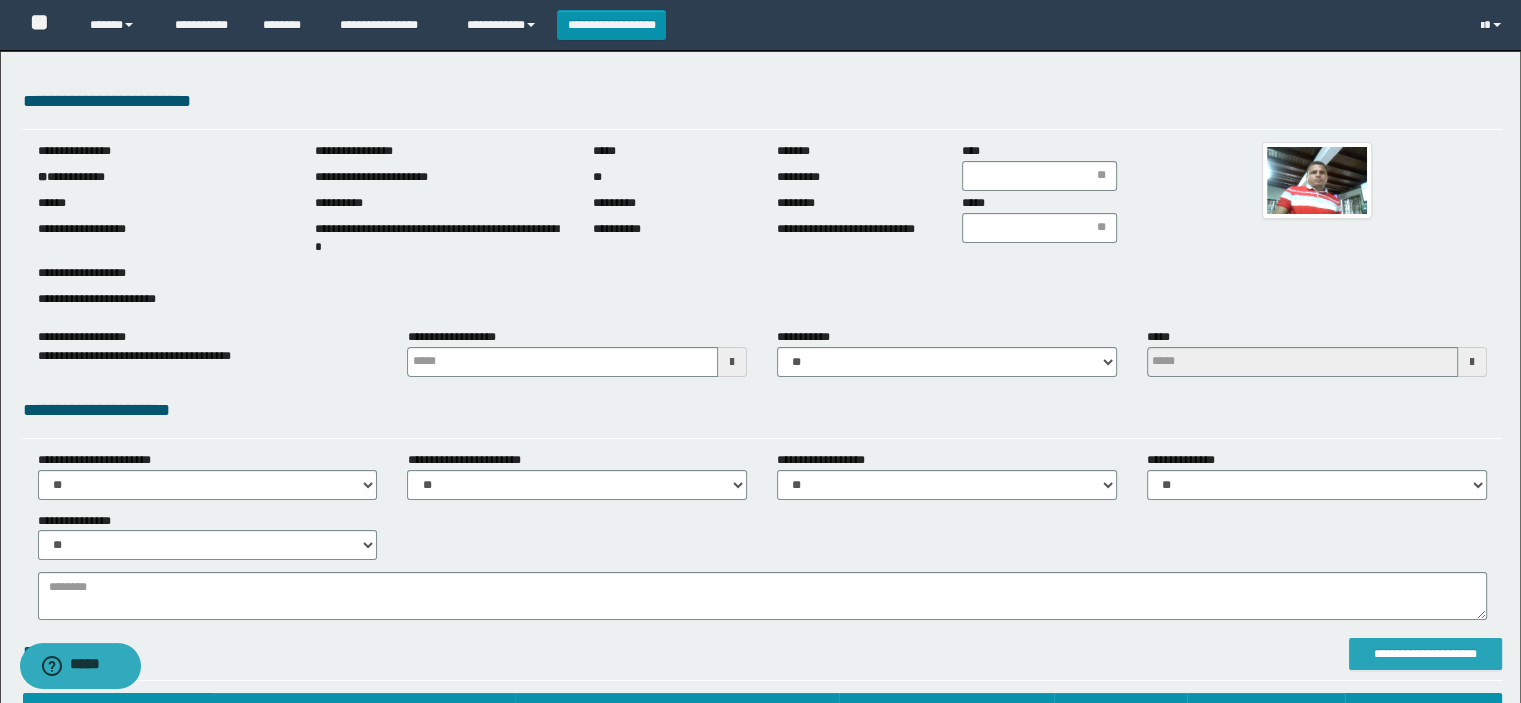 click on "**********" at bounding box center (1426, 654) 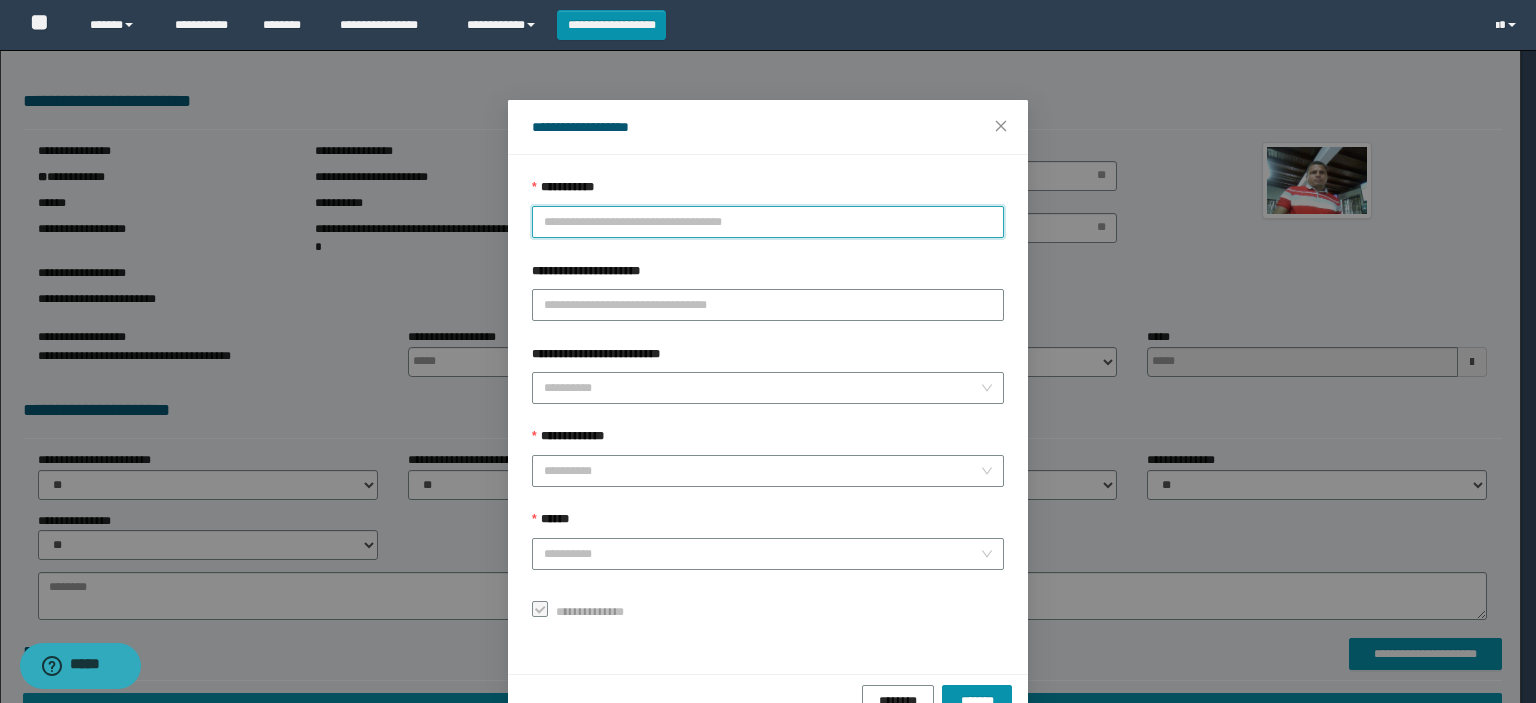 click on "**********" at bounding box center [768, 222] 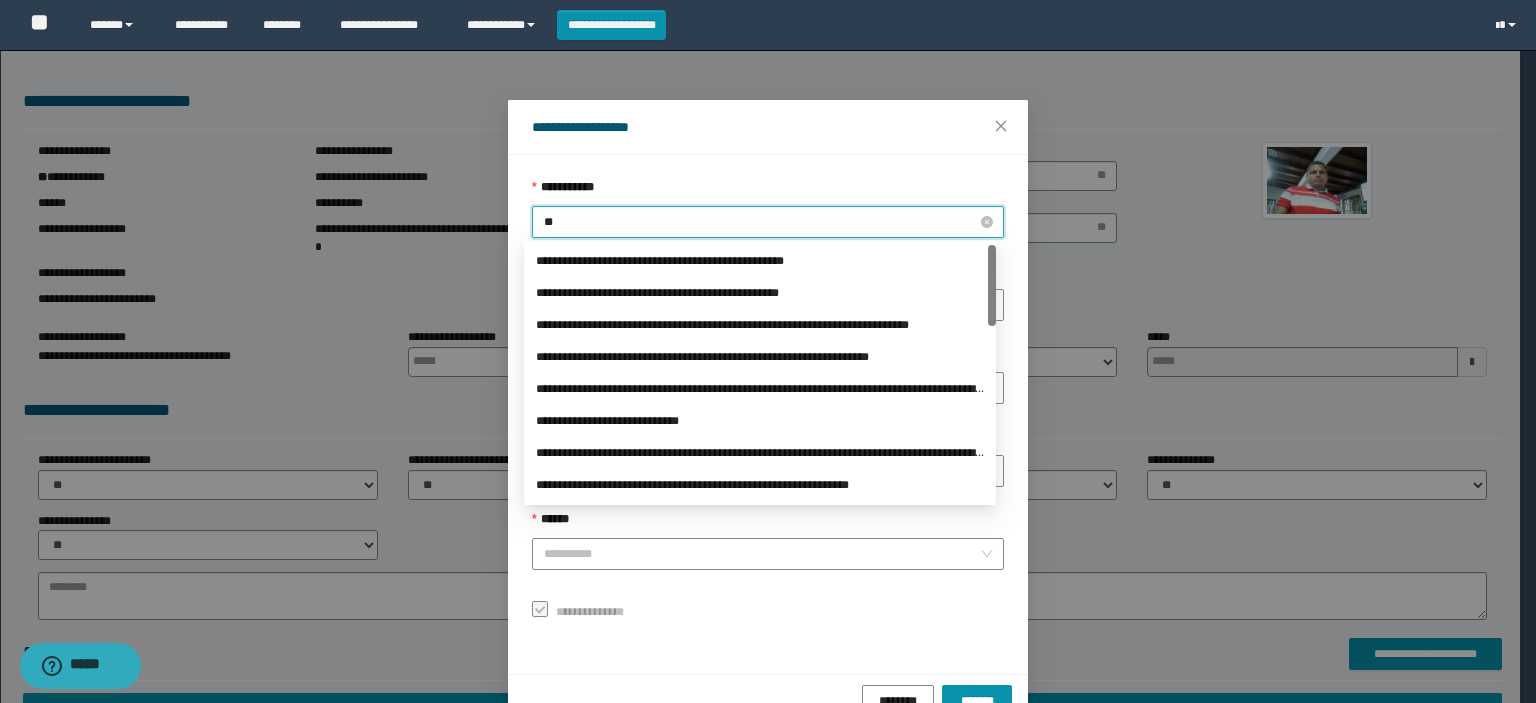type on "***" 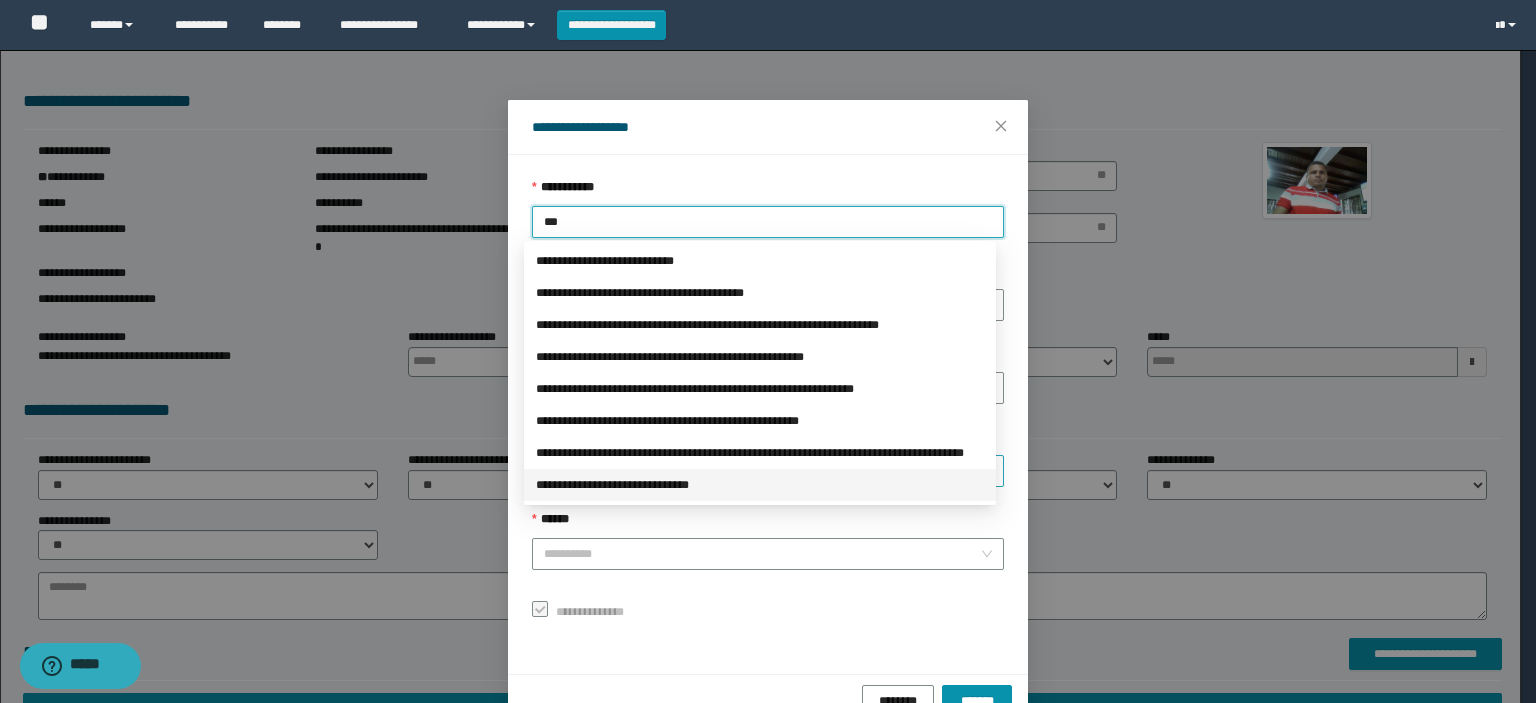 drag, startPoint x: 598, startPoint y: 477, endPoint x: 601, endPoint y: 458, distance: 19.235384 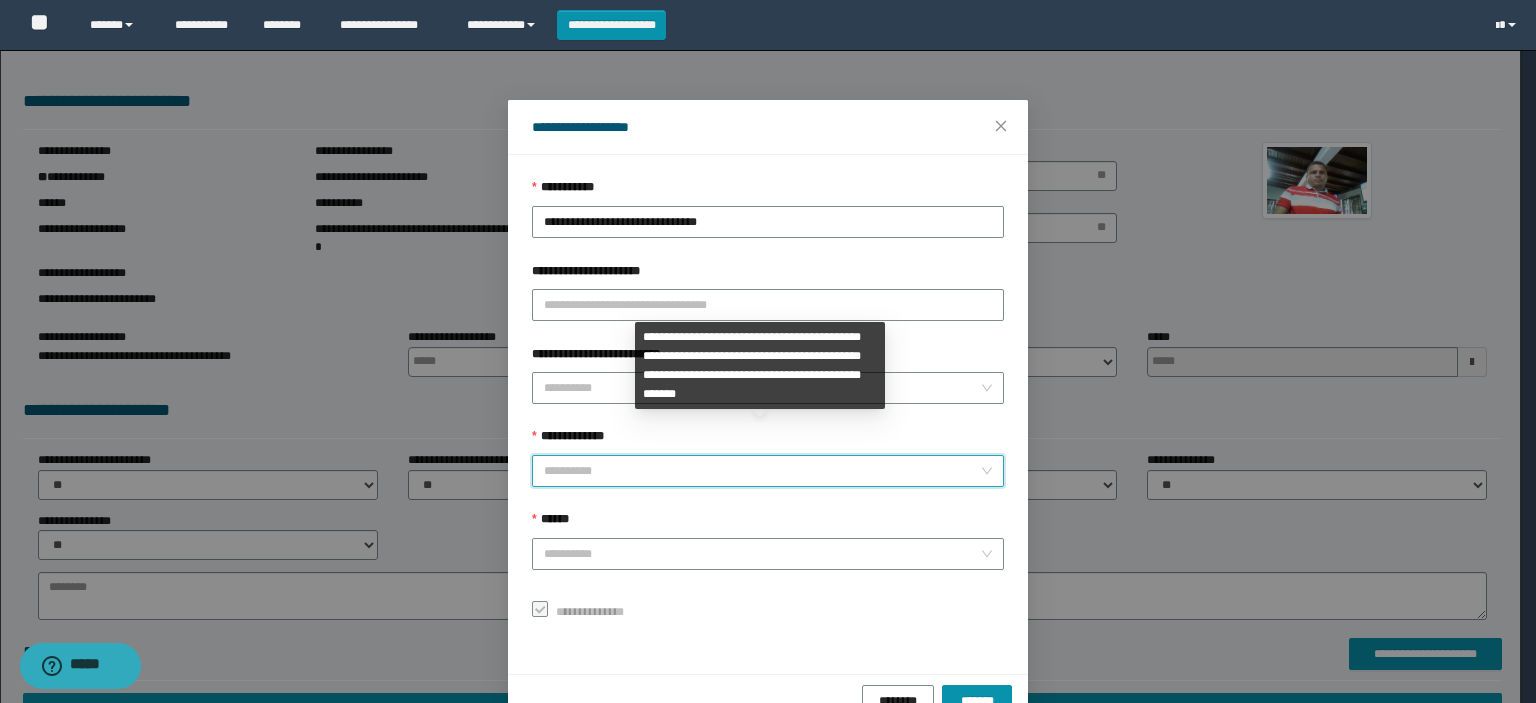 click on "**********" at bounding box center [762, 471] 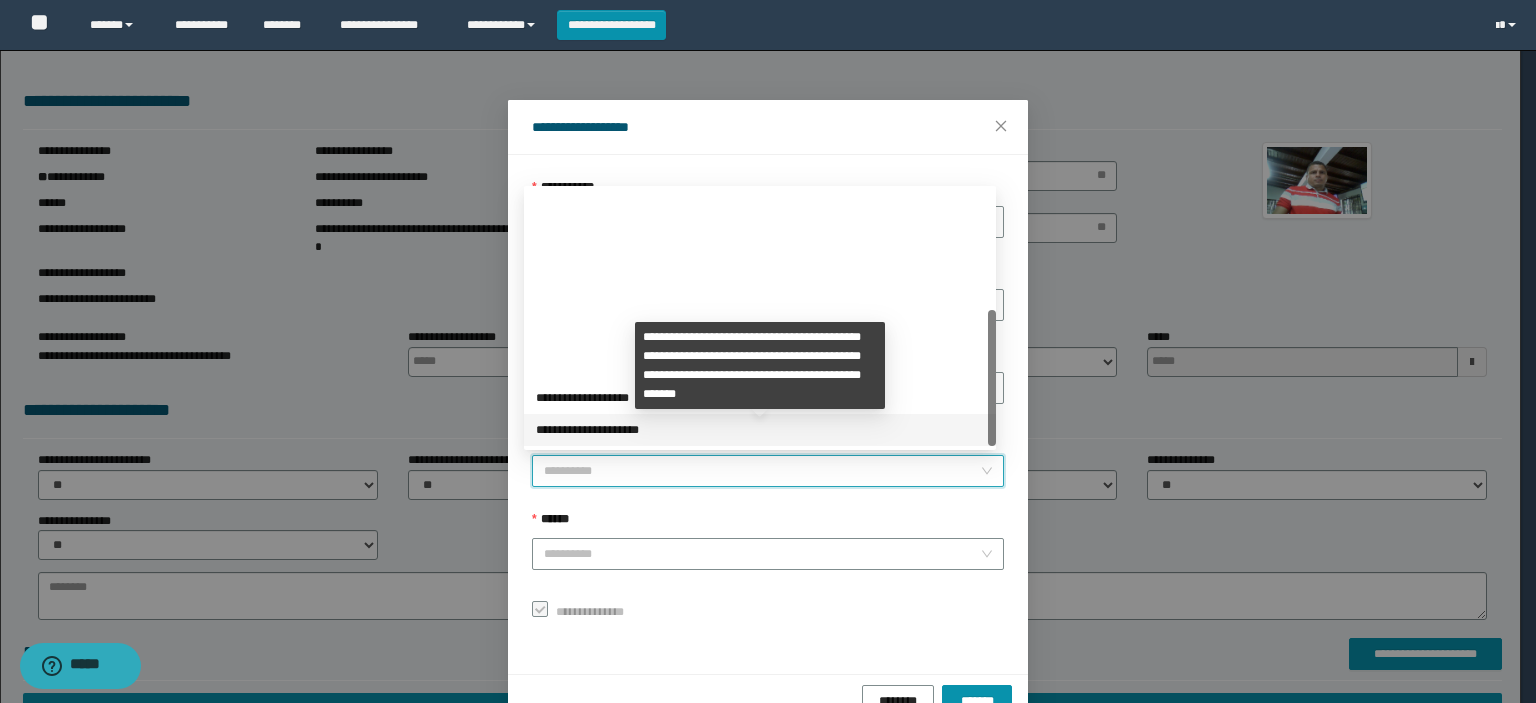scroll, scrollTop: 224, scrollLeft: 0, axis: vertical 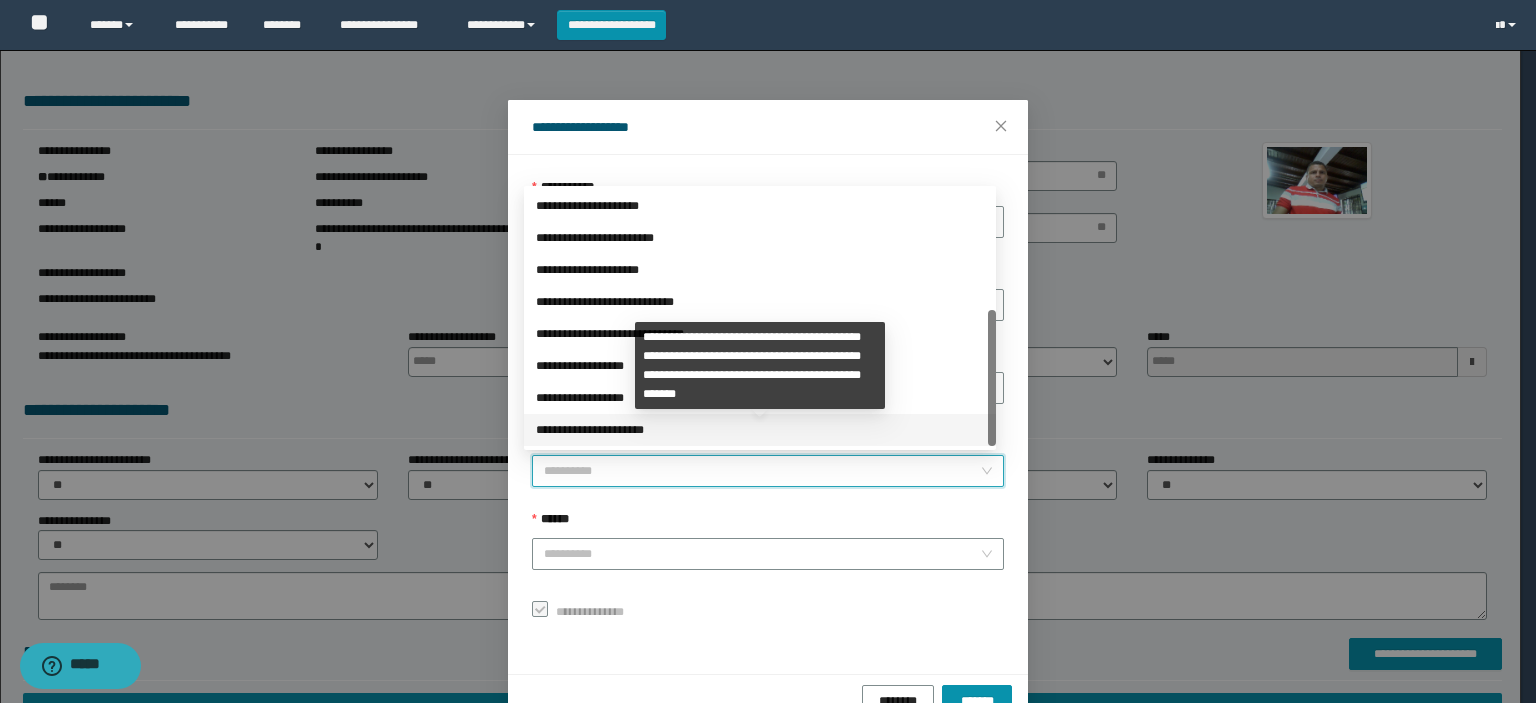 click on "**********" at bounding box center [760, 430] 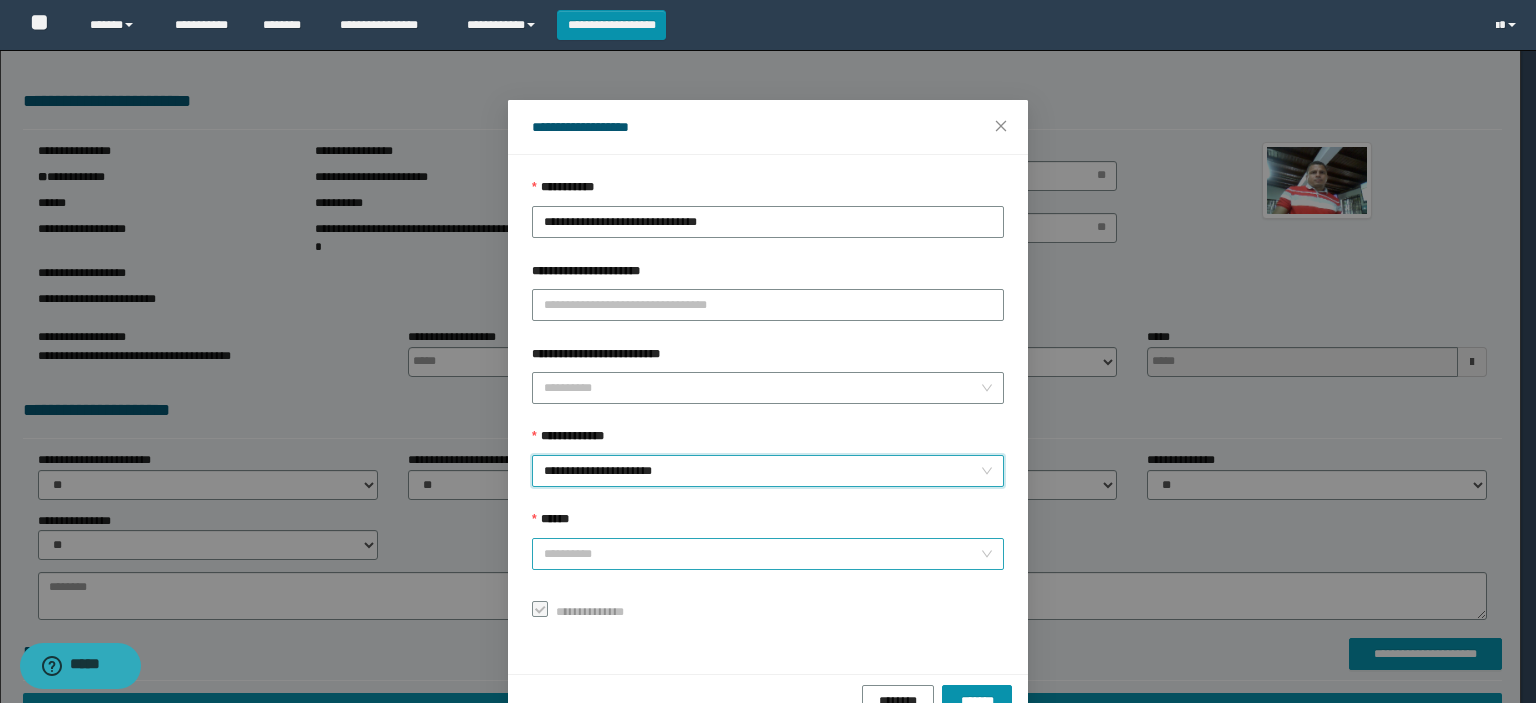click on "******" at bounding box center [762, 554] 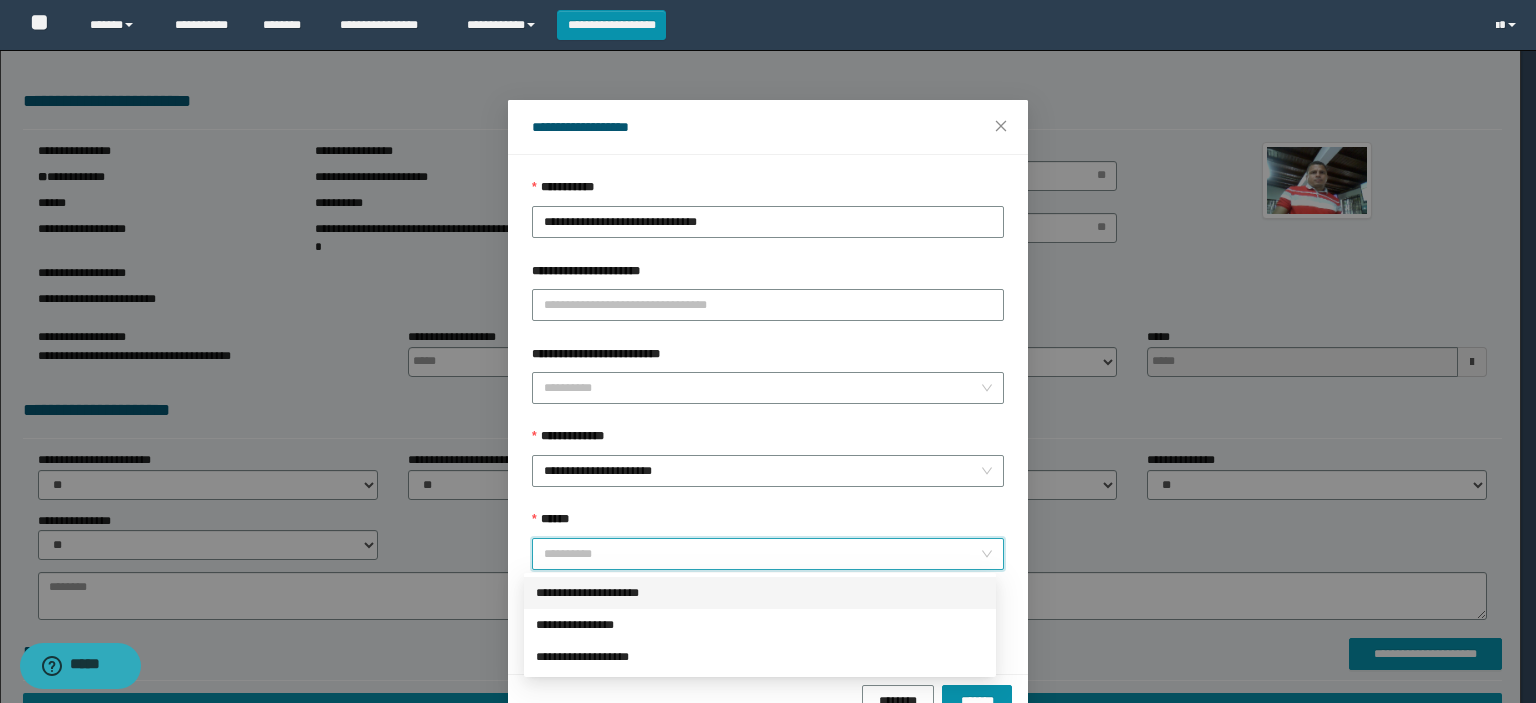 drag, startPoint x: 600, startPoint y: 602, endPoint x: 616, endPoint y: 592, distance: 18.867962 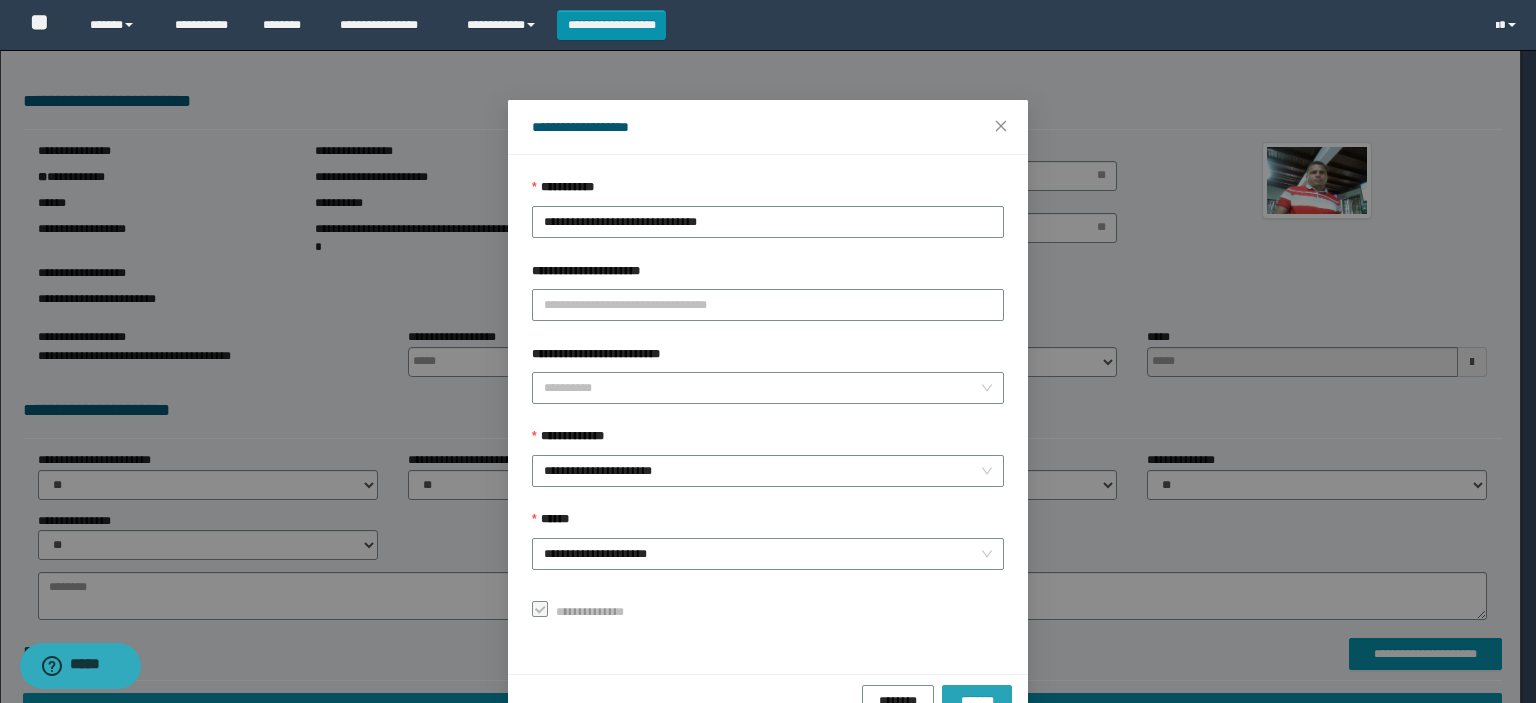 click on "*******" at bounding box center (977, 700) 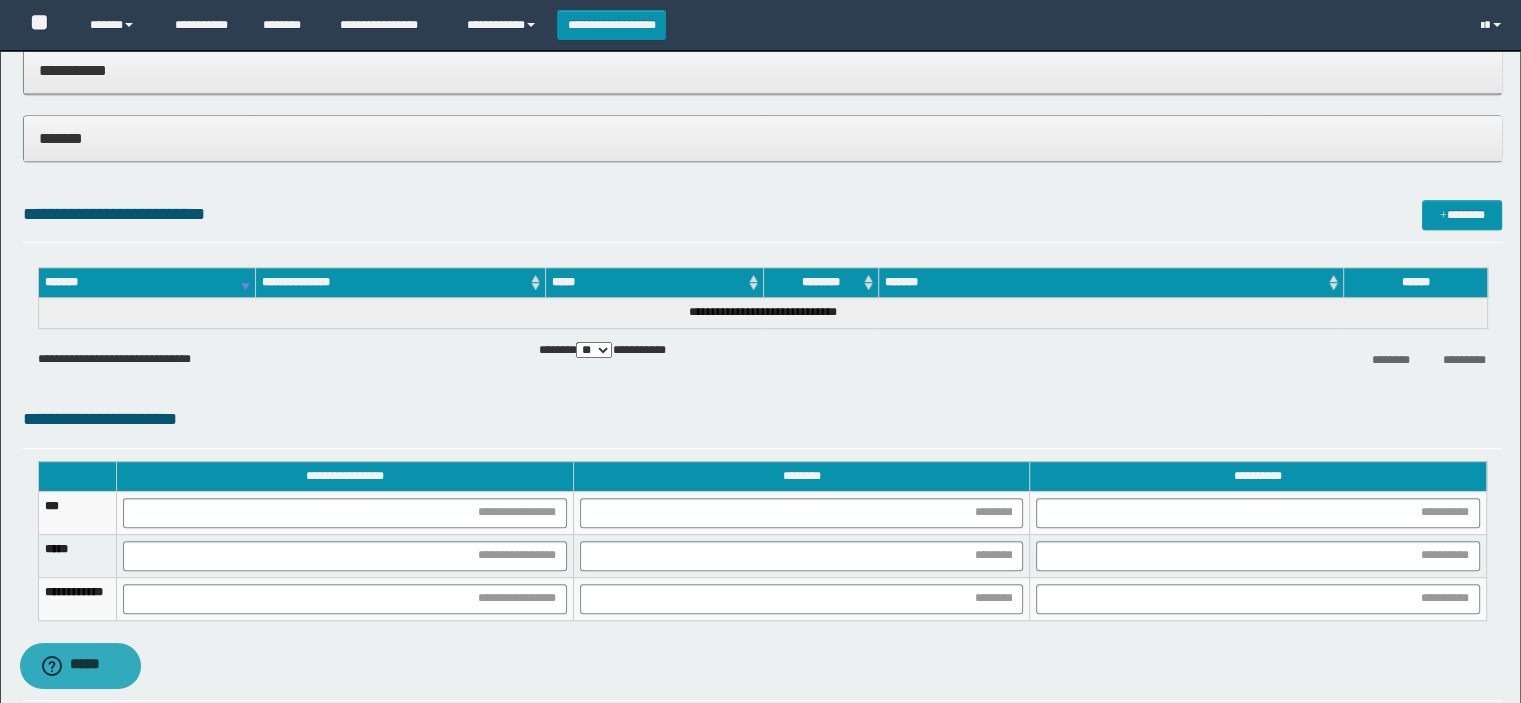 scroll, scrollTop: 1100, scrollLeft: 0, axis: vertical 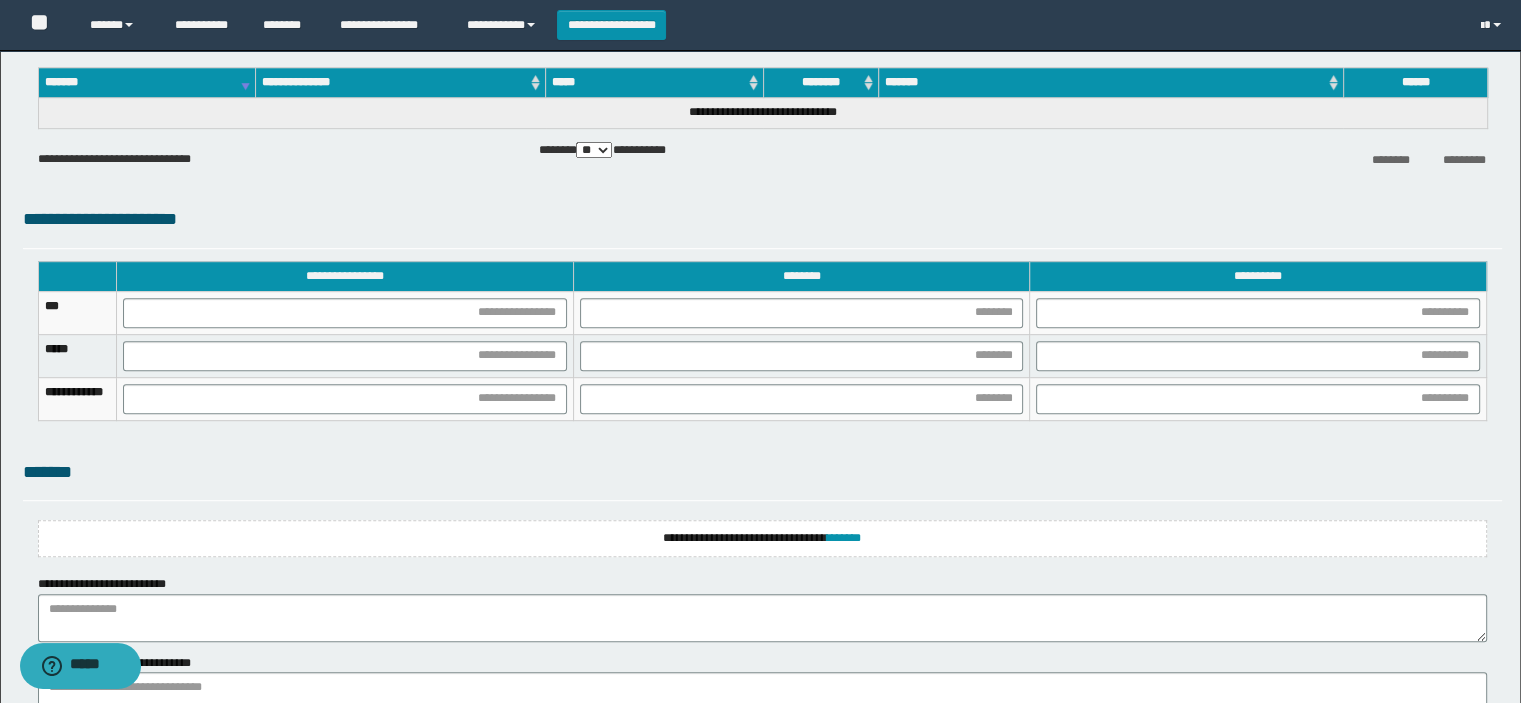 type 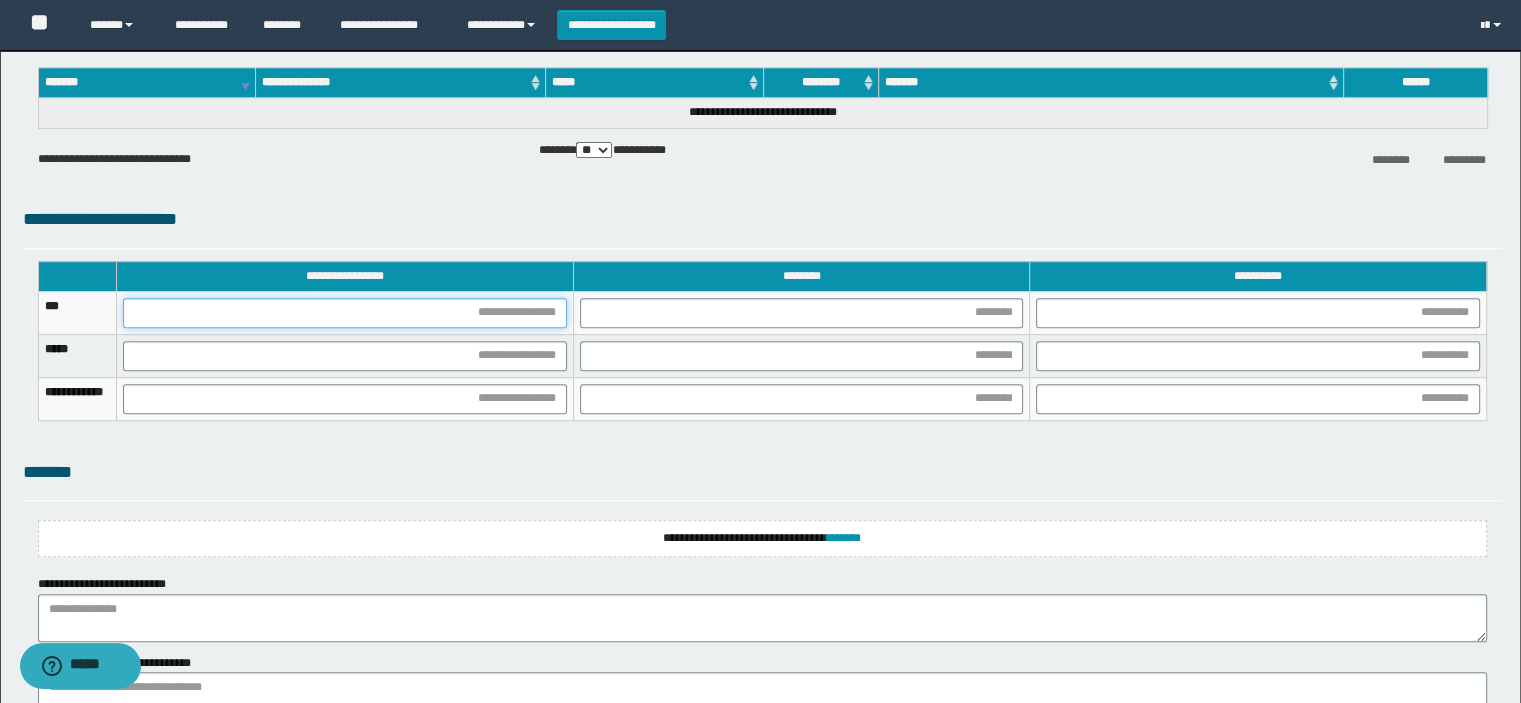 click at bounding box center (345, 313) 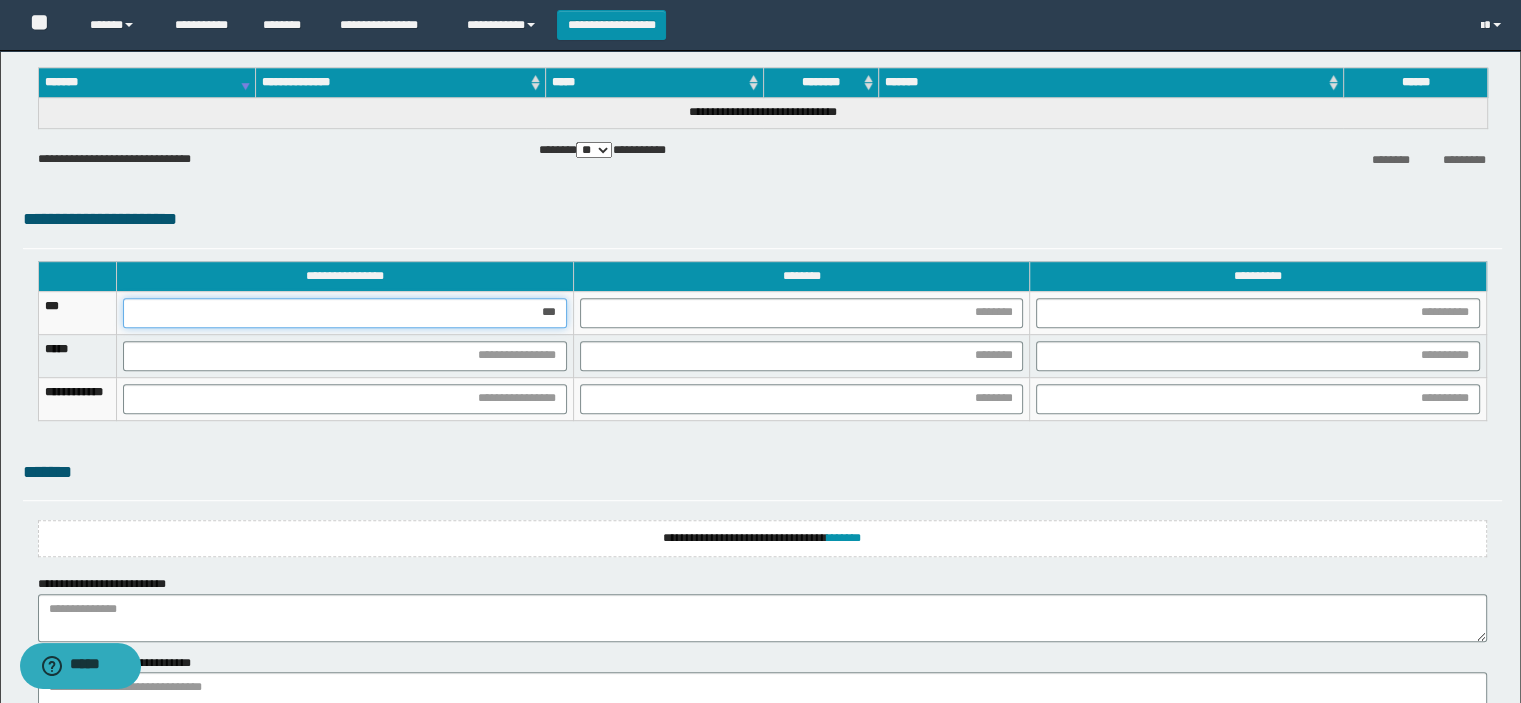 type on "****" 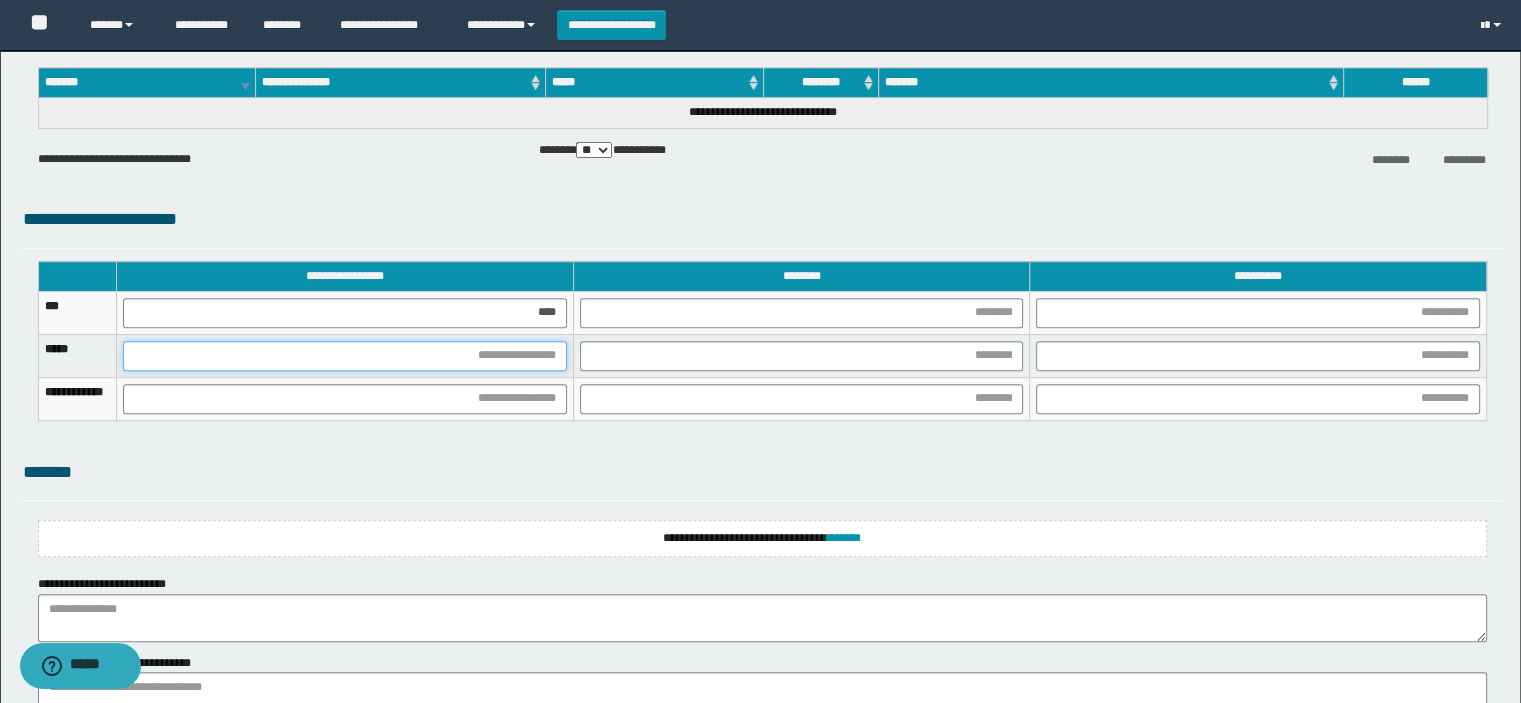 click at bounding box center (345, 356) 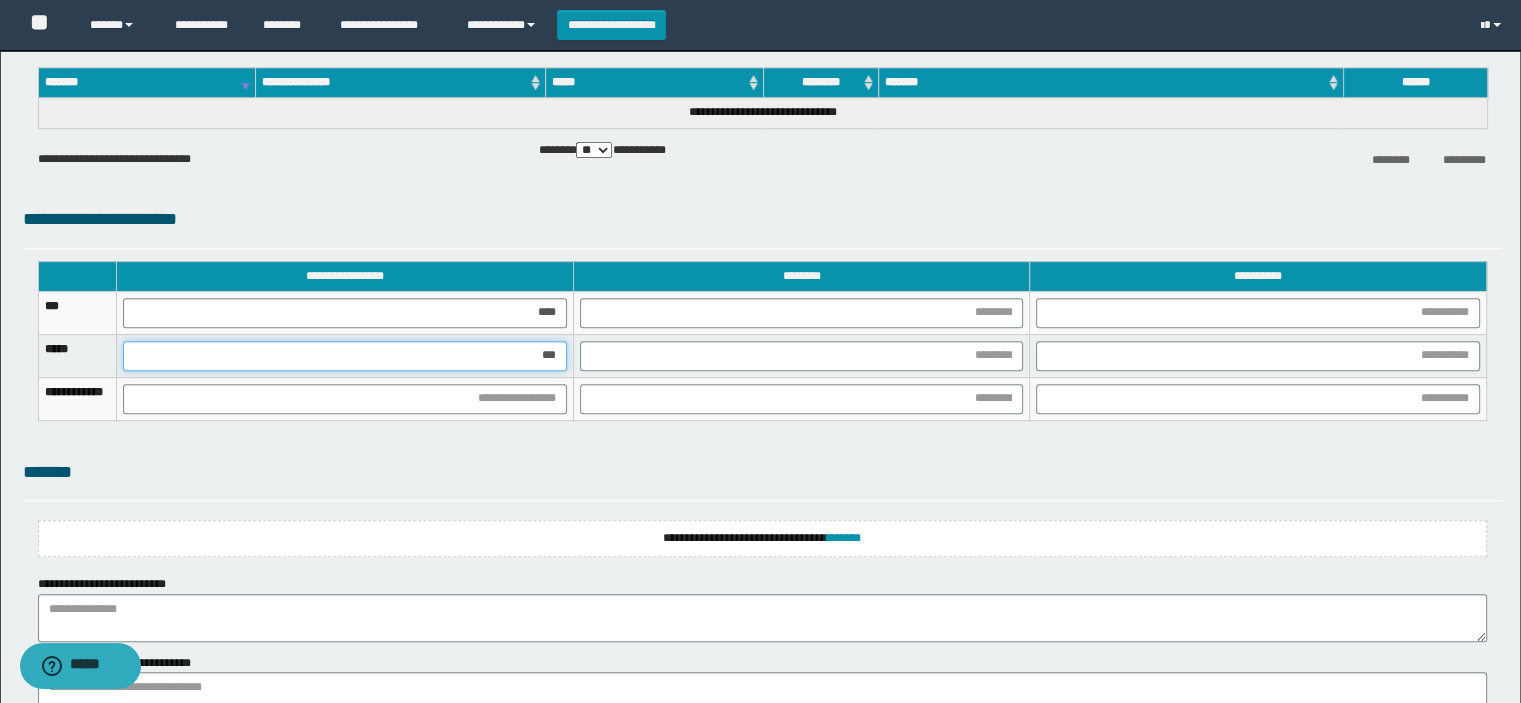 type on "****" 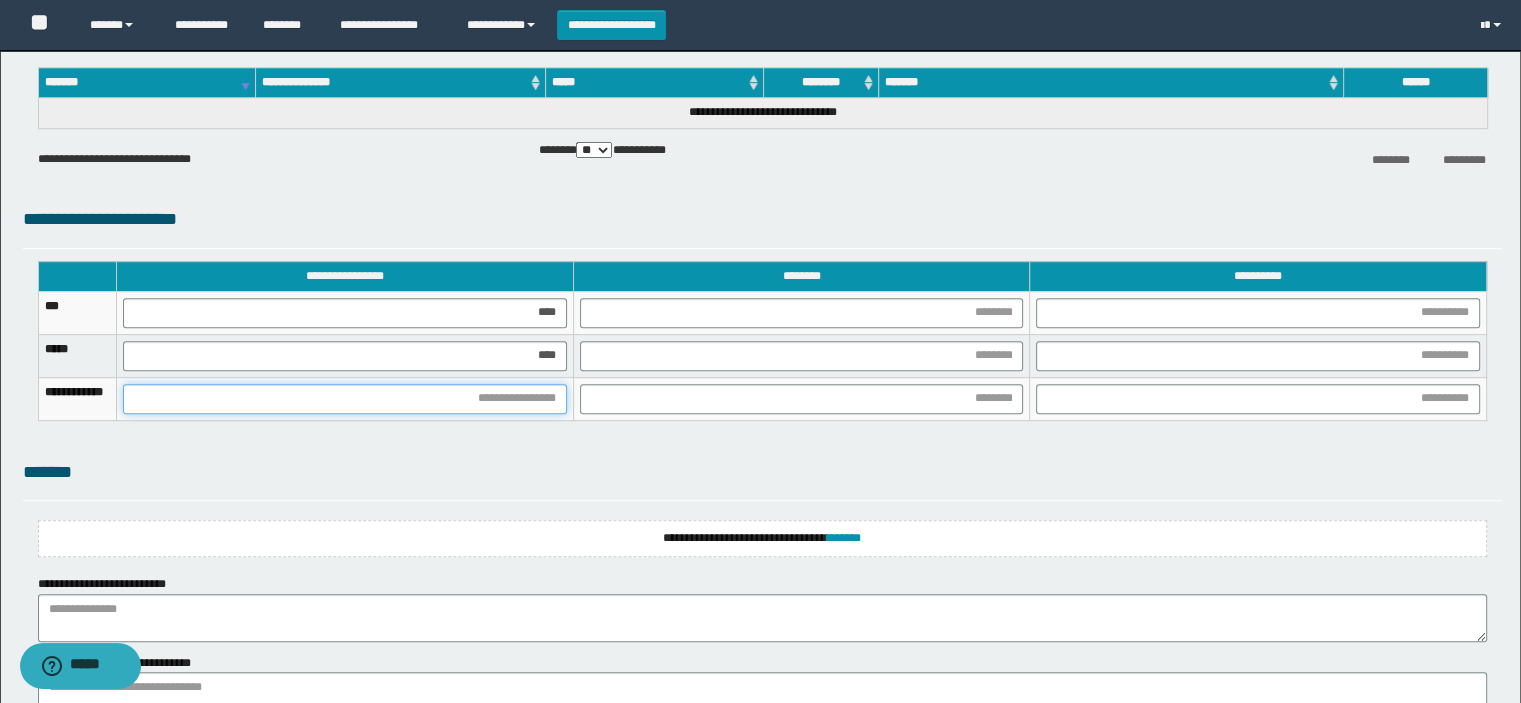 click at bounding box center [345, 399] 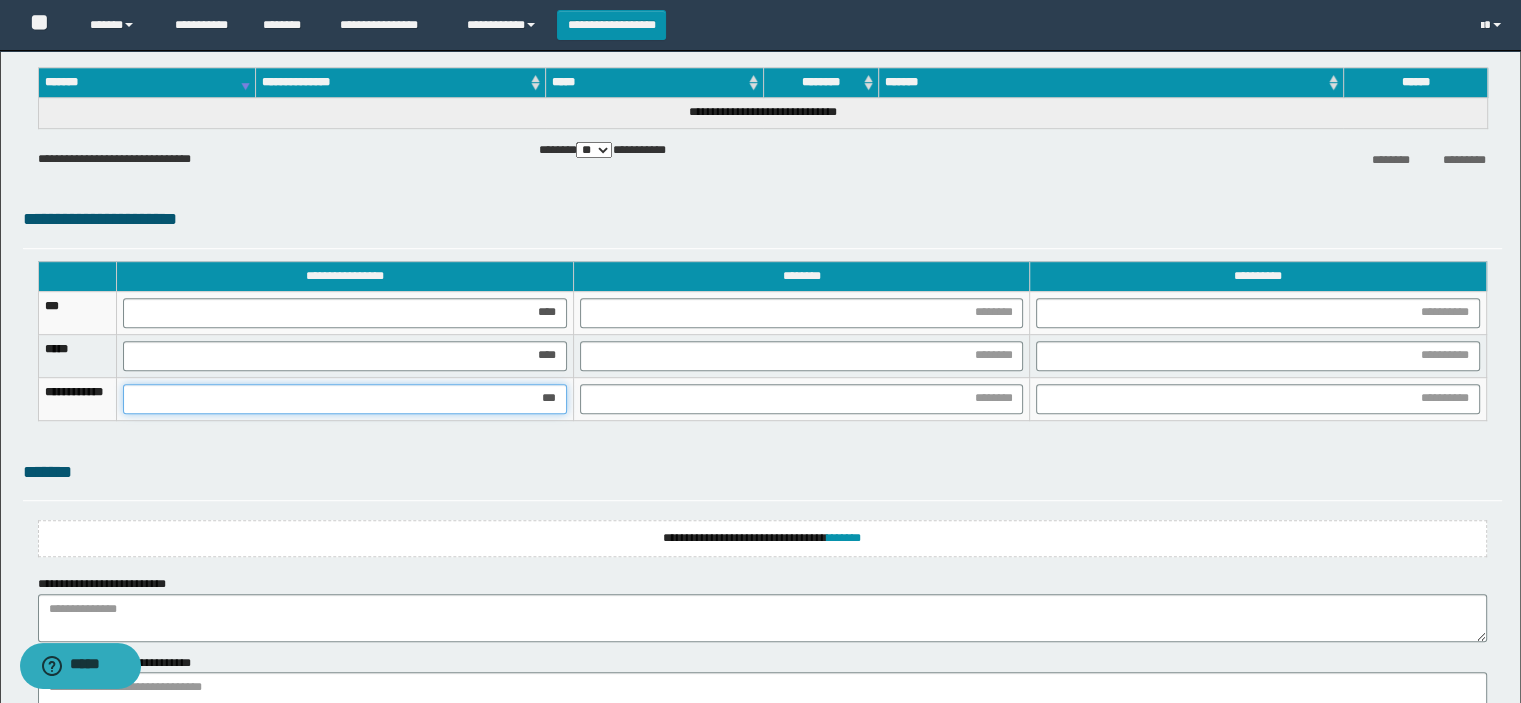 type on "****" 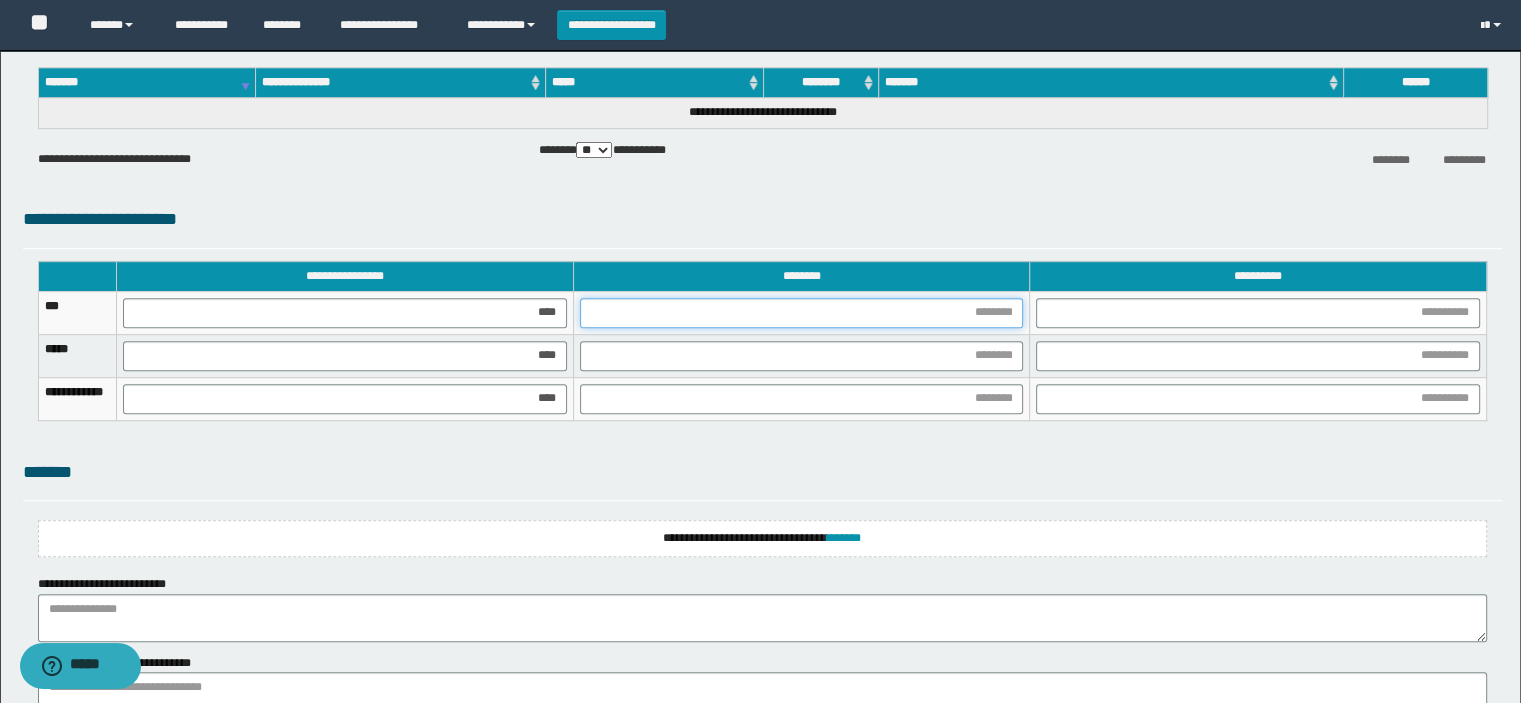 click at bounding box center (802, 313) 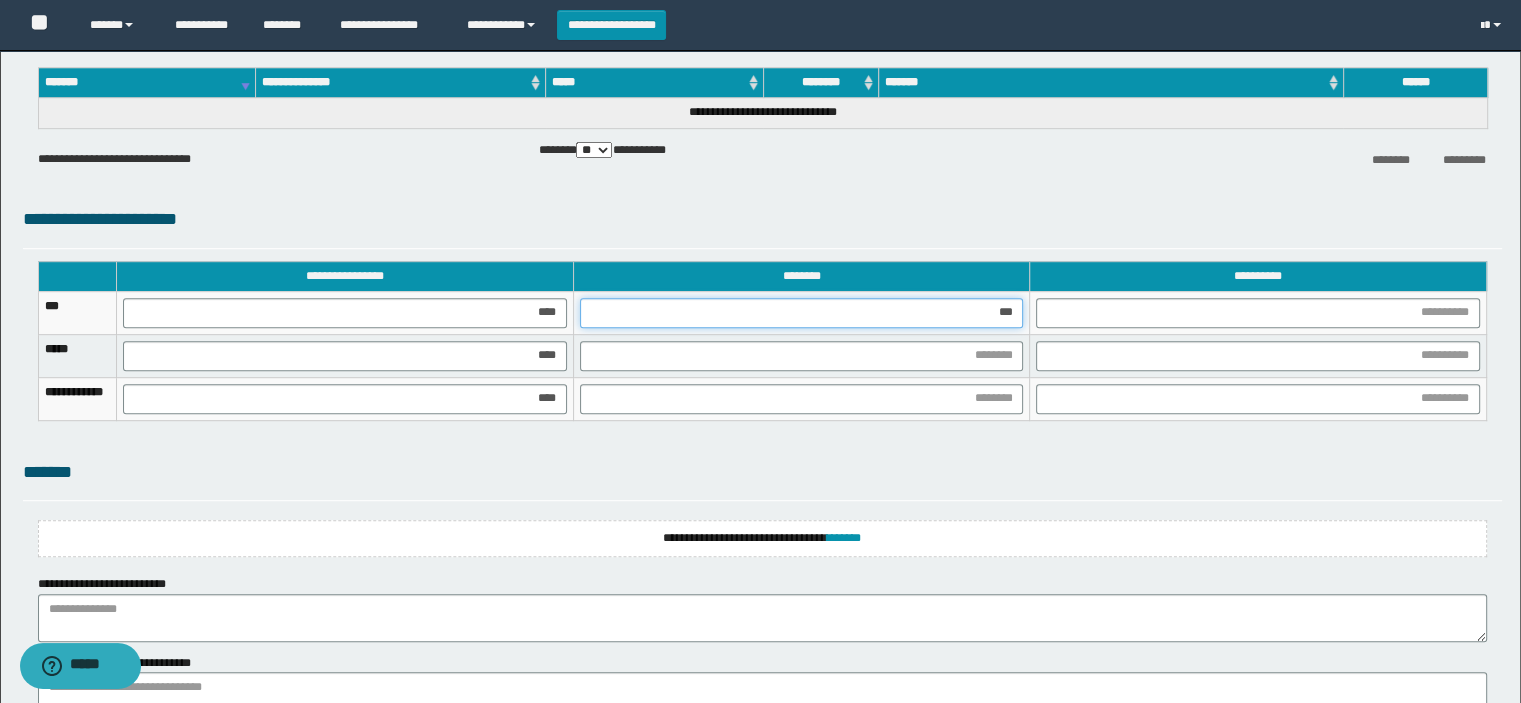 type on "****" 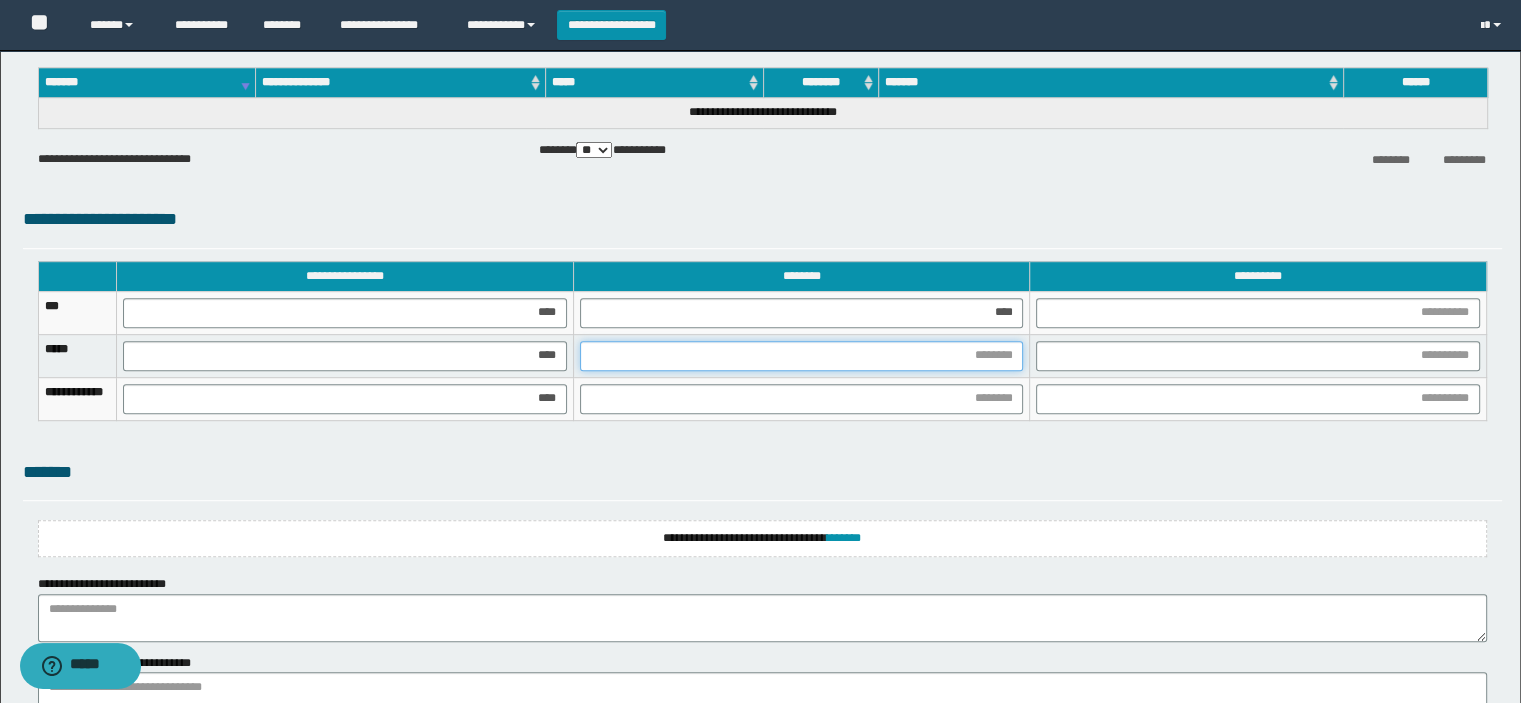 click at bounding box center [802, 356] 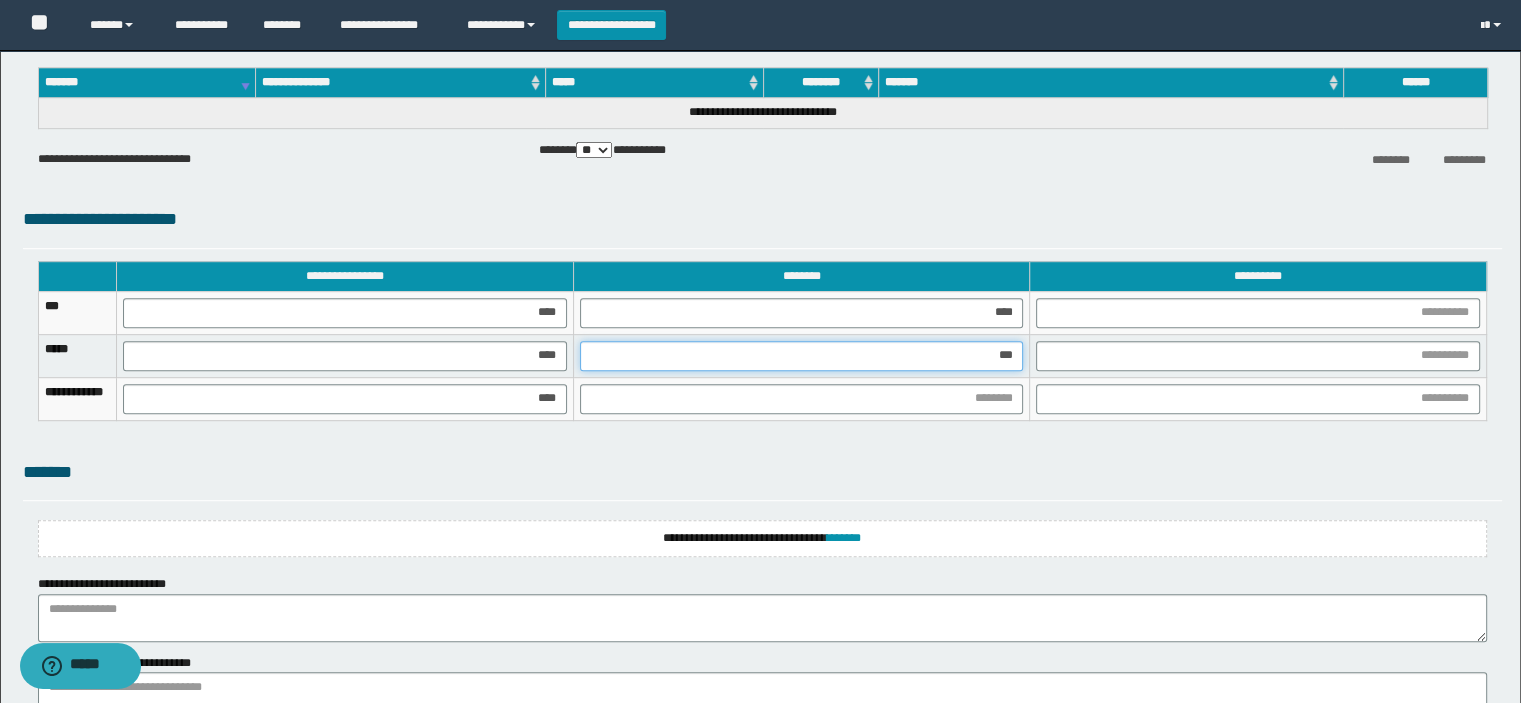 type on "****" 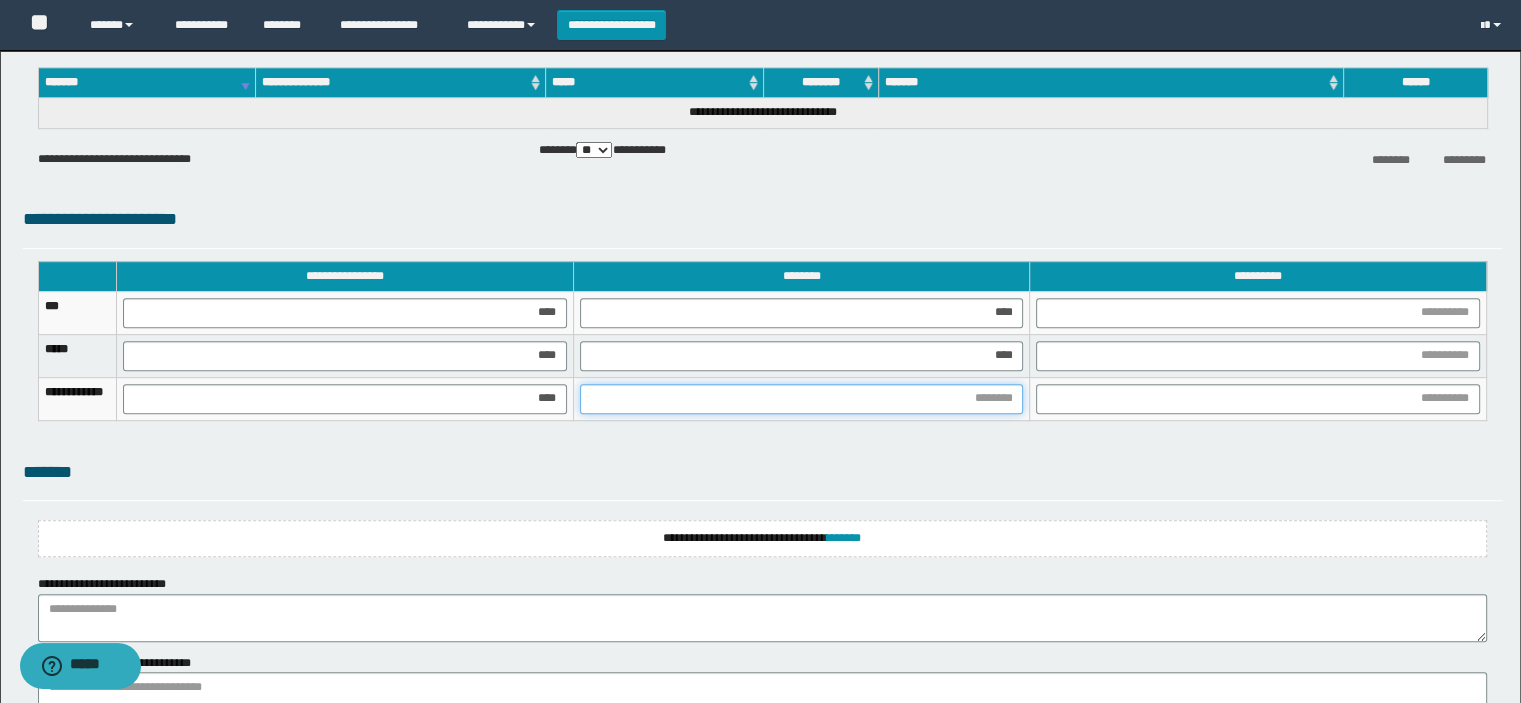 click at bounding box center (802, 399) 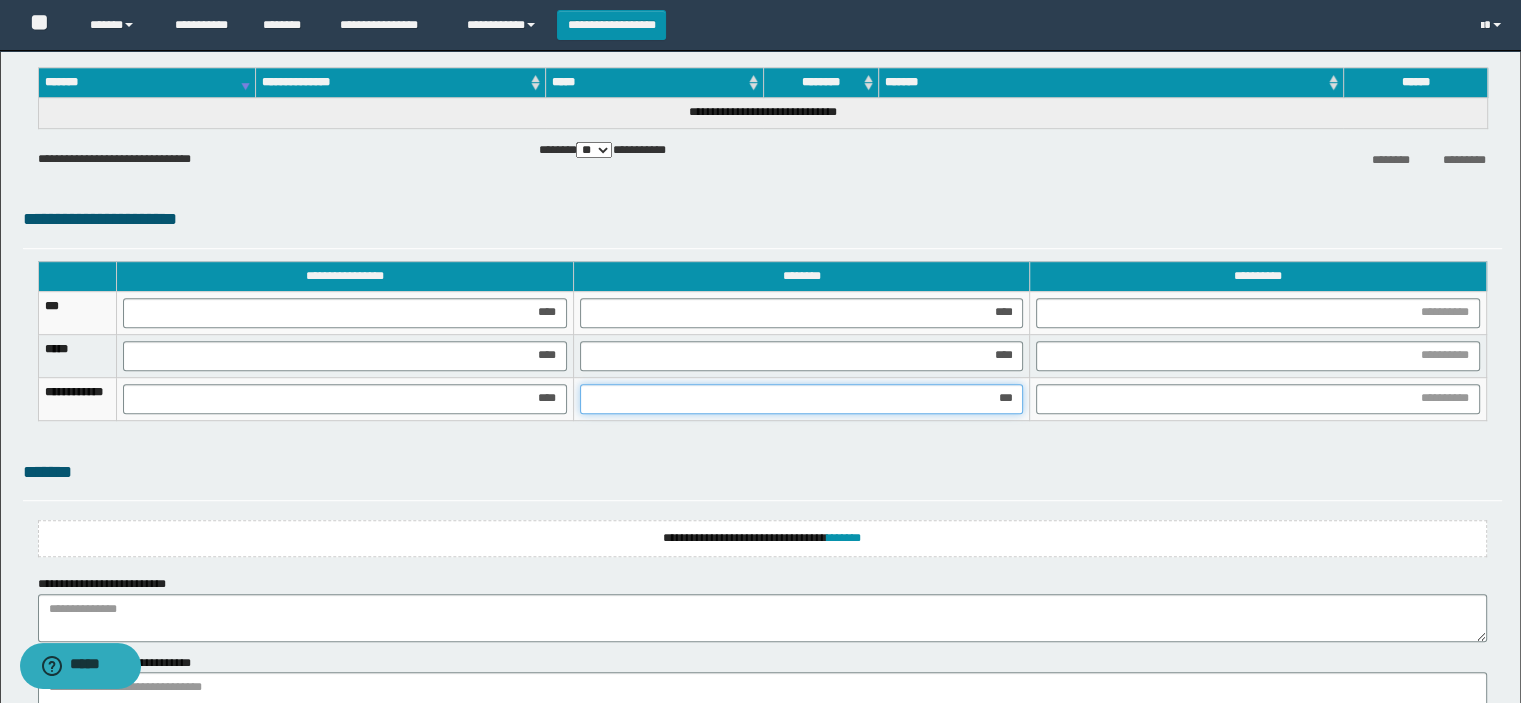 type on "****" 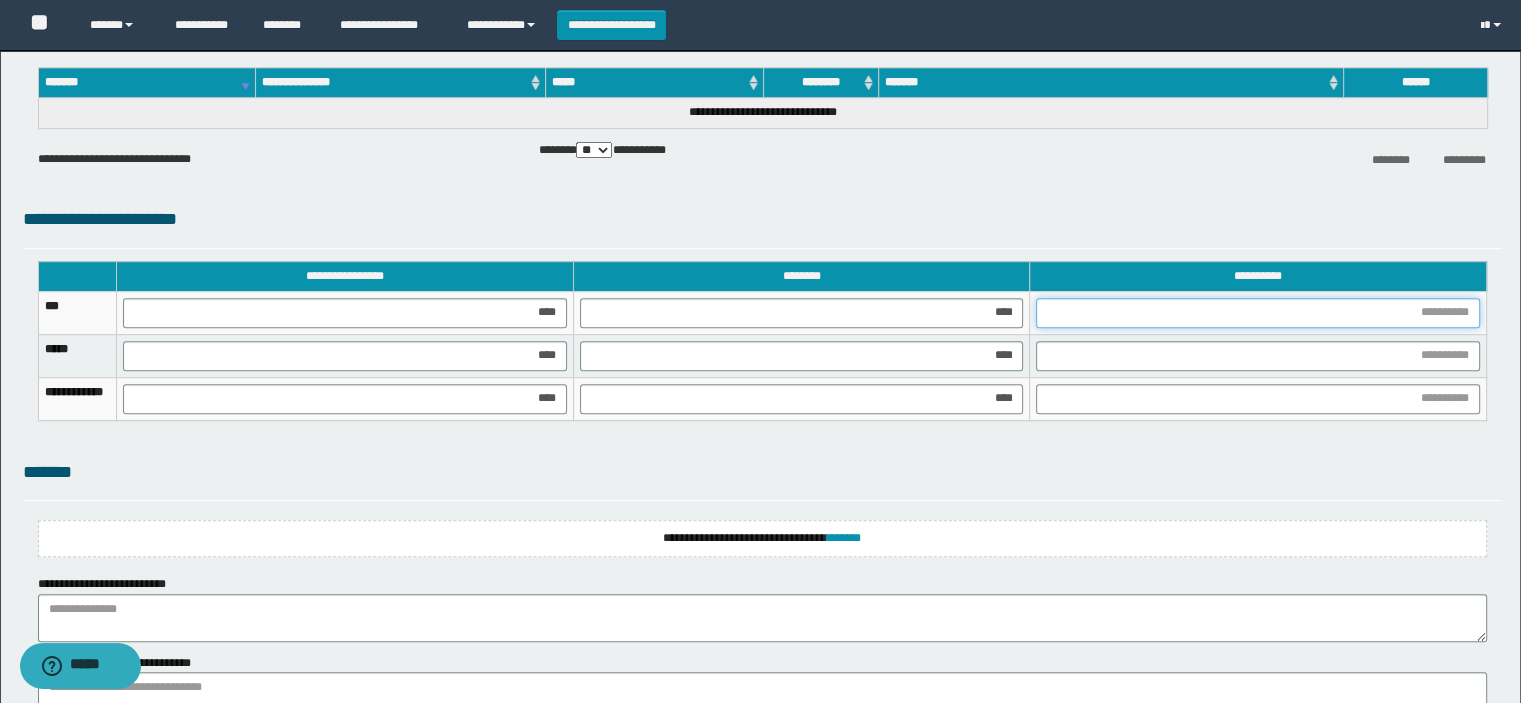 click at bounding box center (1258, 313) 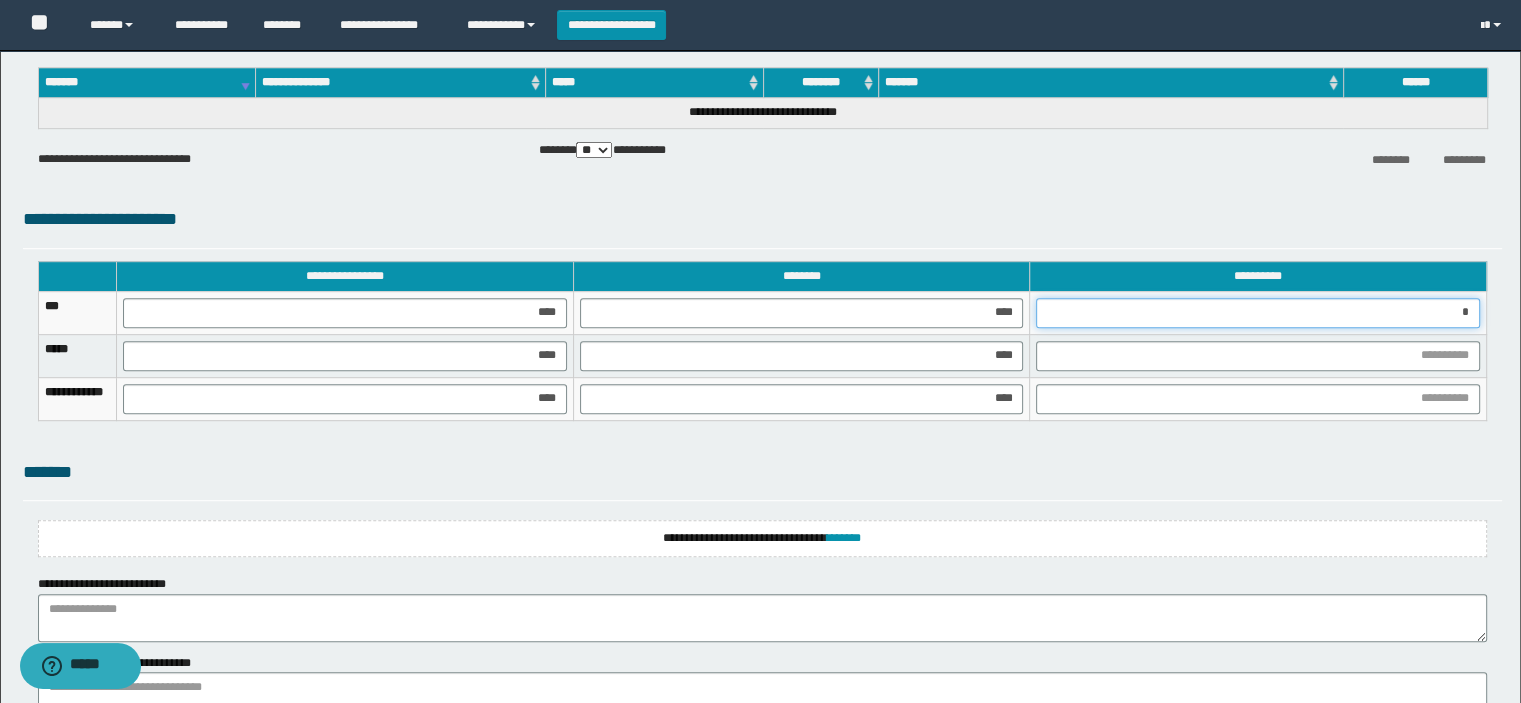 type on "**" 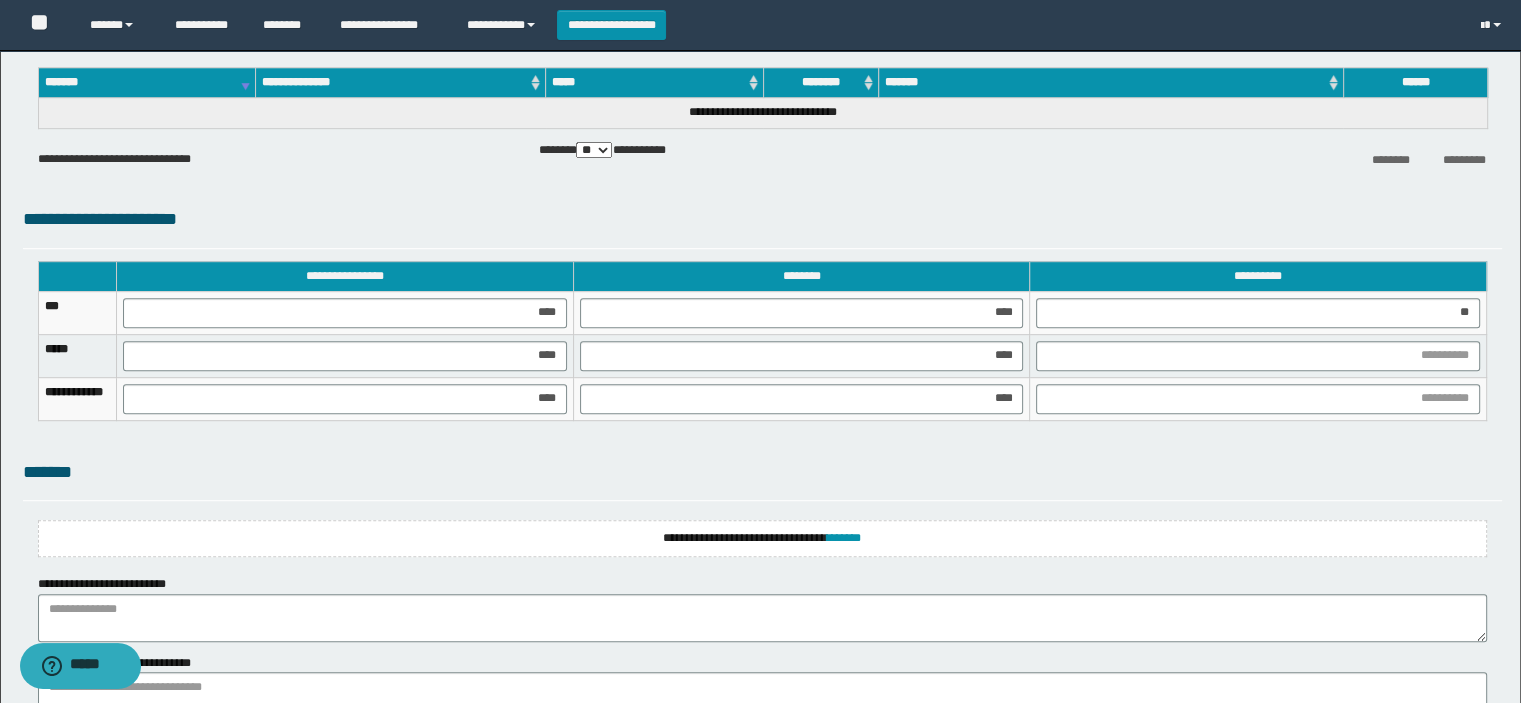 drag, startPoint x: 1367, startPoint y: 371, endPoint x: 1367, endPoint y: 358, distance: 13 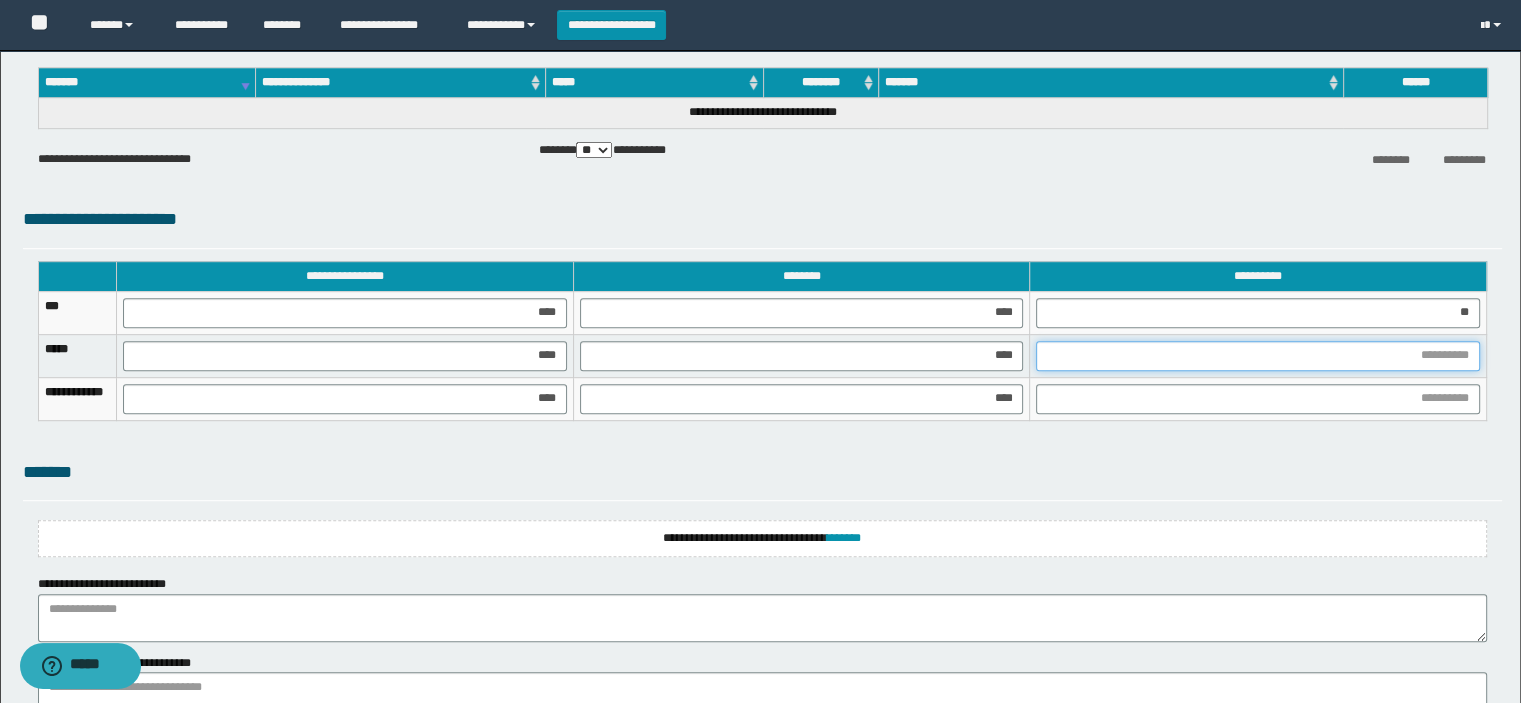 click at bounding box center (1258, 356) 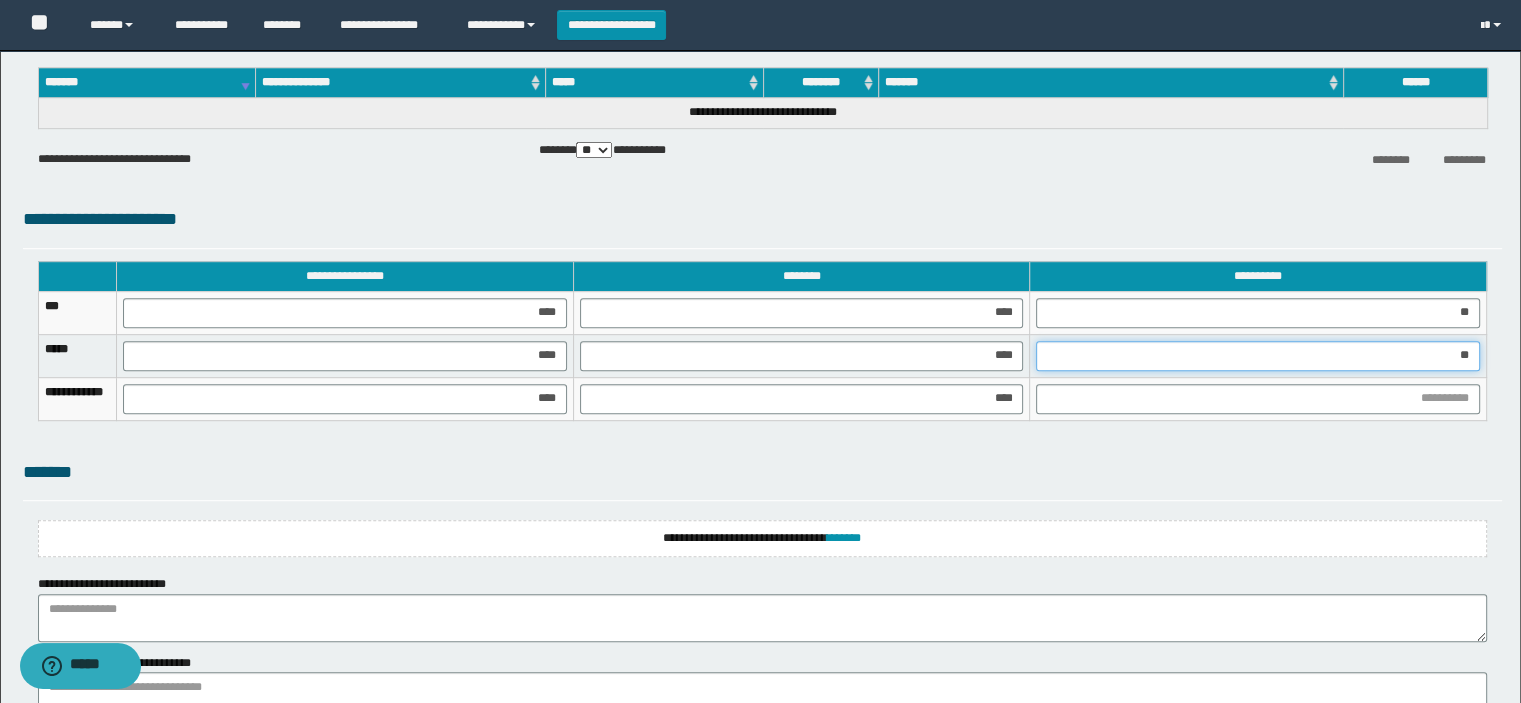 type on "***" 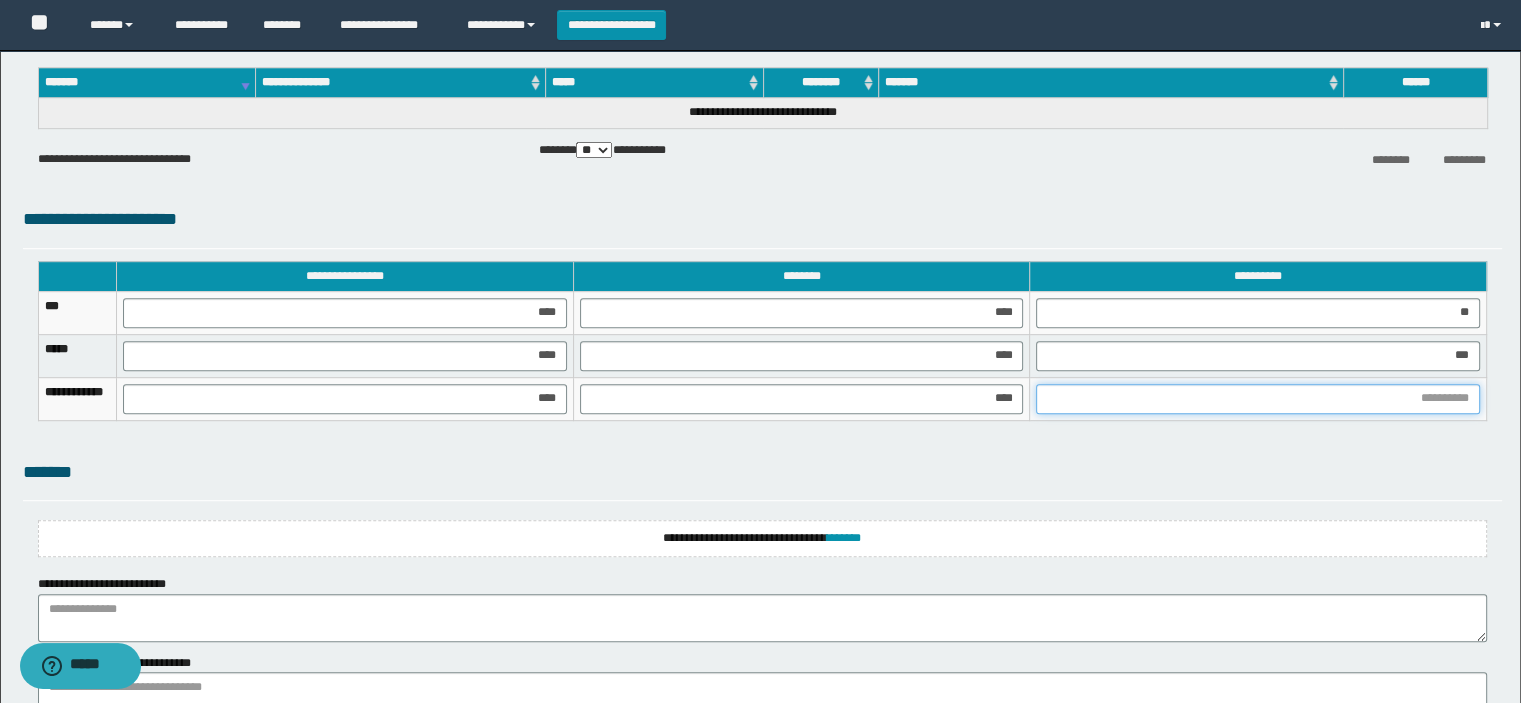click at bounding box center [1258, 399] 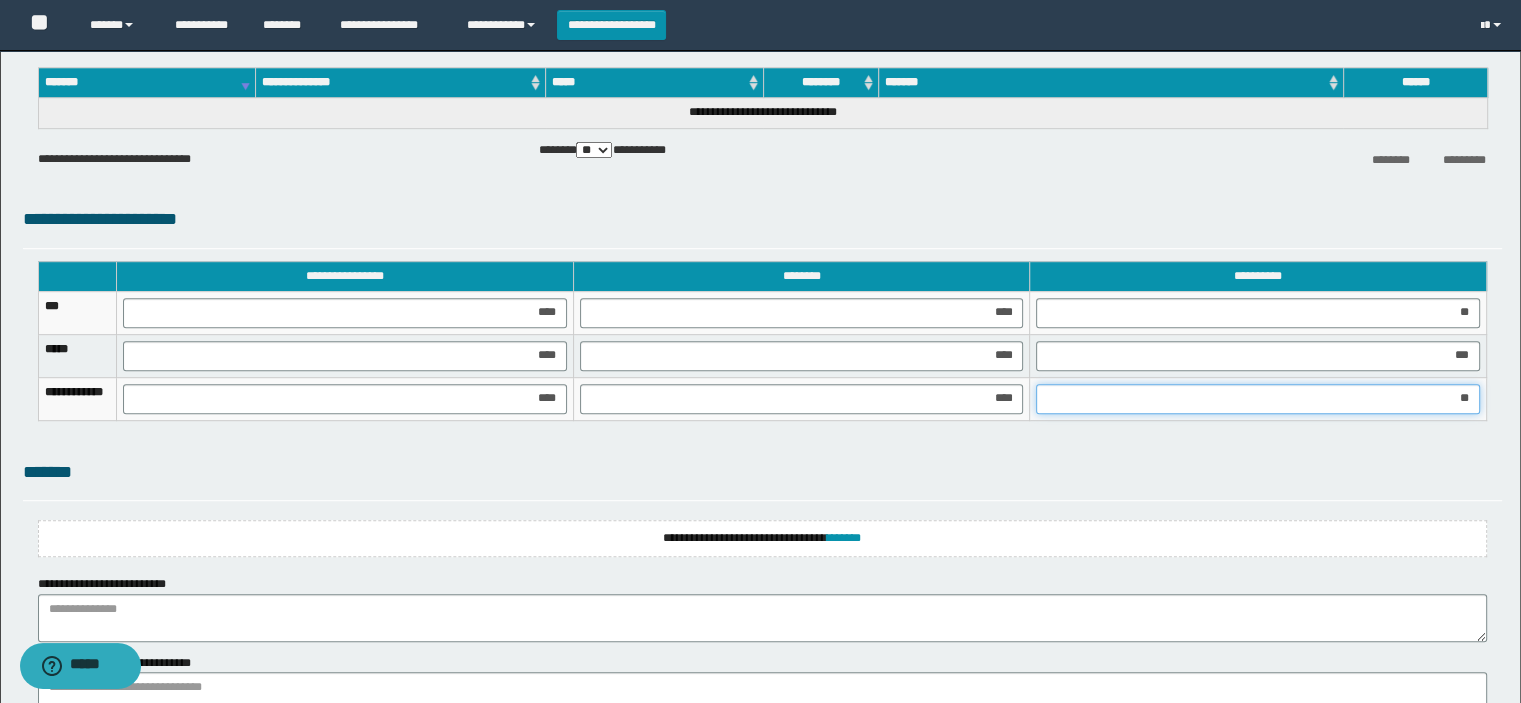 type on "***" 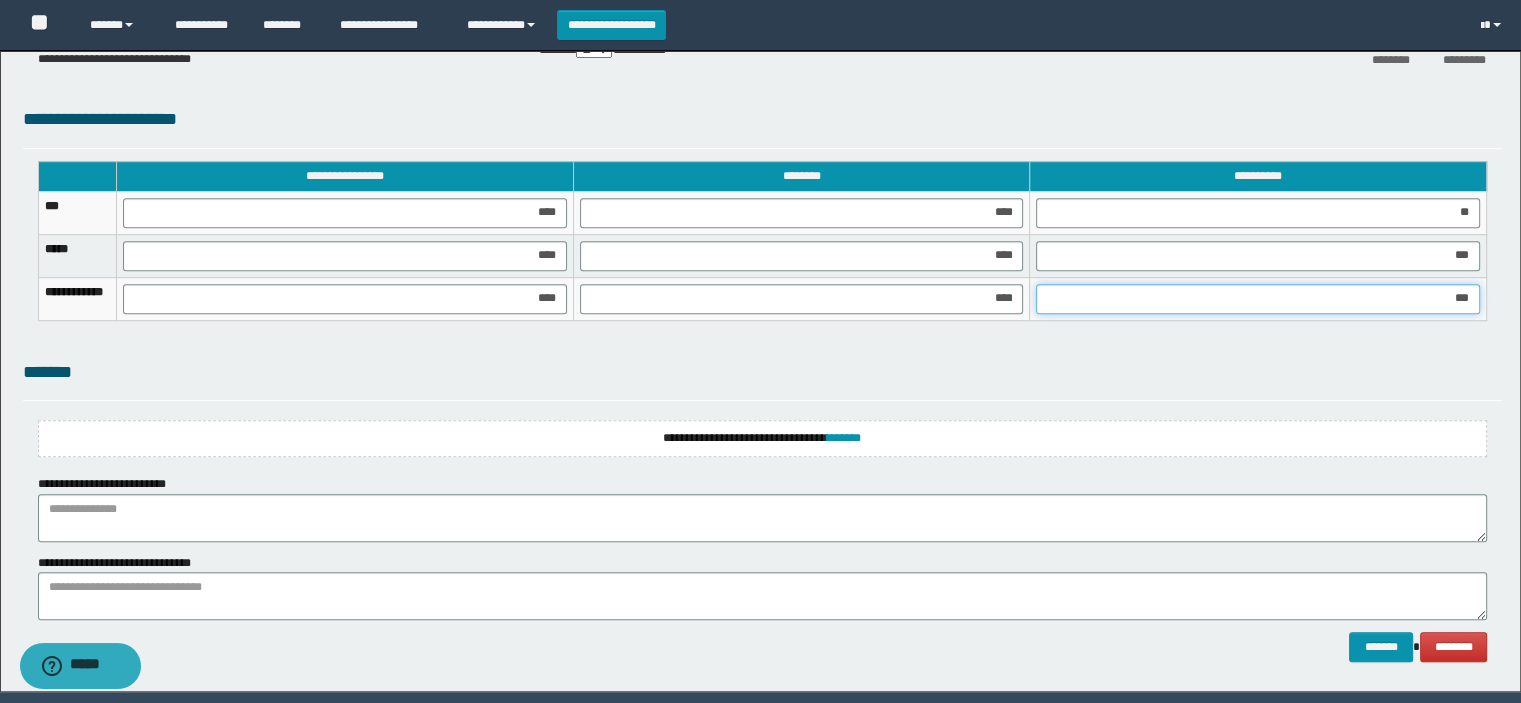 scroll, scrollTop: 1266, scrollLeft: 0, axis: vertical 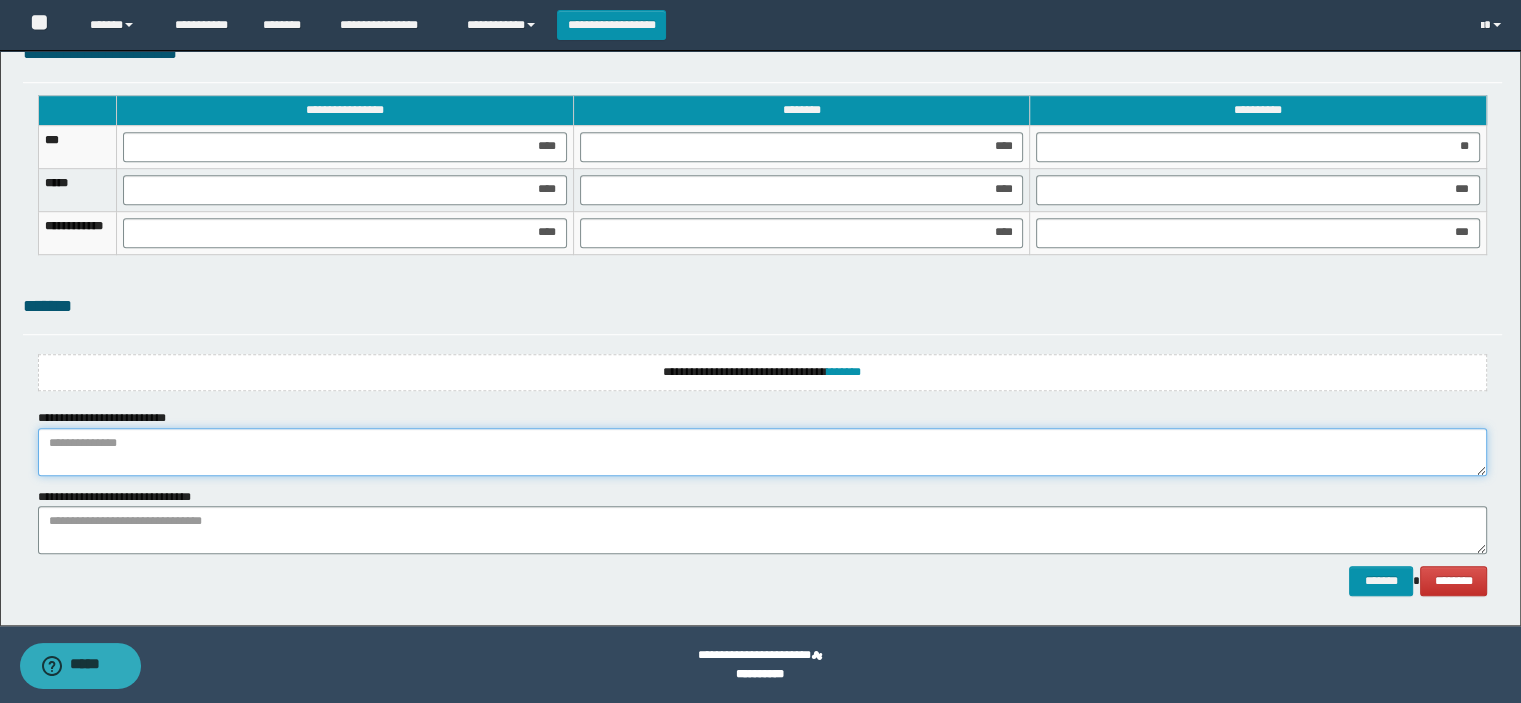 click at bounding box center (763, 452) 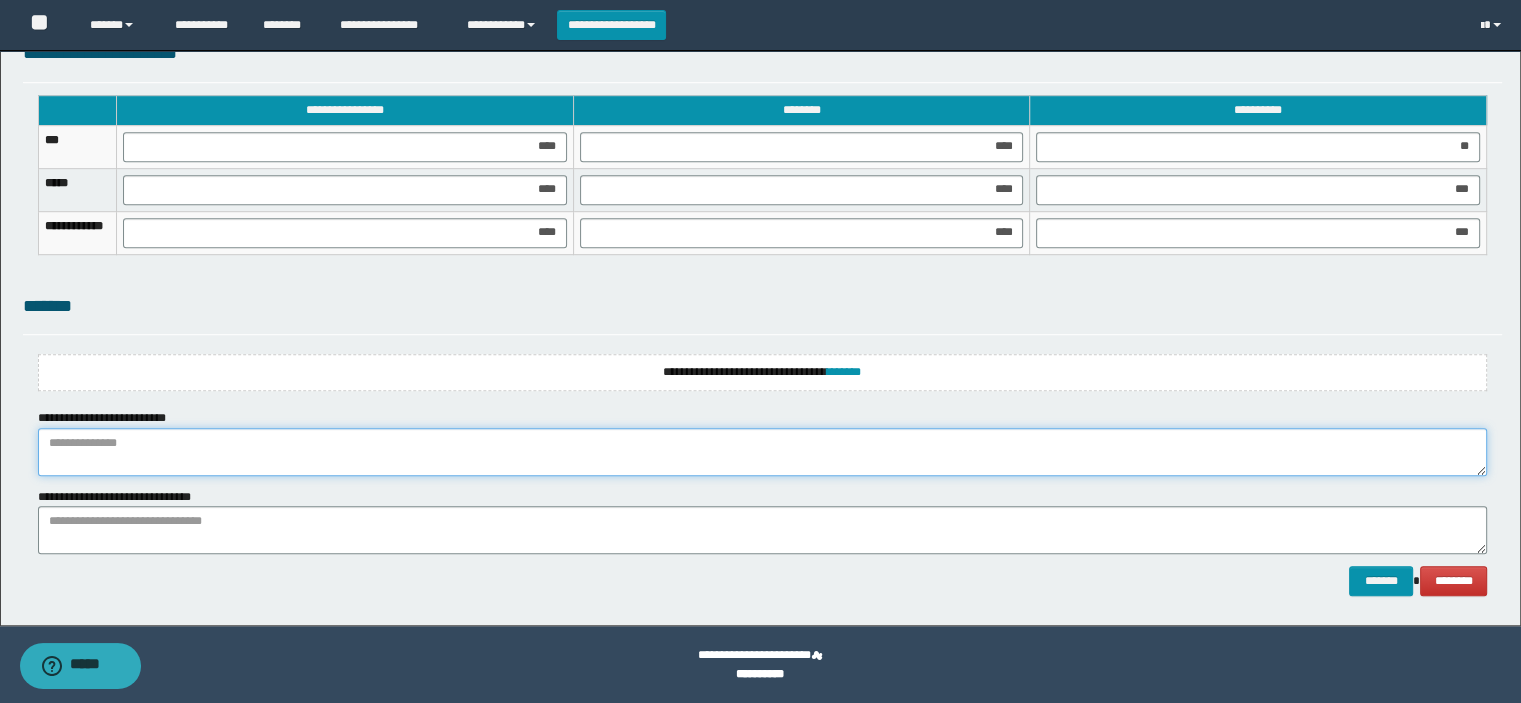 paste on "**********" 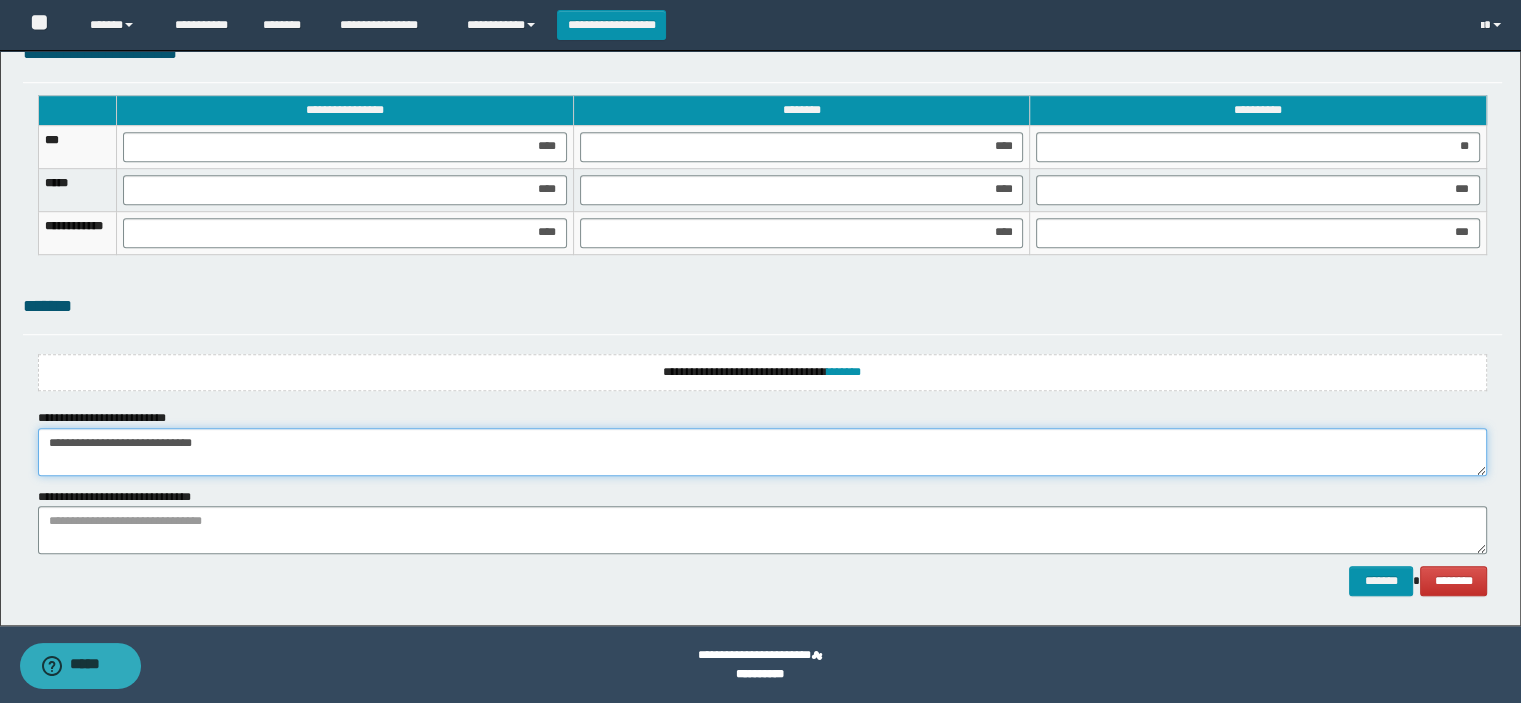 type on "**********" 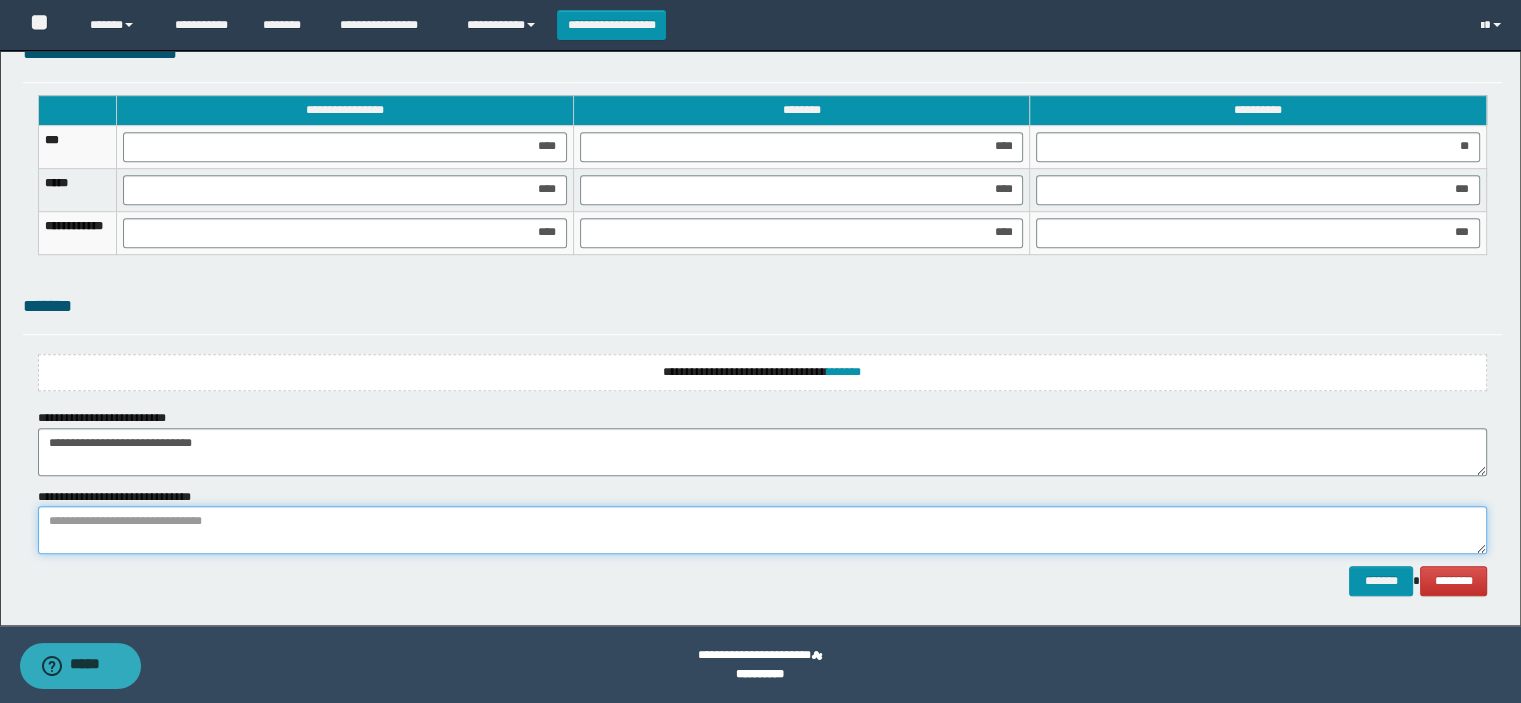 click at bounding box center [763, 530] 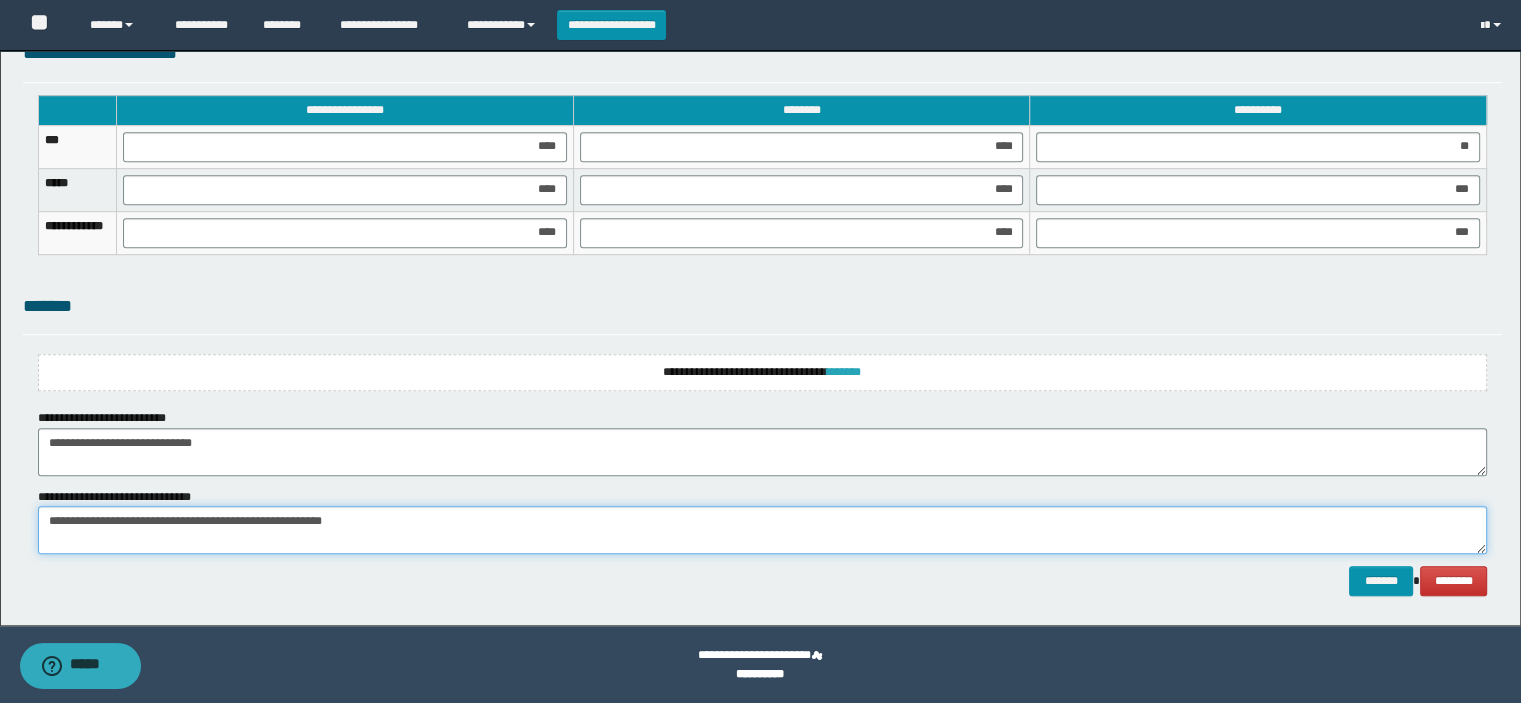 type on "**********" 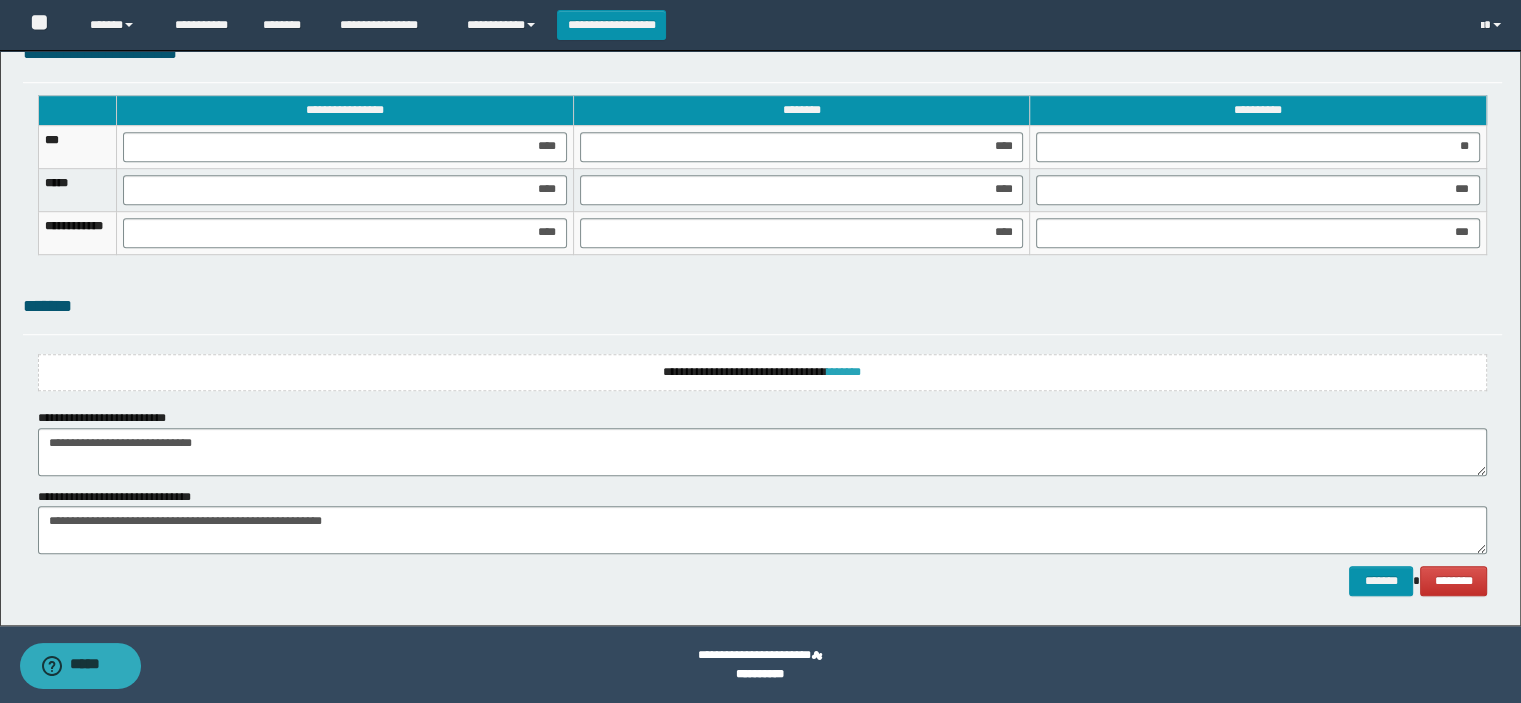 click on "*******" at bounding box center (844, 372) 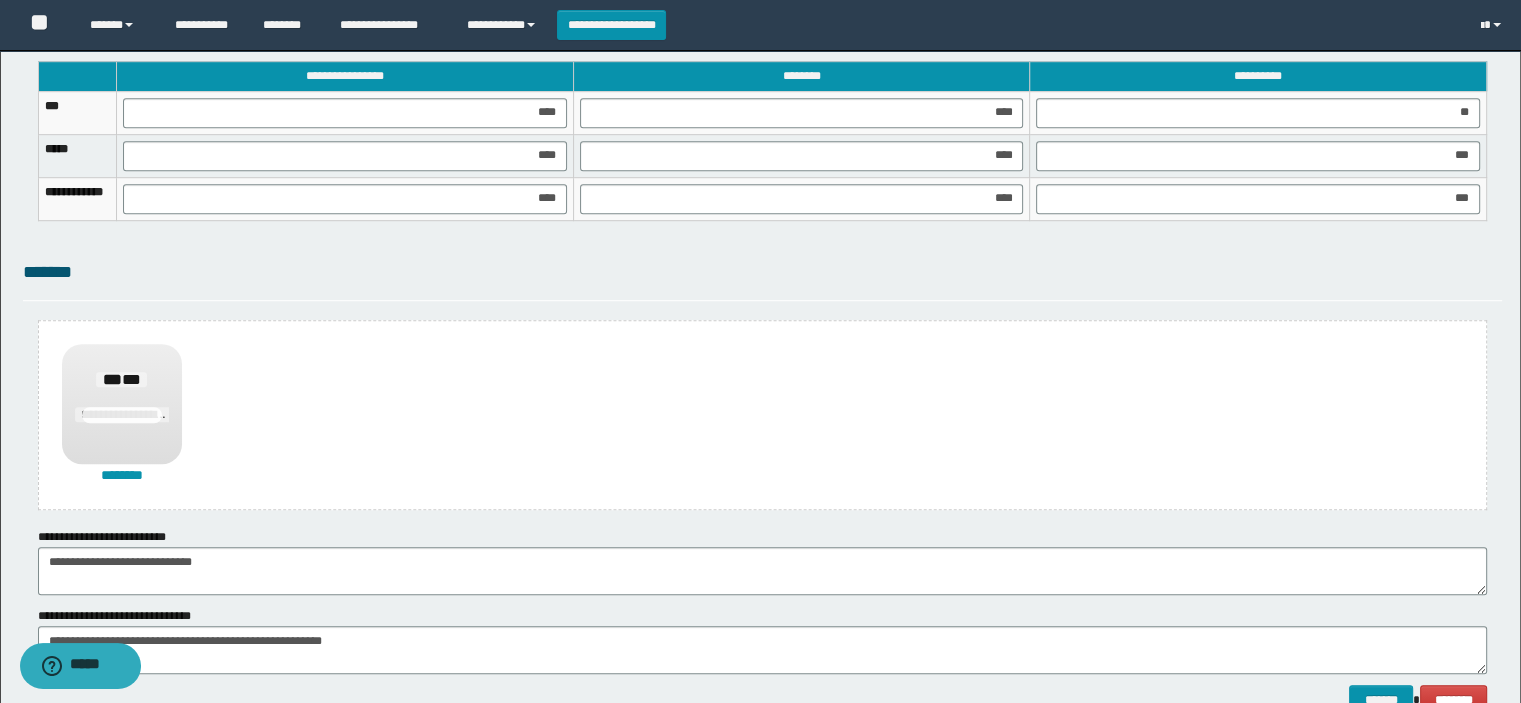 scroll, scrollTop: 1400, scrollLeft: 0, axis: vertical 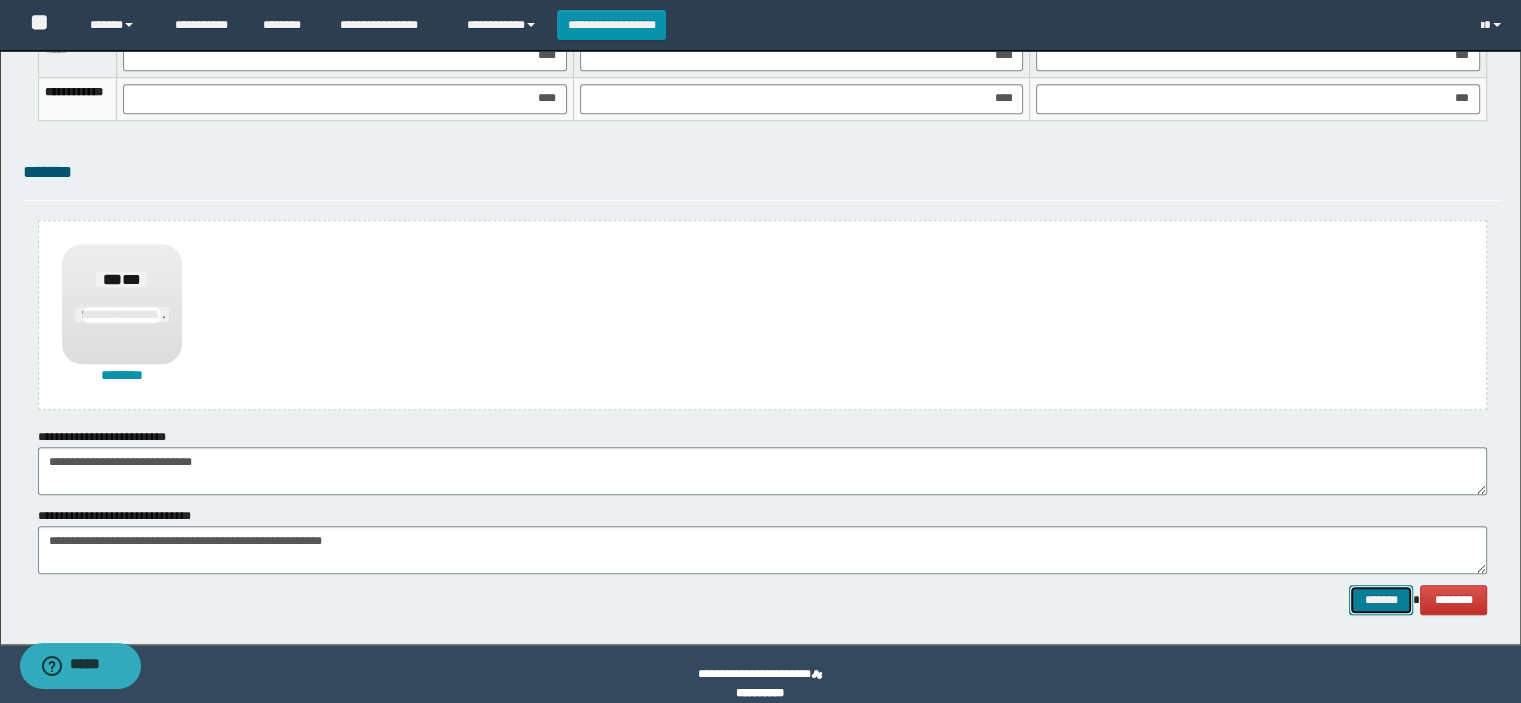 click on "*******" at bounding box center (1381, 600) 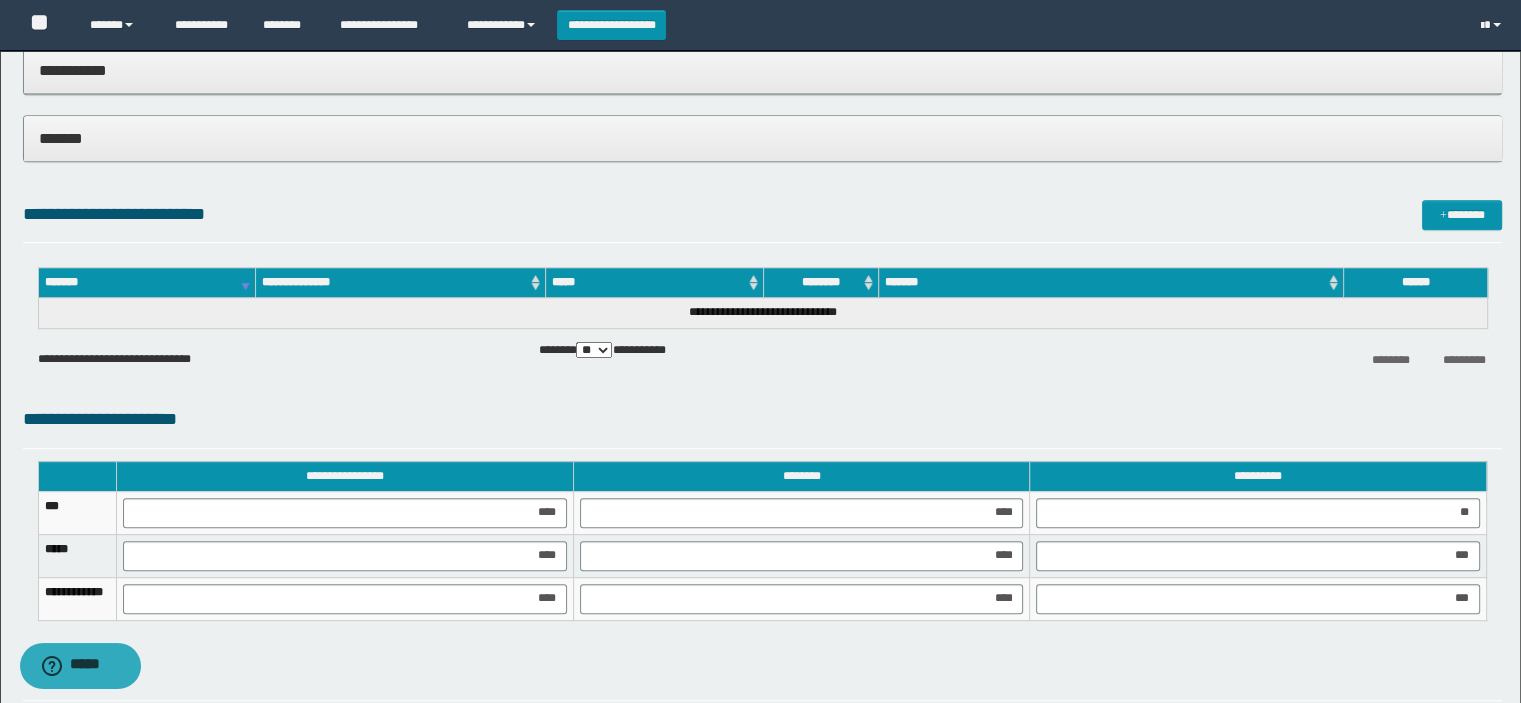 scroll, scrollTop: 1419, scrollLeft: 0, axis: vertical 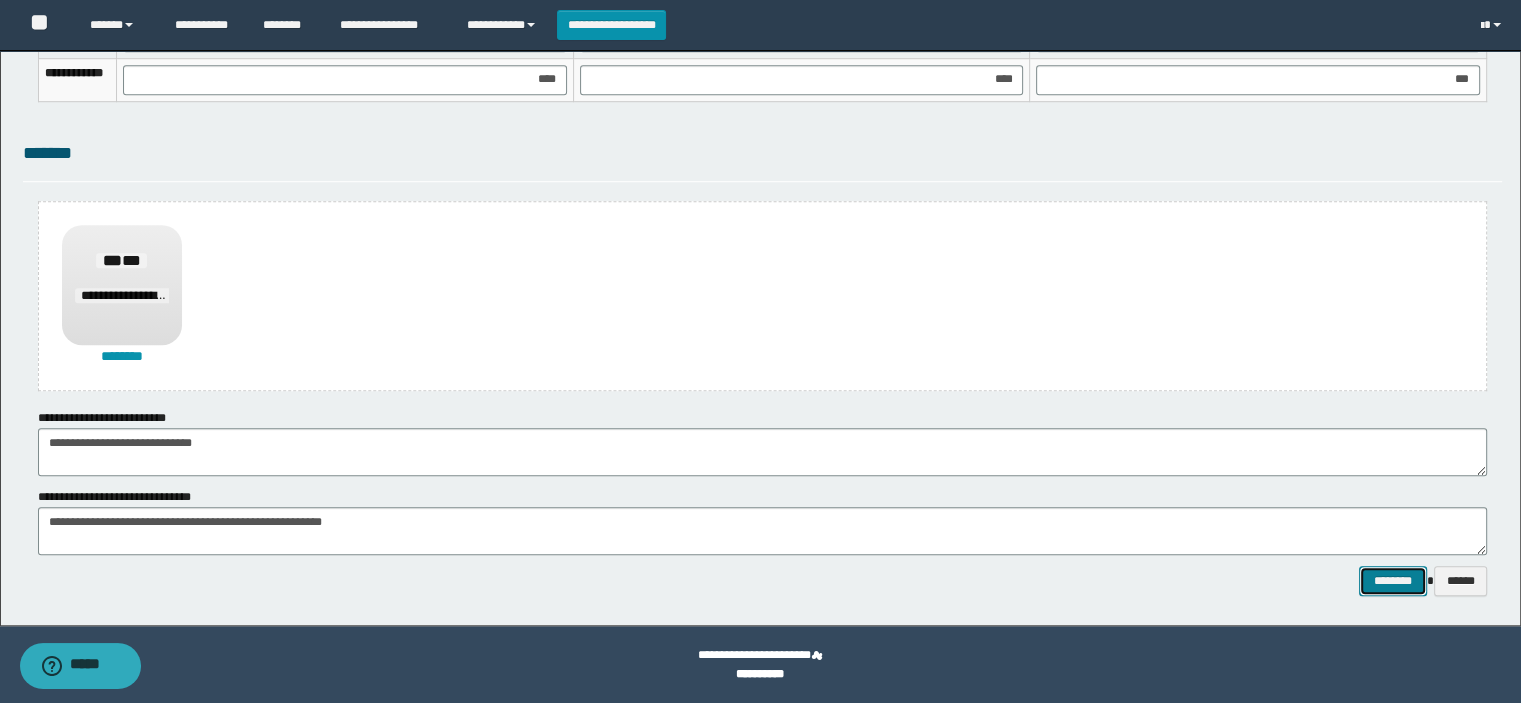 click on "********" at bounding box center (1392, 581) 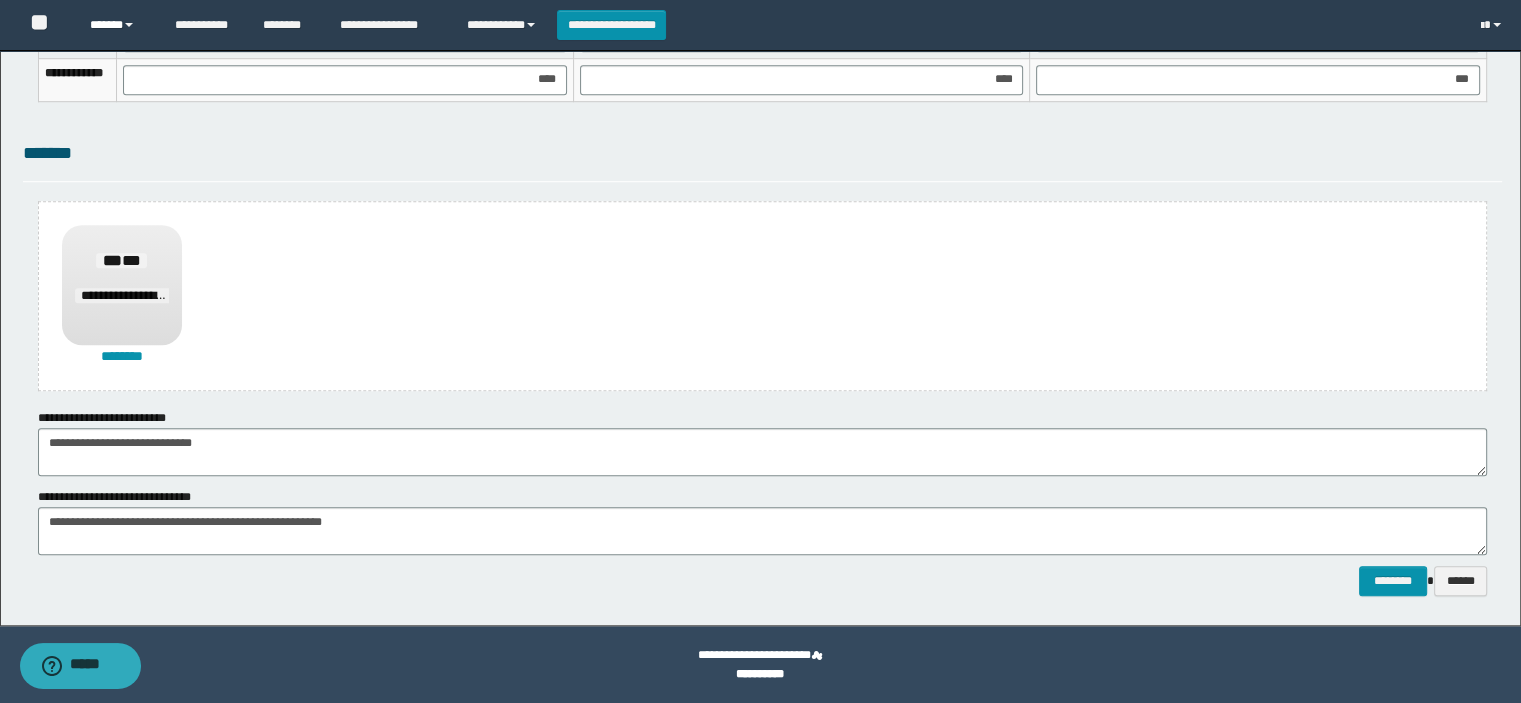 click on "******" at bounding box center (117, 25) 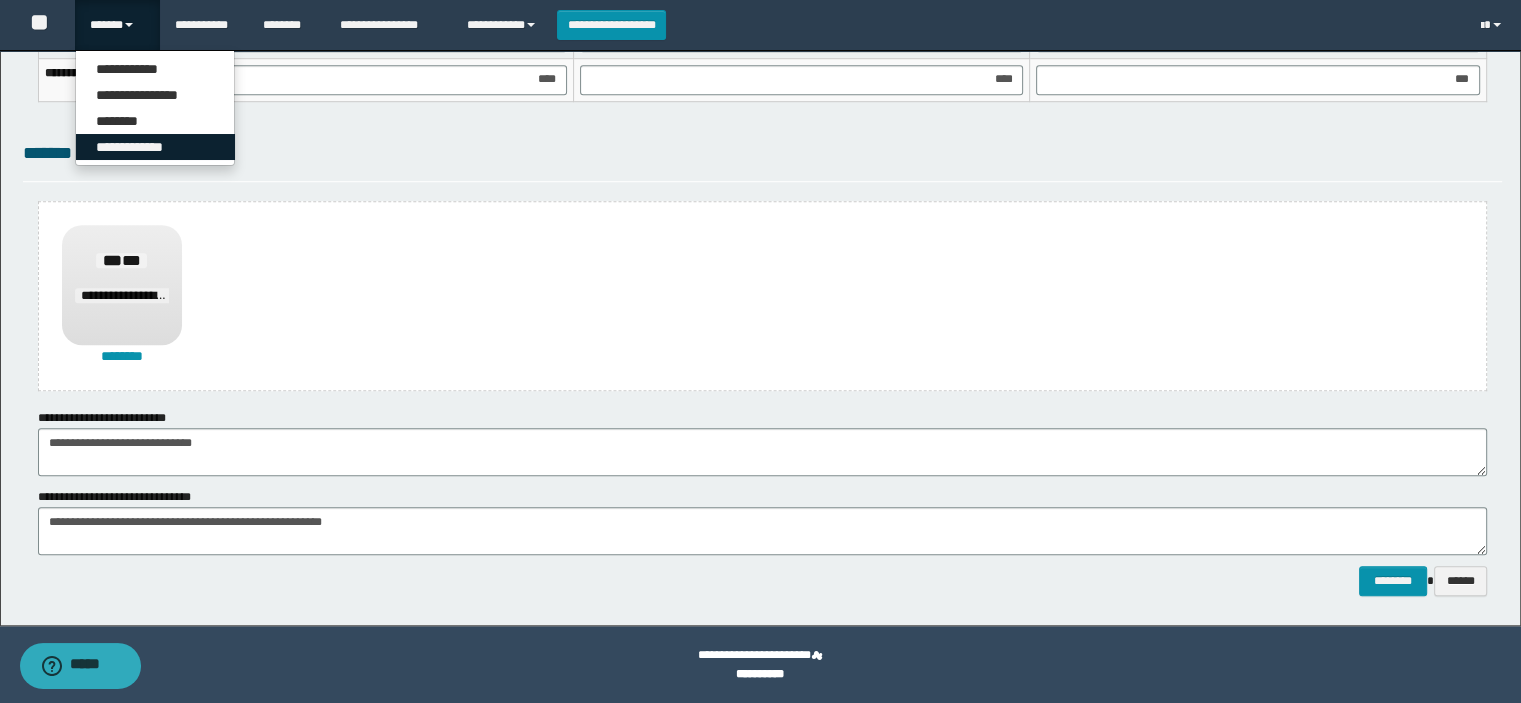 click on "**********" at bounding box center (155, 147) 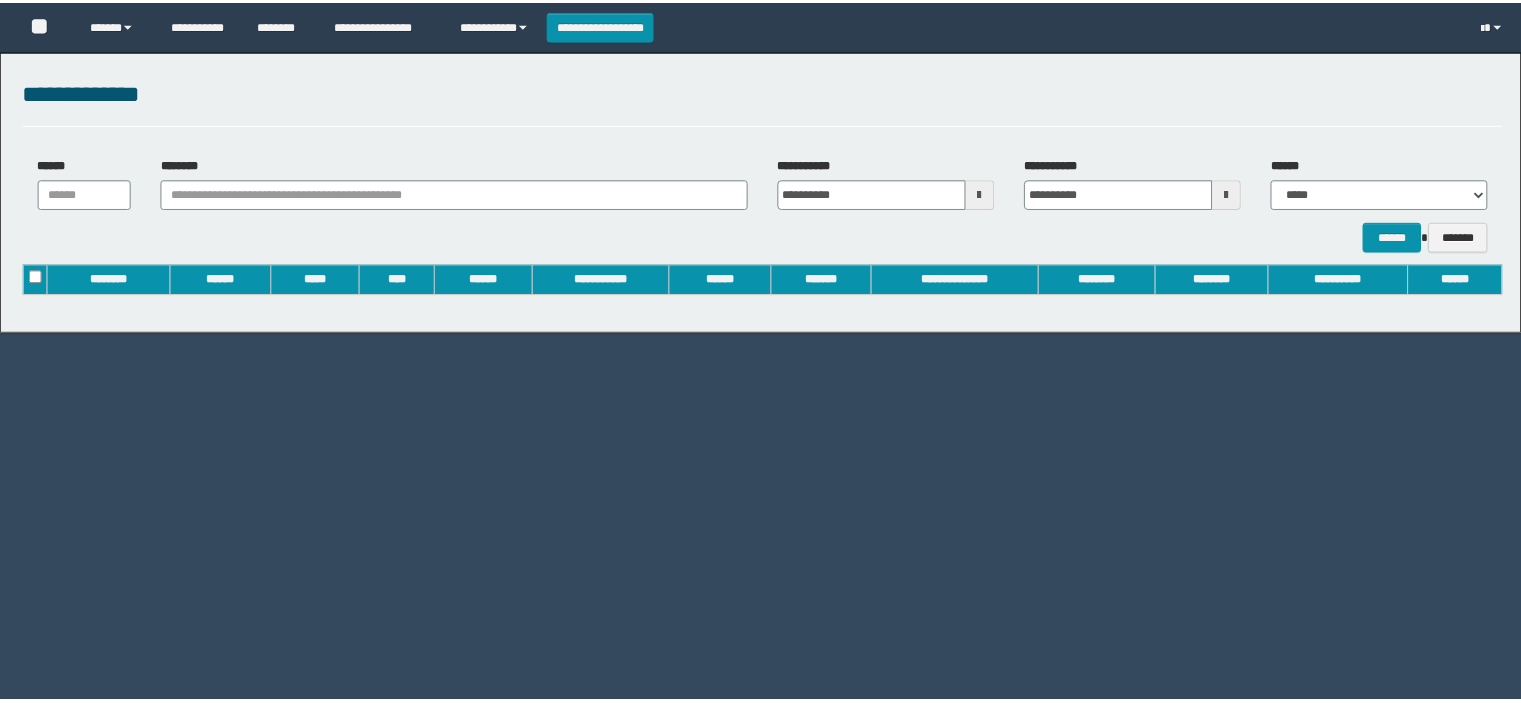 scroll, scrollTop: 0, scrollLeft: 0, axis: both 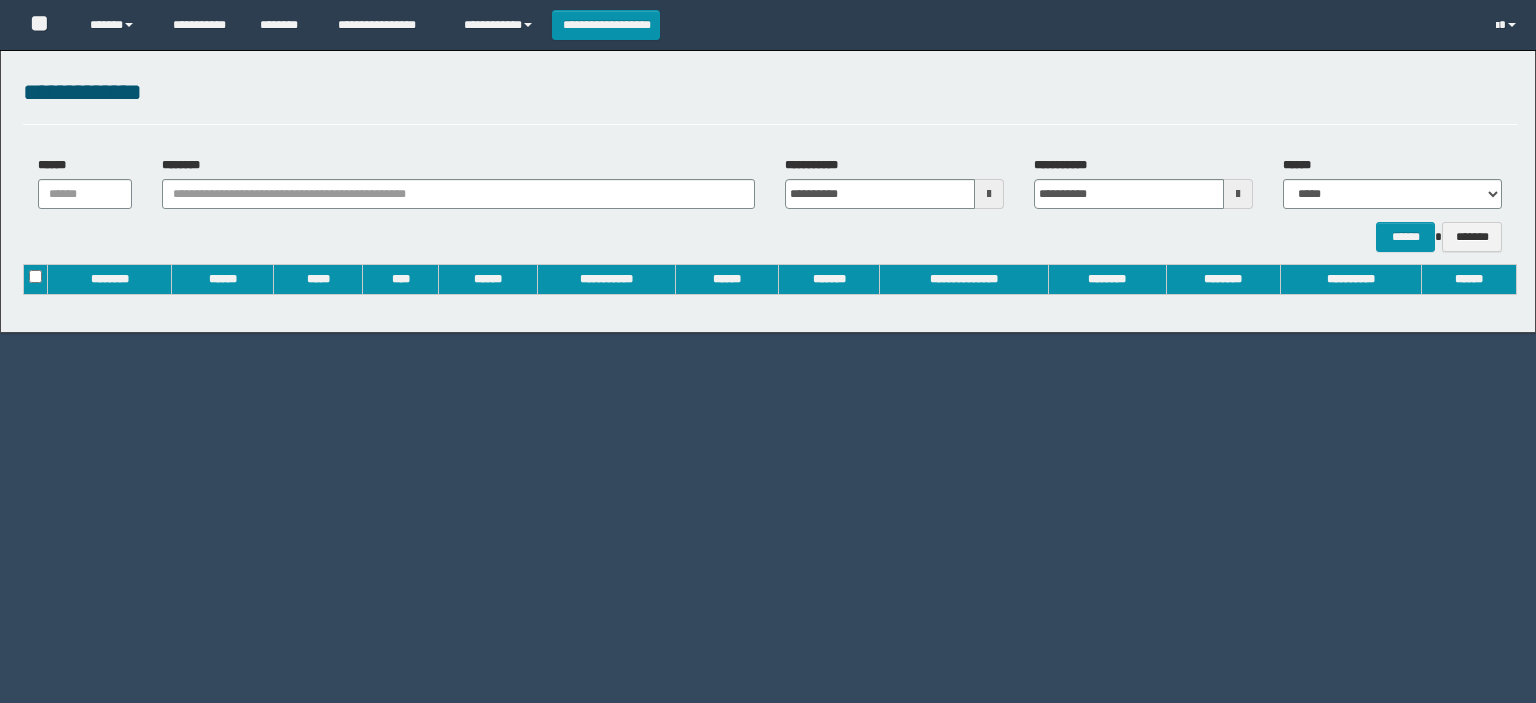 type on "**********" 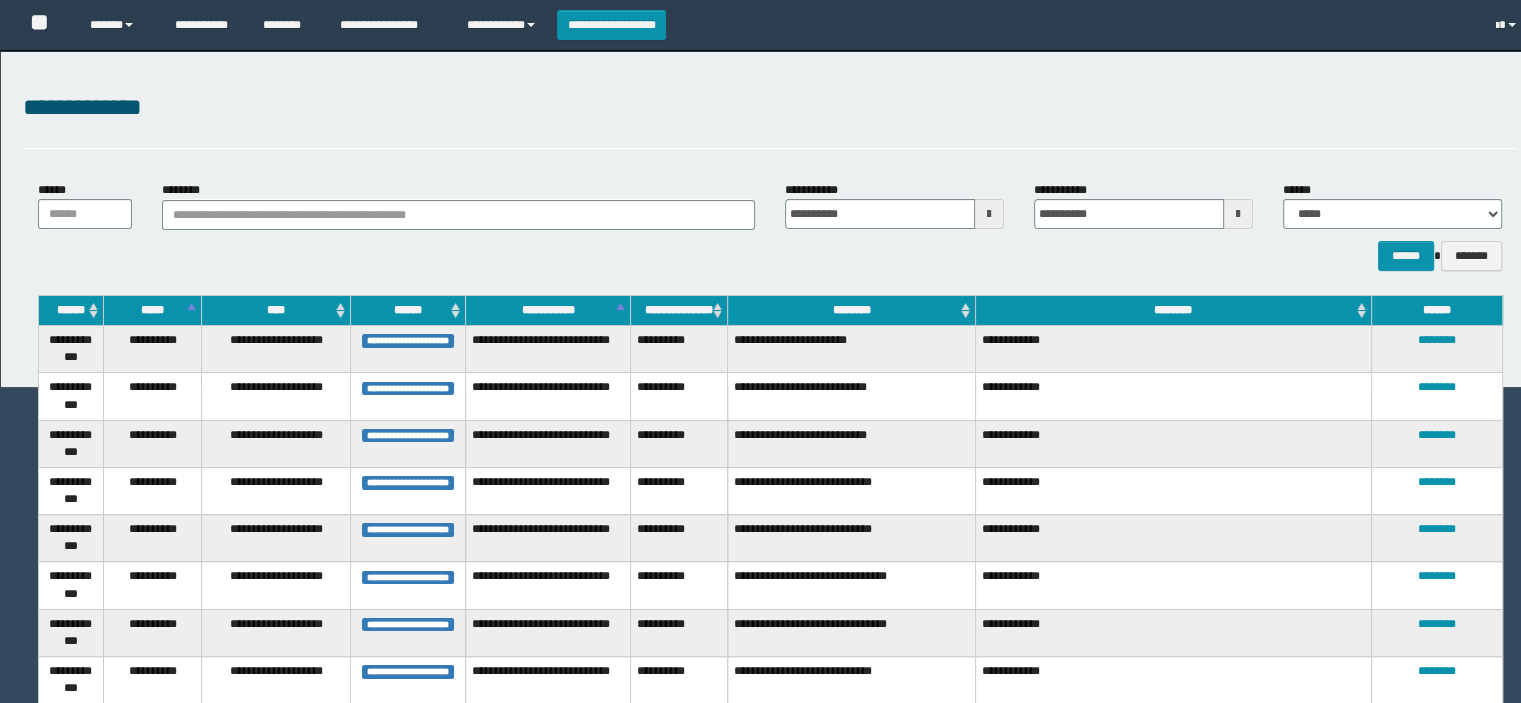 scroll, scrollTop: 0, scrollLeft: 0, axis: both 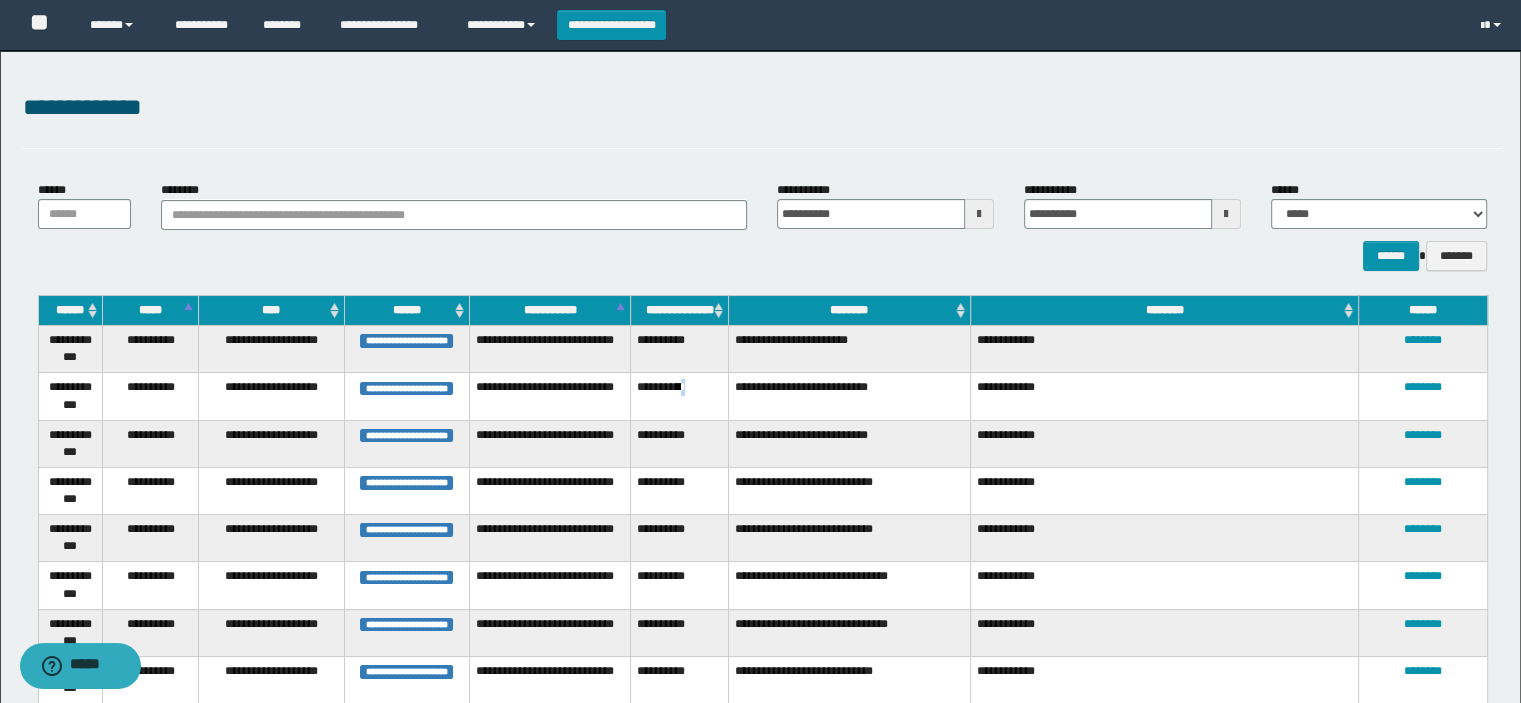 drag, startPoint x: 710, startPoint y: 387, endPoint x: 696, endPoint y: 383, distance: 14.56022 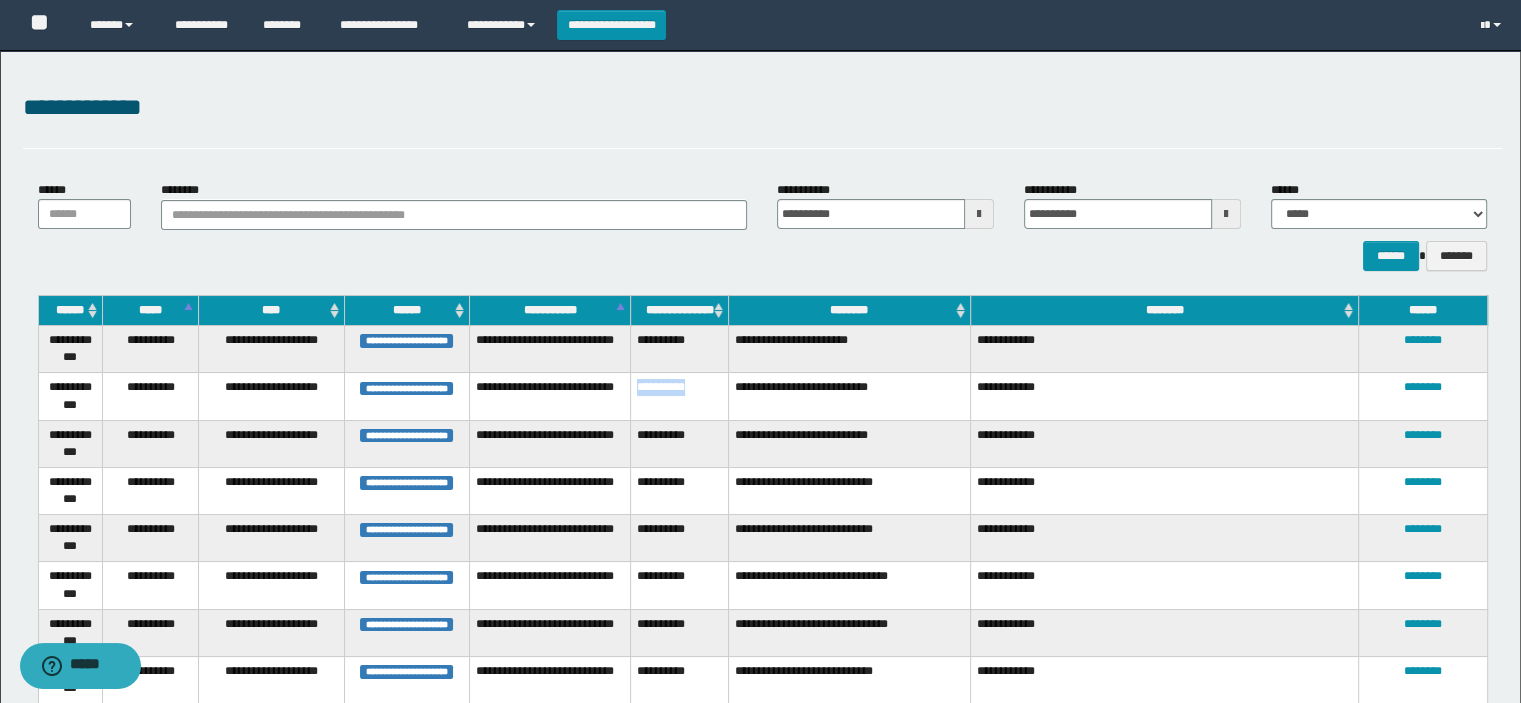 drag, startPoint x: 705, startPoint y: 387, endPoint x: 680, endPoint y: 380, distance: 25.96151 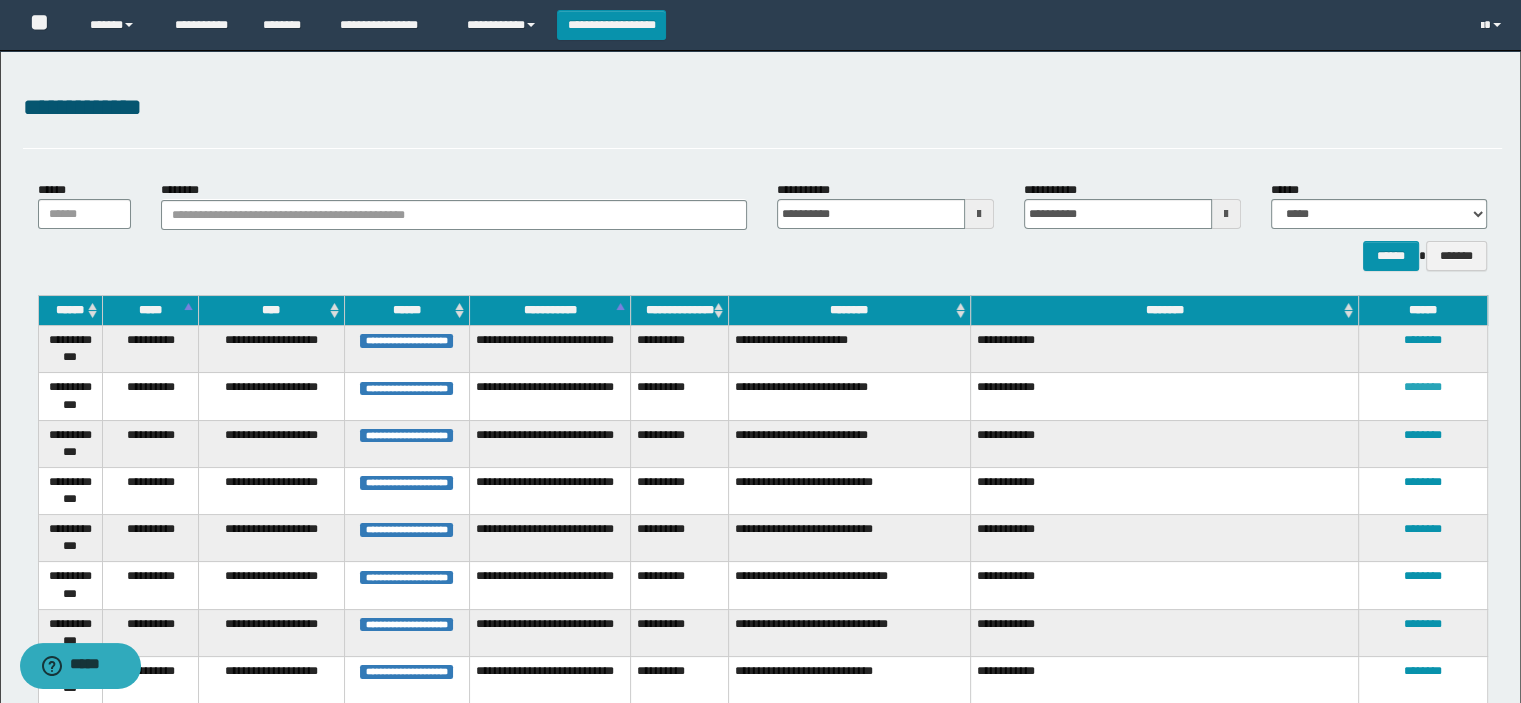 click on "********" at bounding box center [1423, 387] 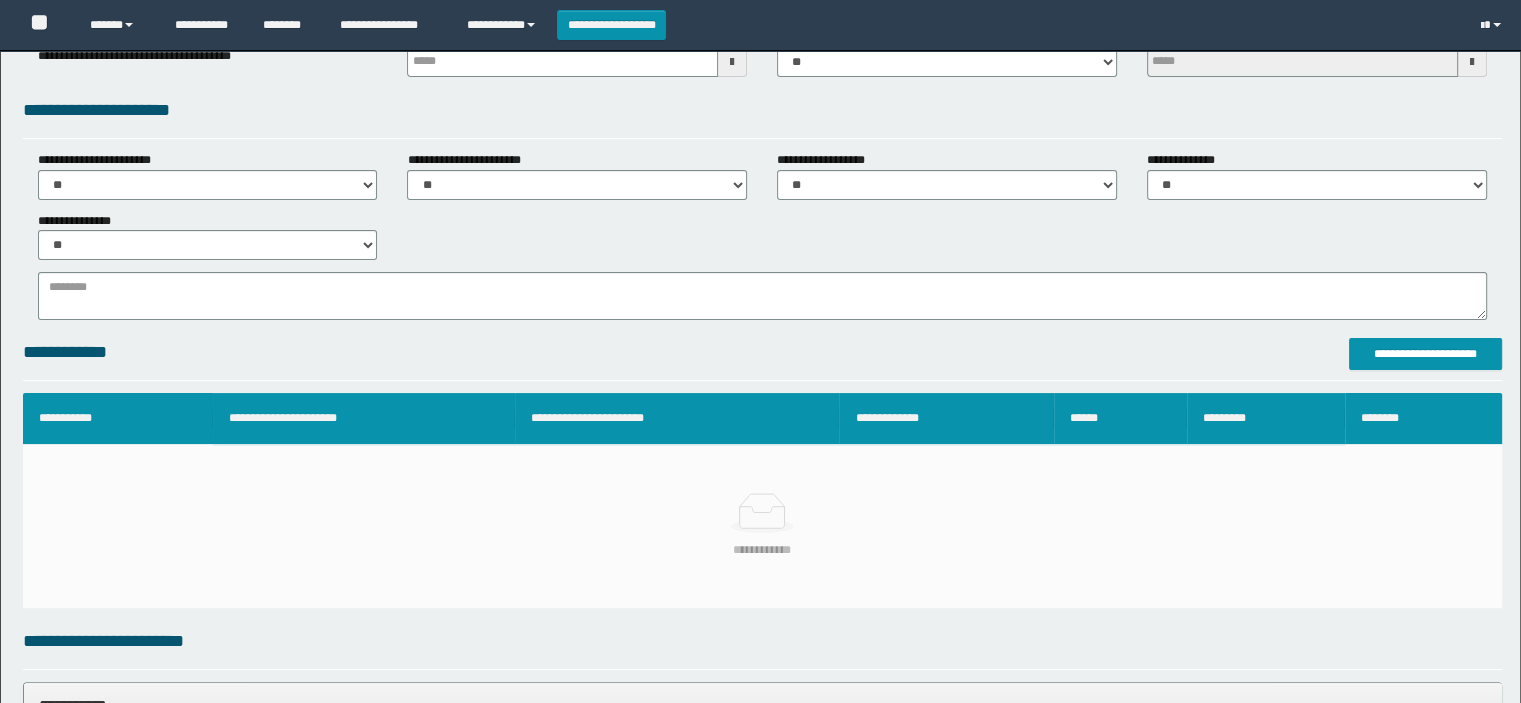 scroll, scrollTop: 300, scrollLeft: 0, axis: vertical 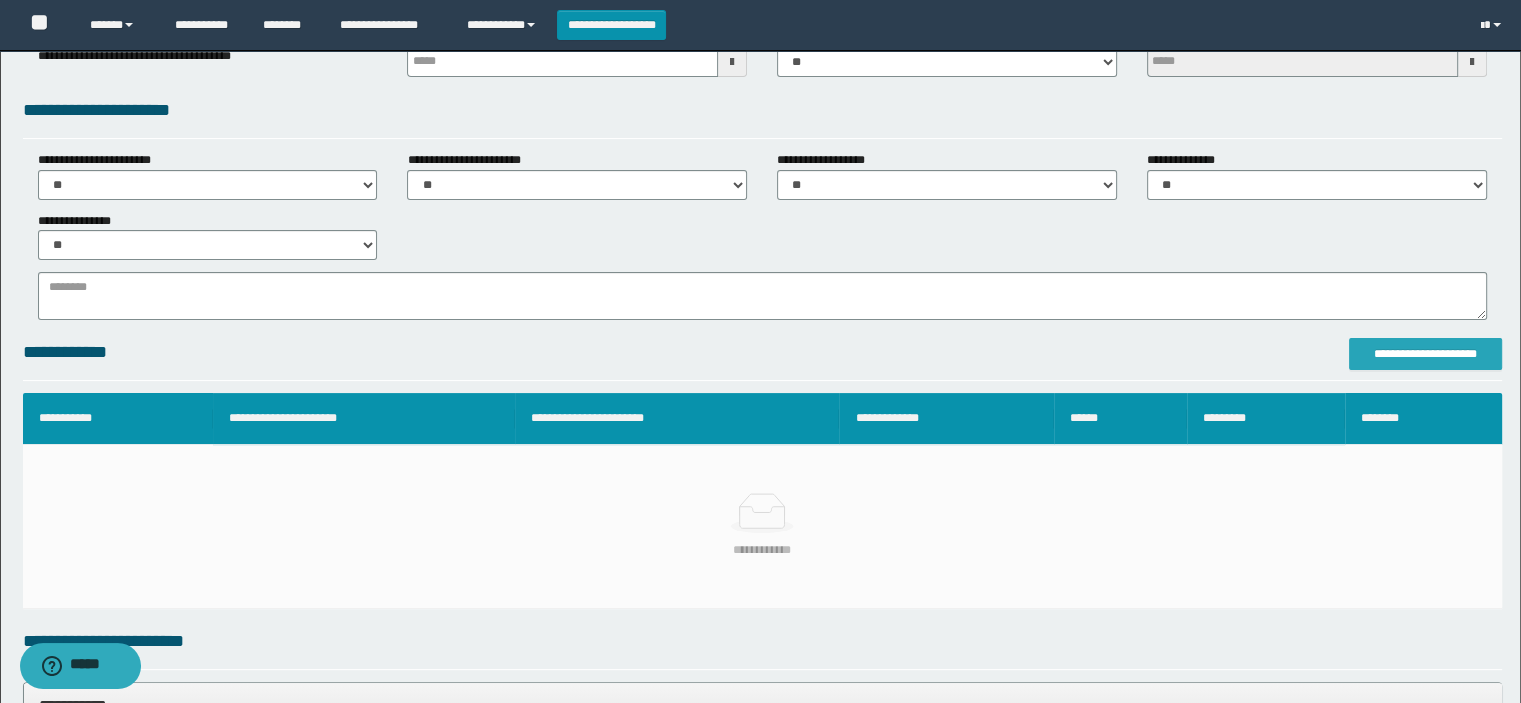 click on "**********" at bounding box center (1426, 354) 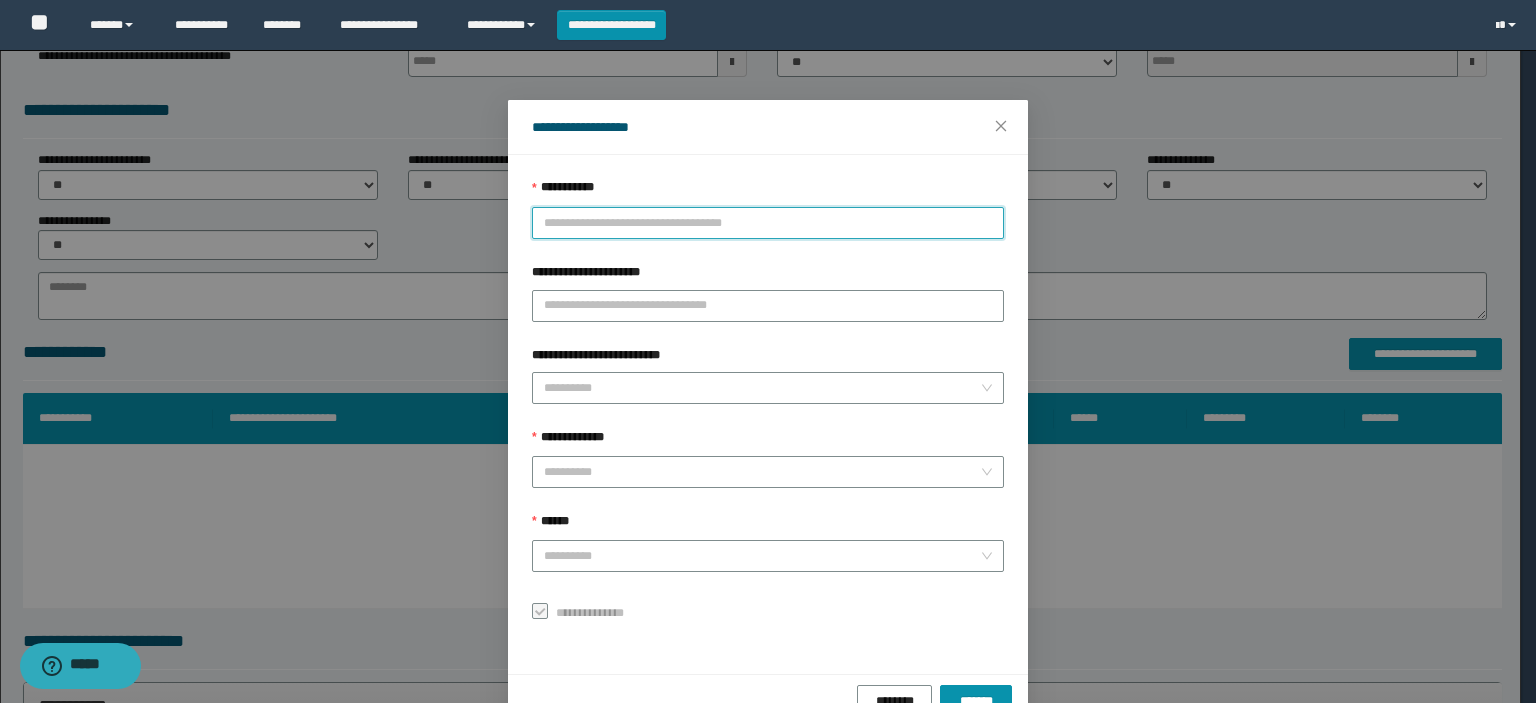 click on "**********" at bounding box center [768, 223] 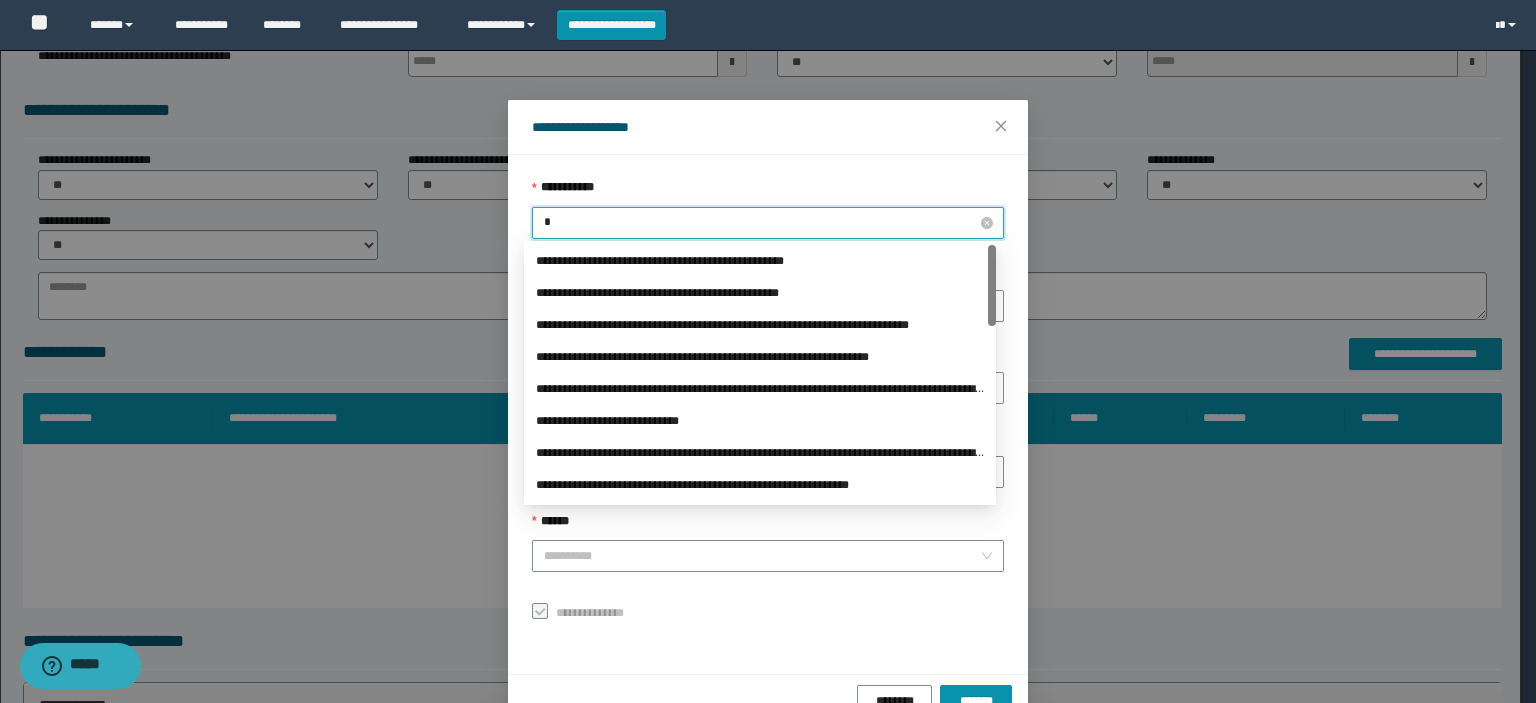 type on "**" 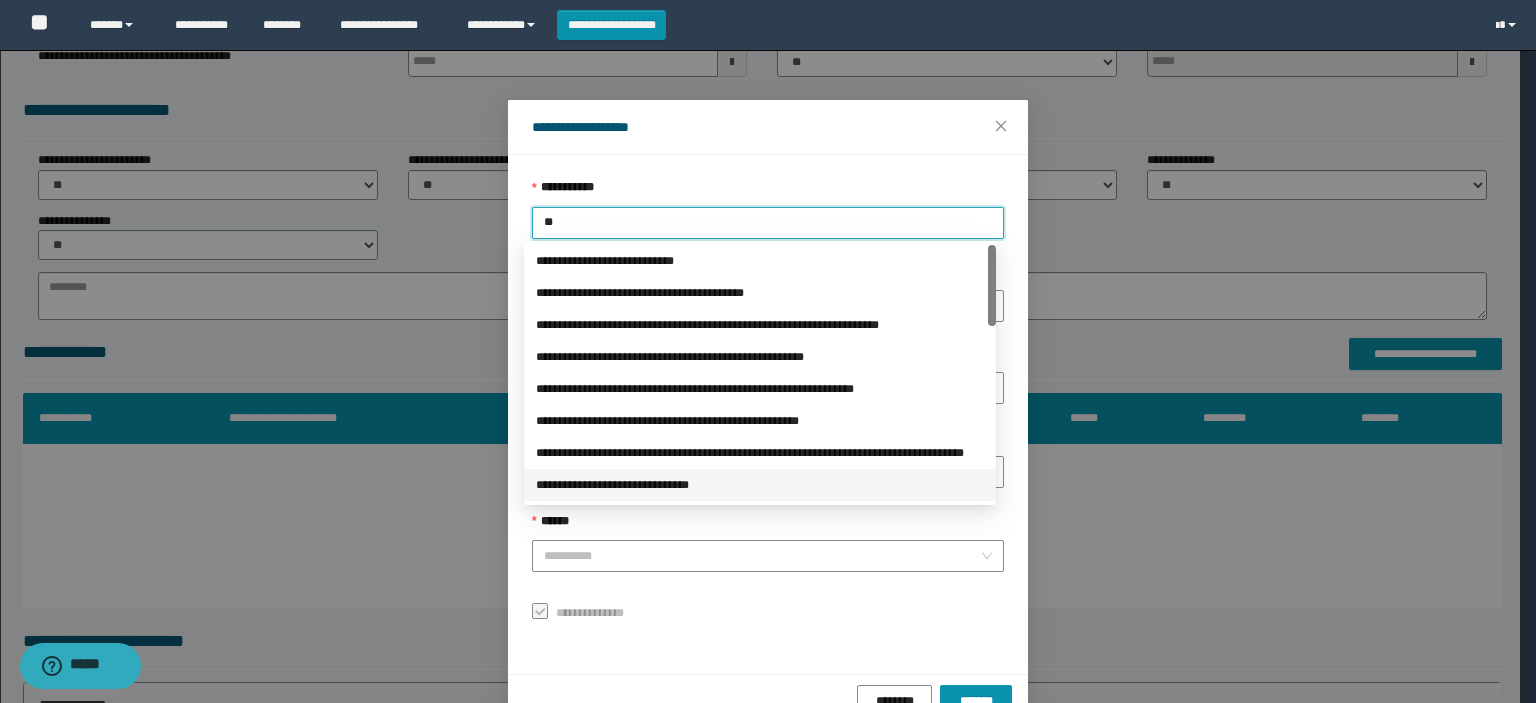 click on "**********" at bounding box center [760, 485] 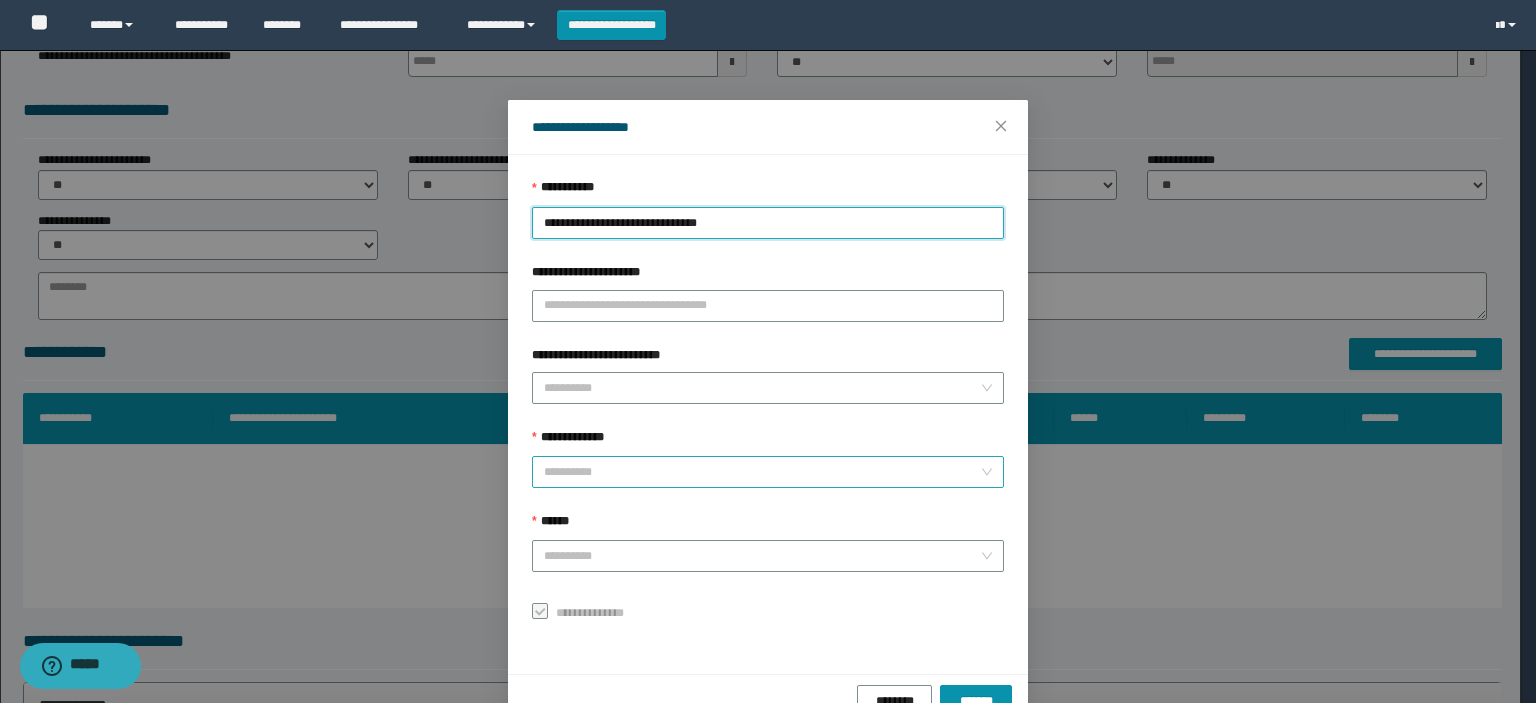 click on "**********" at bounding box center (762, 472) 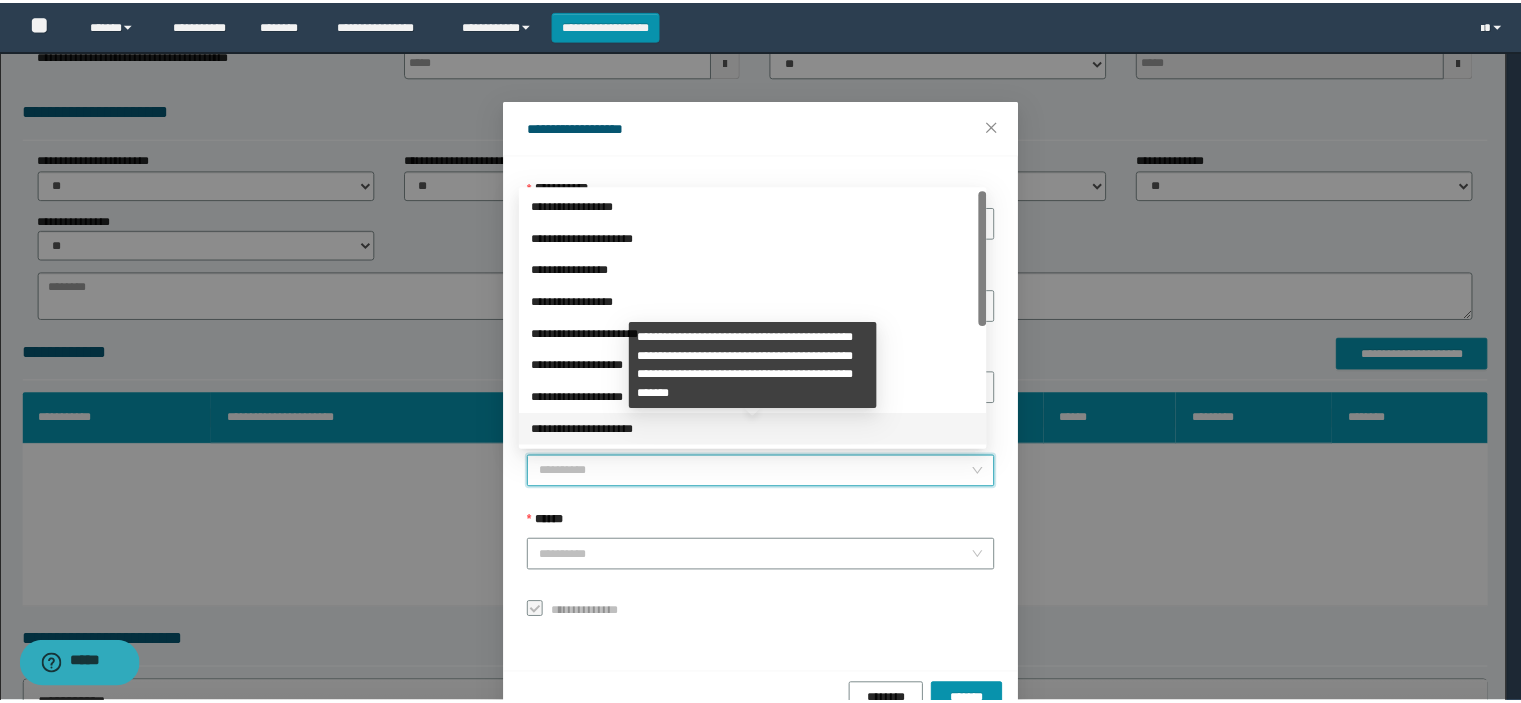 scroll, scrollTop: 224, scrollLeft: 0, axis: vertical 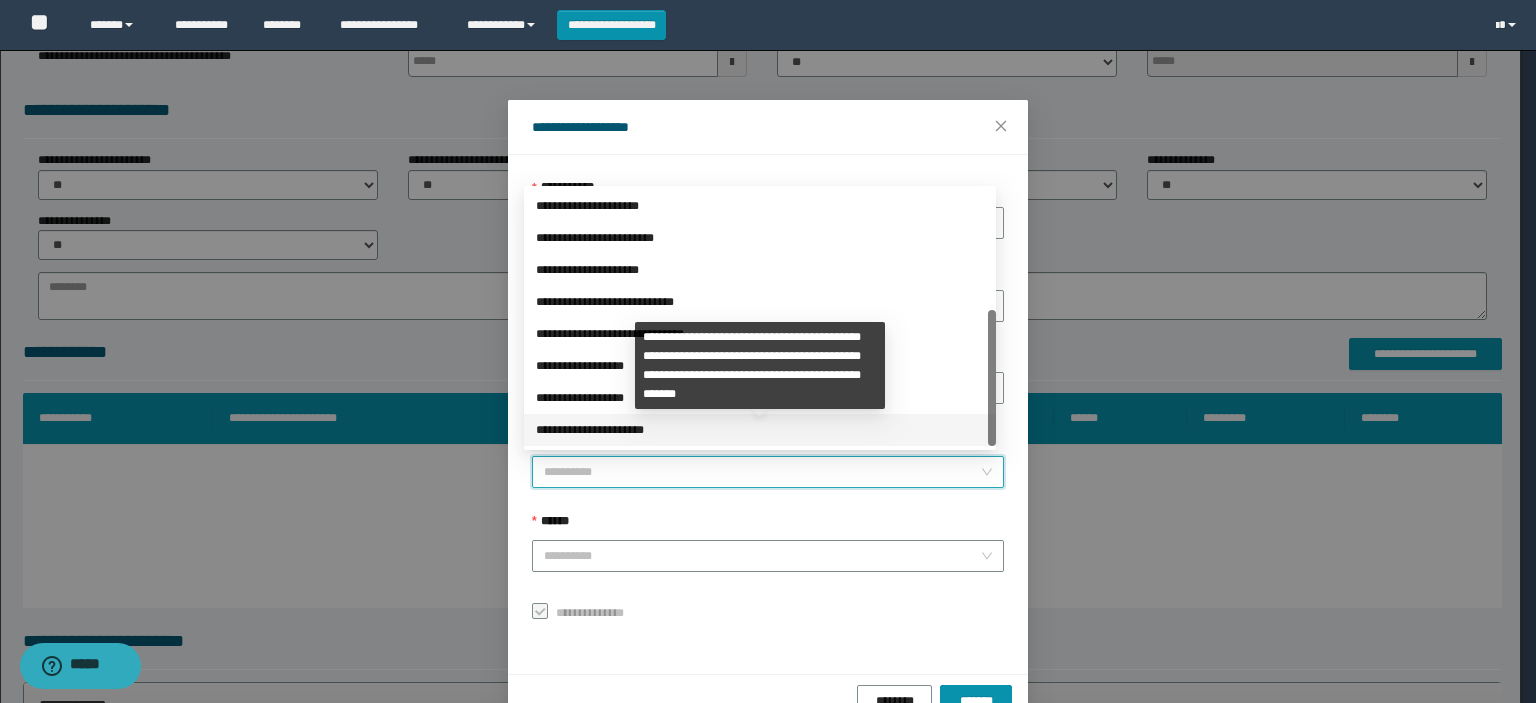 click on "**********" at bounding box center (760, 430) 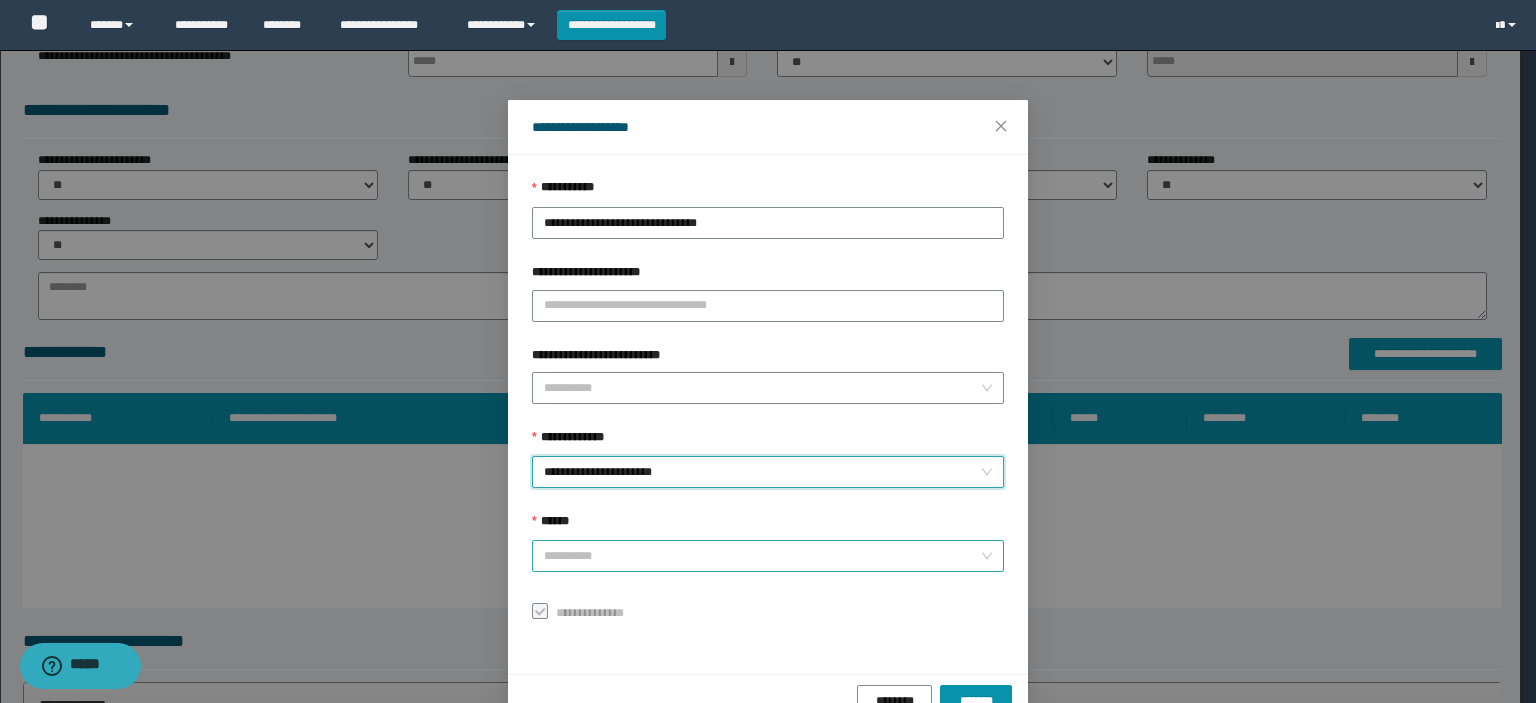 click on "******" at bounding box center (762, 556) 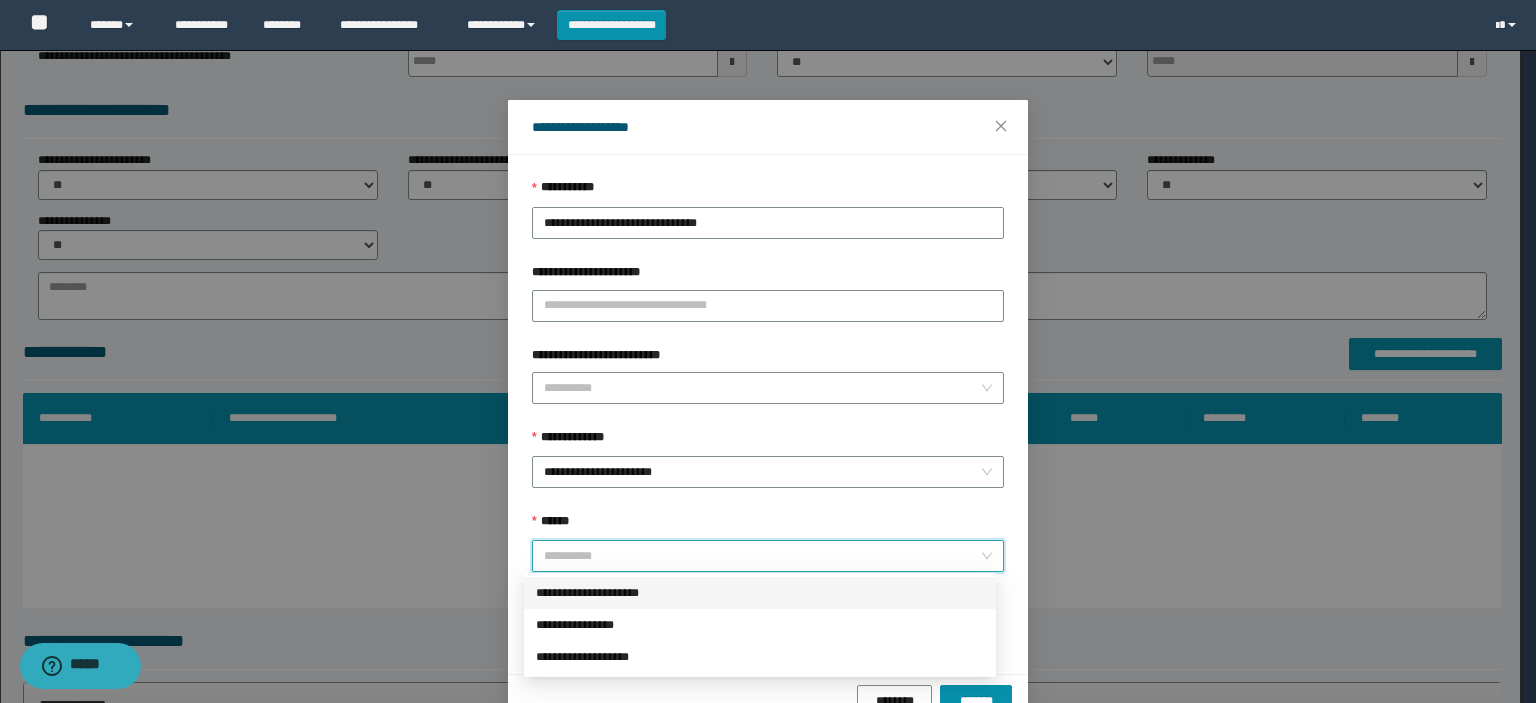 drag, startPoint x: 600, startPoint y: 593, endPoint x: 680, endPoint y: 622, distance: 85.09406 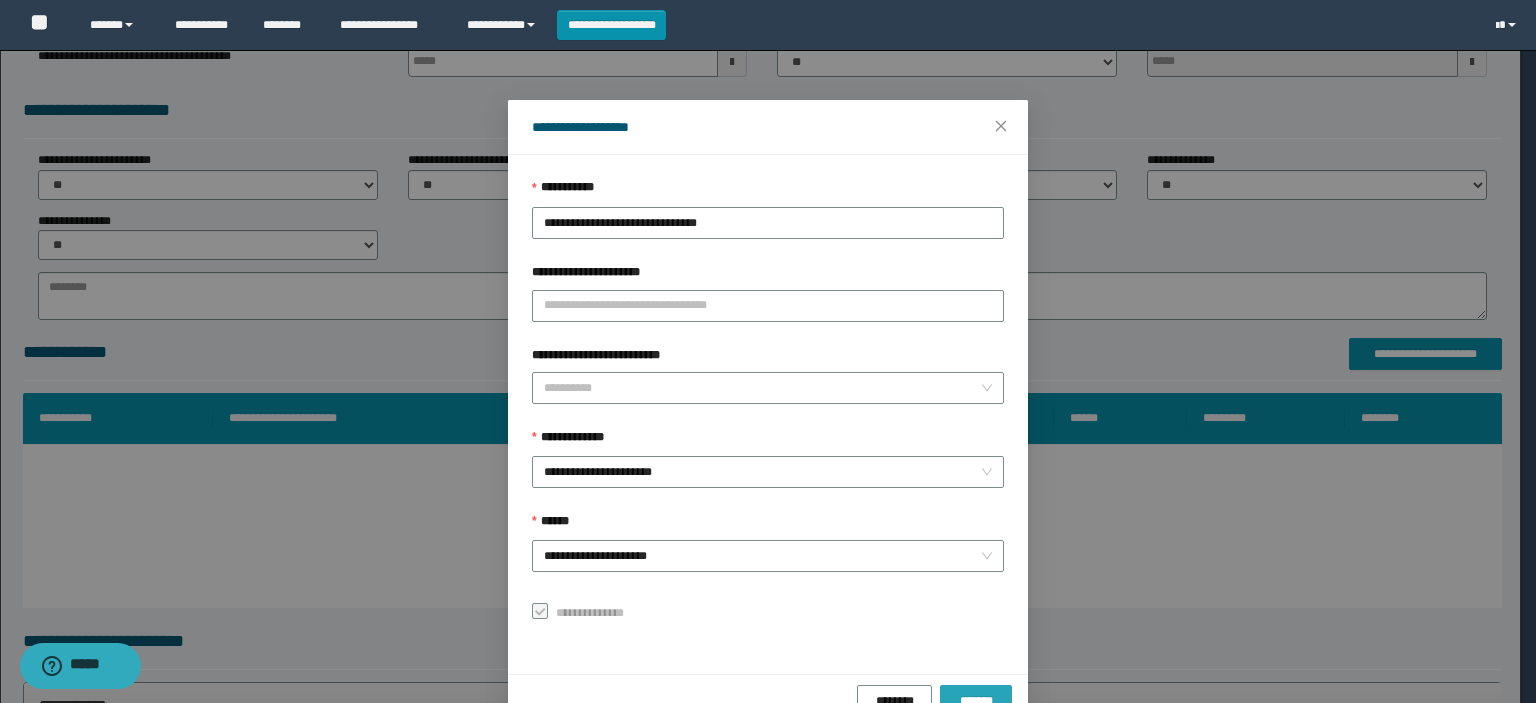 click on "*******" at bounding box center [976, 701] 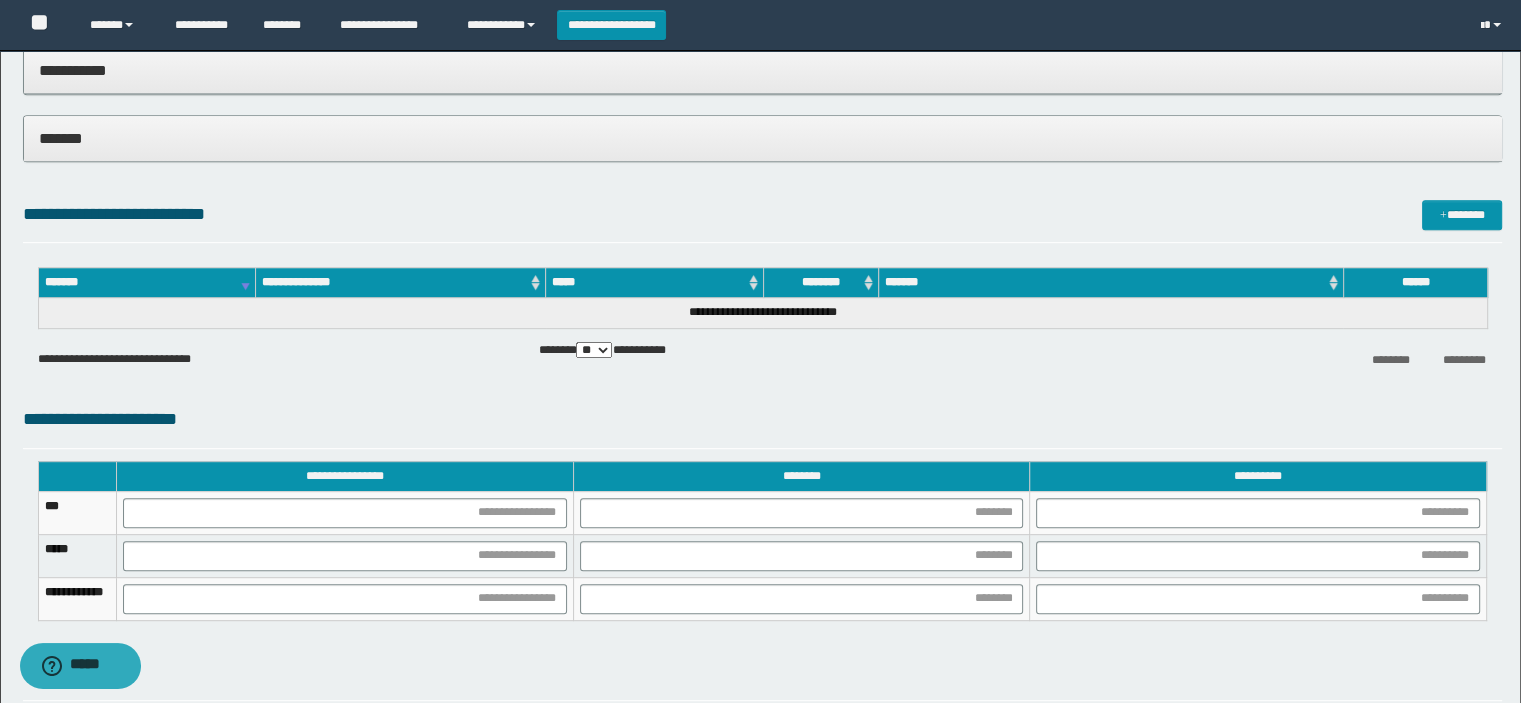 scroll, scrollTop: 1000, scrollLeft: 0, axis: vertical 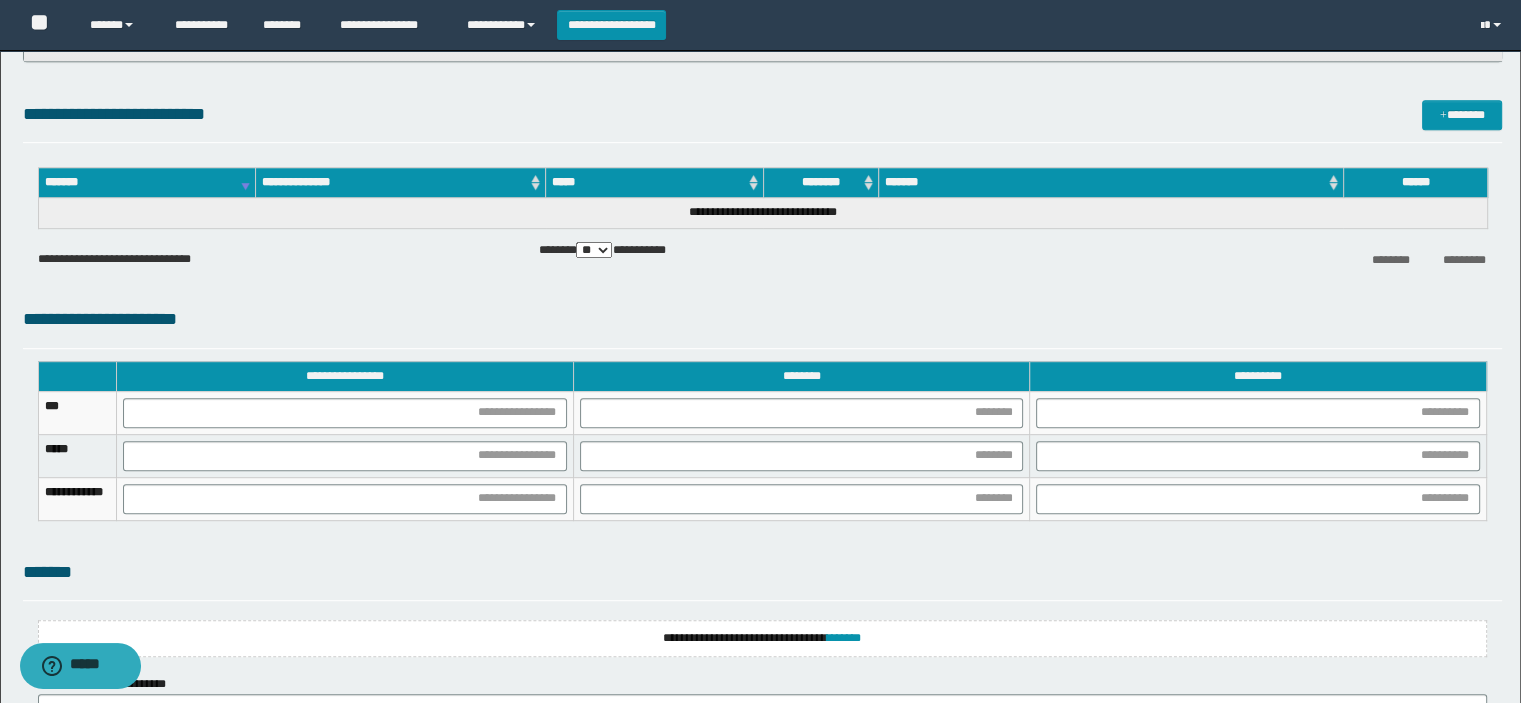 type 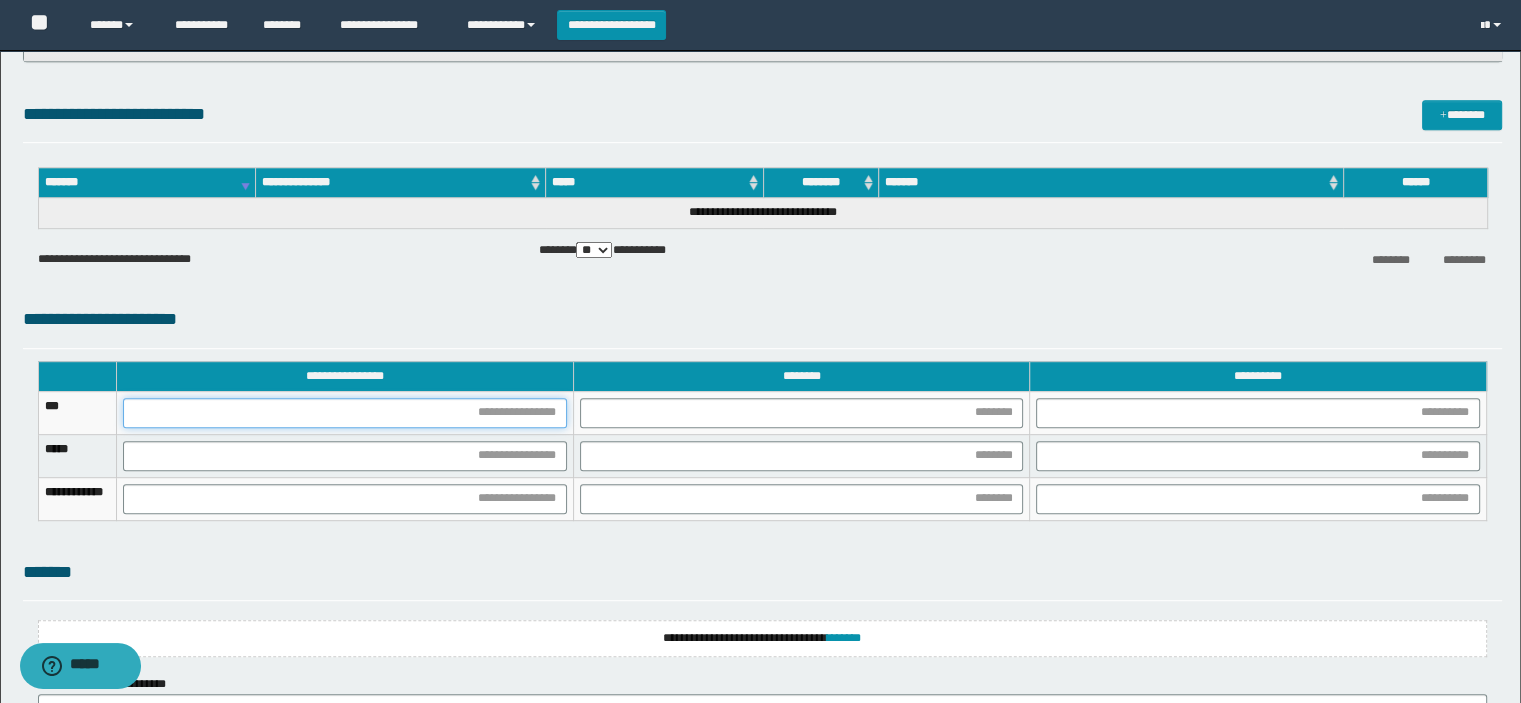 click at bounding box center [345, 413] 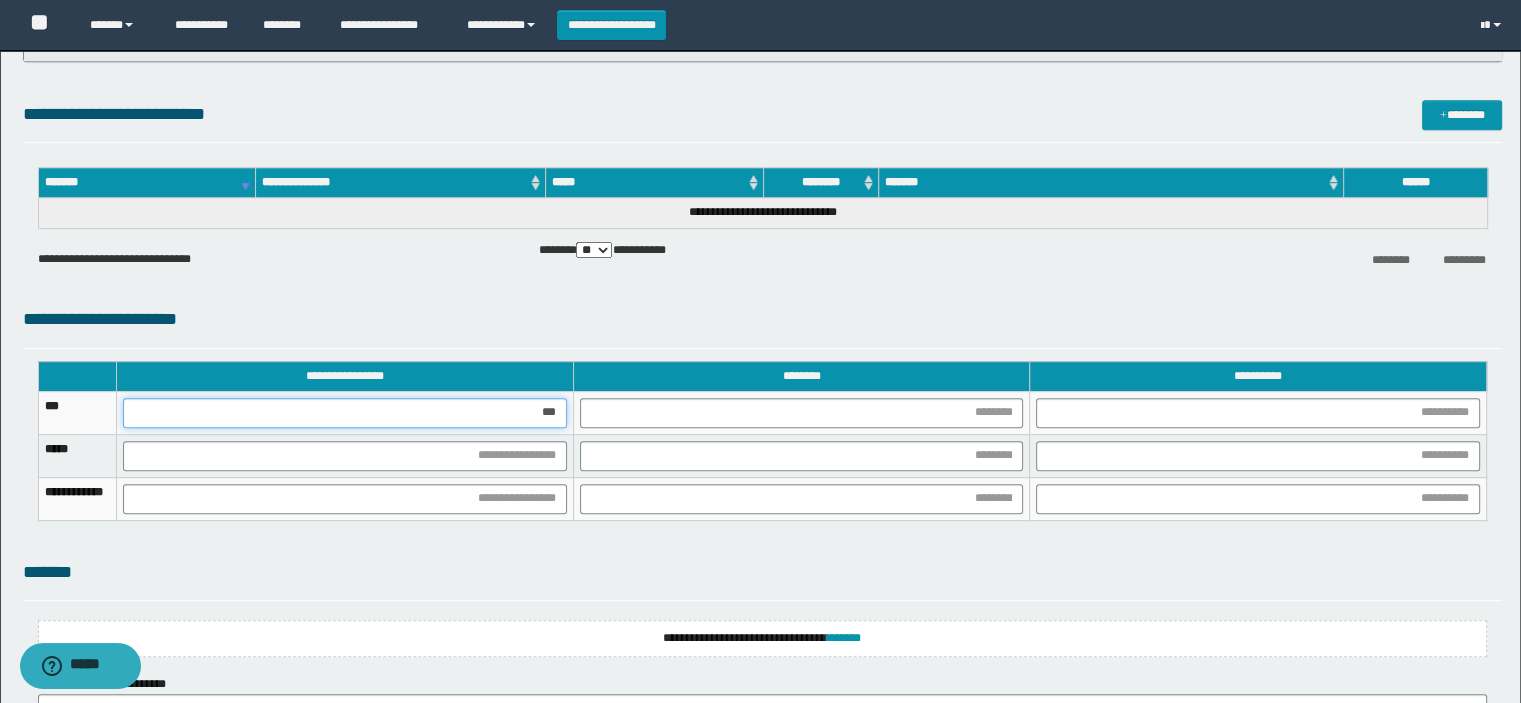 type on "****" 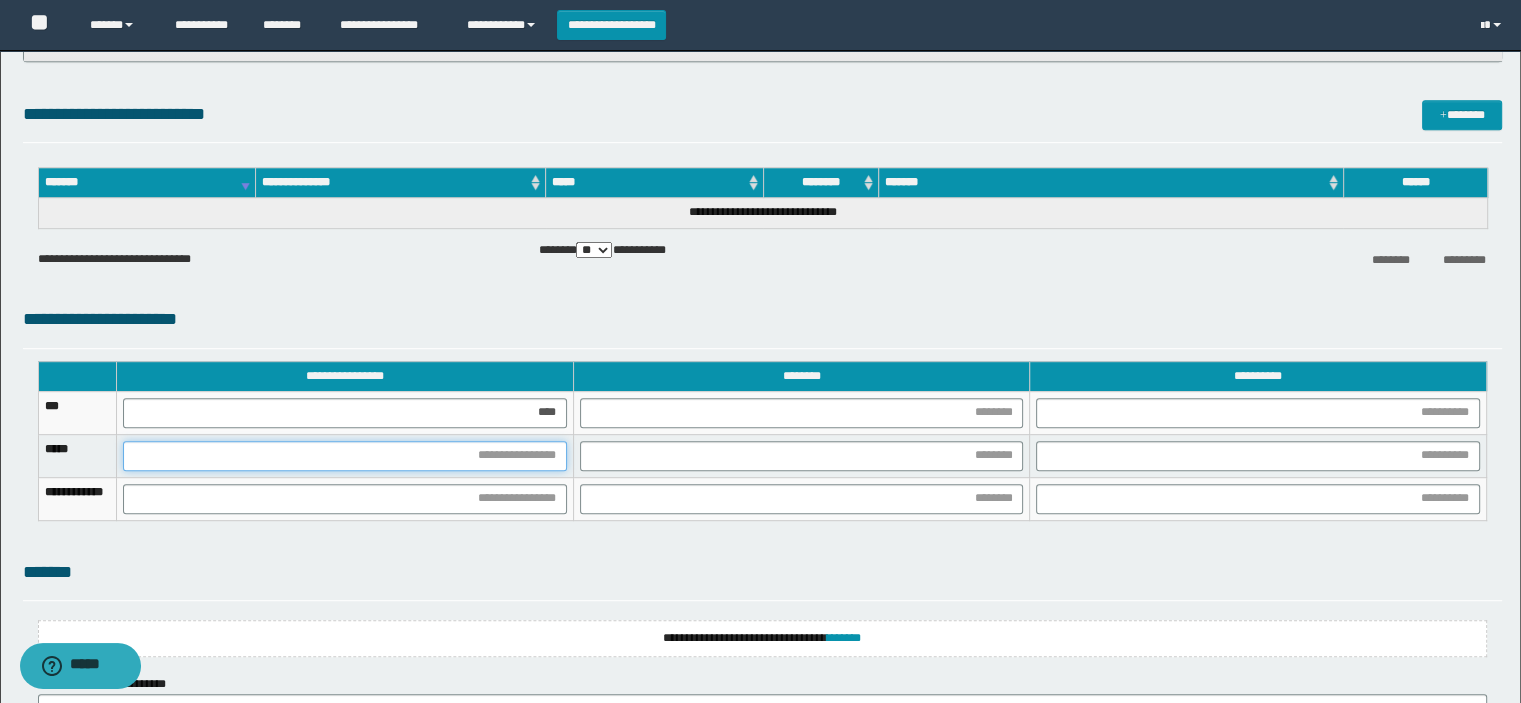 click at bounding box center (345, 456) 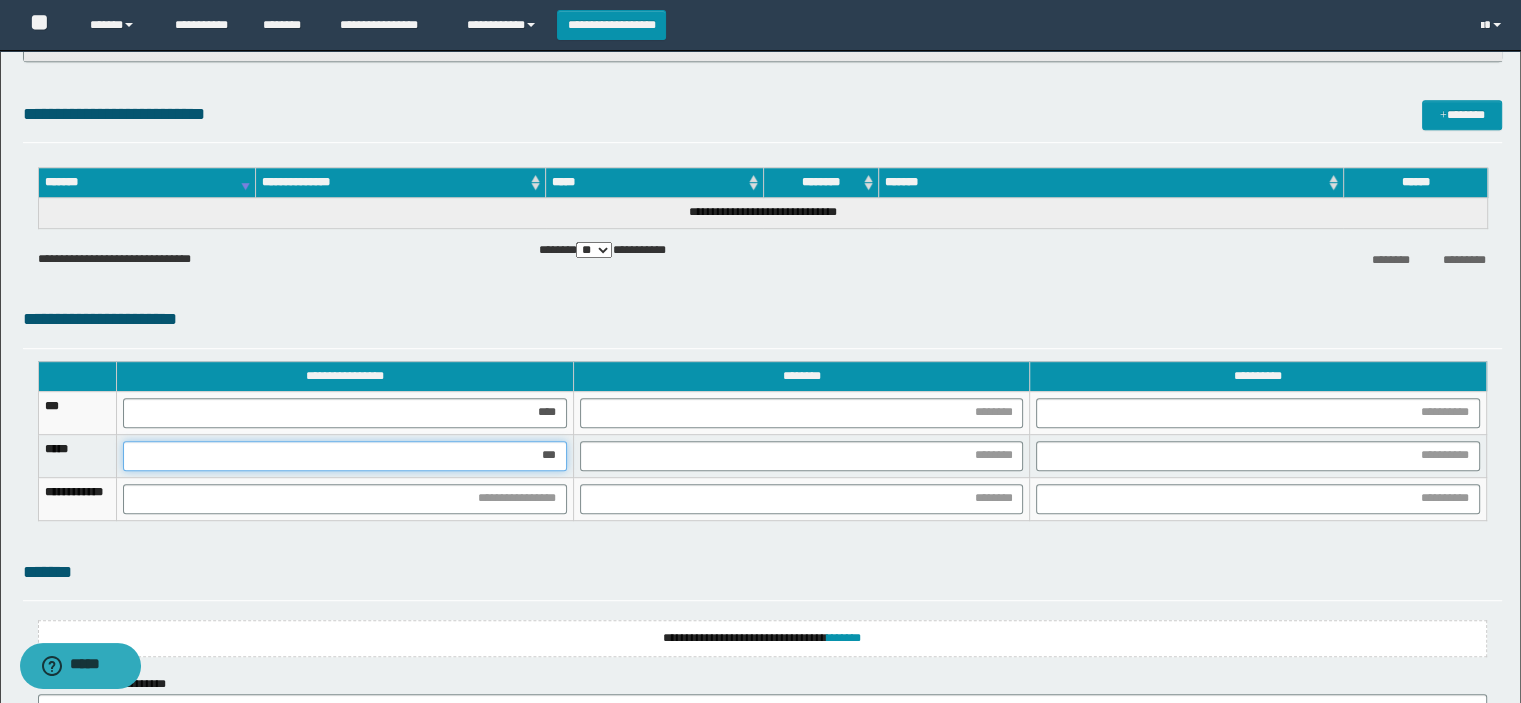 type on "****" 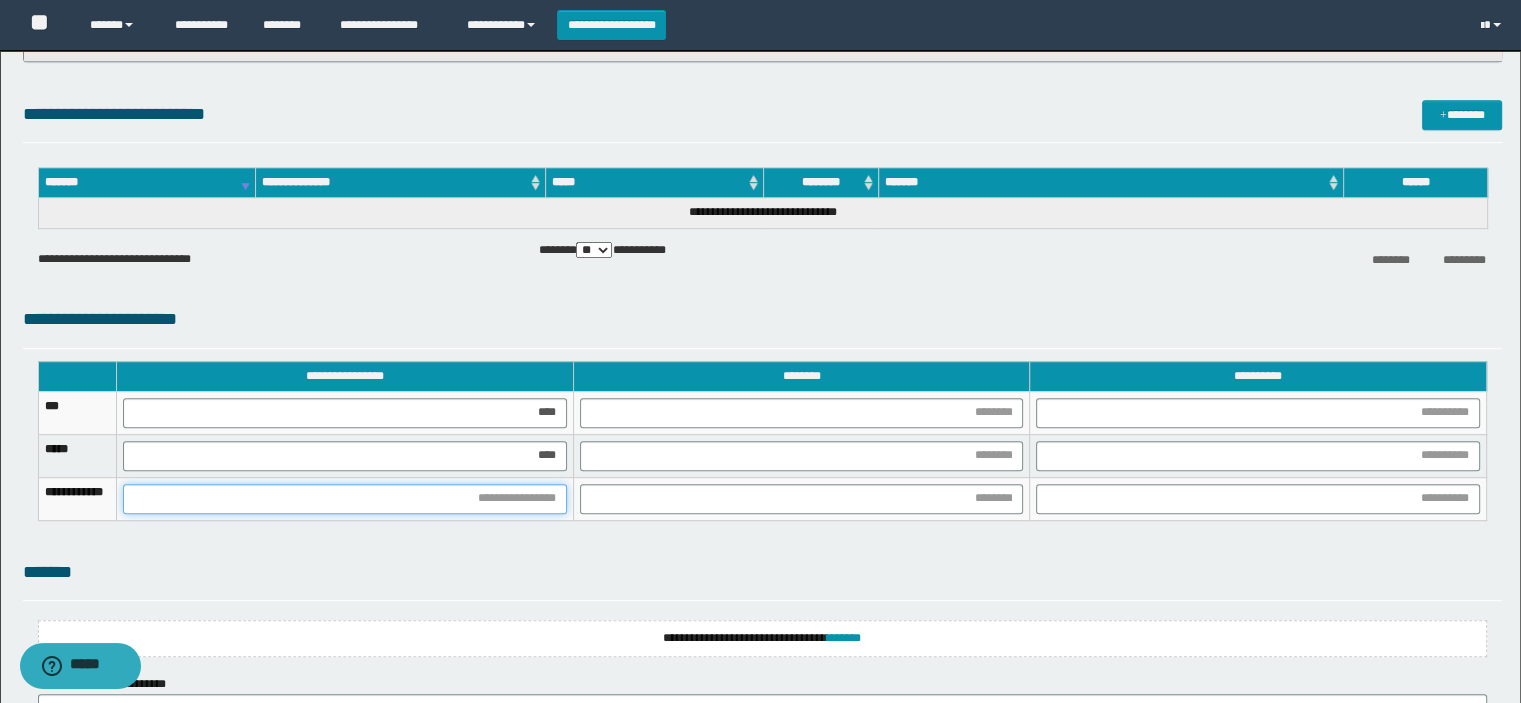 drag, startPoint x: 540, startPoint y: 488, endPoint x: 528, endPoint y: 488, distance: 12 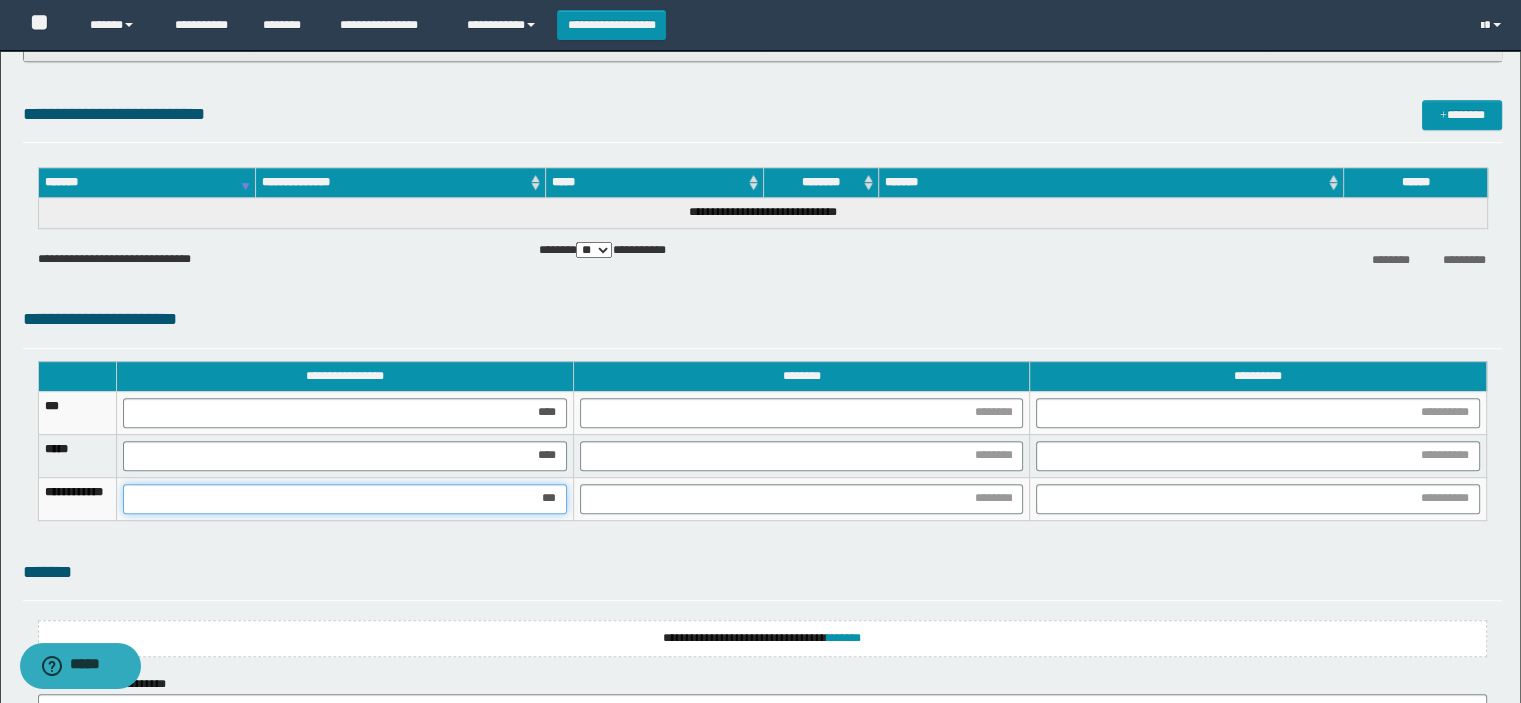 type on "****" 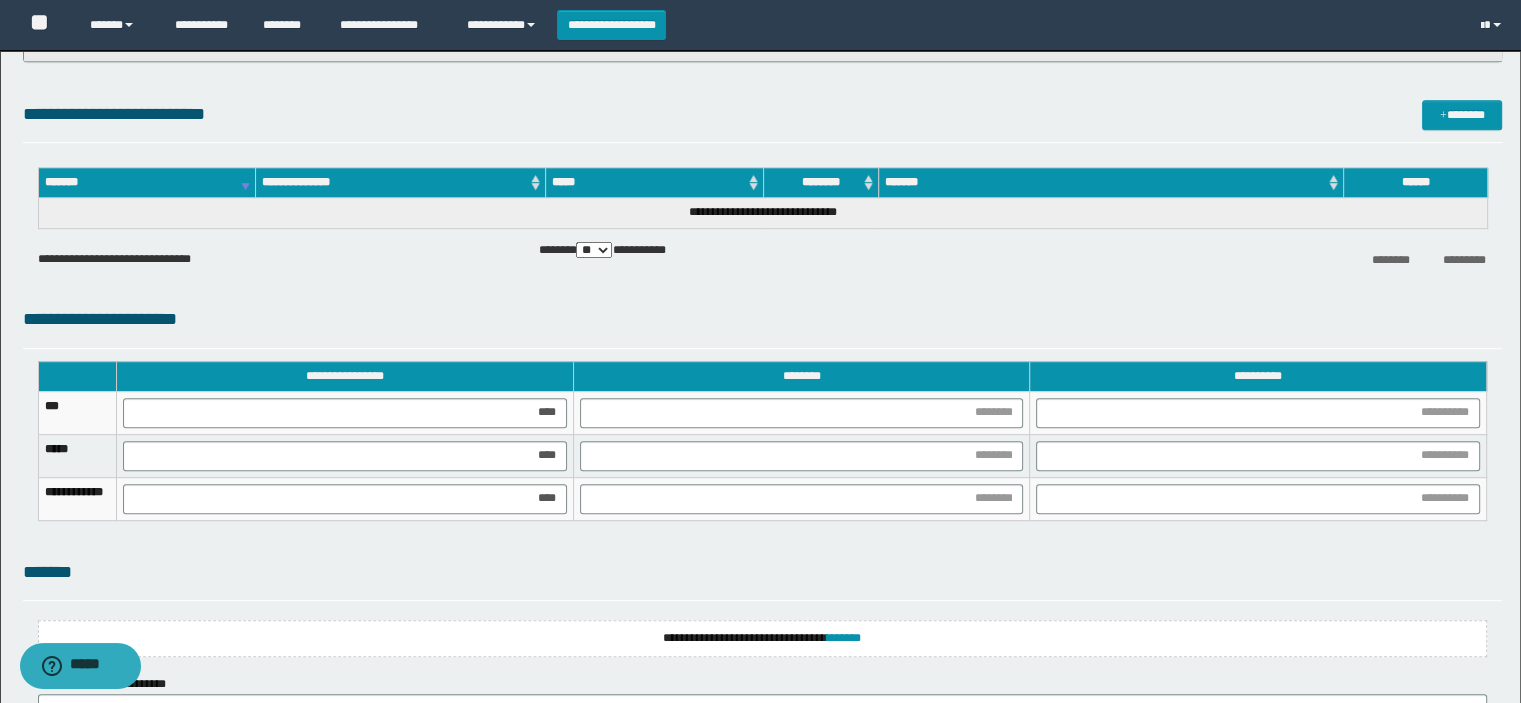 click at bounding box center [801, 455] 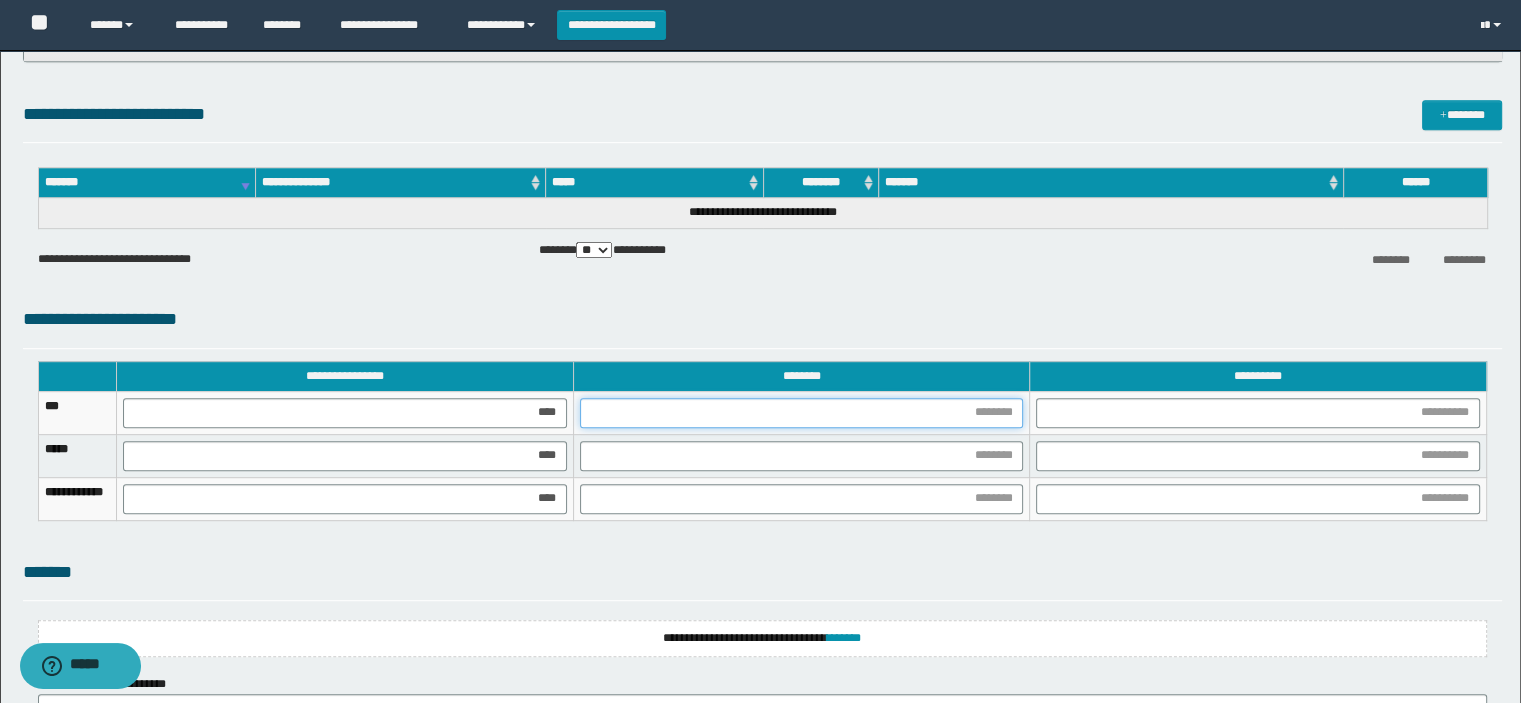 click at bounding box center [802, 413] 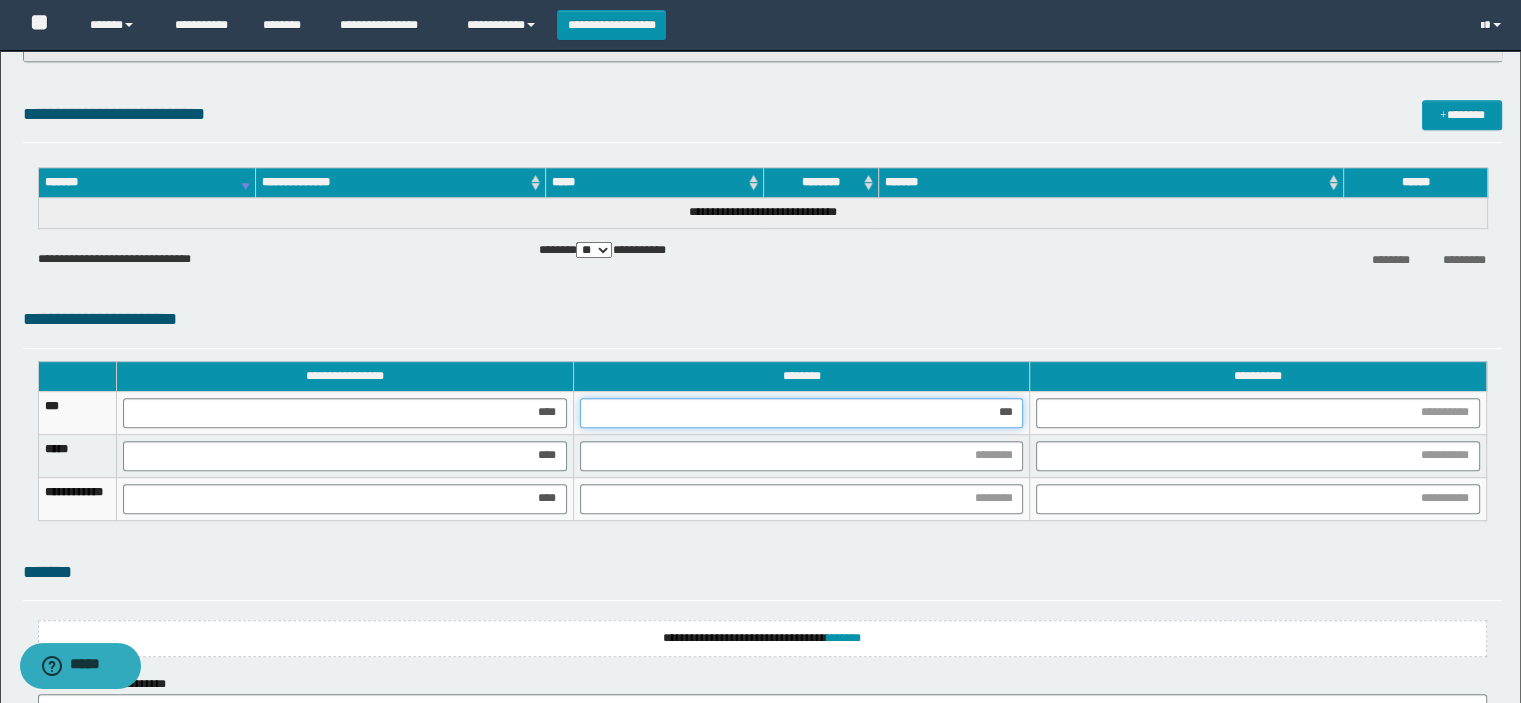 type on "****" 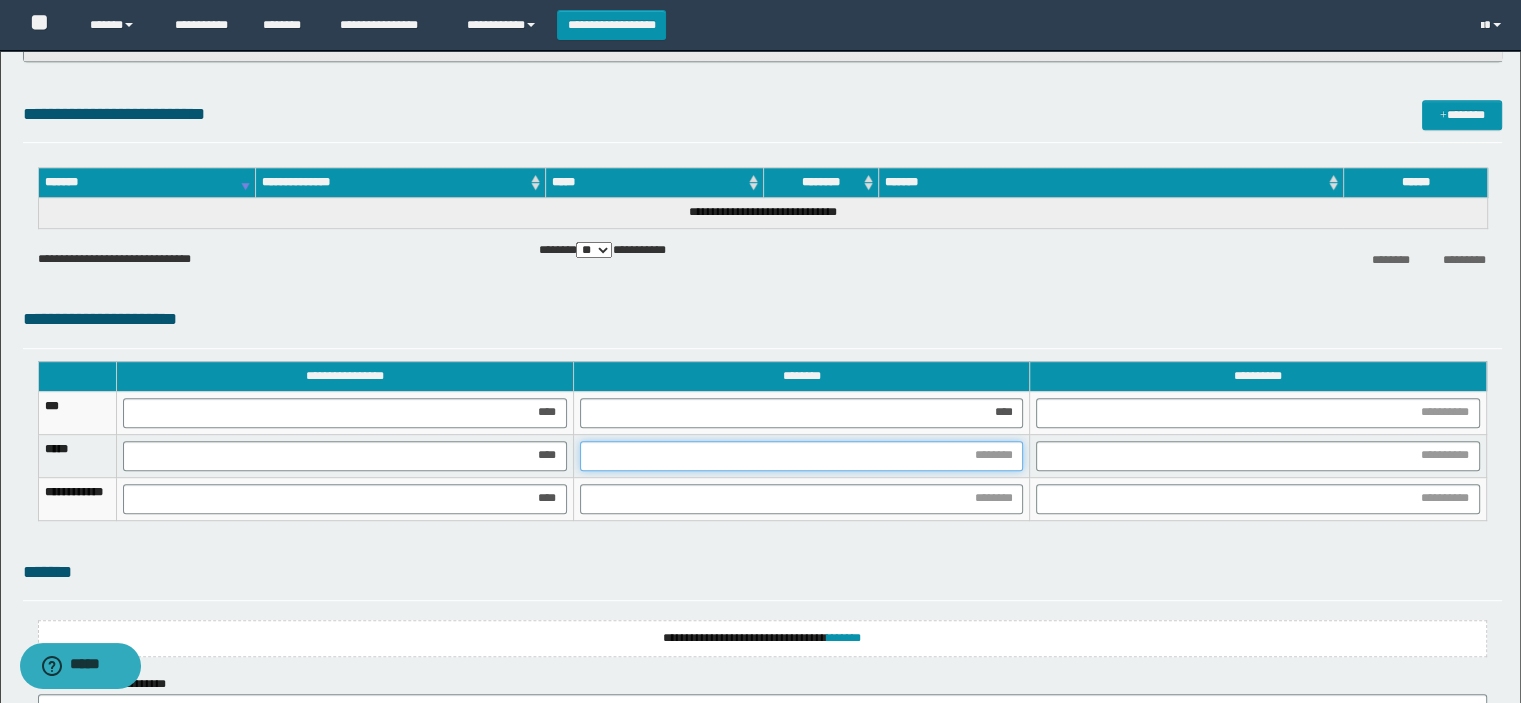click at bounding box center [802, 456] 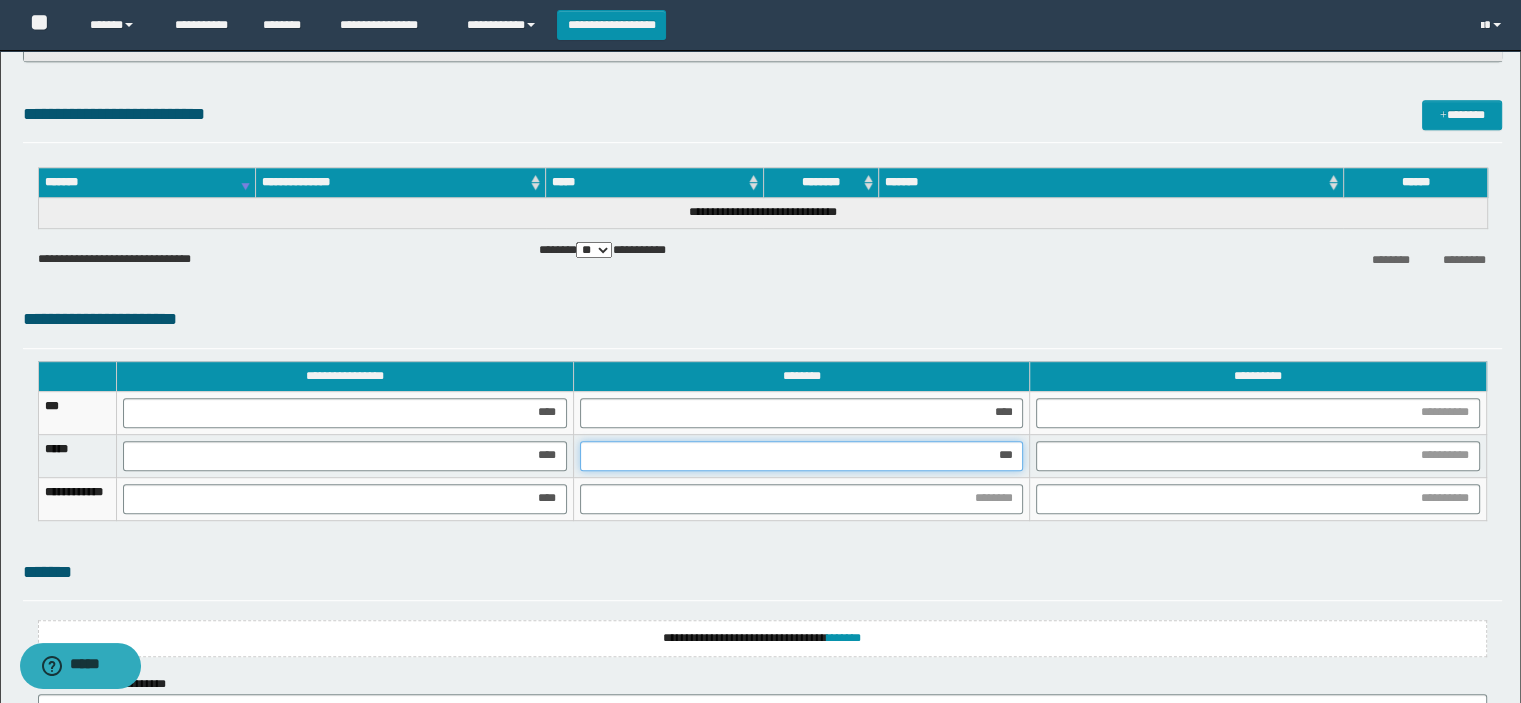type on "****" 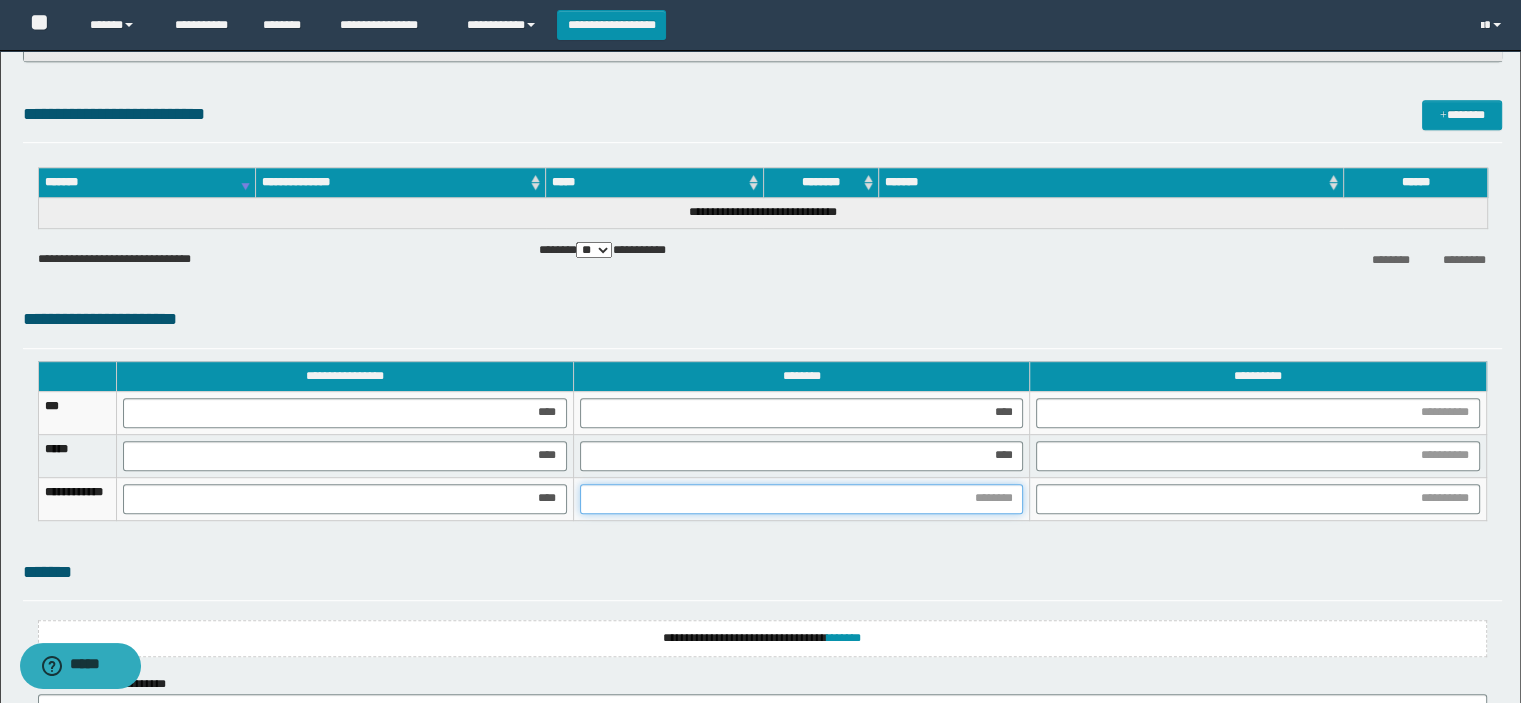 click at bounding box center (802, 499) 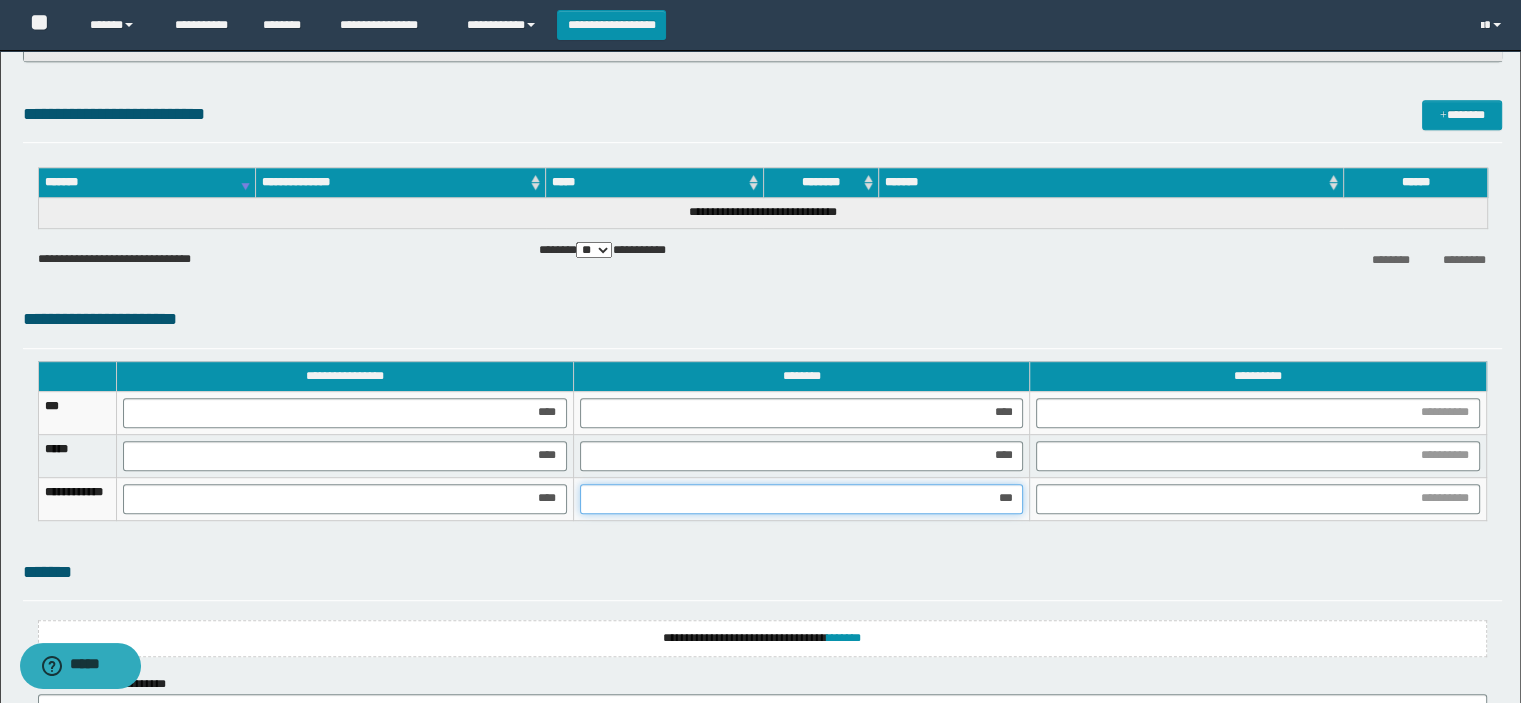 type on "****" 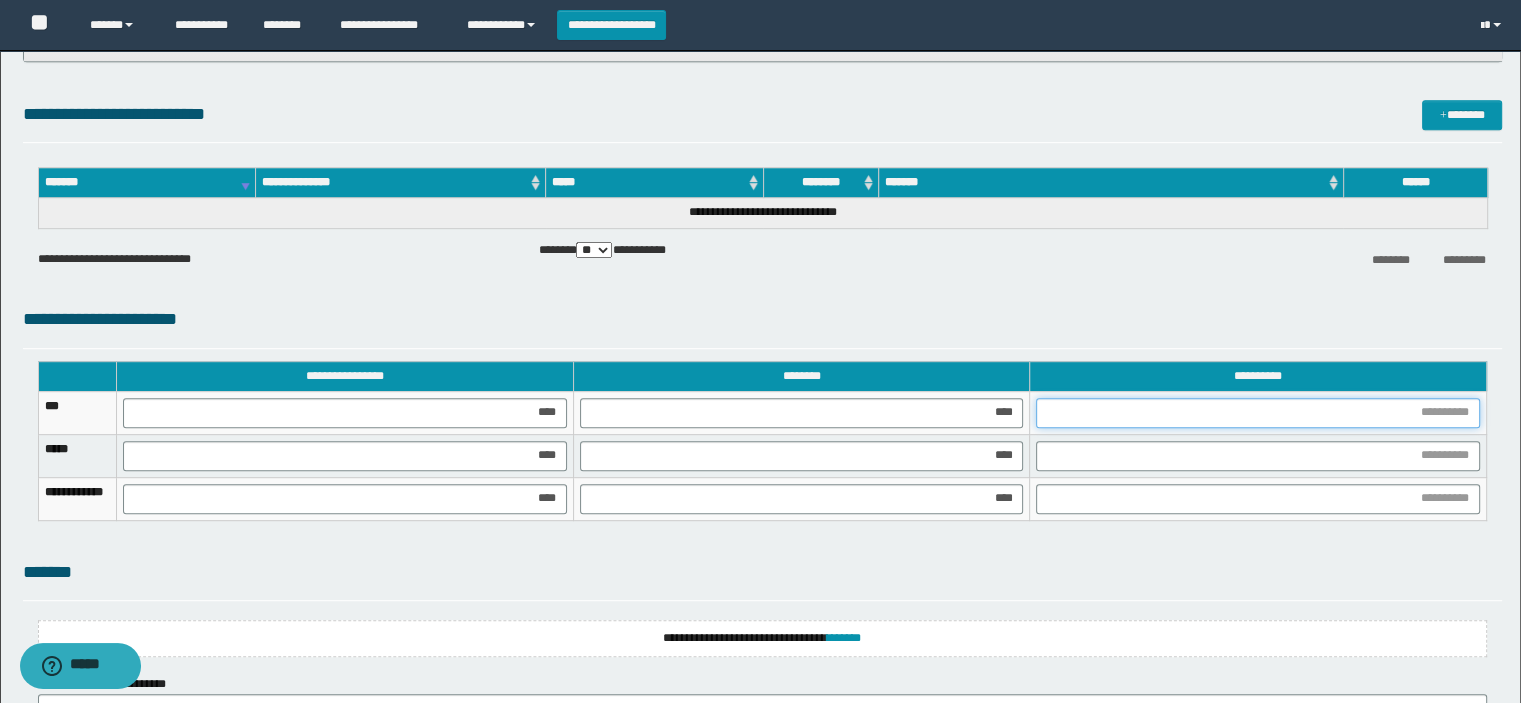 click at bounding box center [1258, 413] 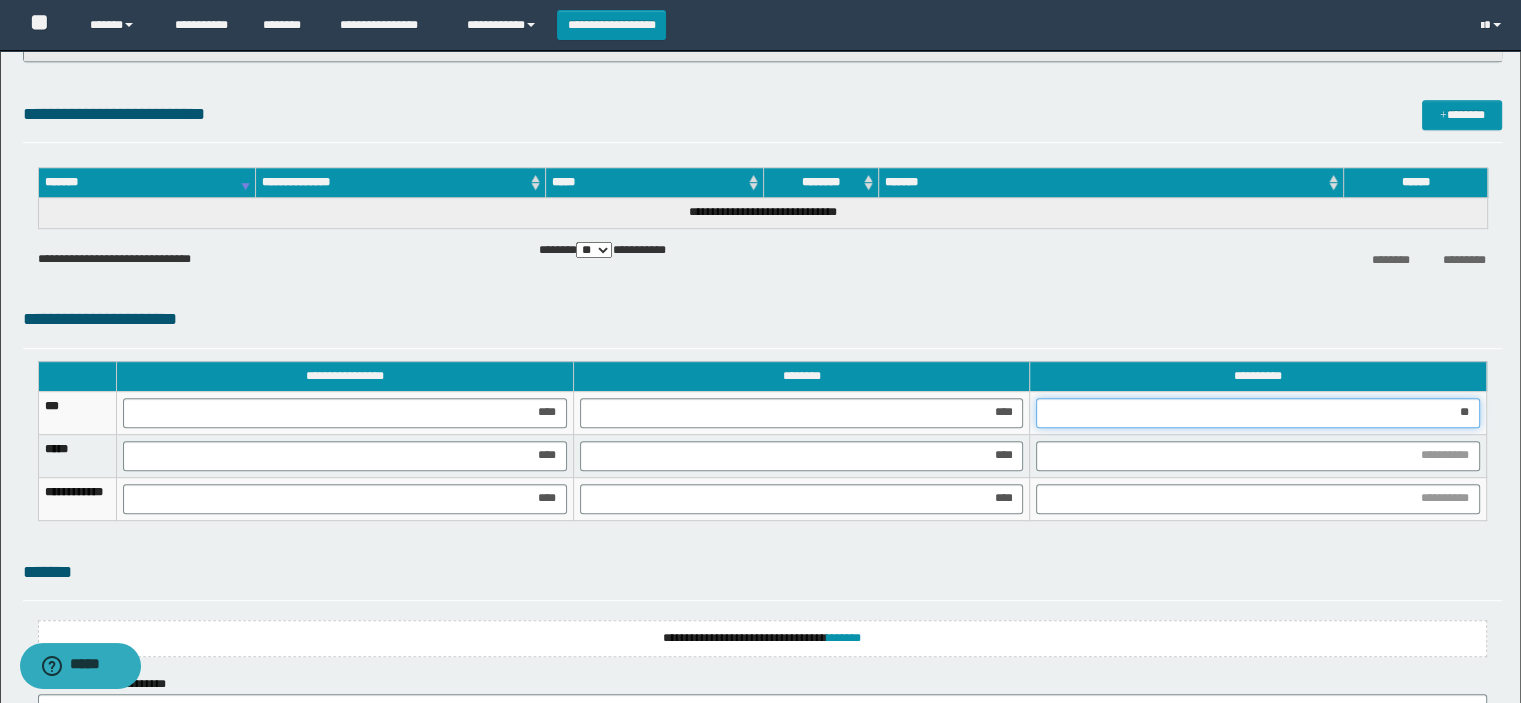 type on "***" 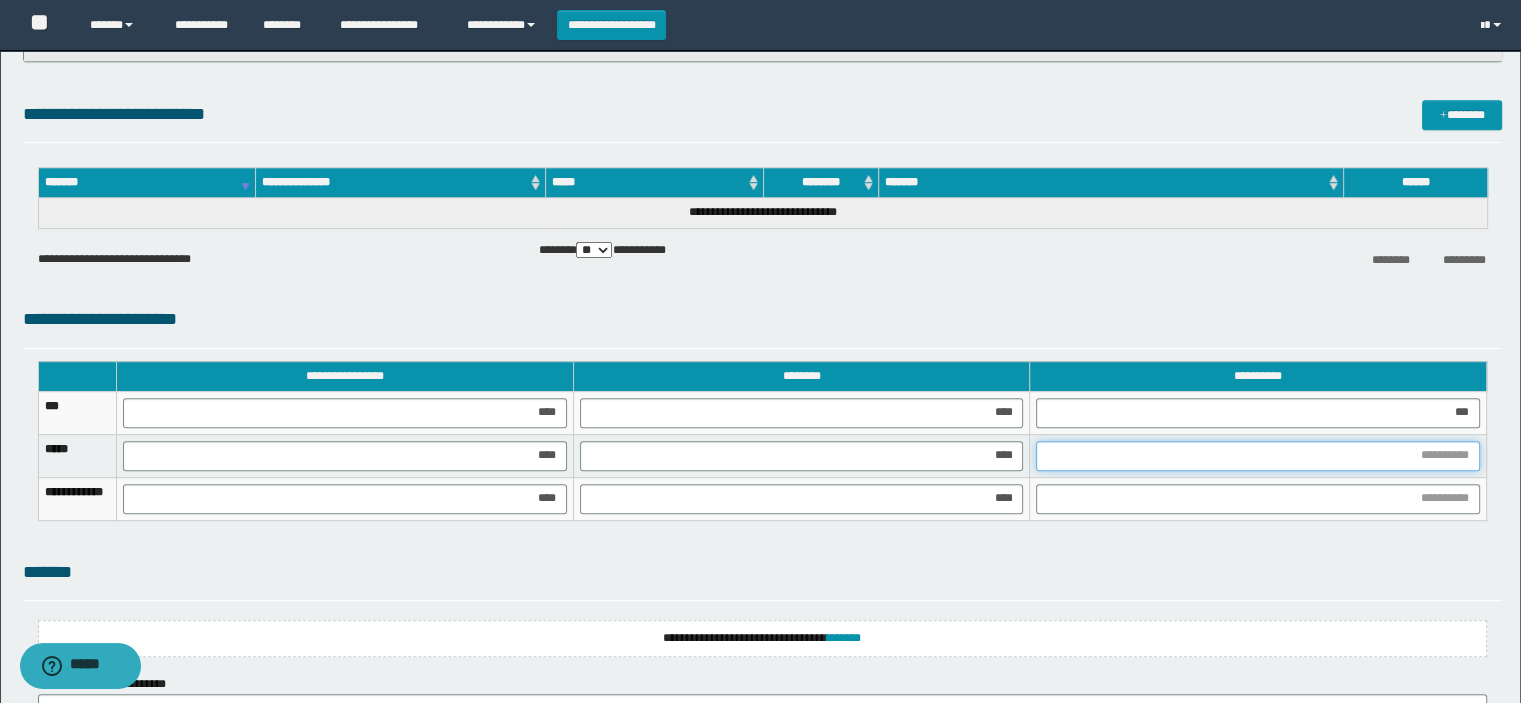 click at bounding box center [1258, 456] 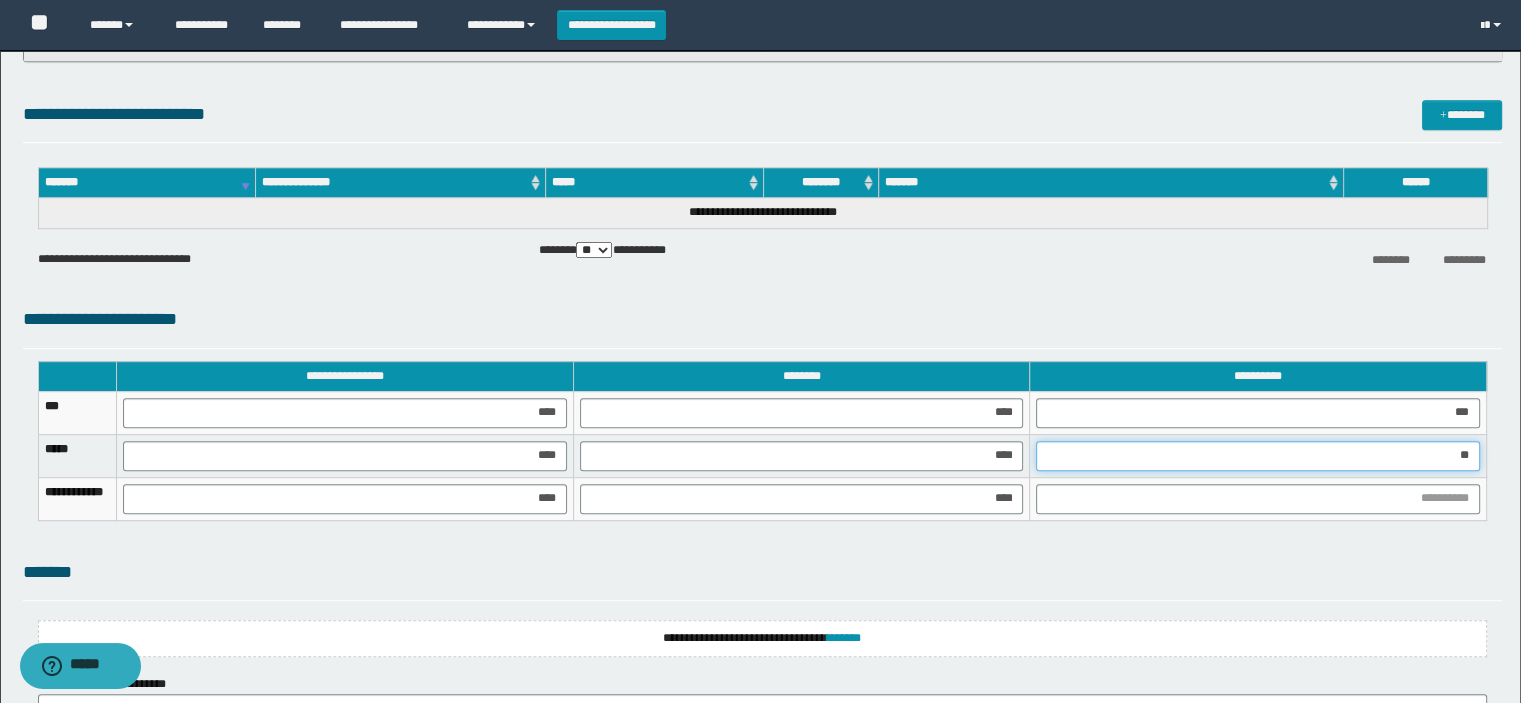 type on "***" 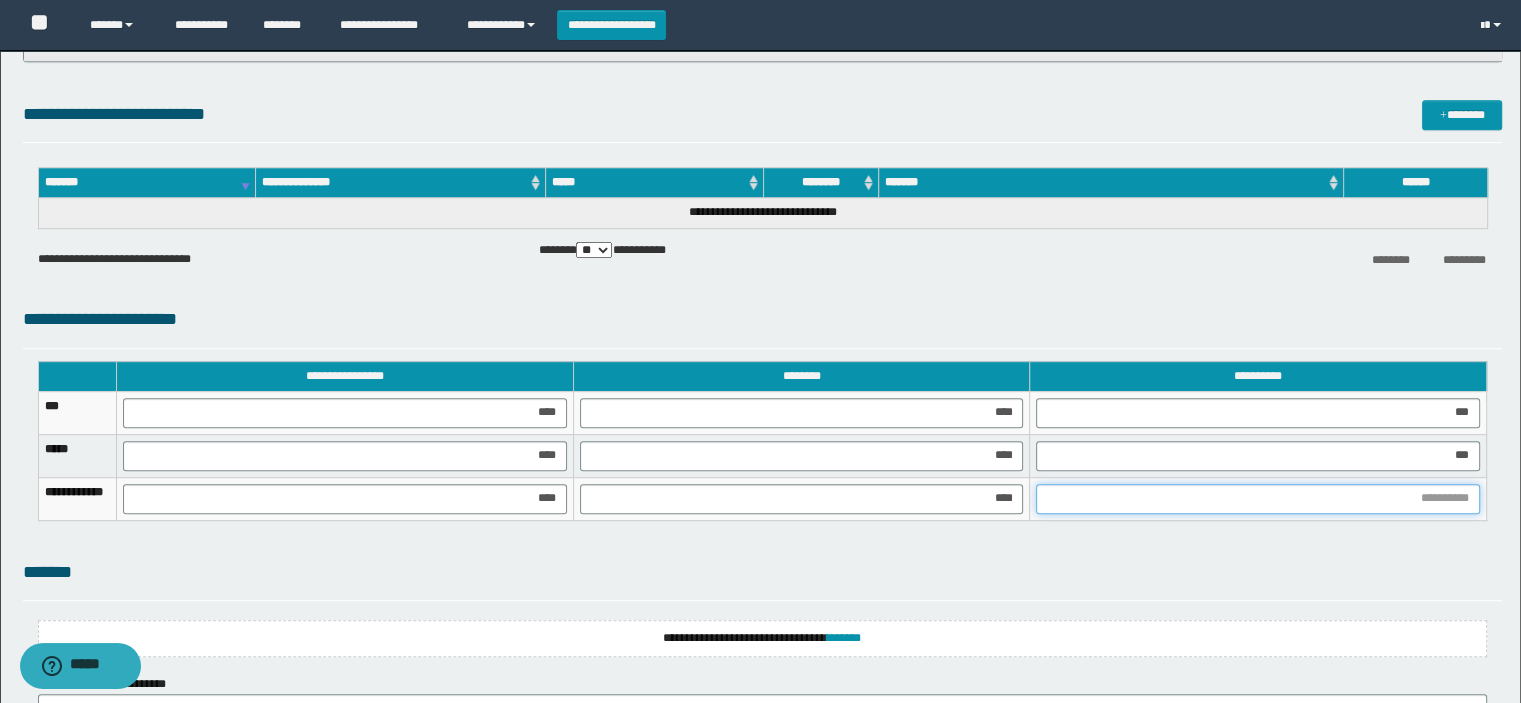 click at bounding box center [1258, 499] 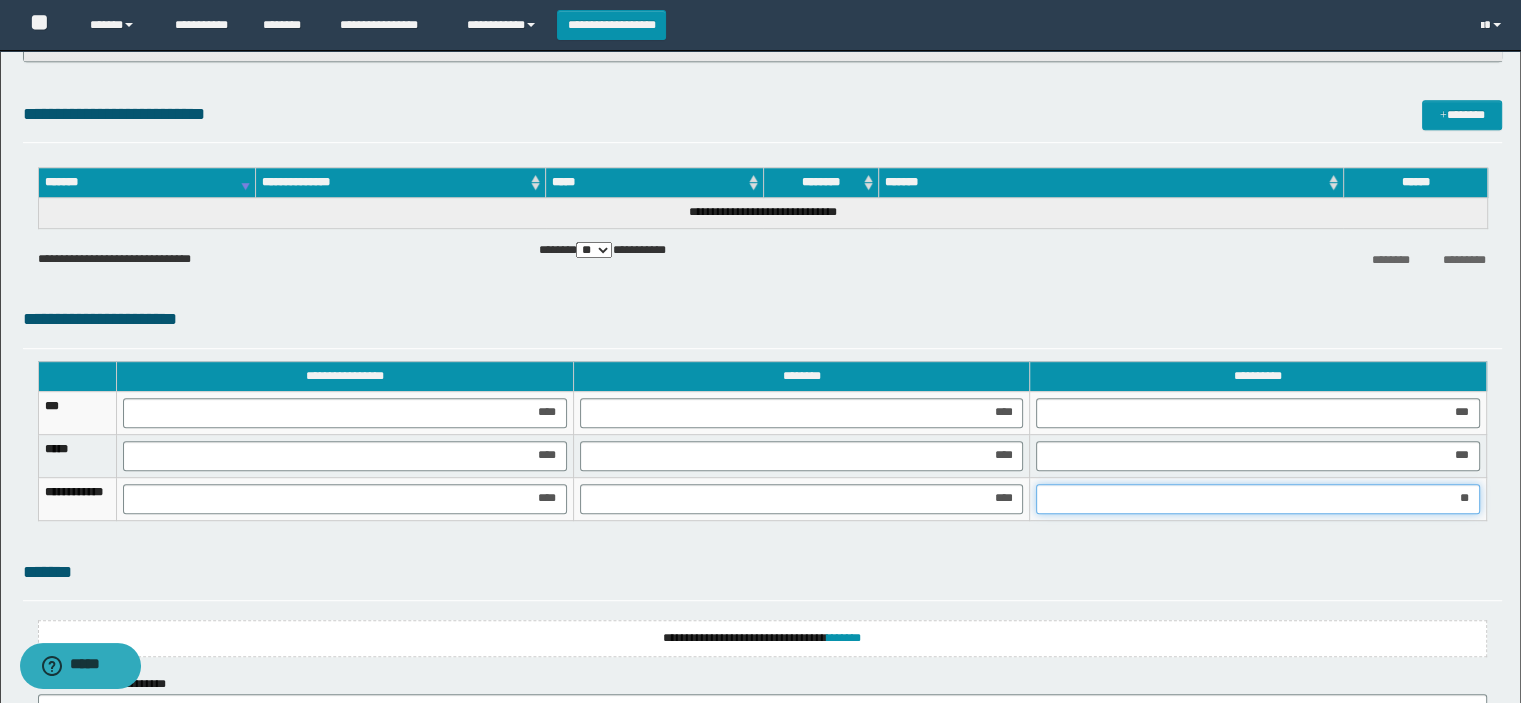 type on "***" 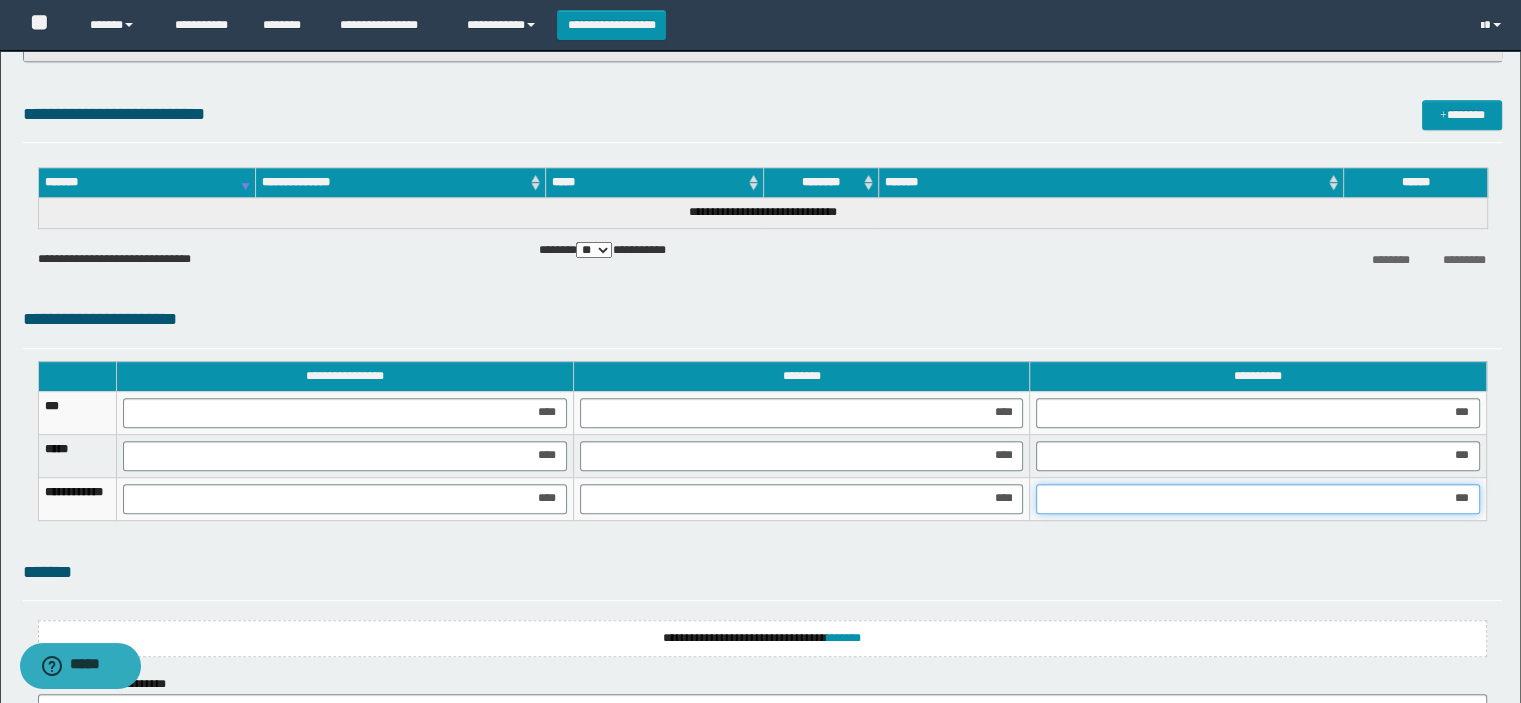 scroll, scrollTop: 1266, scrollLeft: 0, axis: vertical 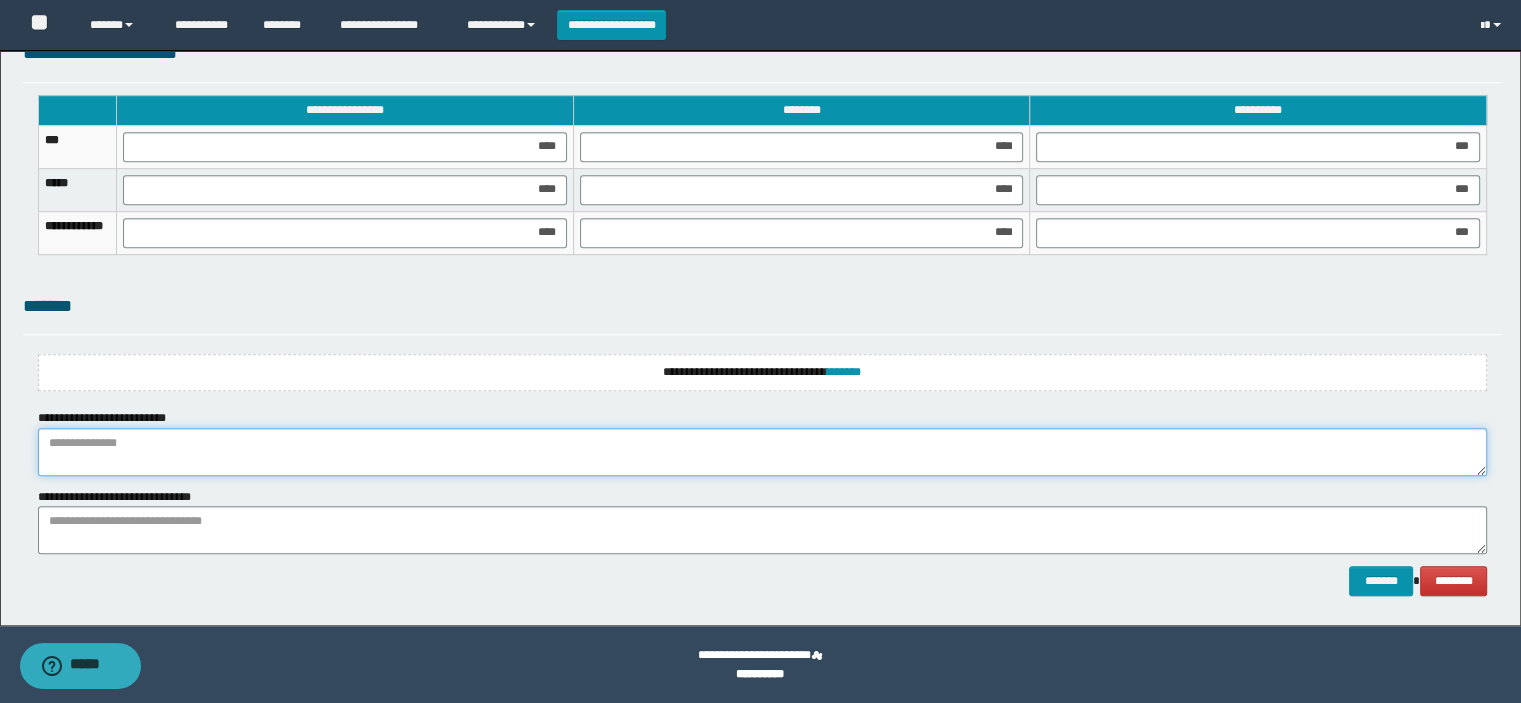 click at bounding box center (763, 452) 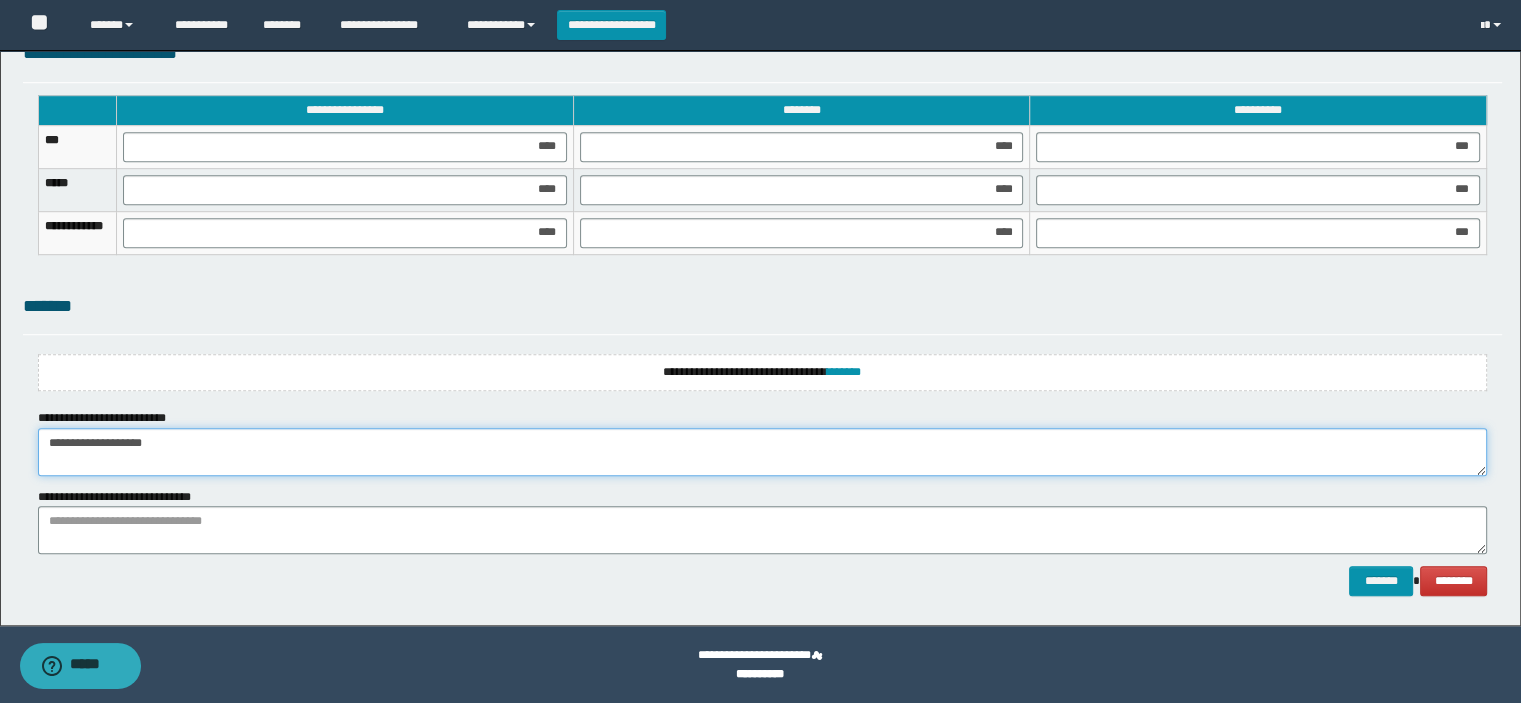 type on "**********" 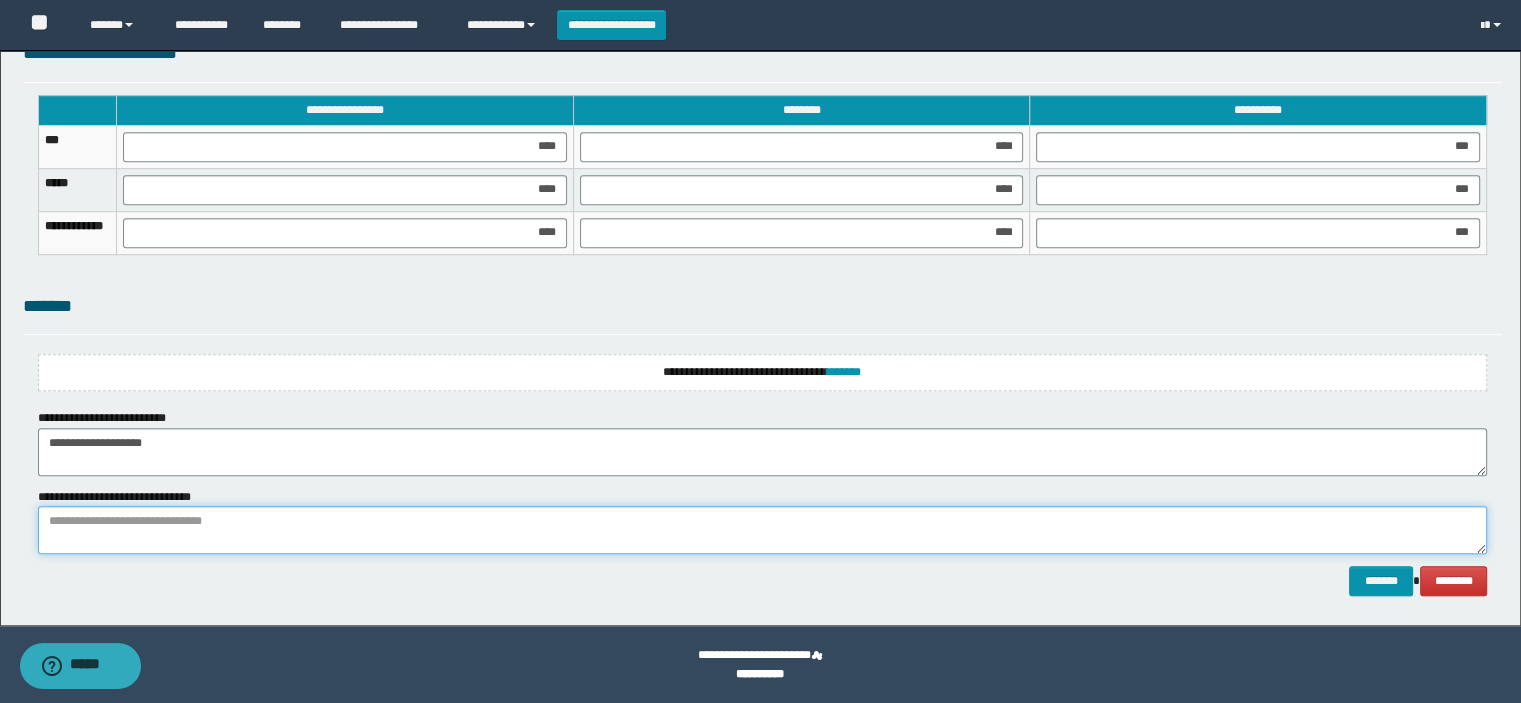 click at bounding box center (763, 530) 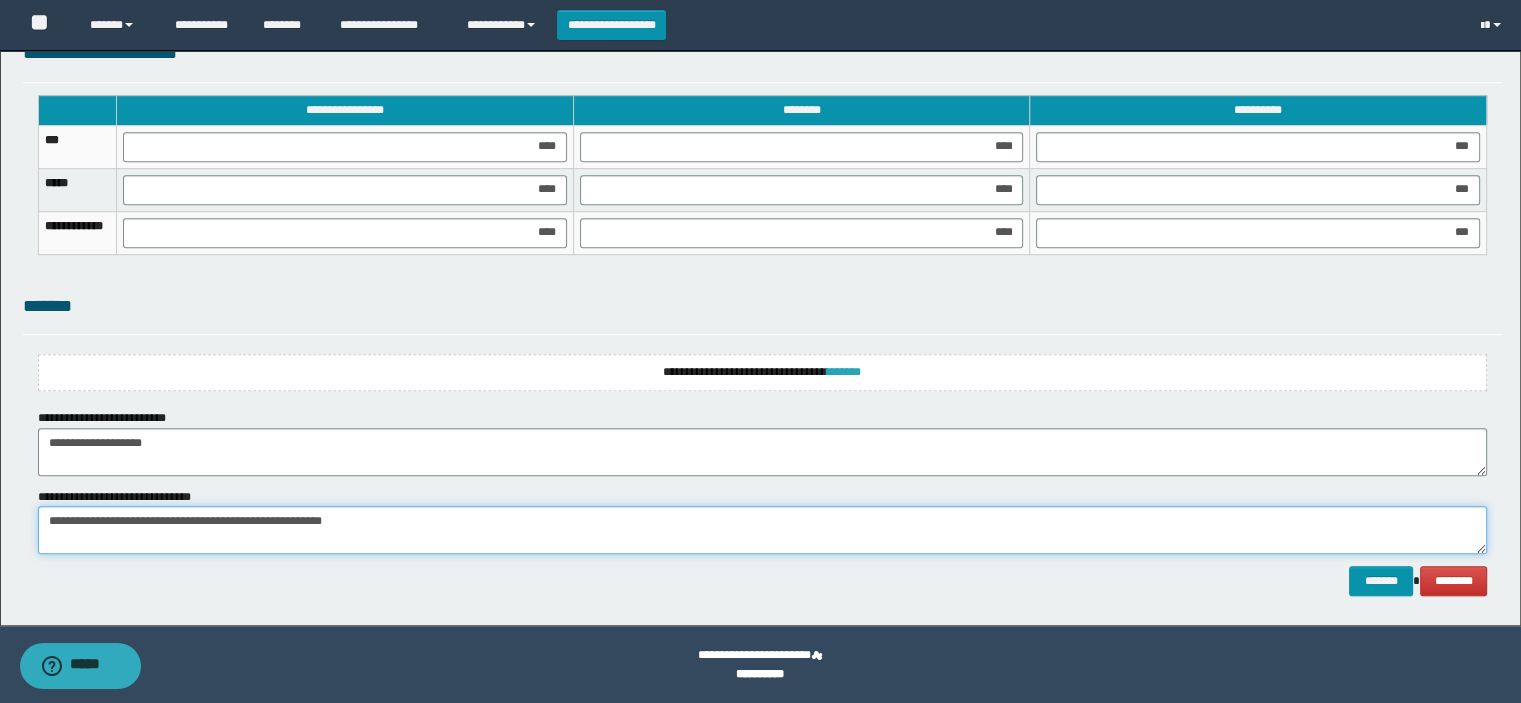 type on "**********" 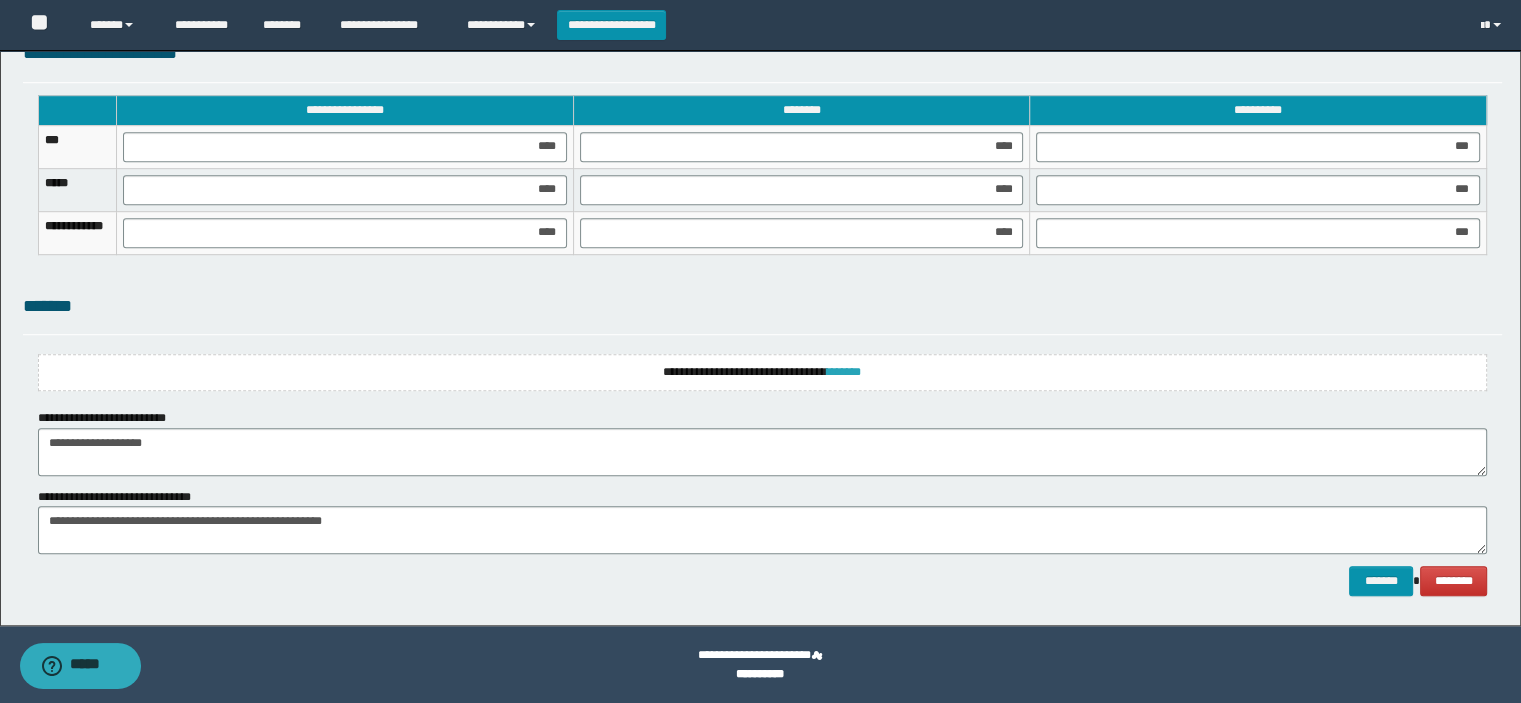 click on "*******" at bounding box center (844, 372) 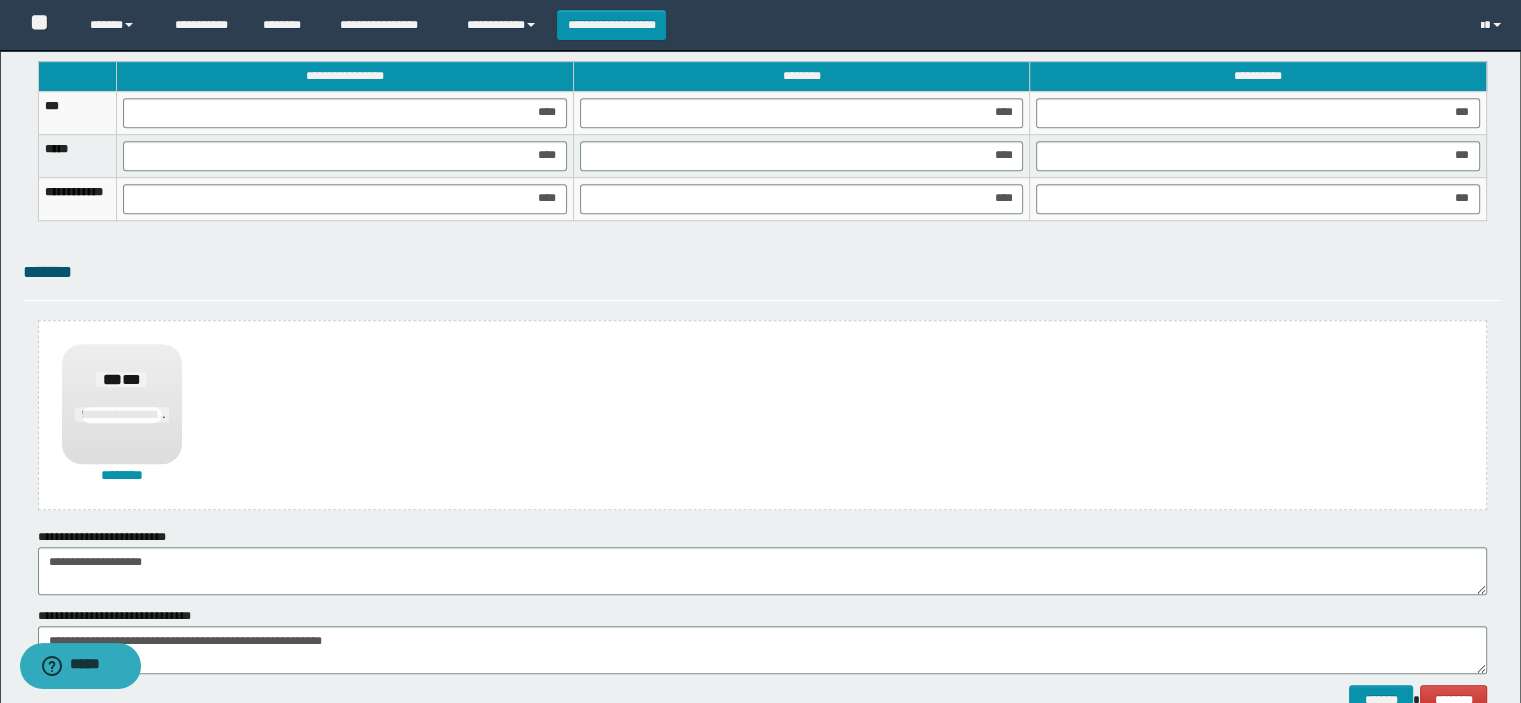 scroll, scrollTop: 1400, scrollLeft: 0, axis: vertical 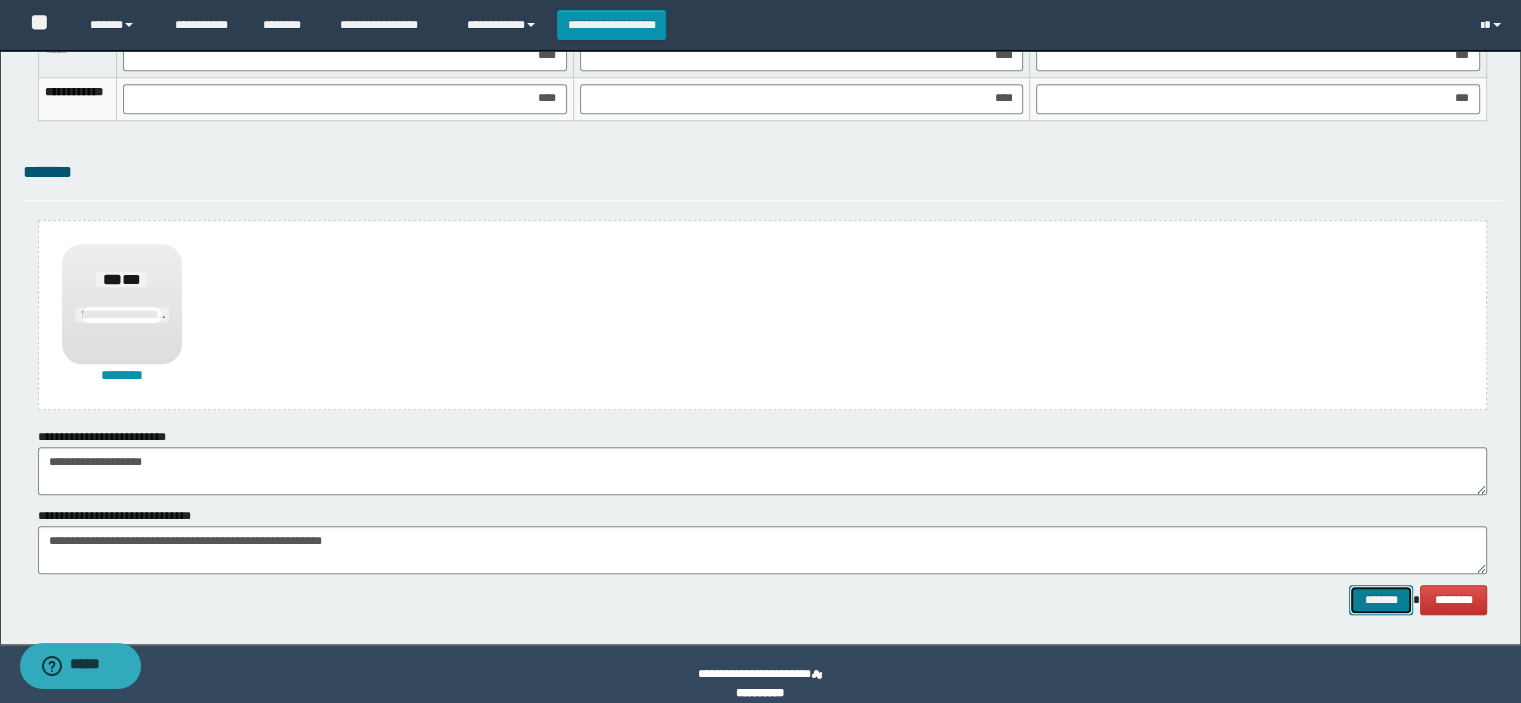 click on "*******" at bounding box center [1381, 600] 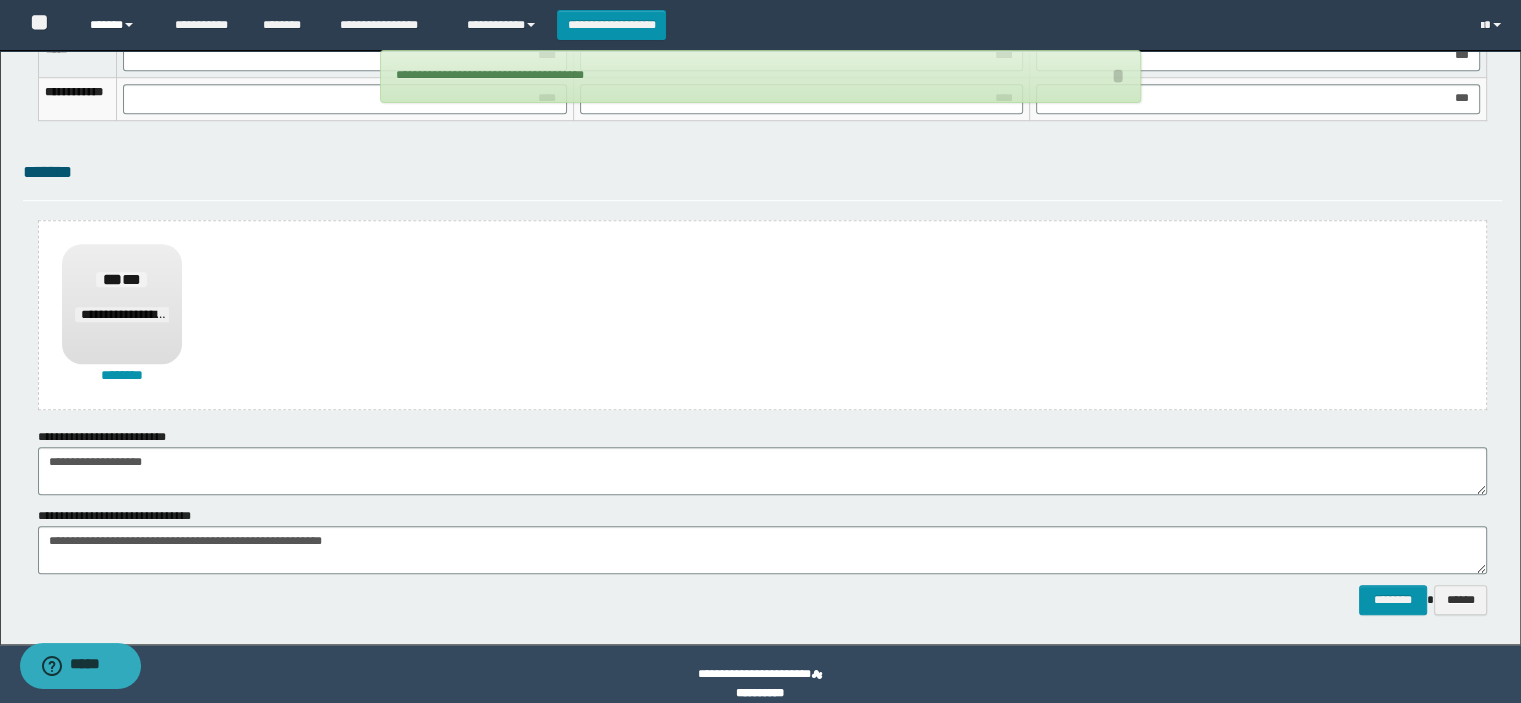 click on "******" at bounding box center (117, 25) 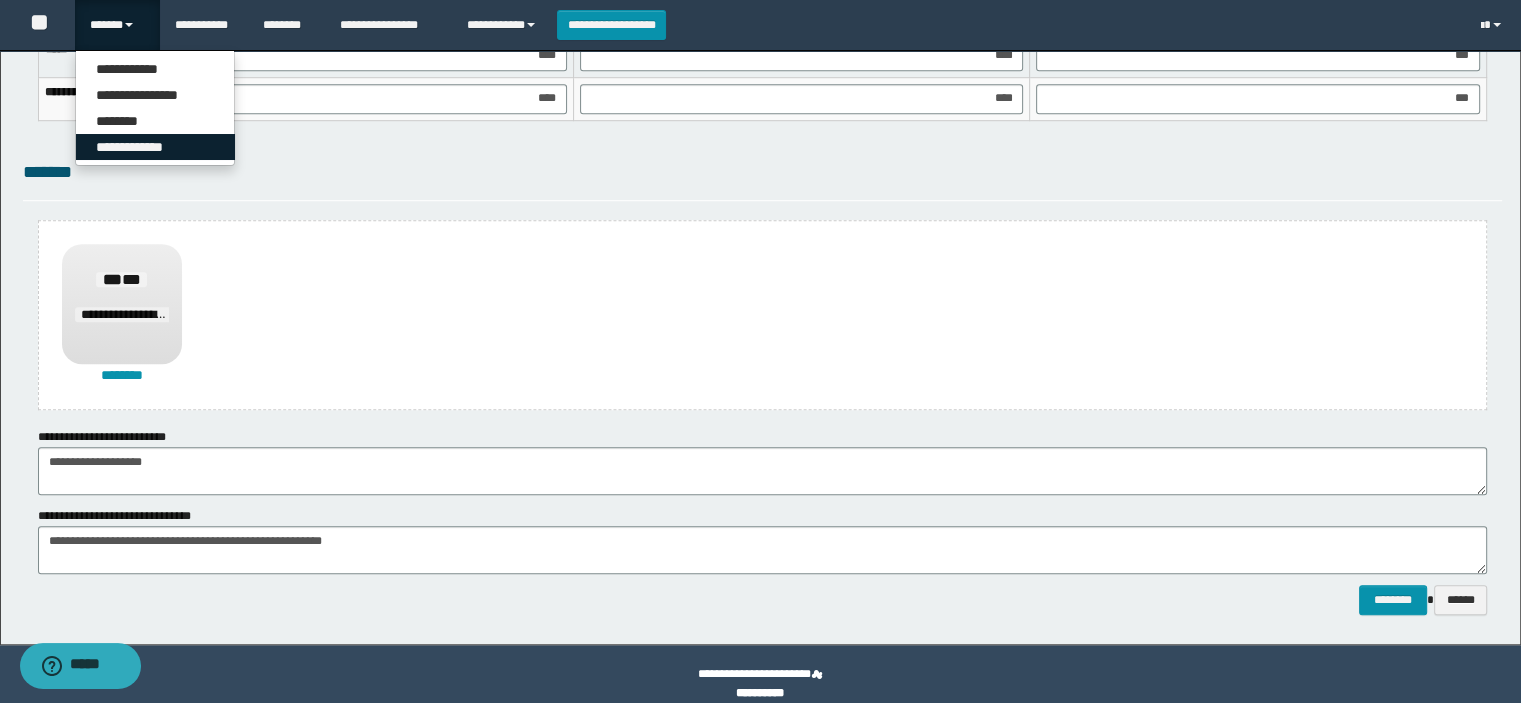 click on "**********" at bounding box center (155, 147) 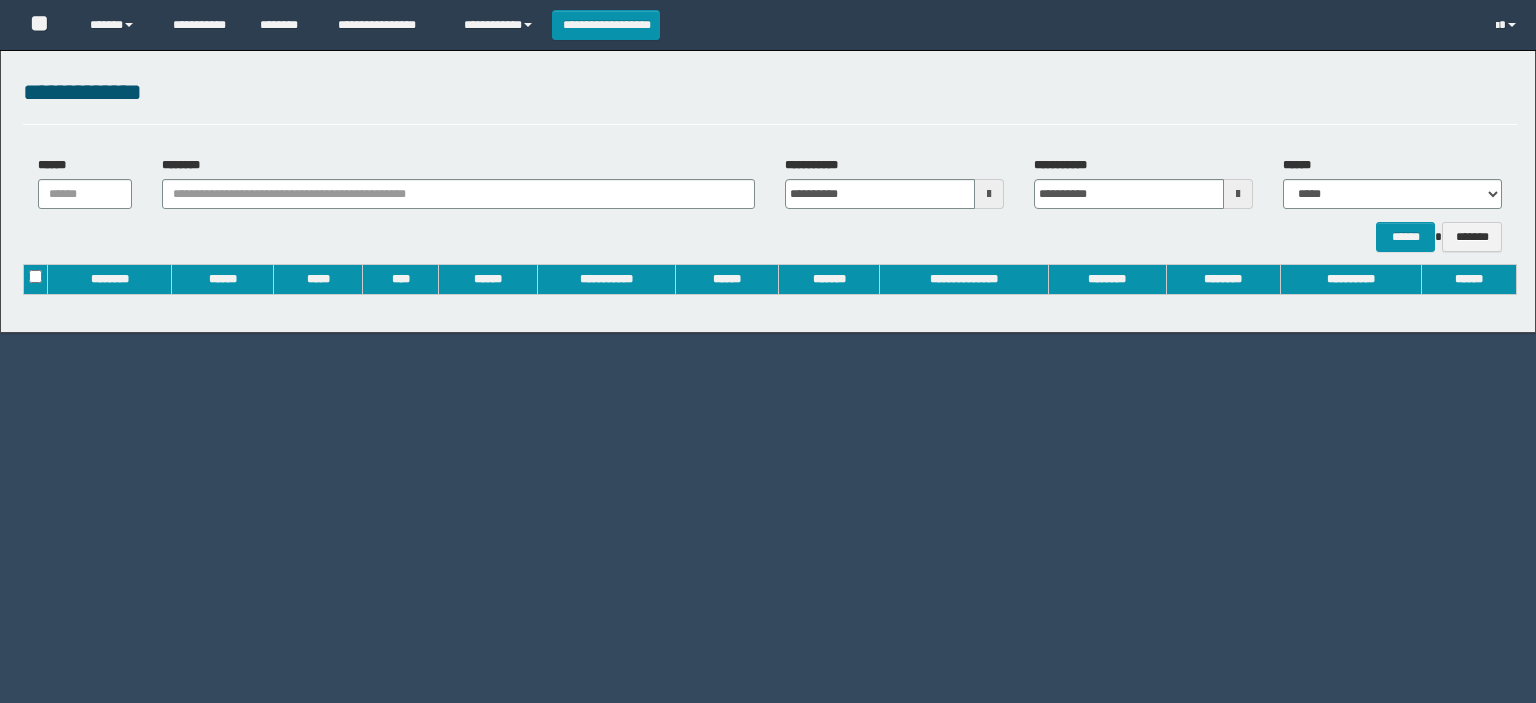 scroll, scrollTop: 0, scrollLeft: 0, axis: both 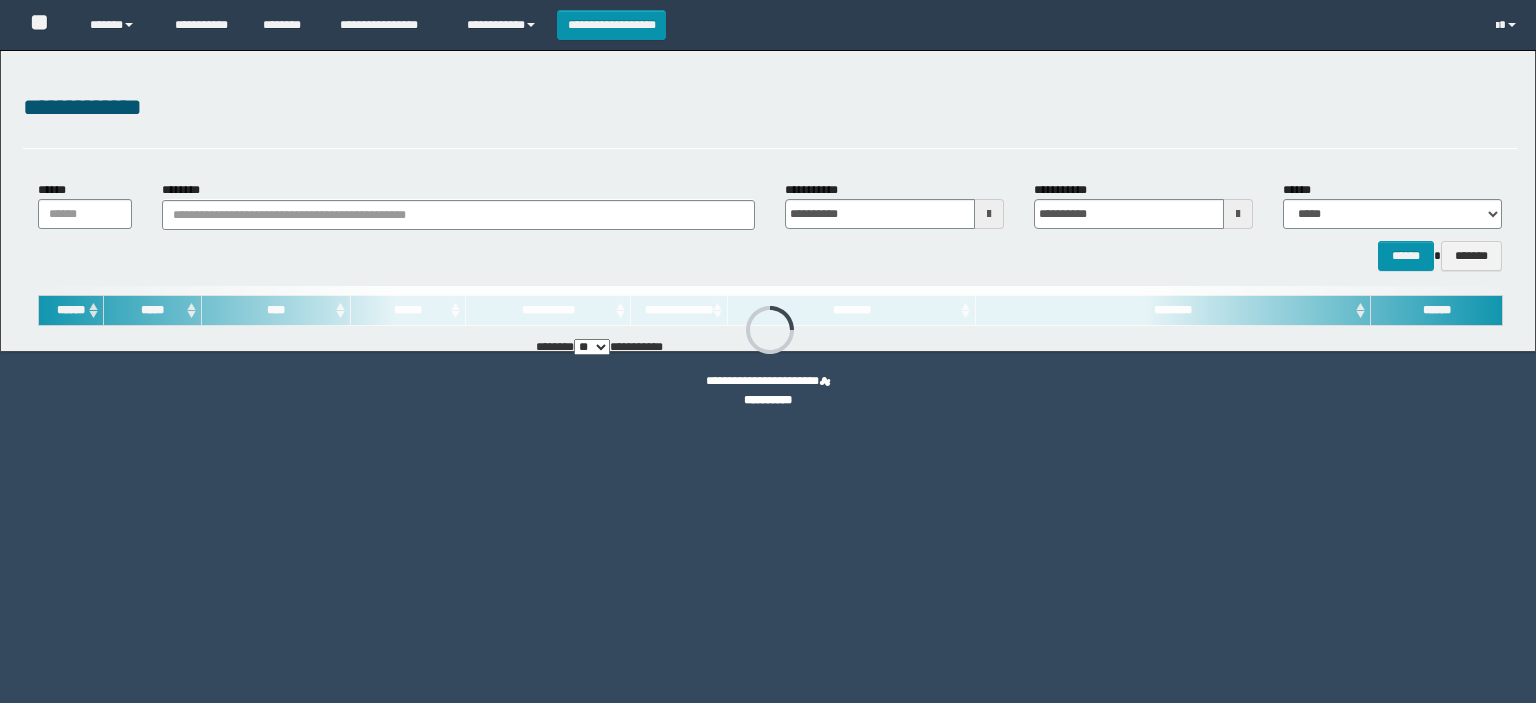 type on "**********" 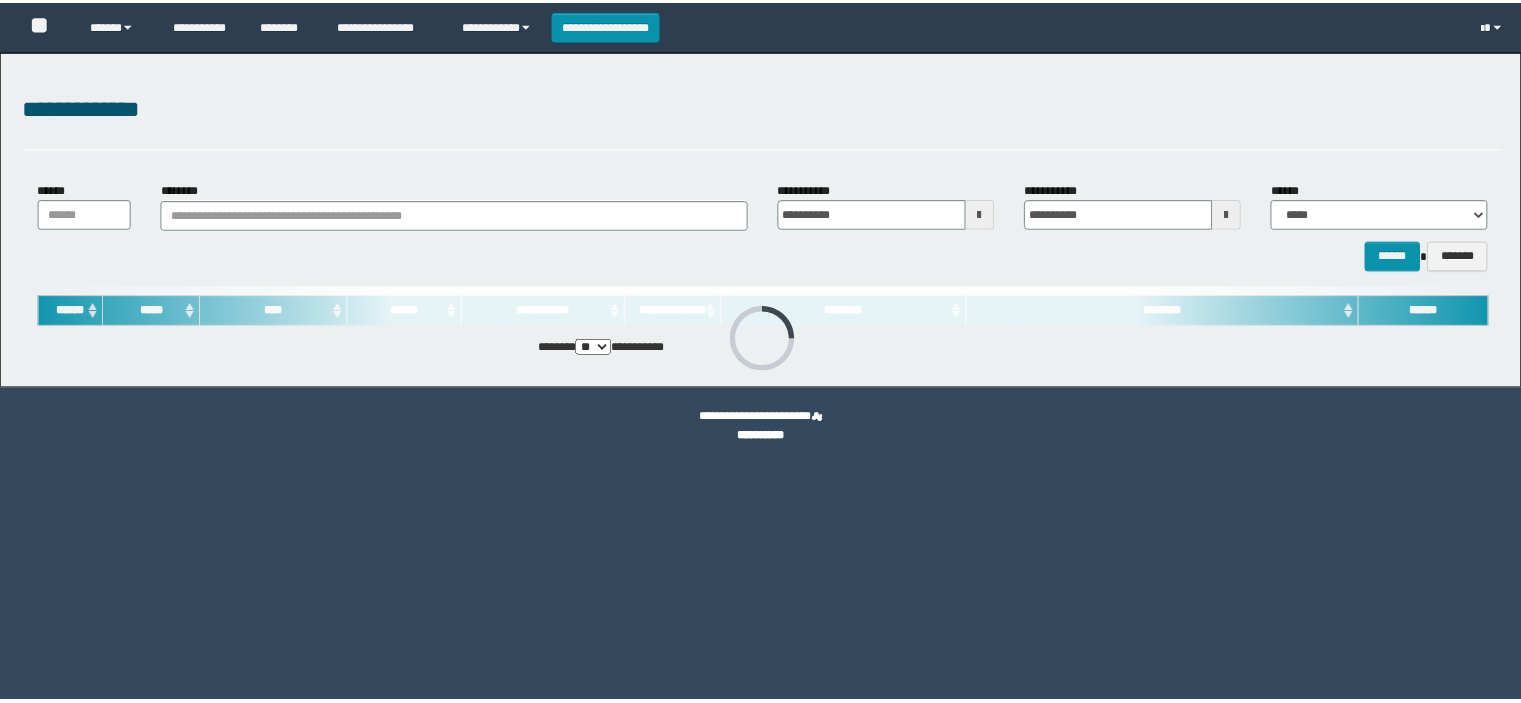 scroll, scrollTop: 0, scrollLeft: 0, axis: both 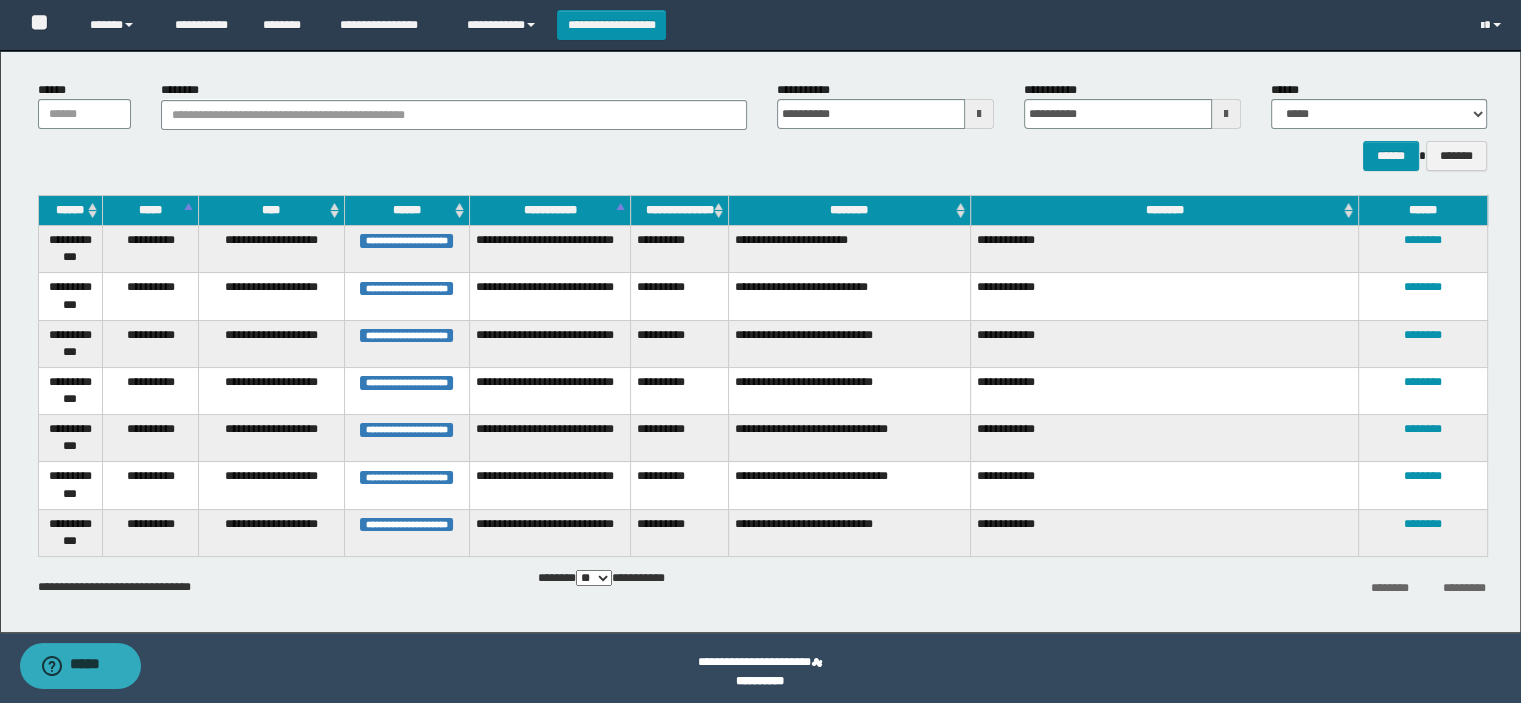 click on "**********" at bounding box center [679, 343] 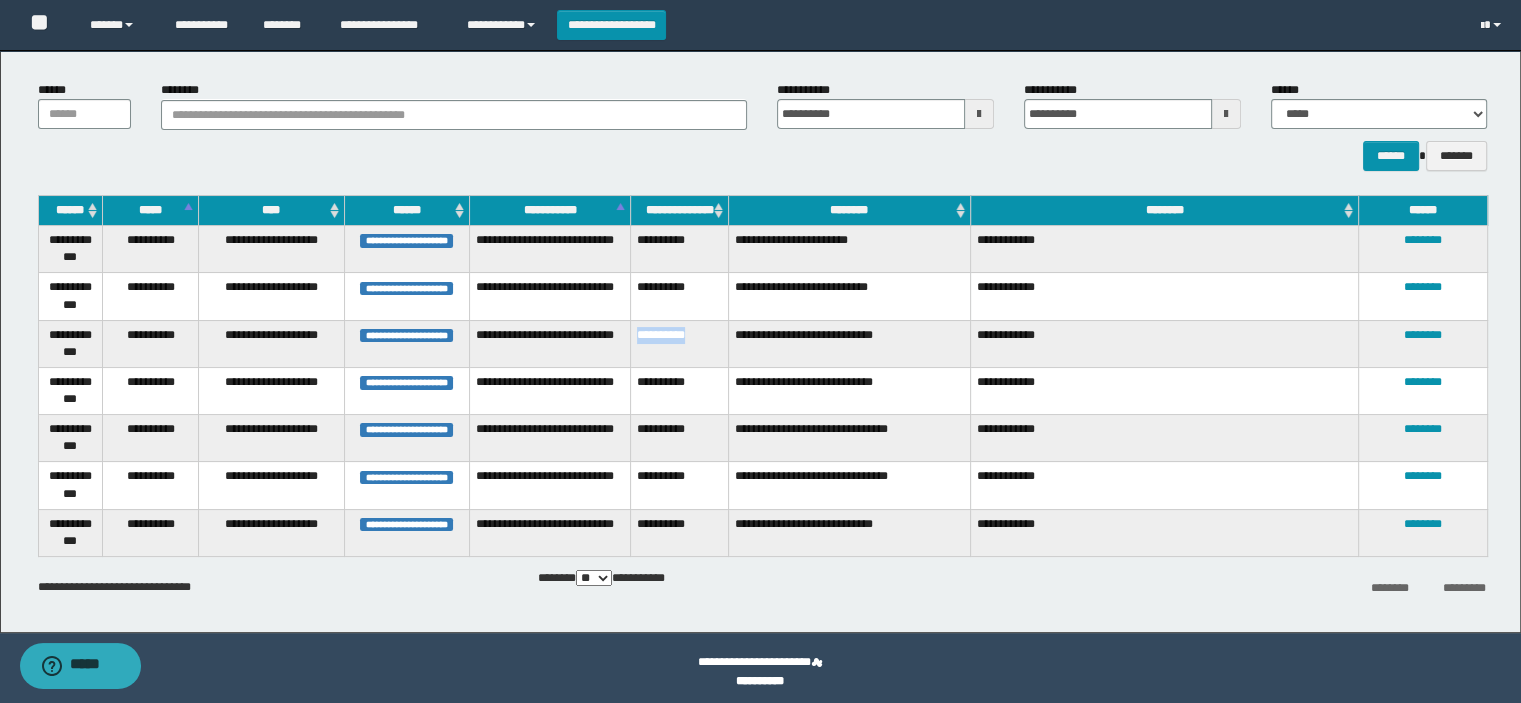 drag, startPoint x: 699, startPoint y: 335, endPoint x: 637, endPoint y: 343, distance: 62.514 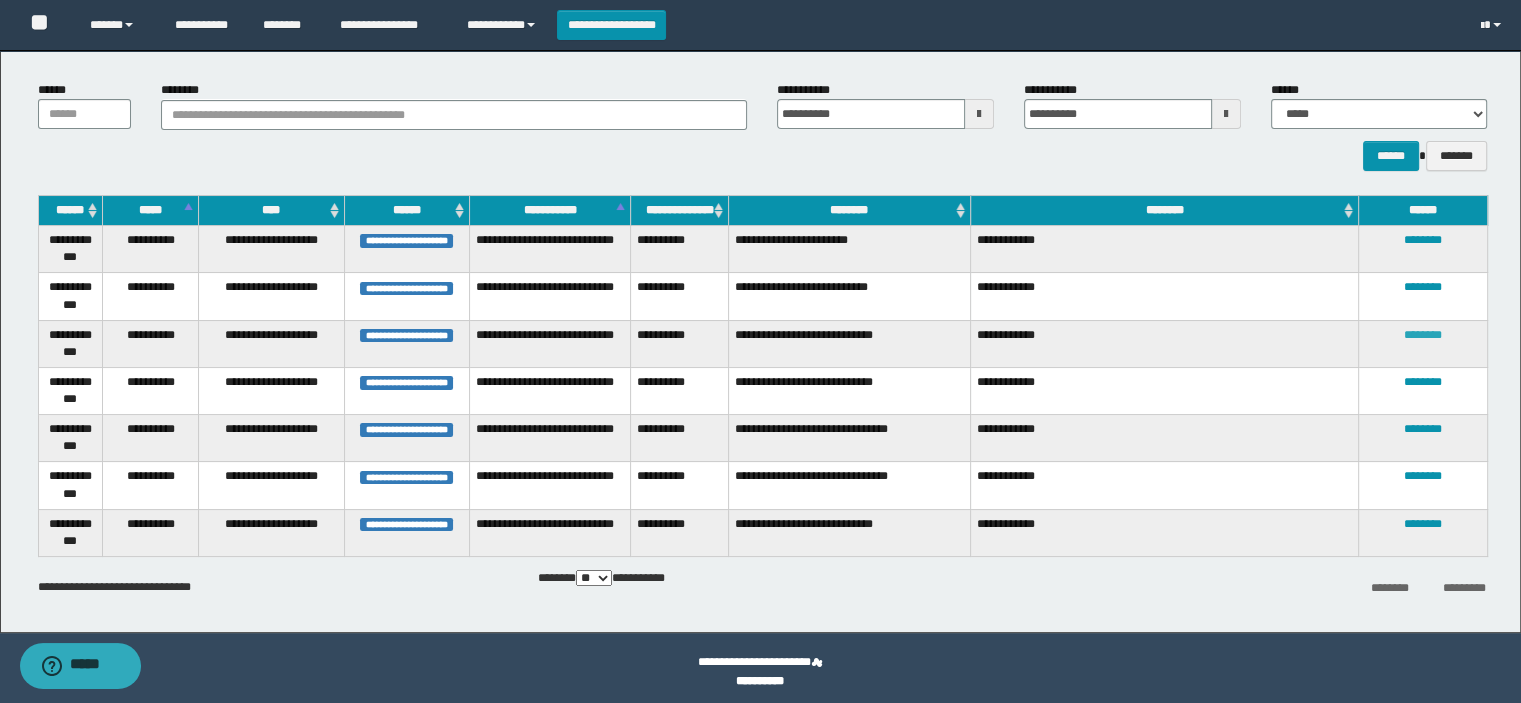 click on "********" at bounding box center (1423, 335) 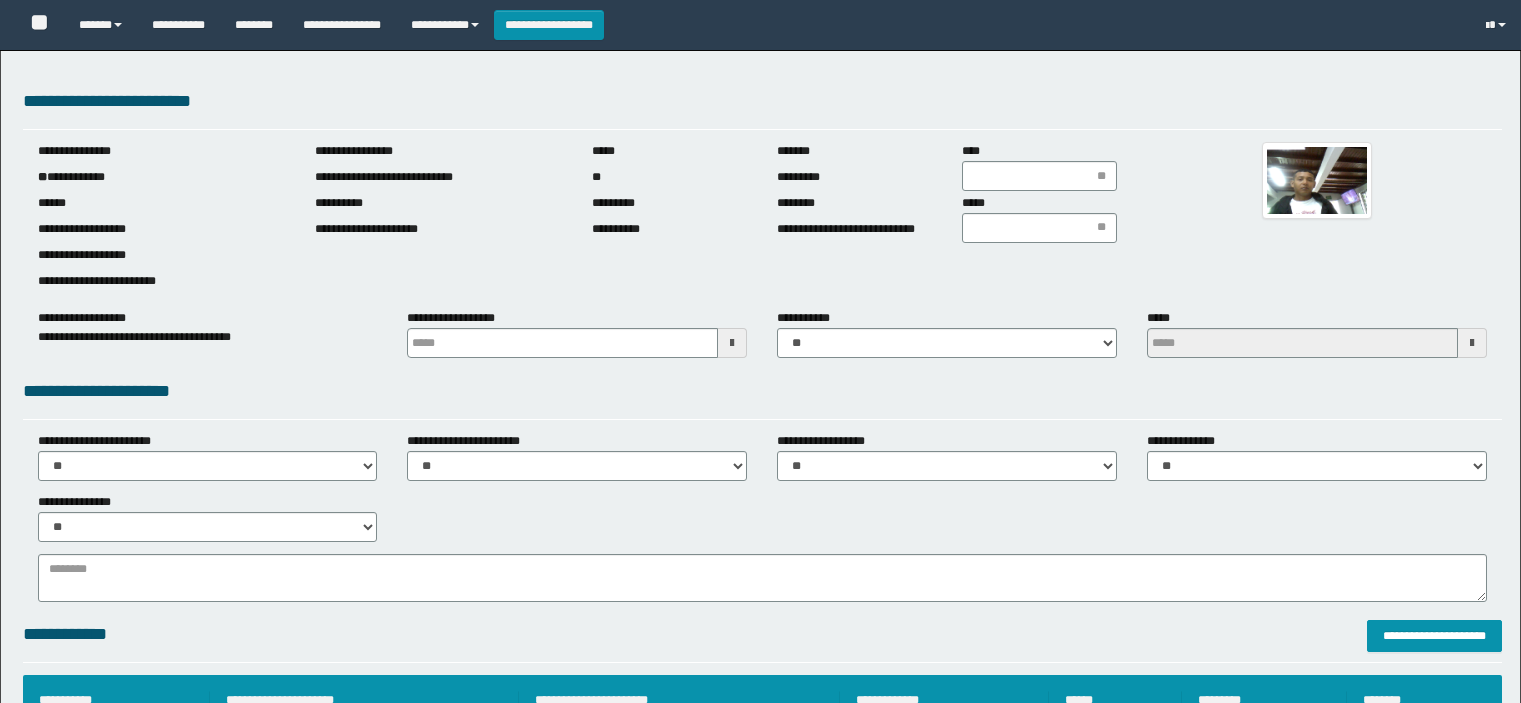 scroll, scrollTop: 0, scrollLeft: 0, axis: both 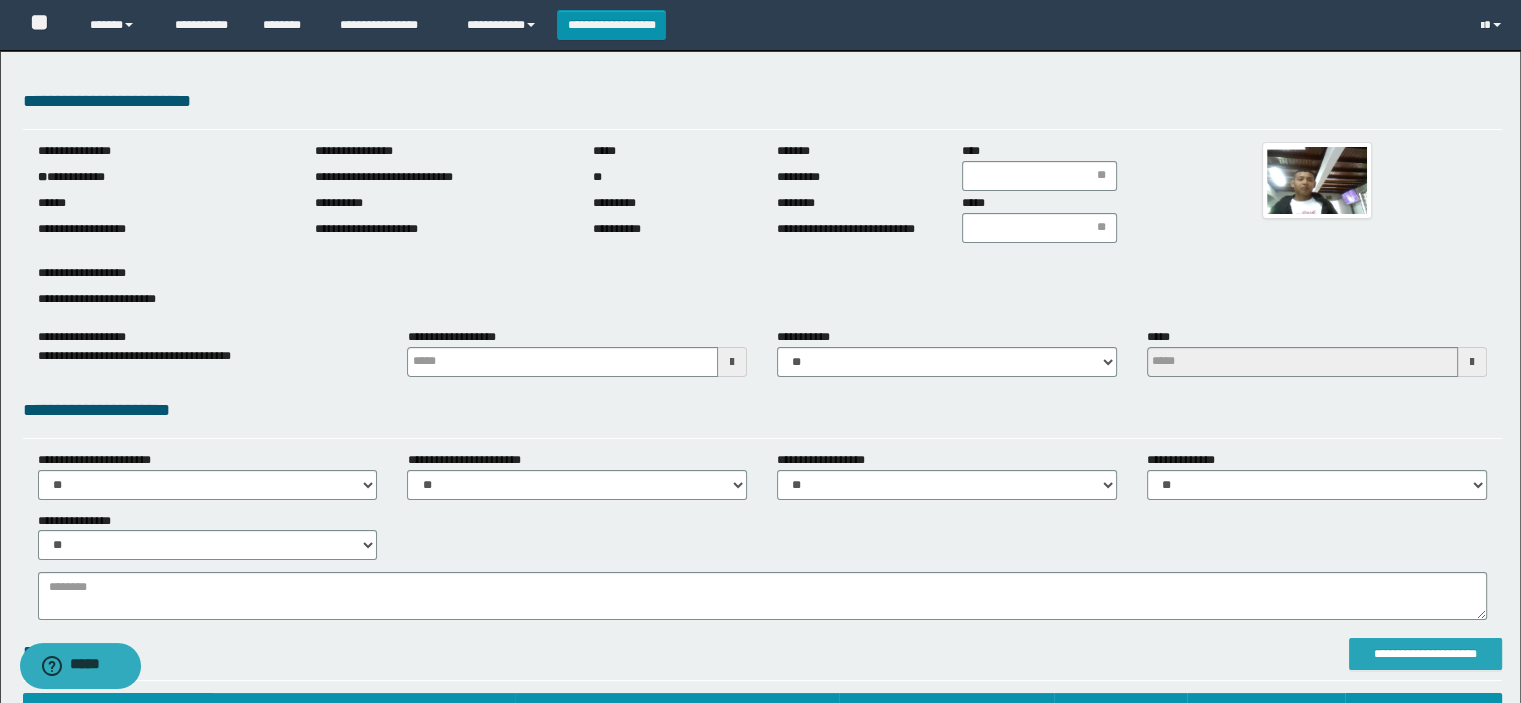 click on "**********" at bounding box center (1426, 654) 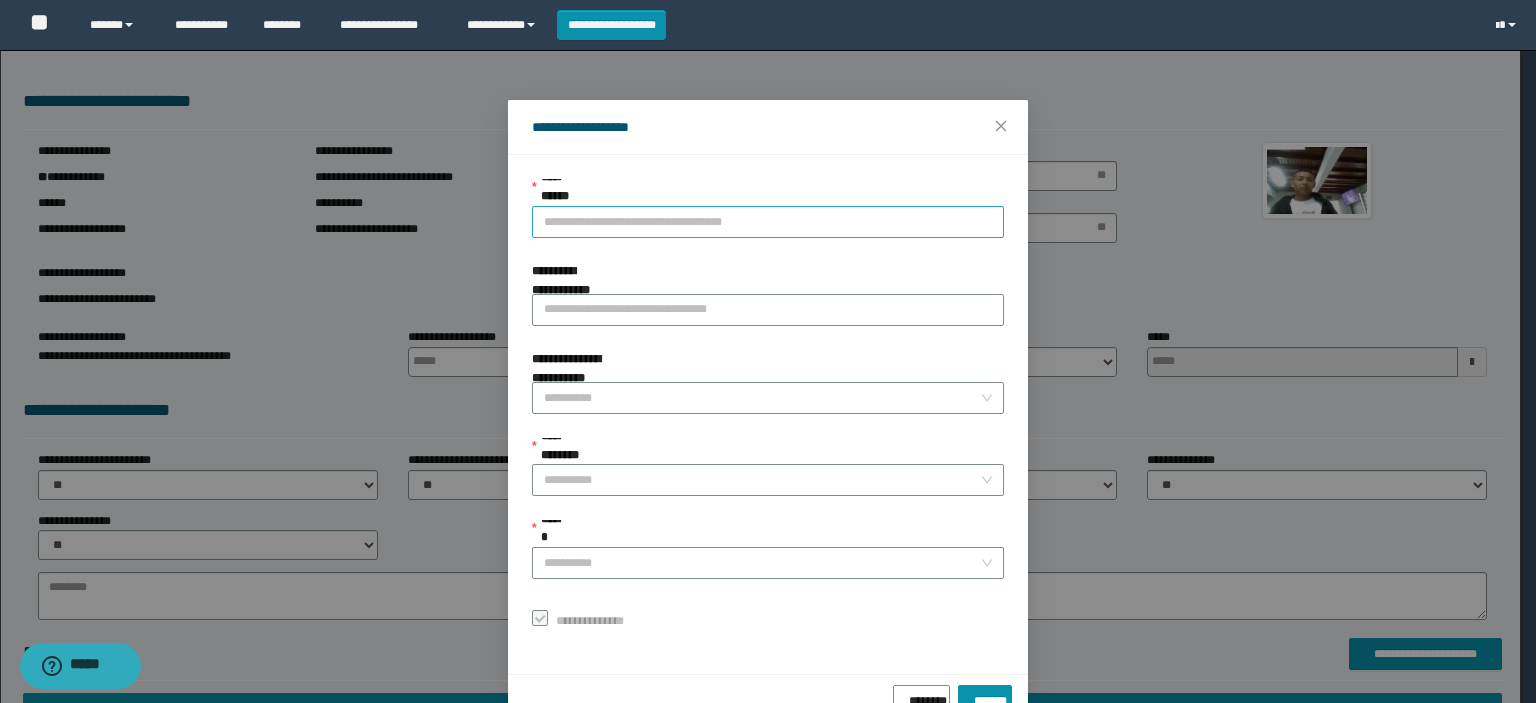 click on "**********" at bounding box center (768, 222) 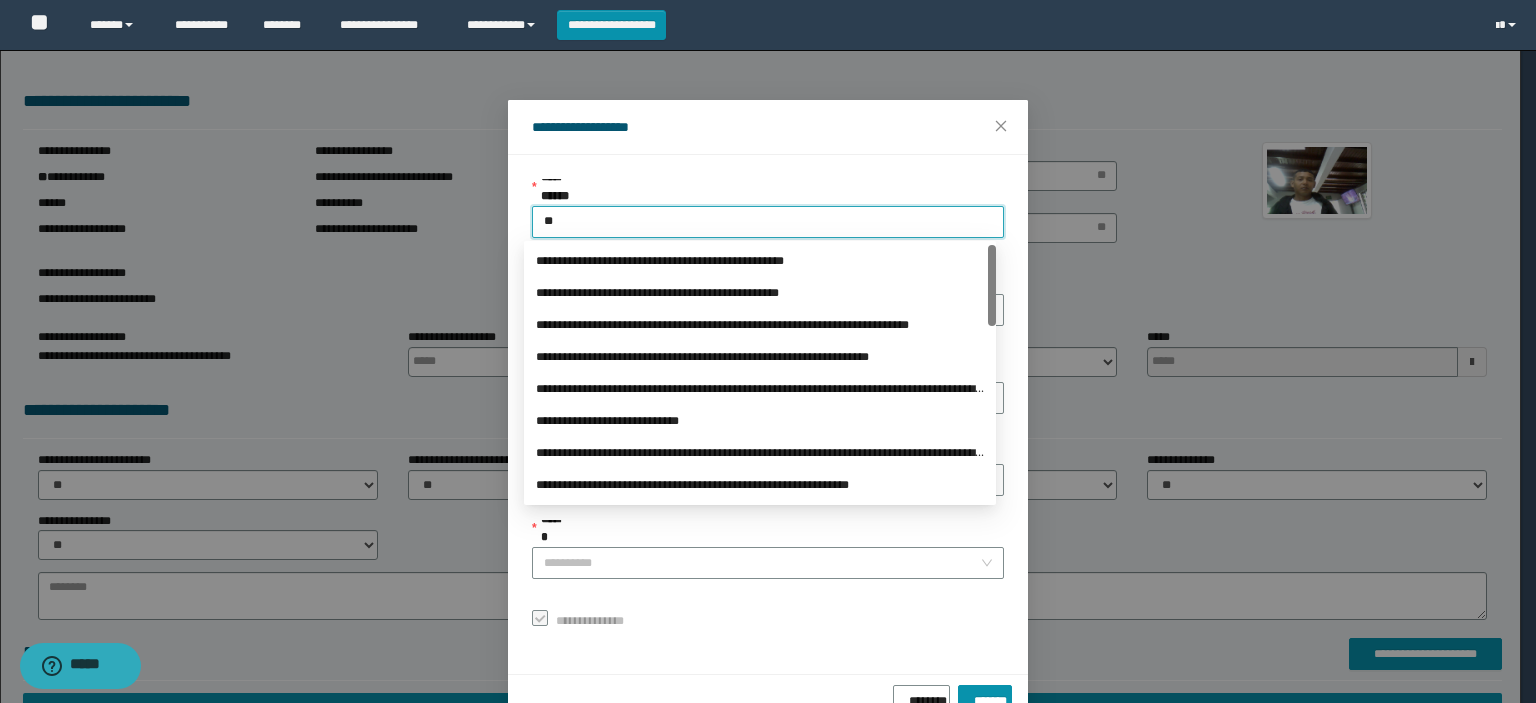 type on "***" 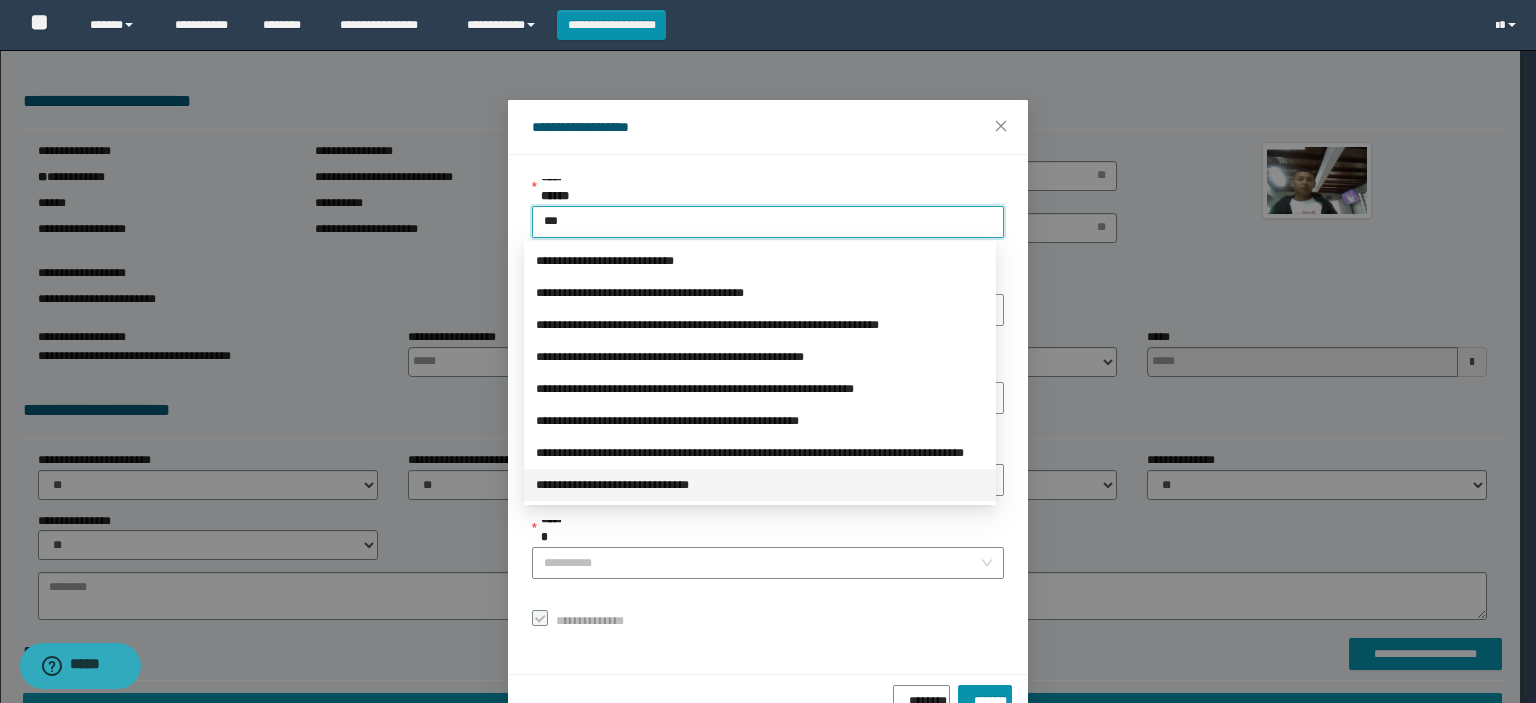 click on "**********" at bounding box center [760, 485] 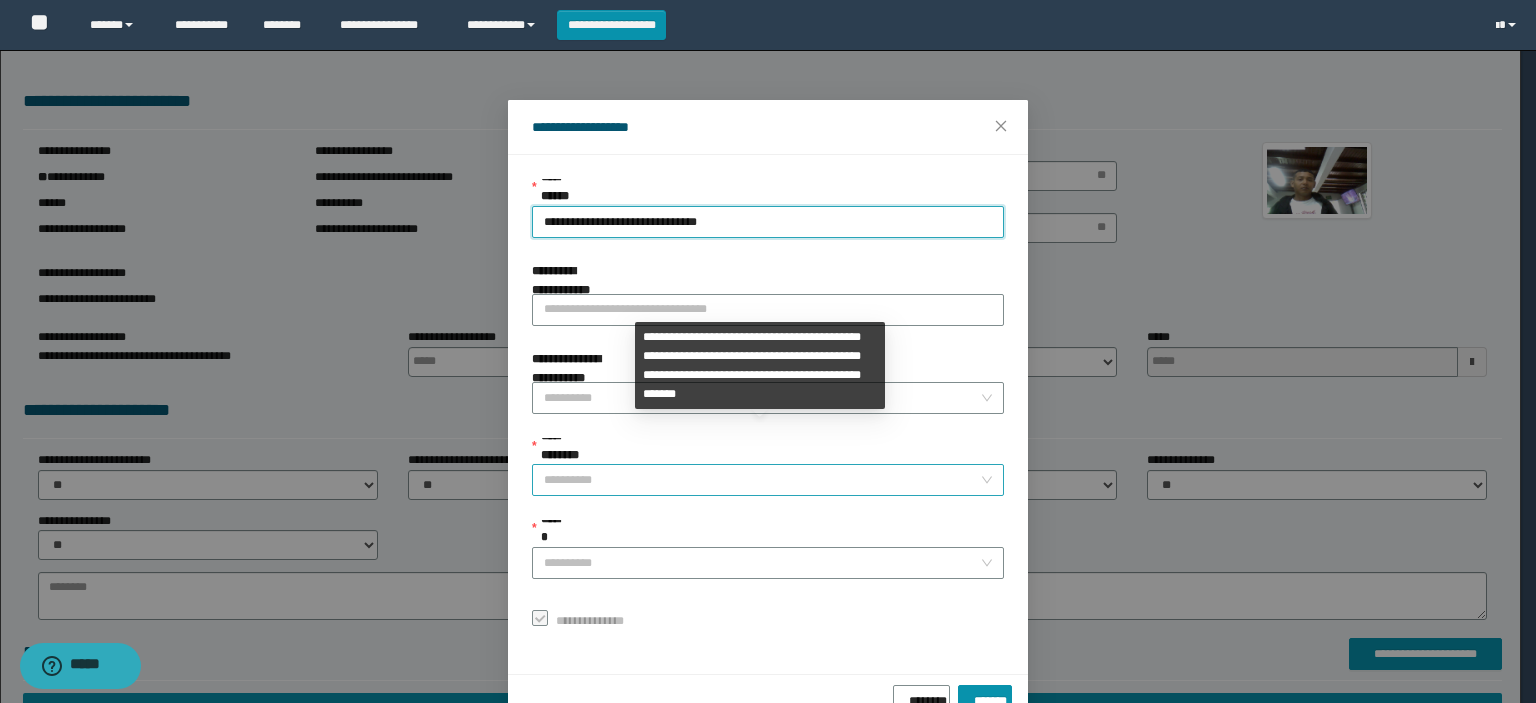 click on "**********" at bounding box center (762, 480) 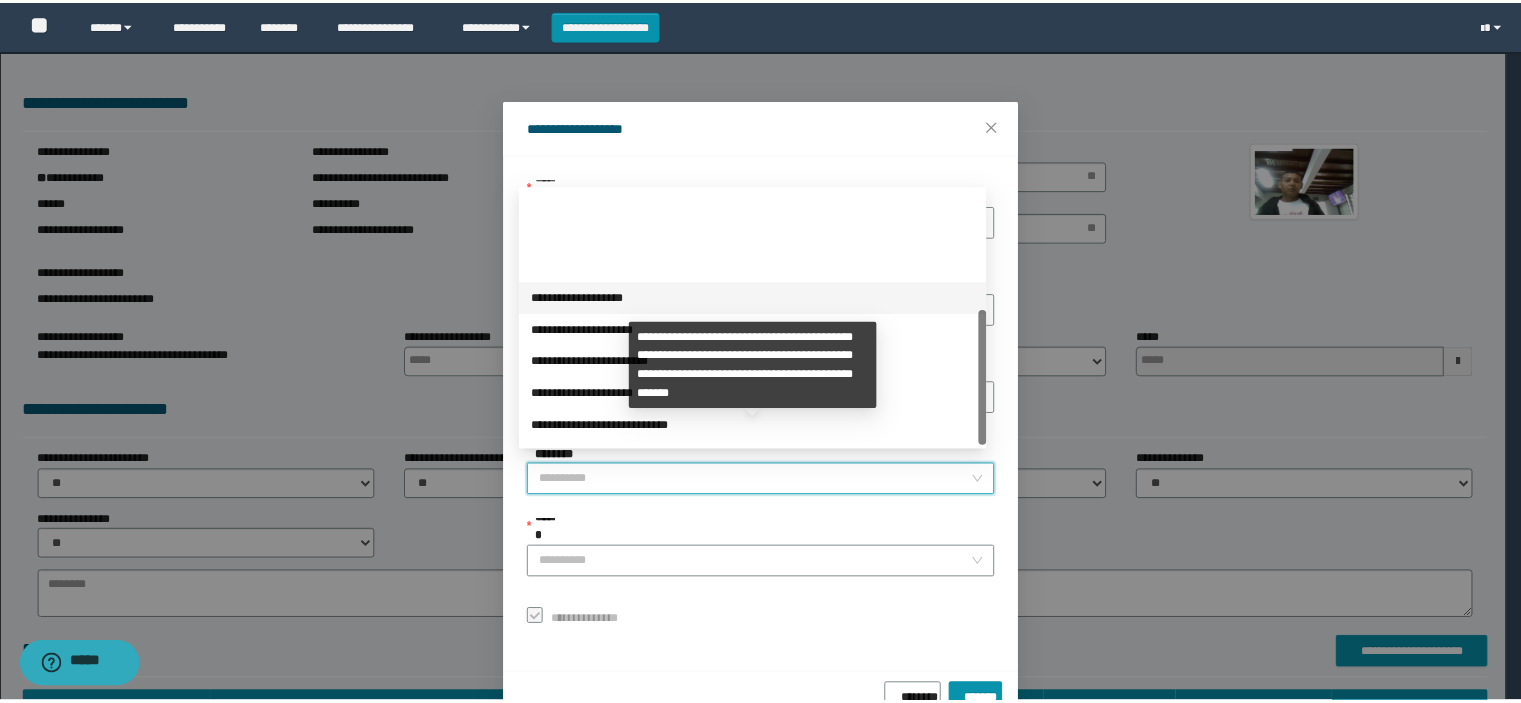 scroll, scrollTop: 224, scrollLeft: 0, axis: vertical 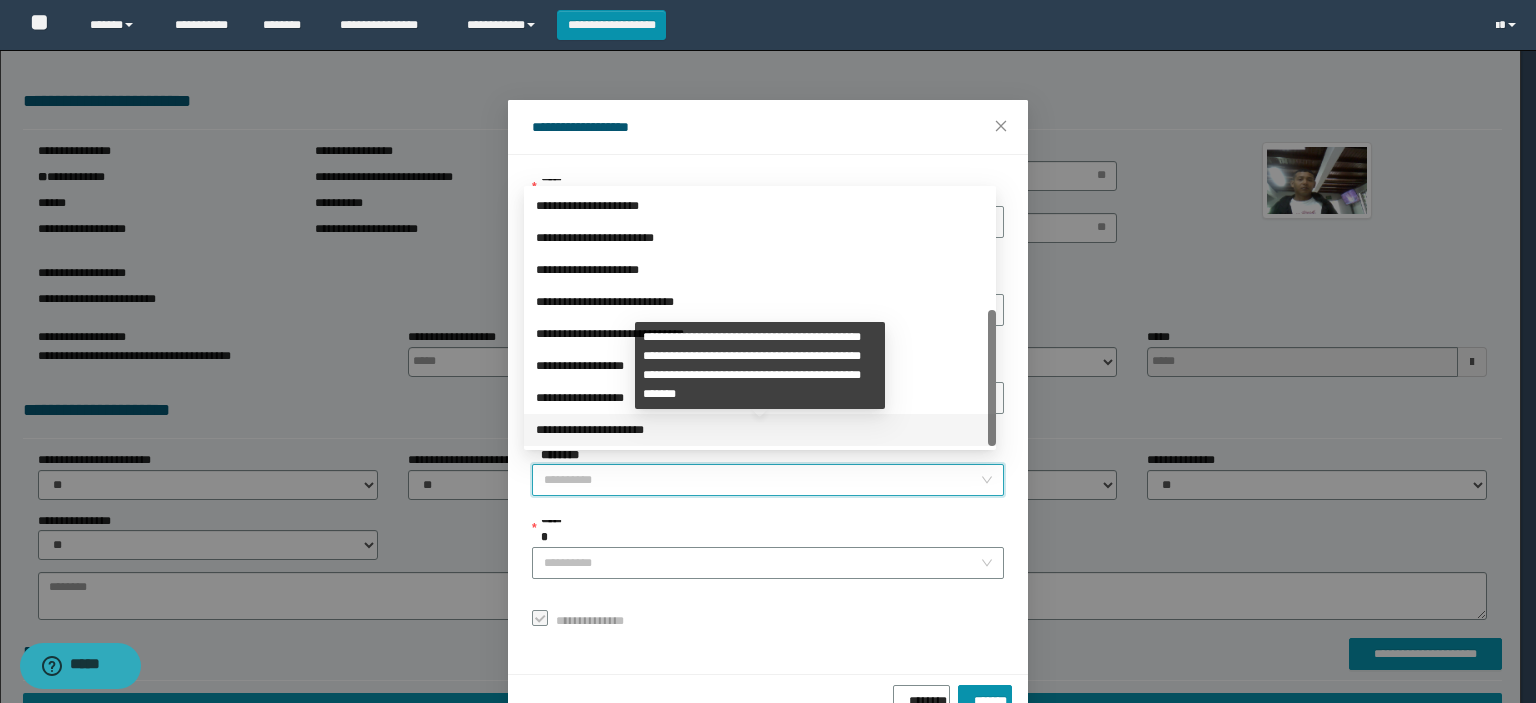 click on "**********" at bounding box center [760, 430] 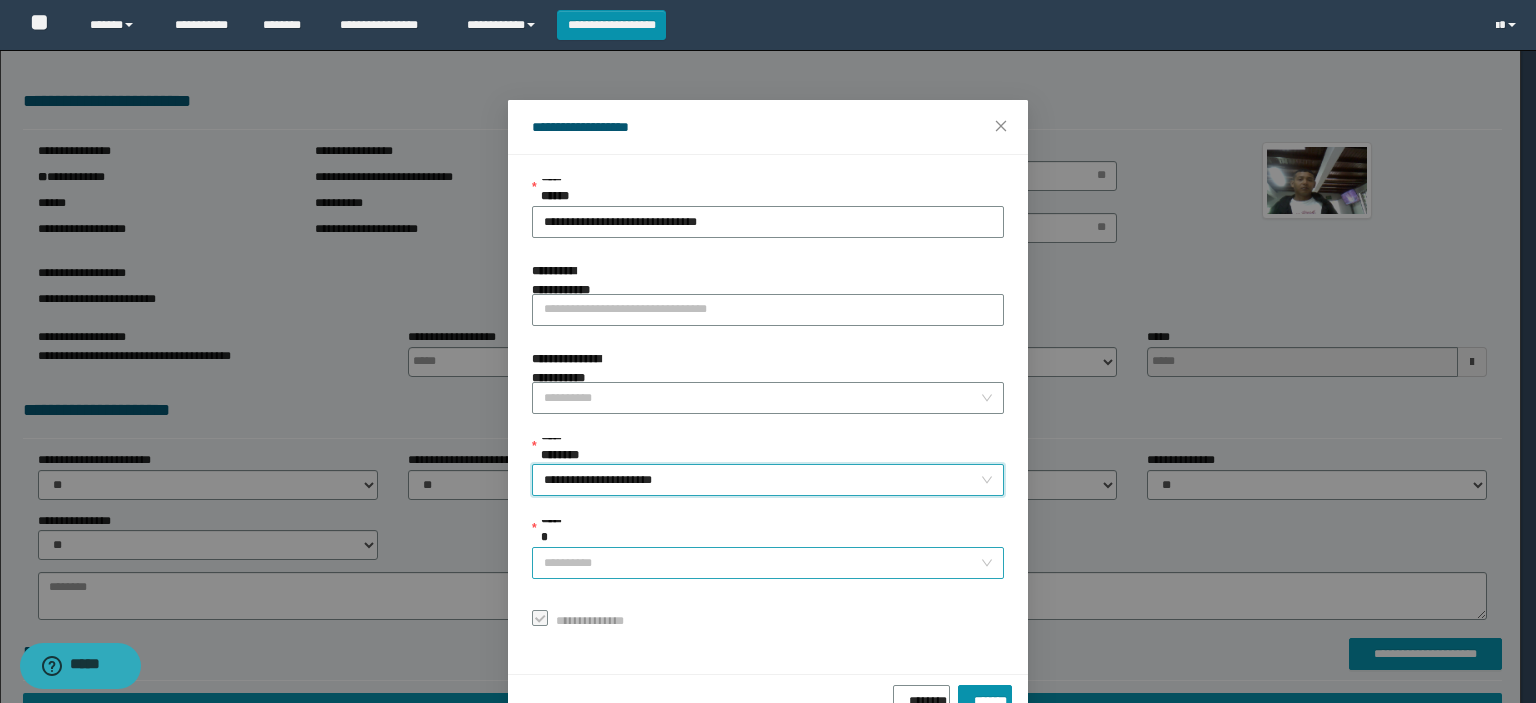 click on "******" at bounding box center (762, 563) 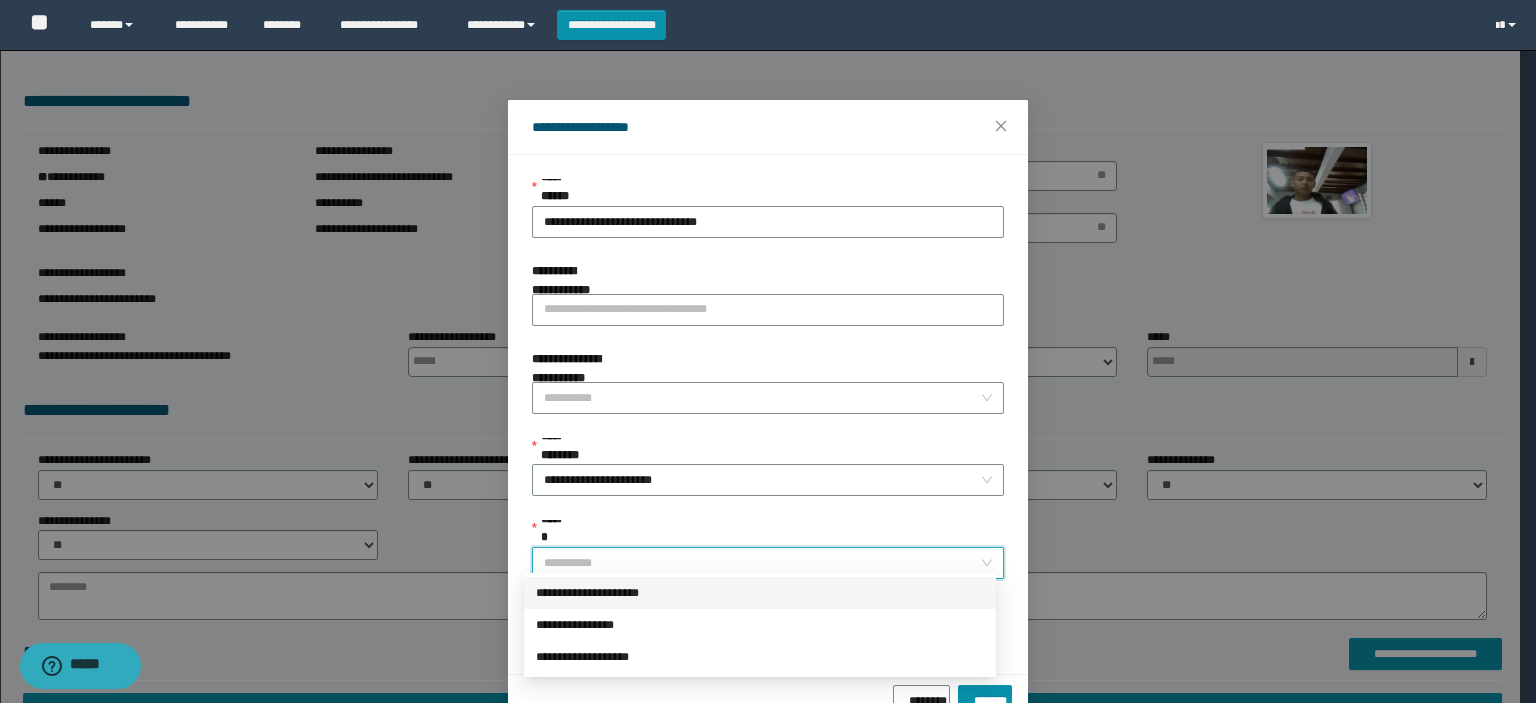 click on "**********" at bounding box center (760, 593) 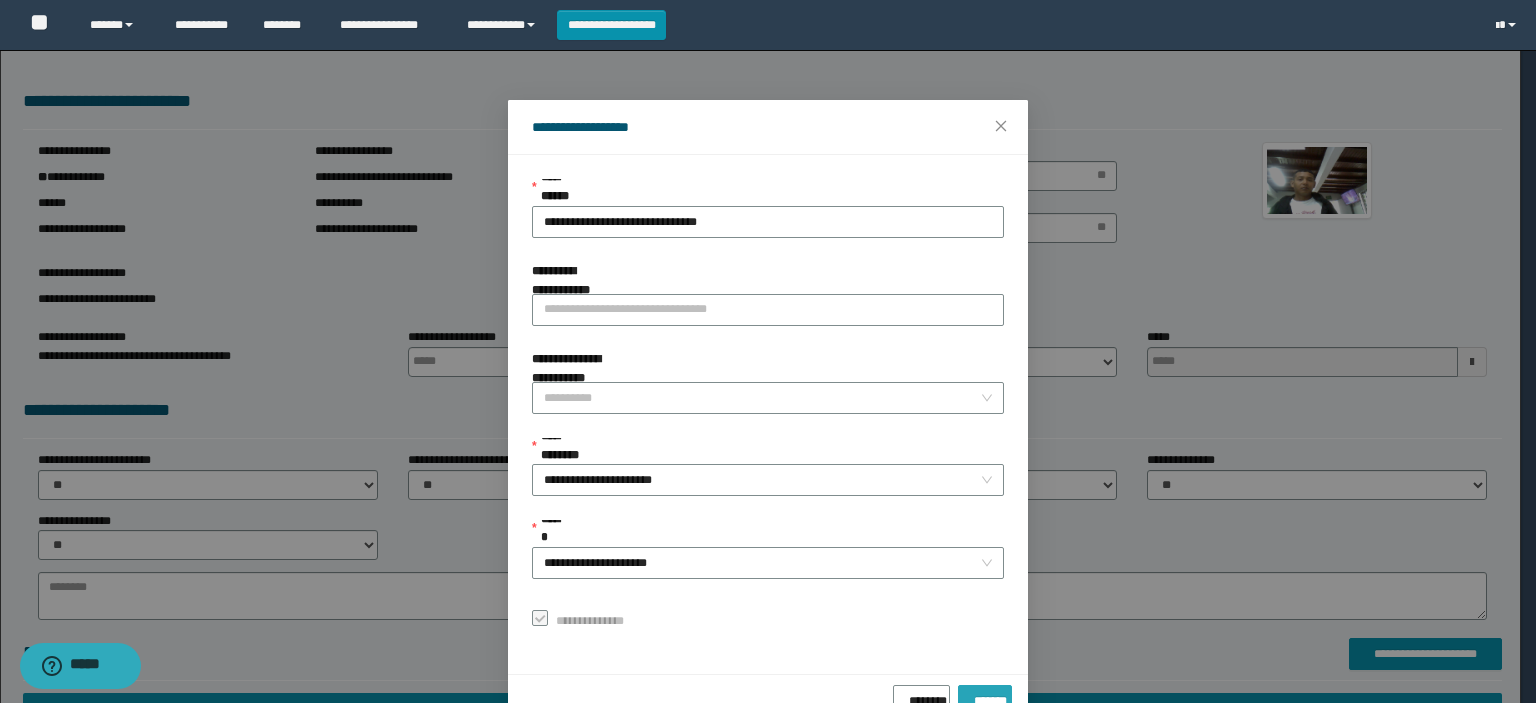 click on "*******" at bounding box center [985, 697] 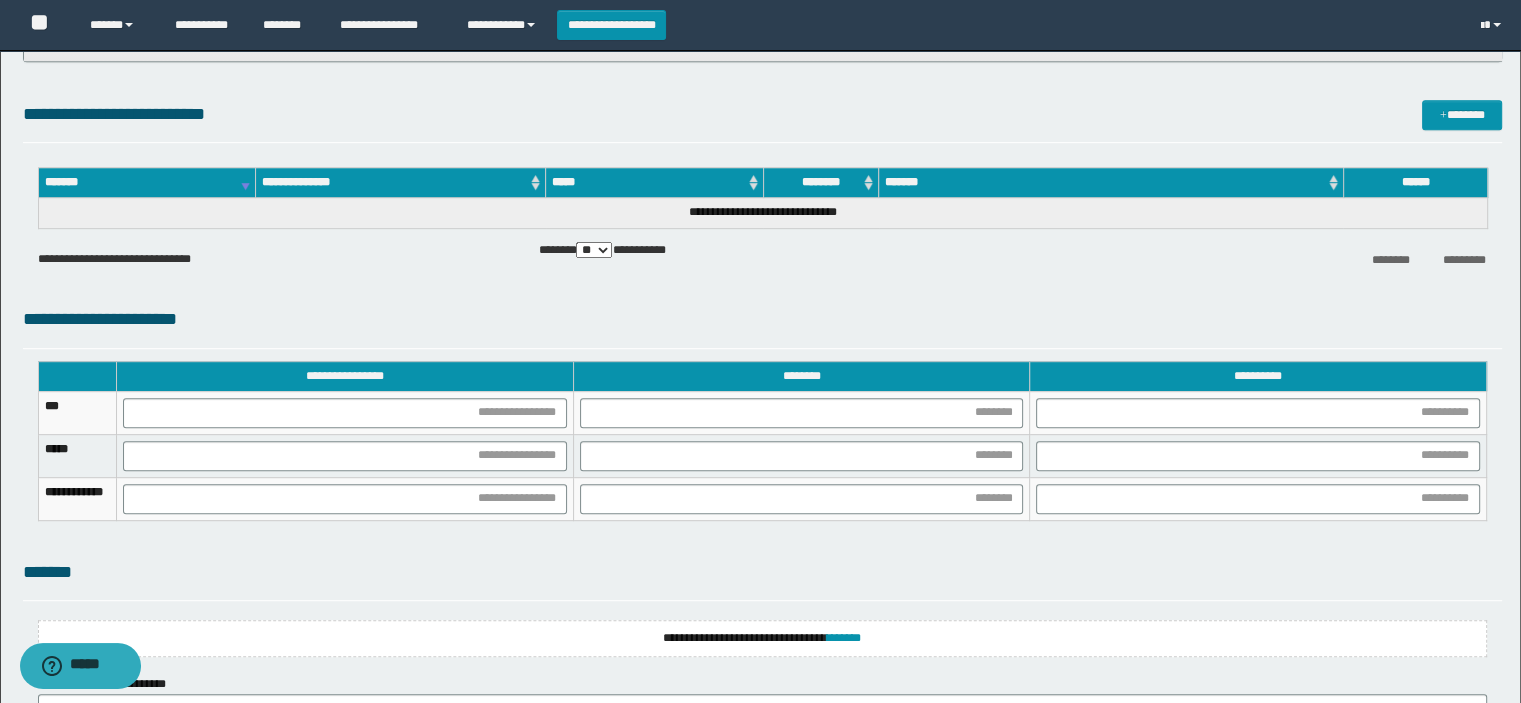 scroll, scrollTop: 1200, scrollLeft: 0, axis: vertical 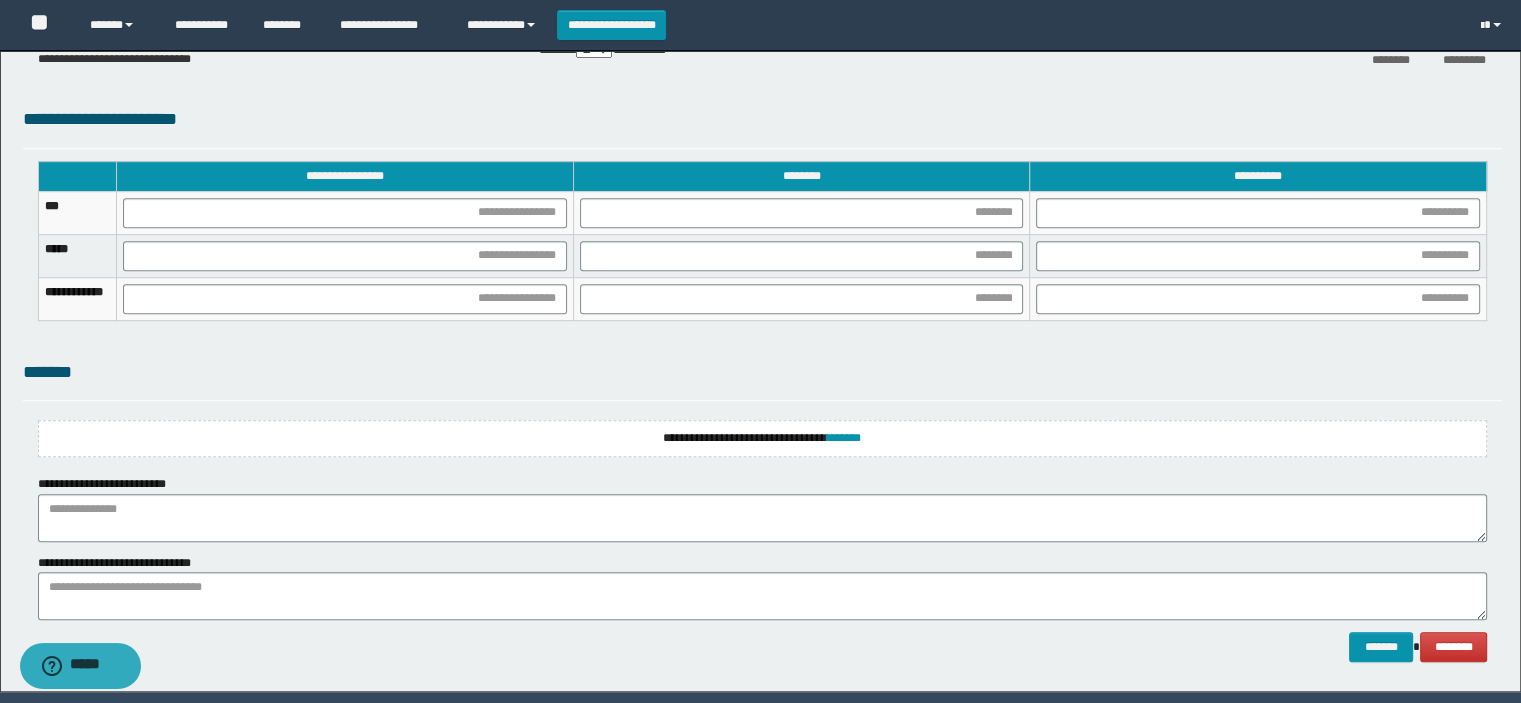type 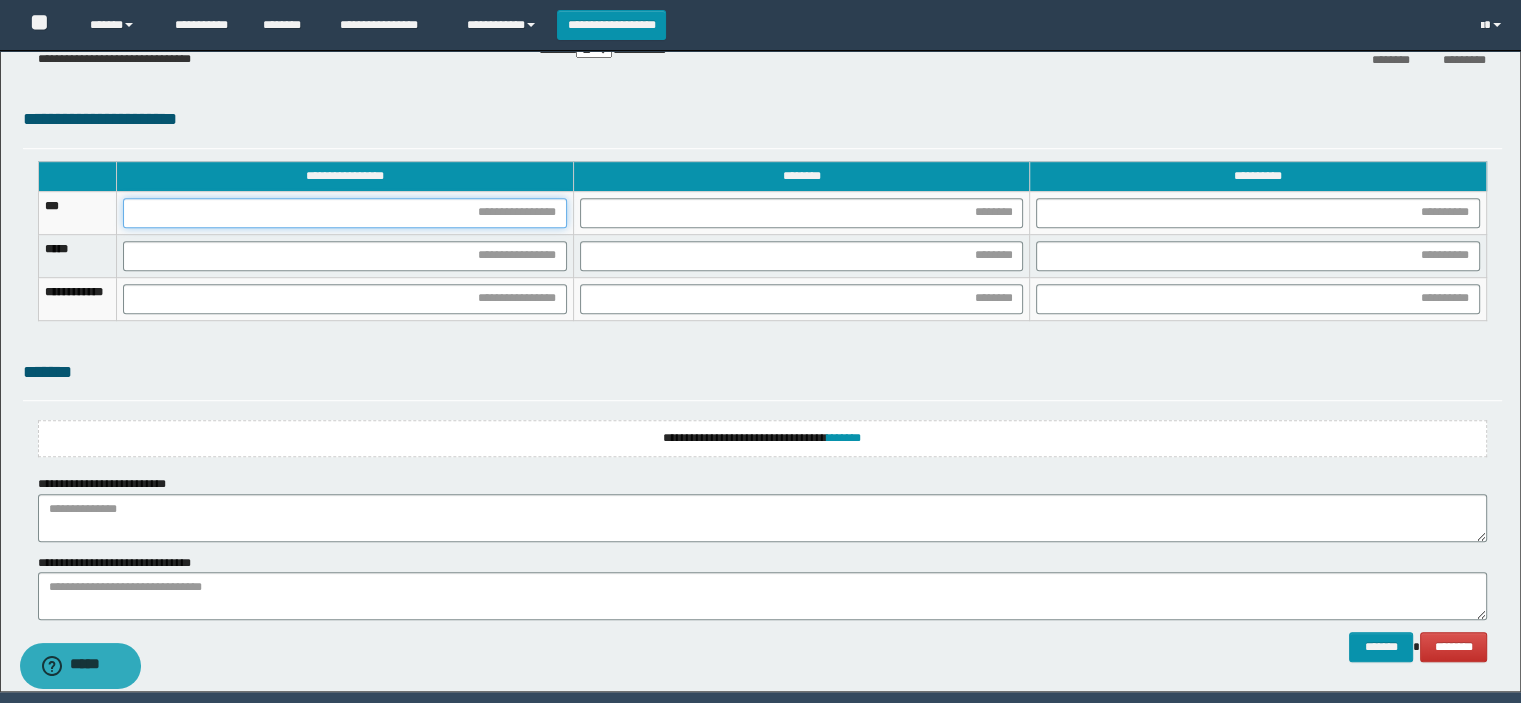 click at bounding box center [345, 213] 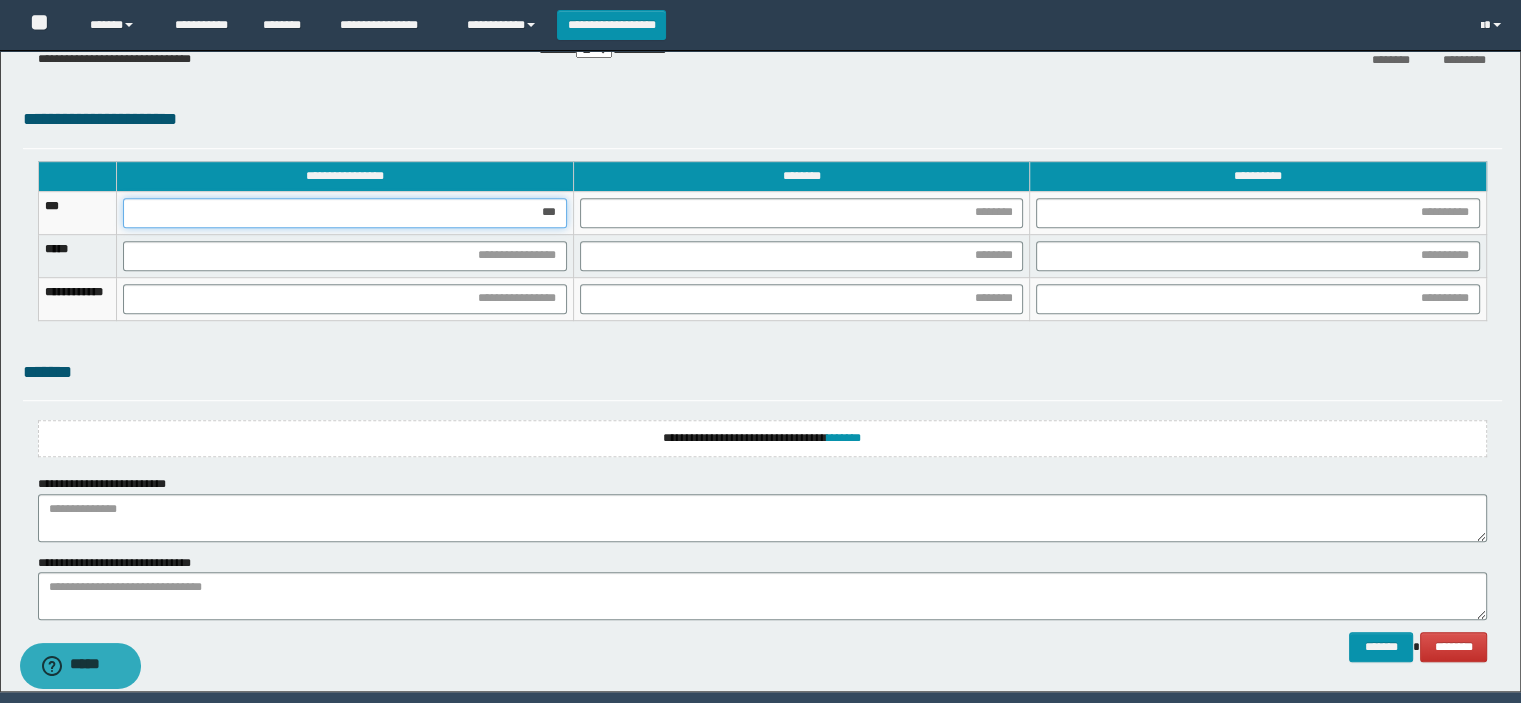 type on "****" 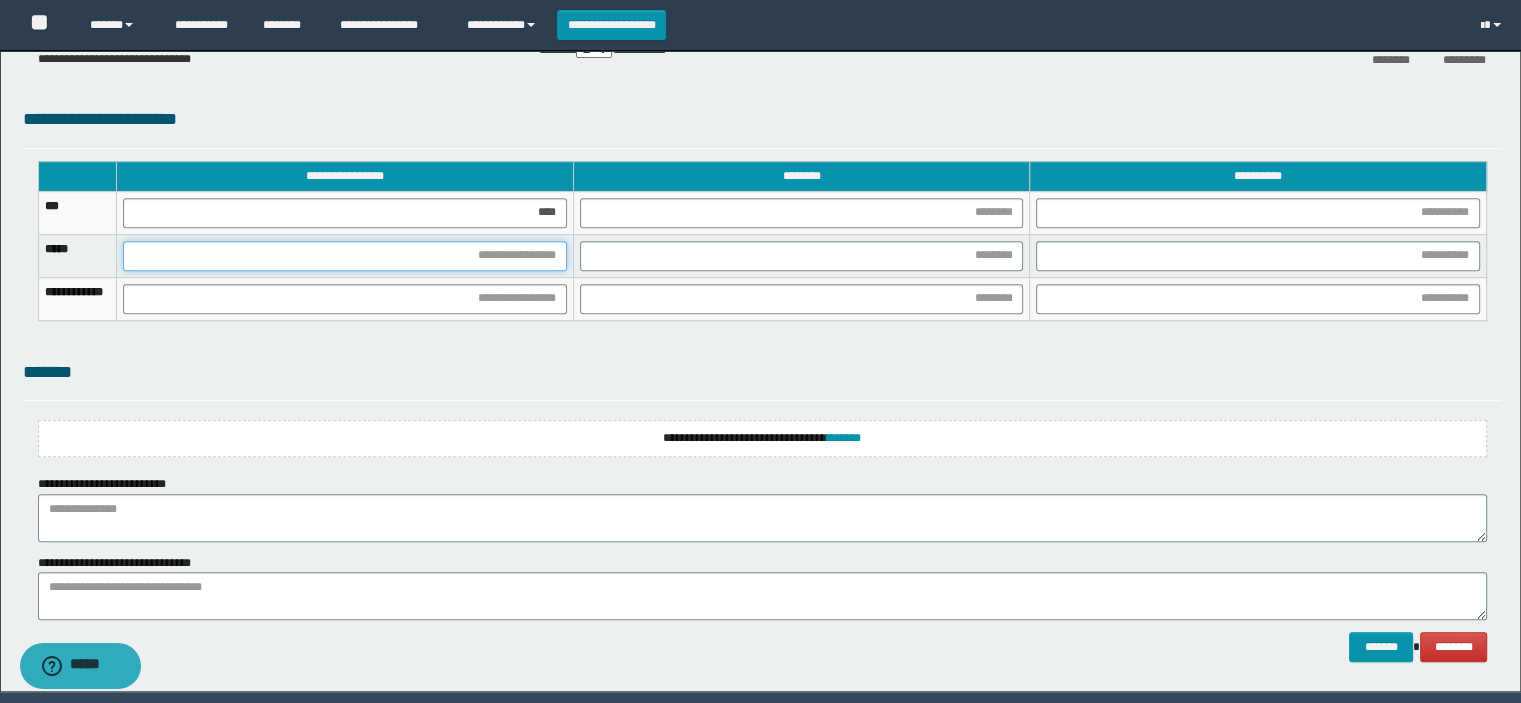 click at bounding box center (345, 256) 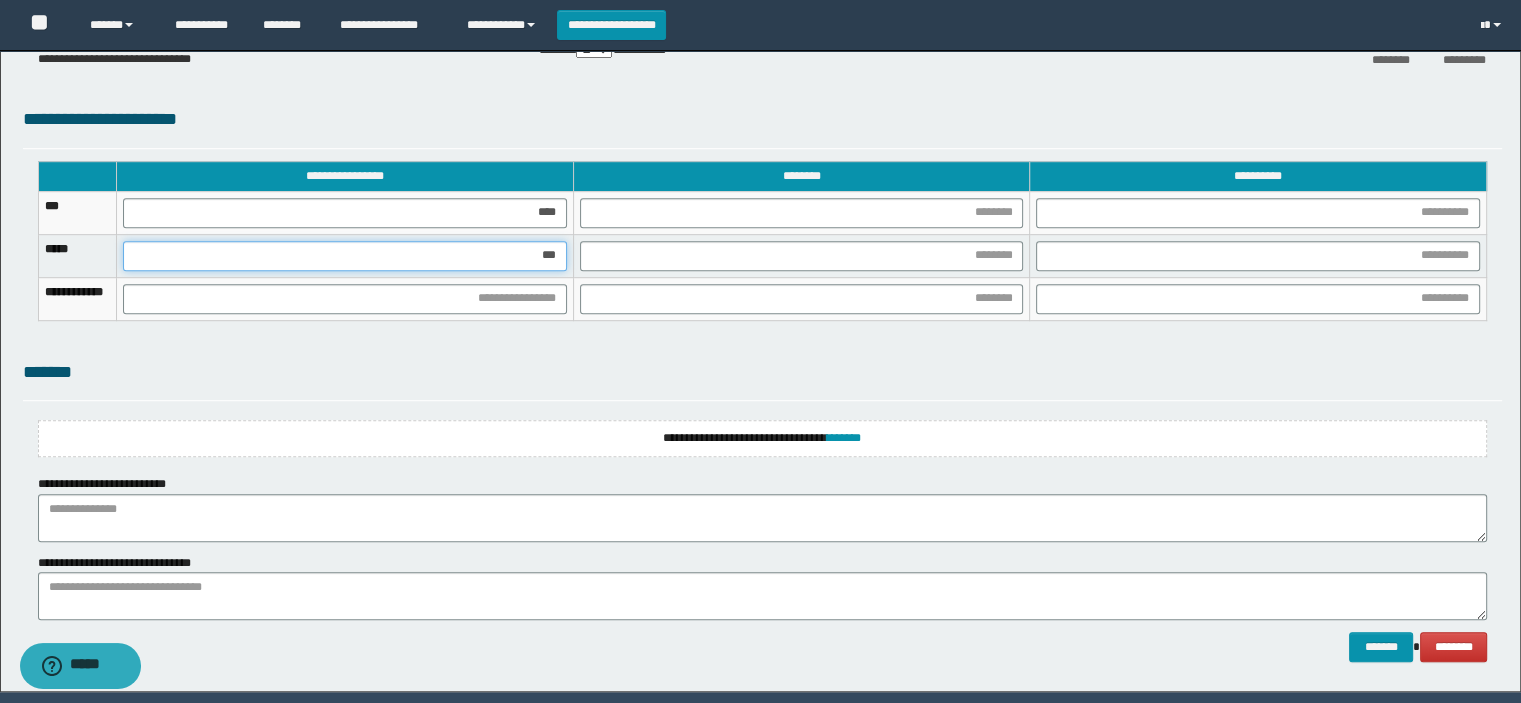 type on "****" 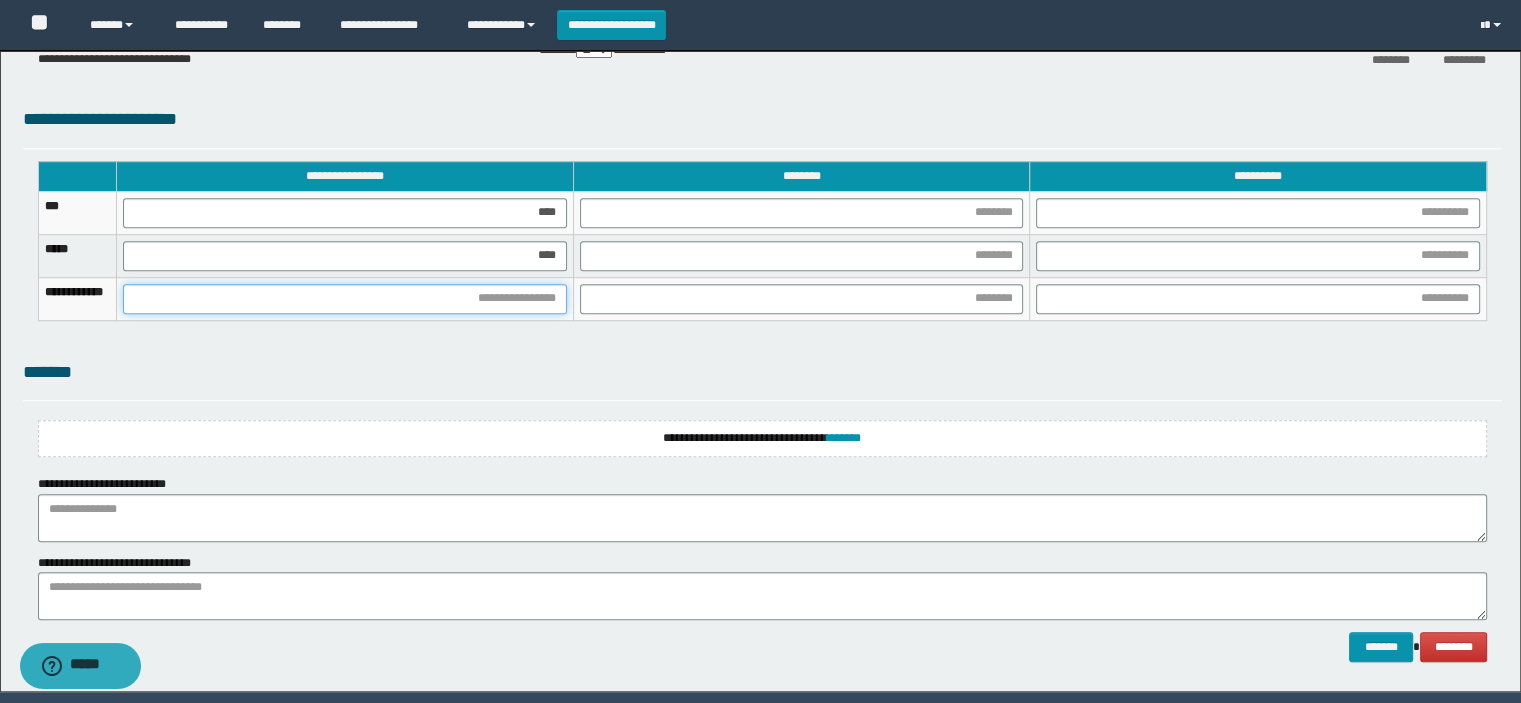 click at bounding box center (345, 299) 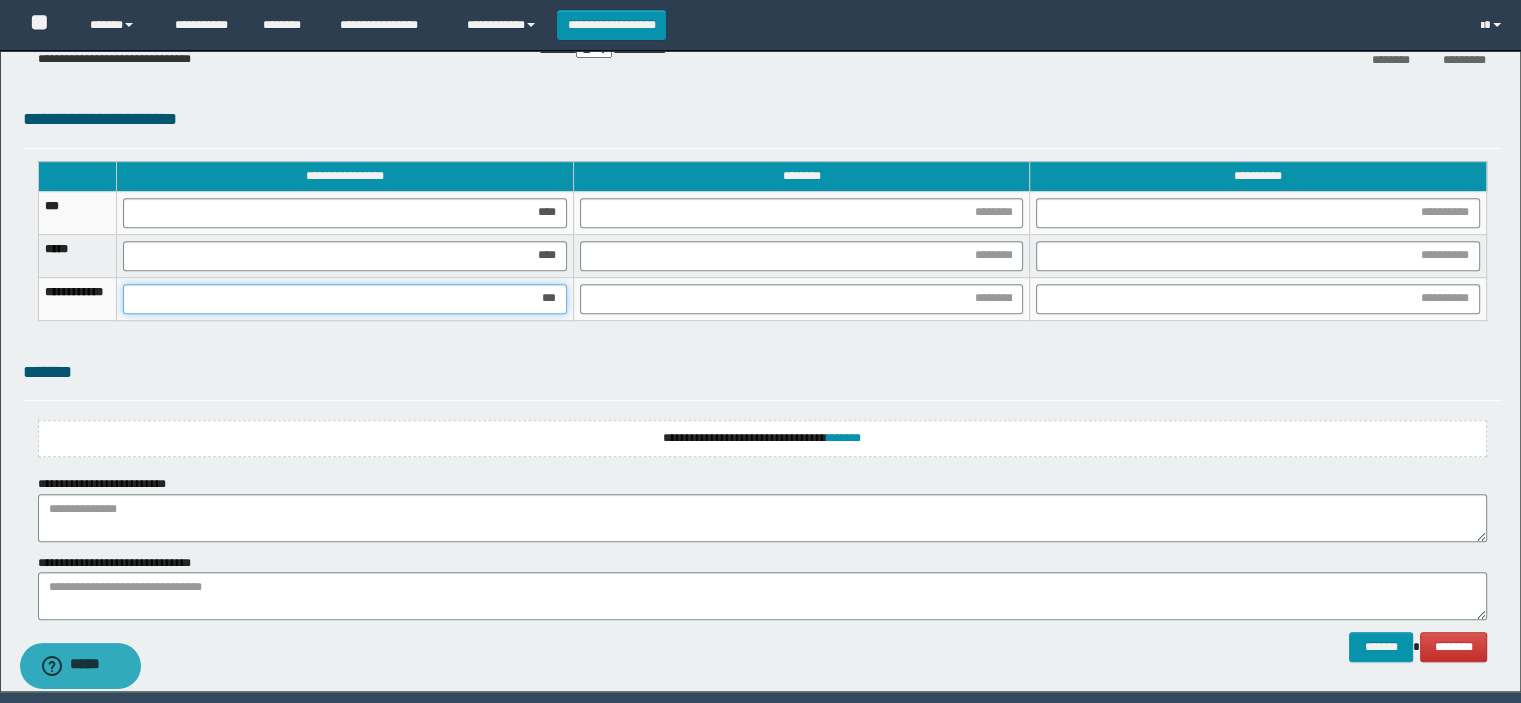 type on "****" 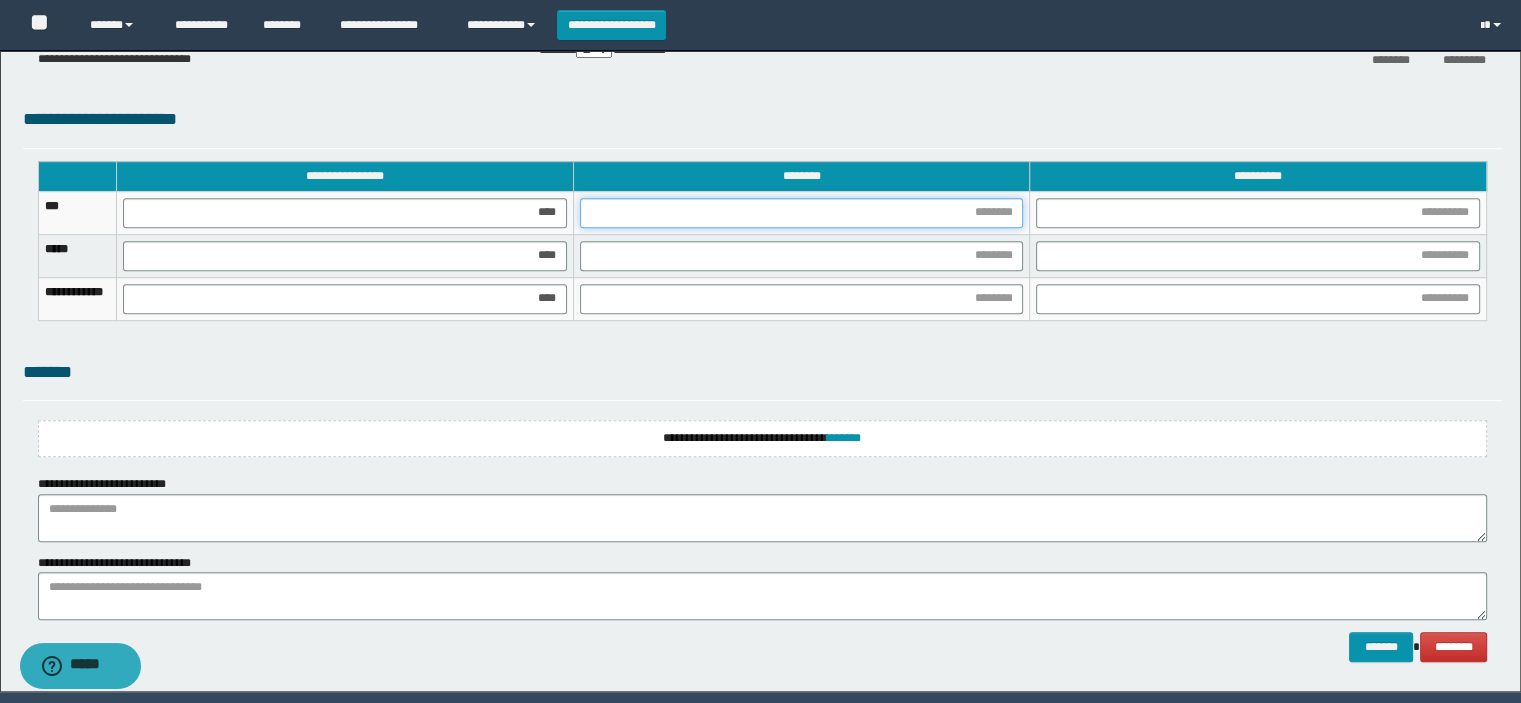 click at bounding box center (802, 213) 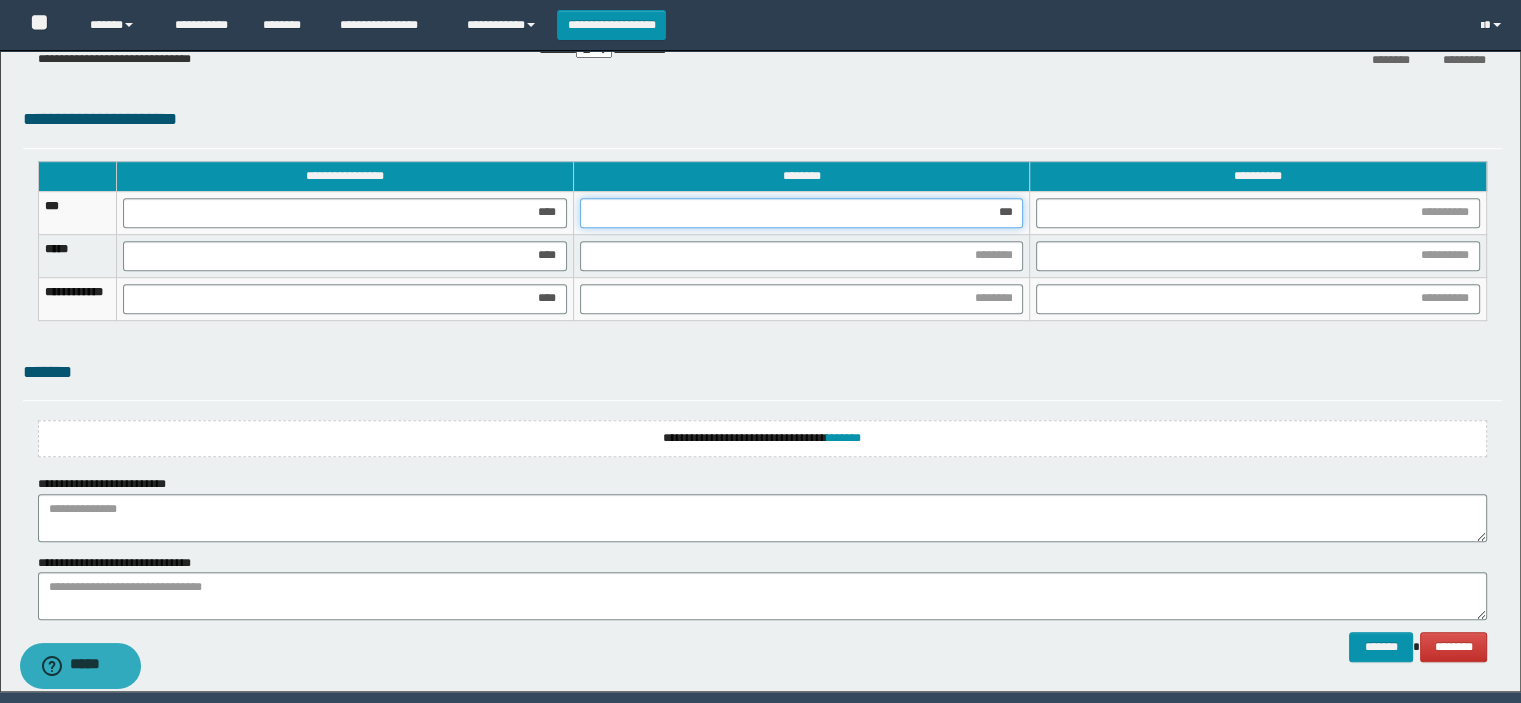 type on "****" 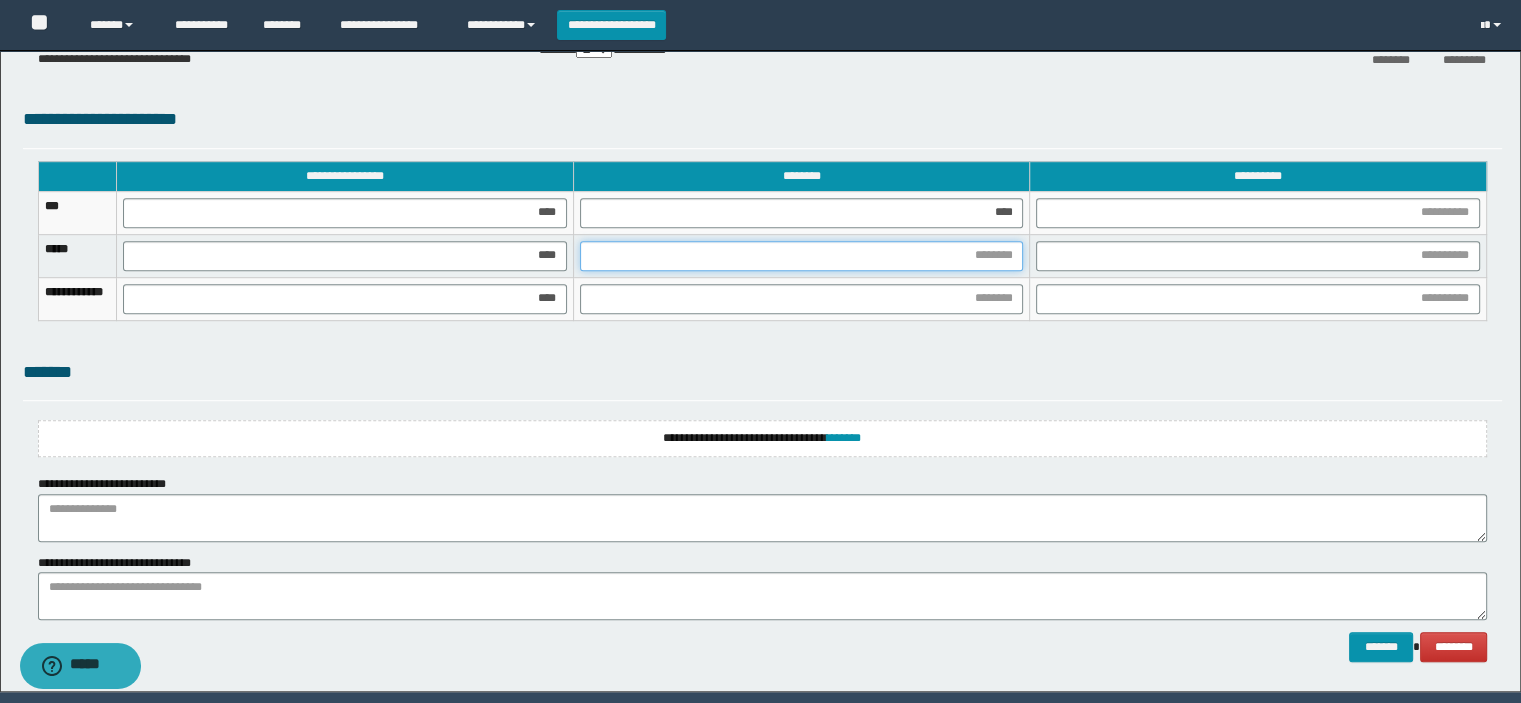 click at bounding box center [802, 256] 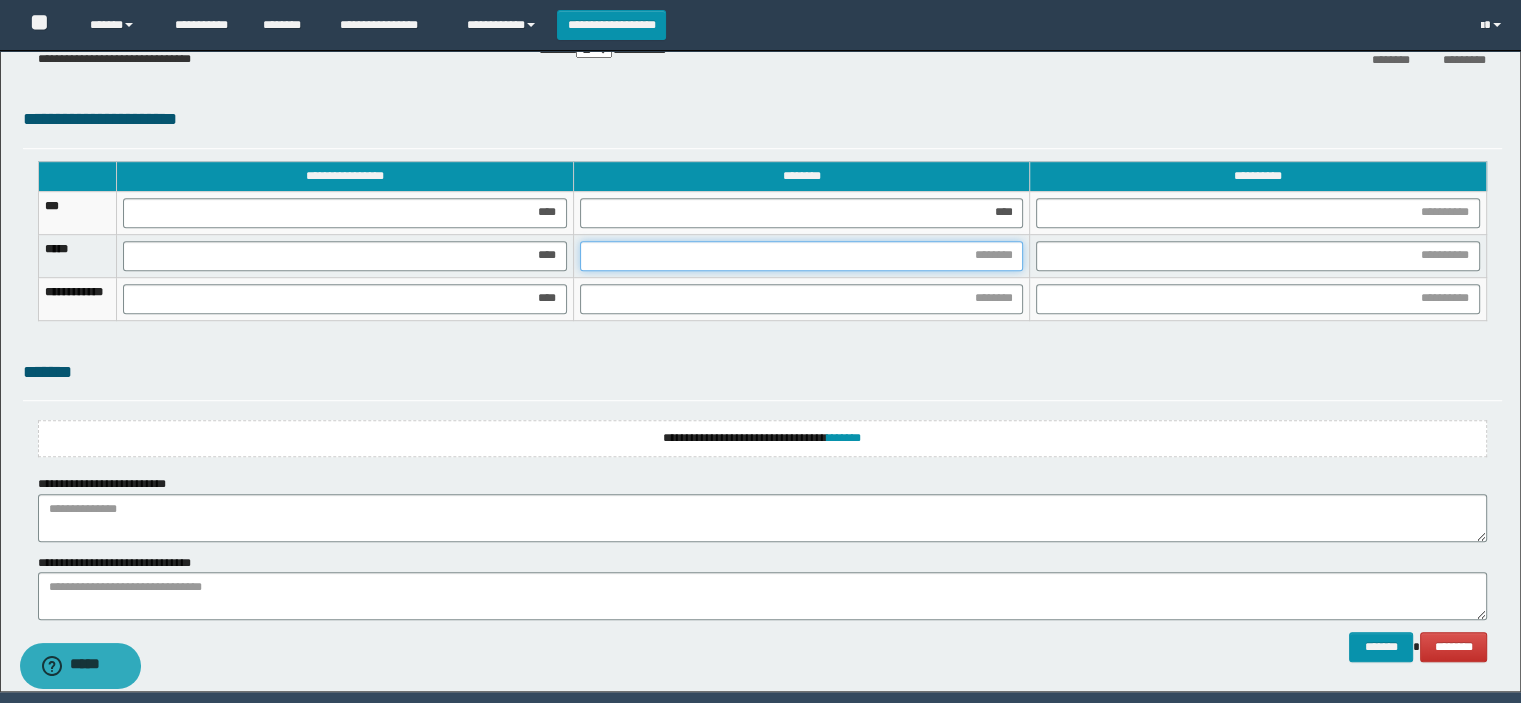 click at bounding box center [802, 256] 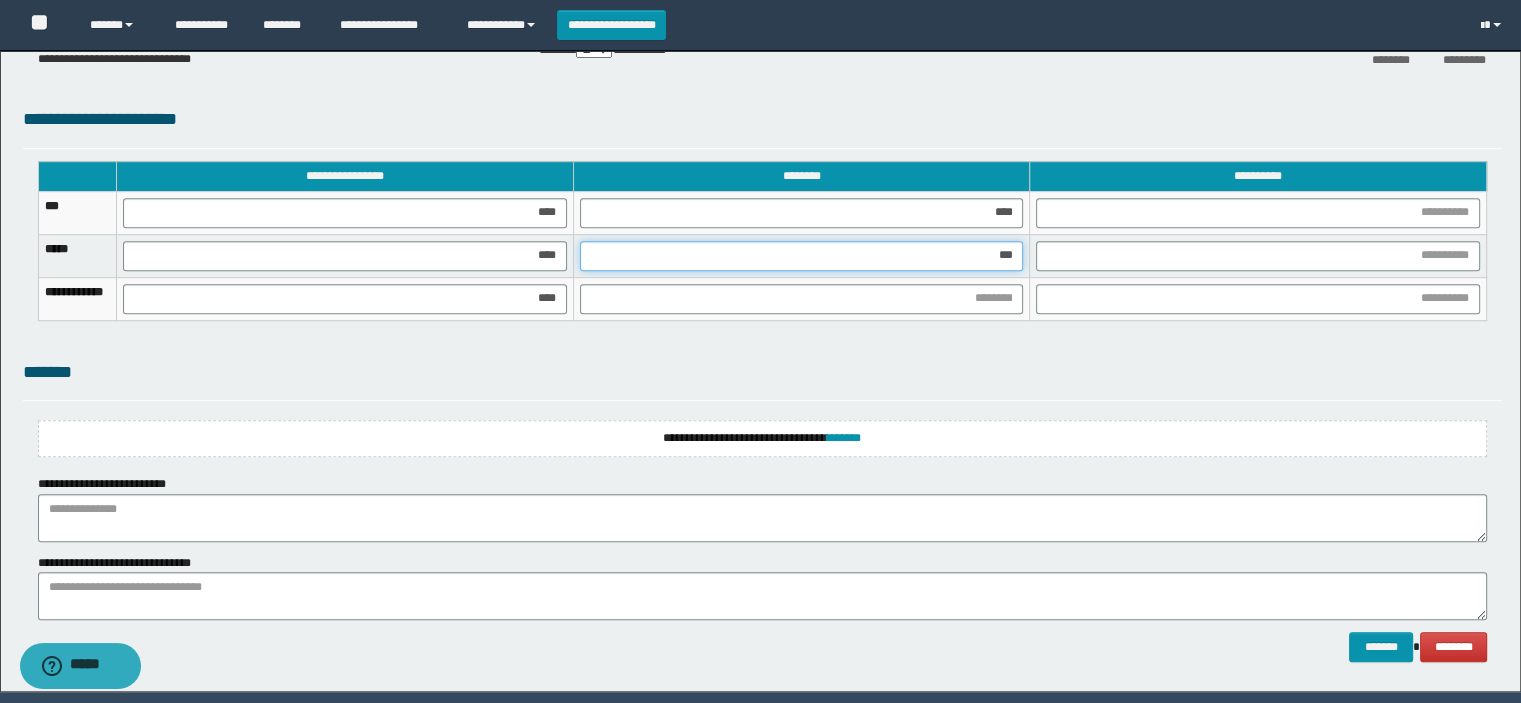 type on "****" 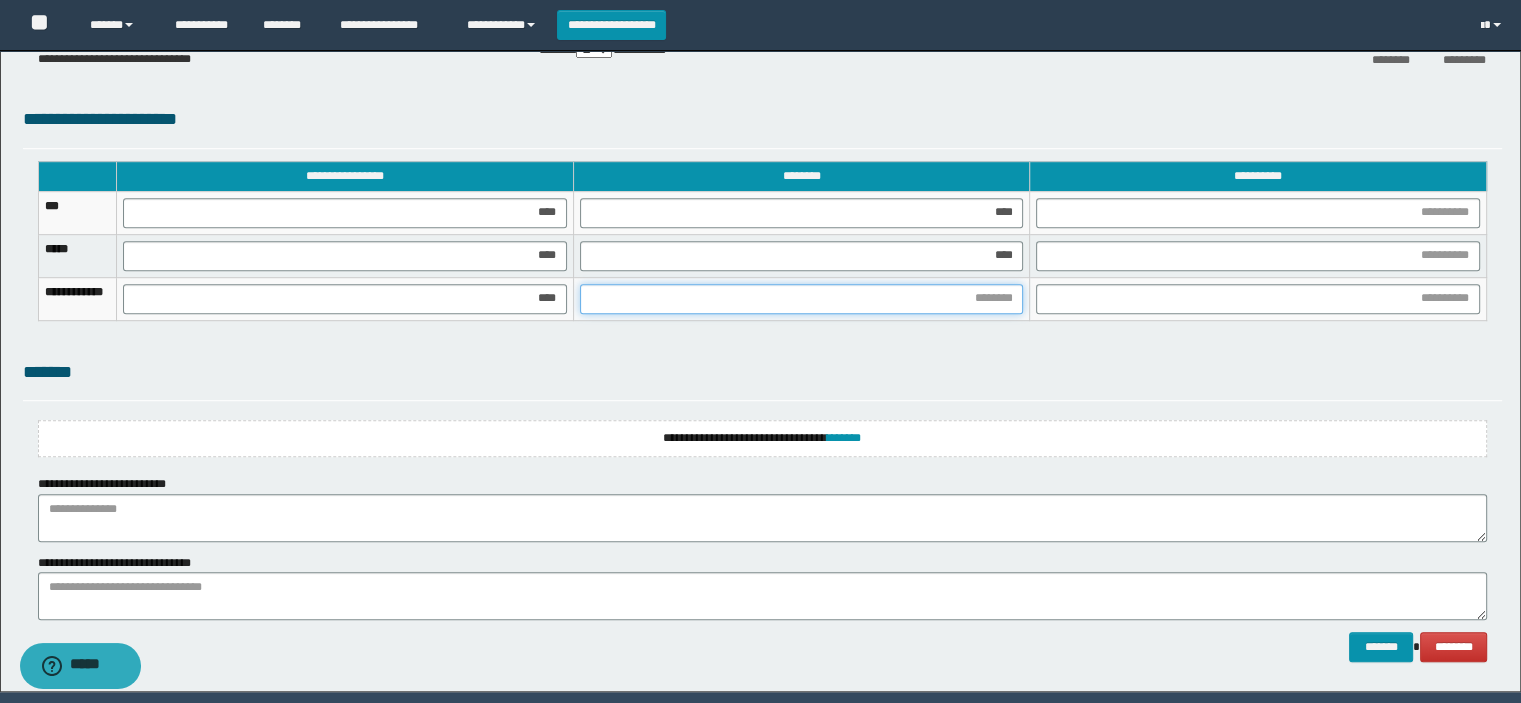 click at bounding box center [802, 299] 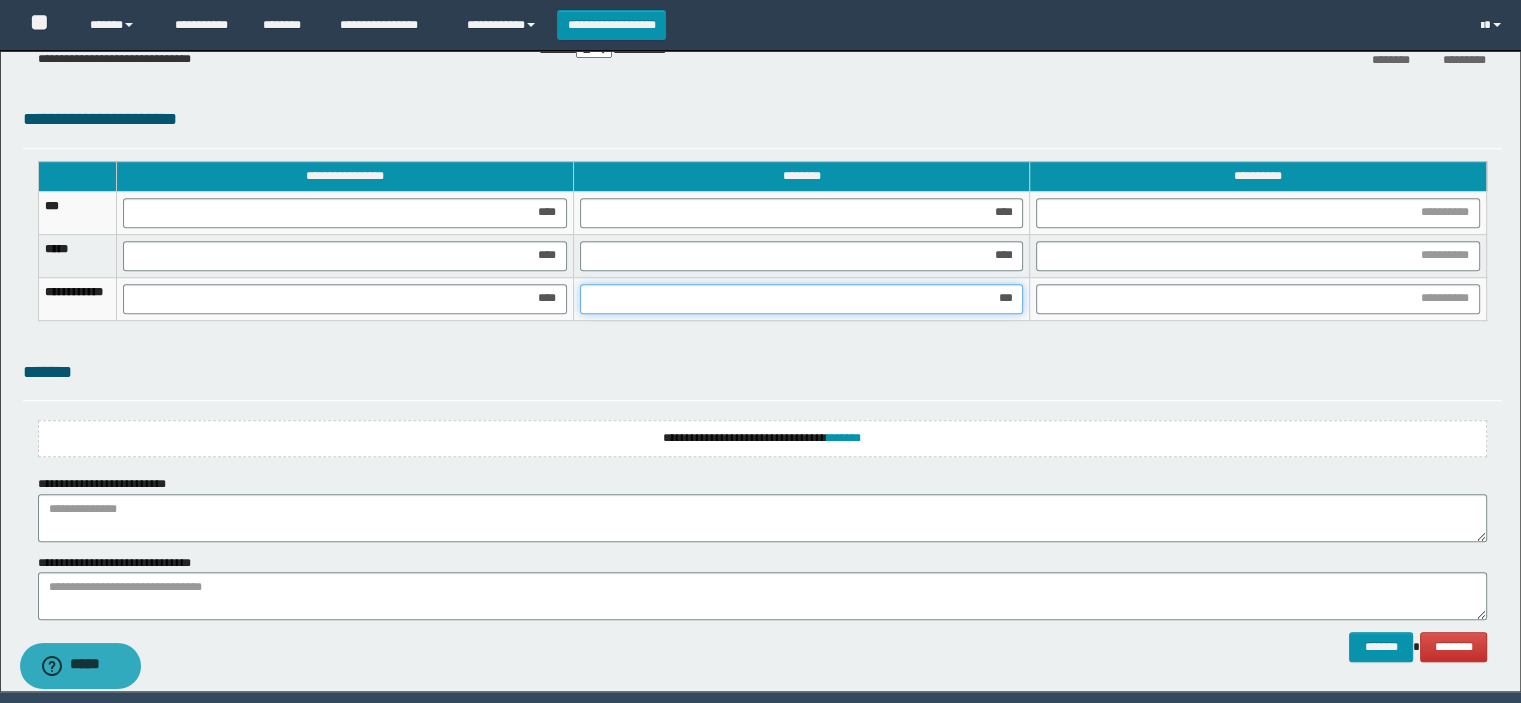 type on "****" 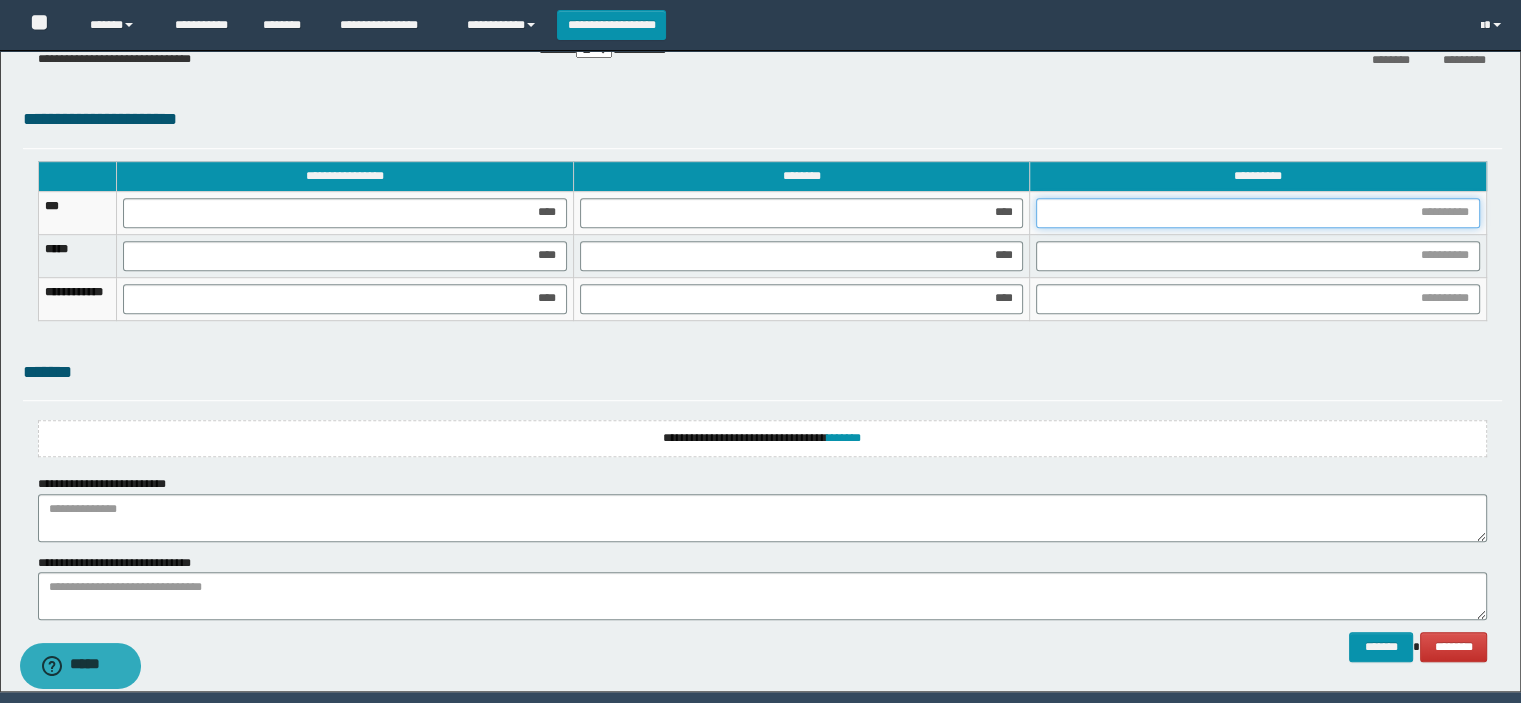 click at bounding box center [1258, 213] 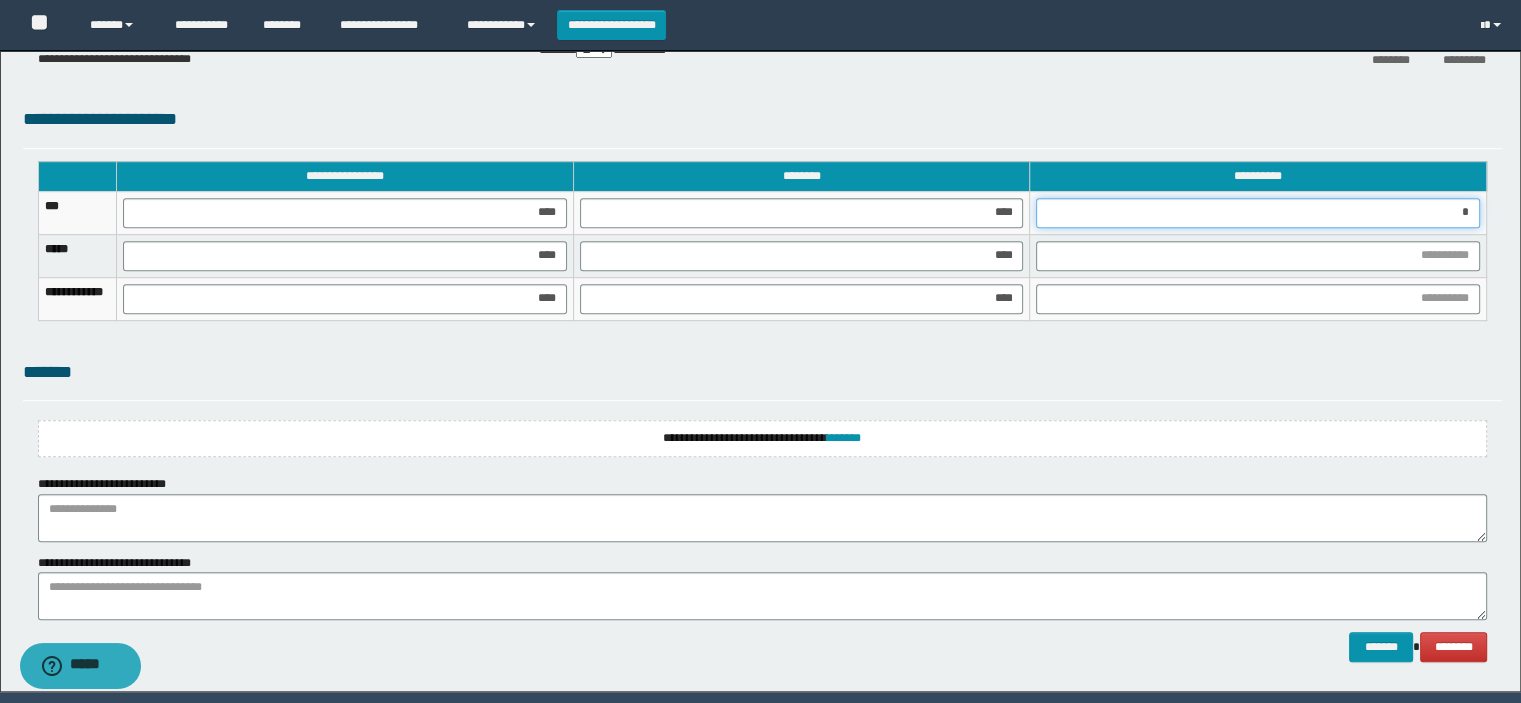 type on "**" 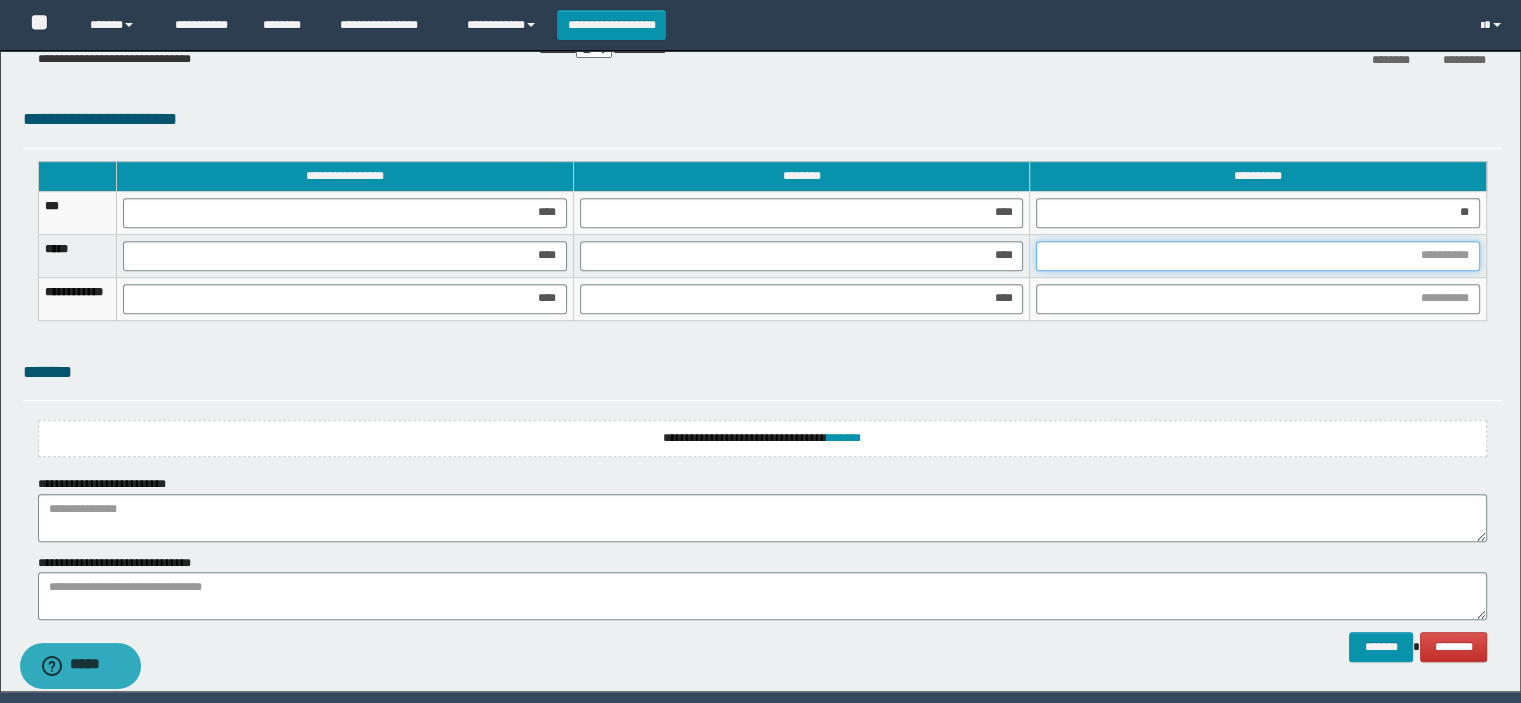 click at bounding box center (1258, 256) 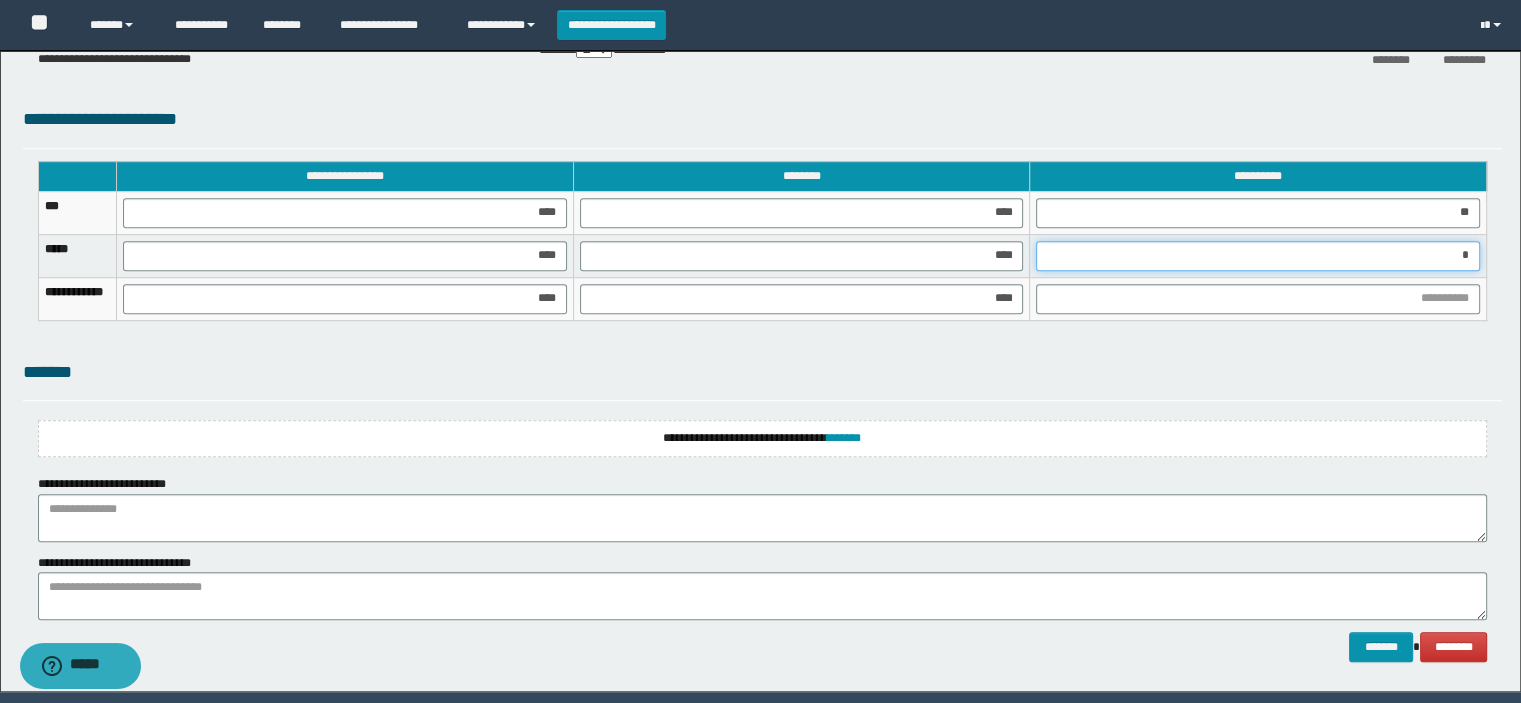 type on "**" 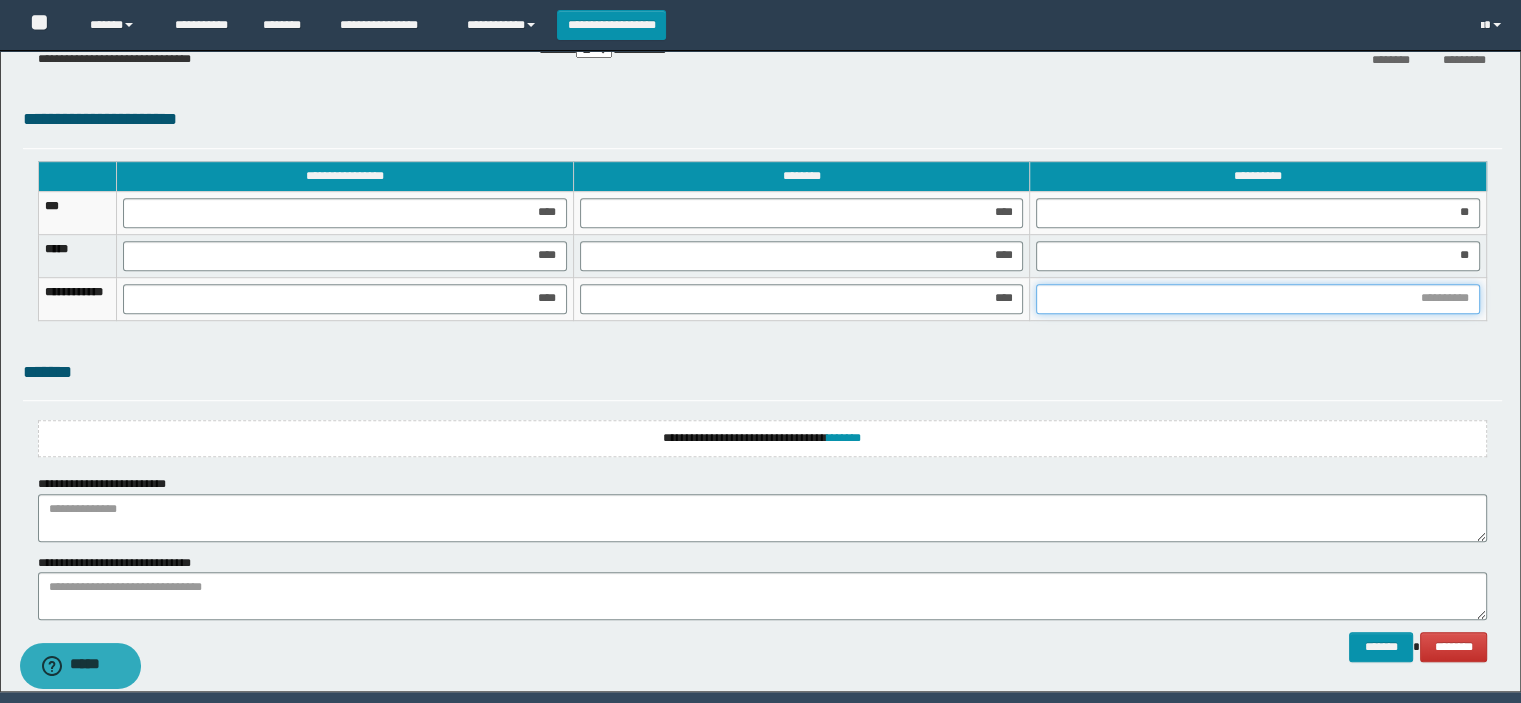 click at bounding box center (1258, 299) 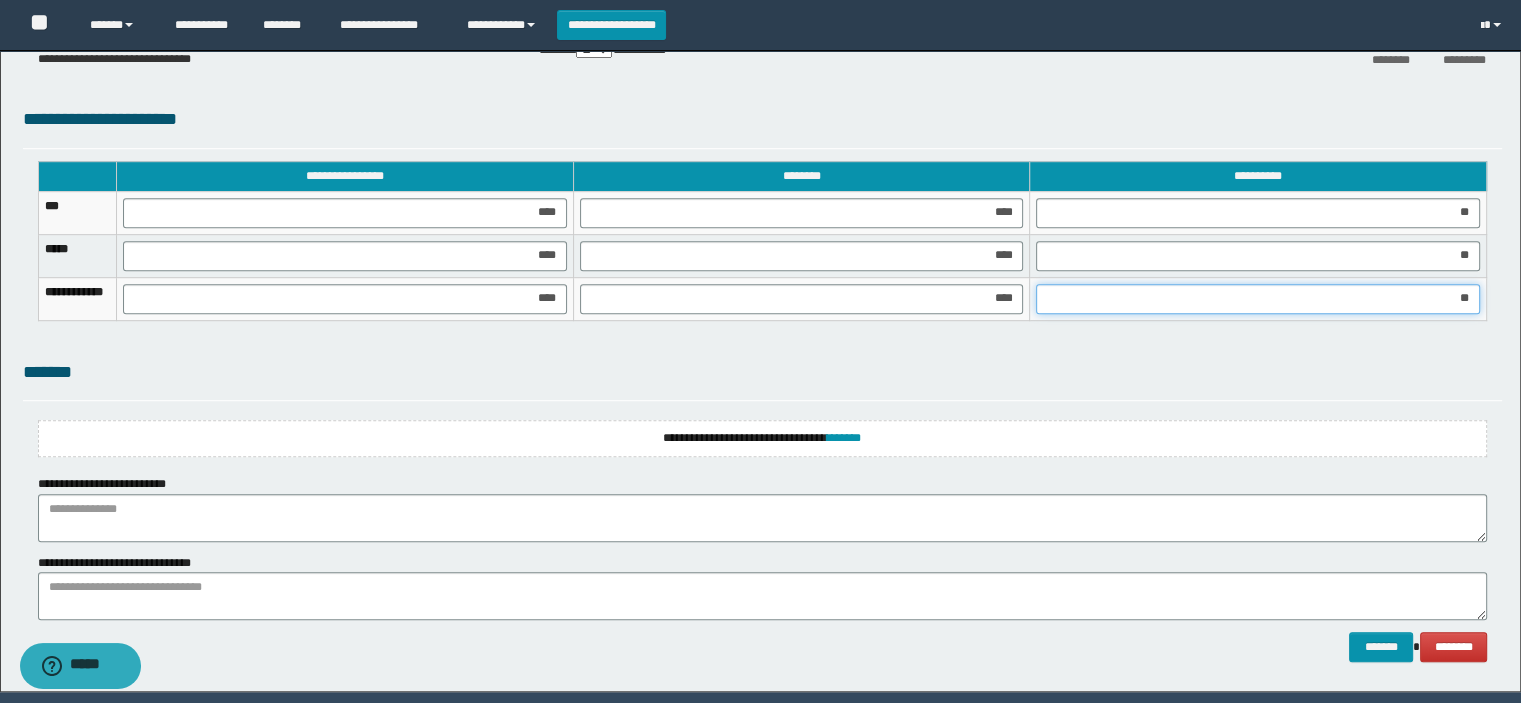 type on "***" 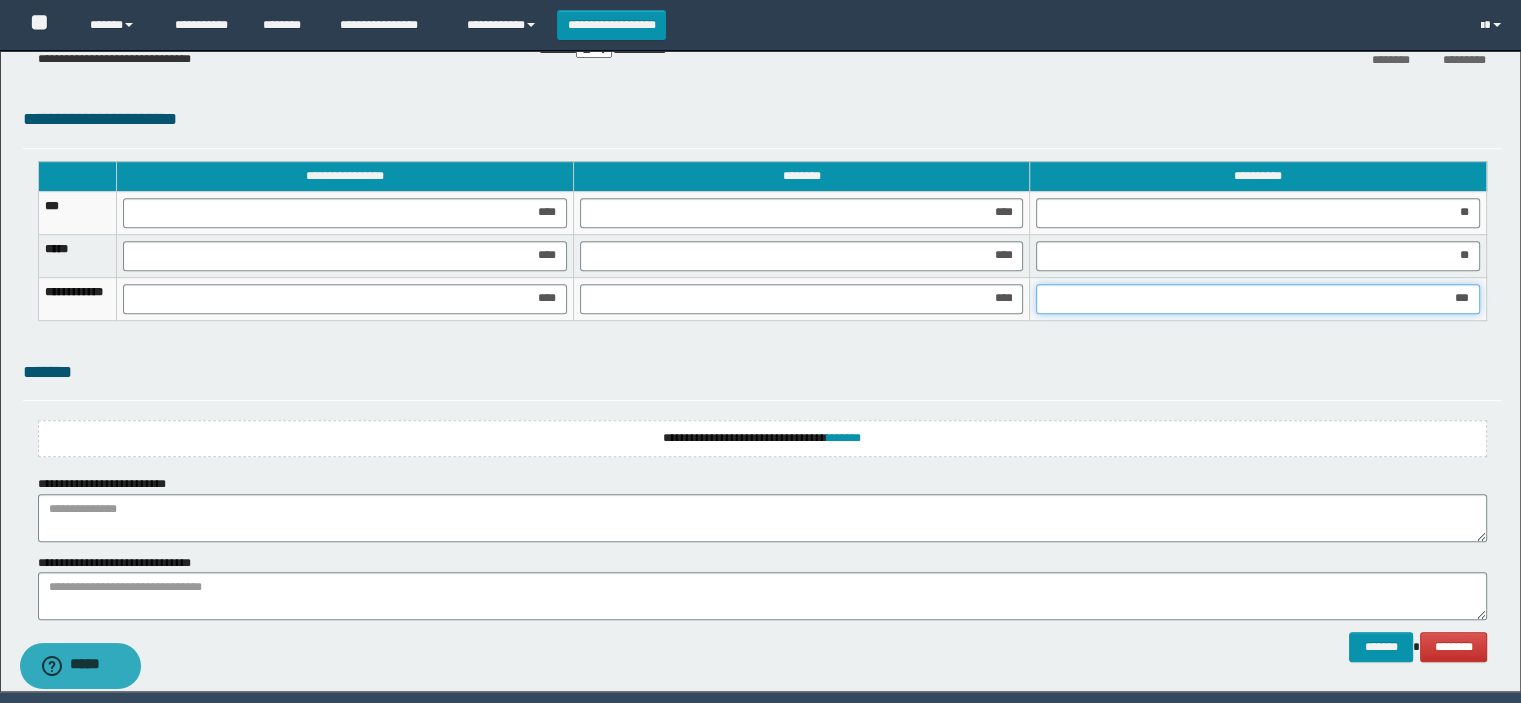 scroll, scrollTop: 1266, scrollLeft: 0, axis: vertical 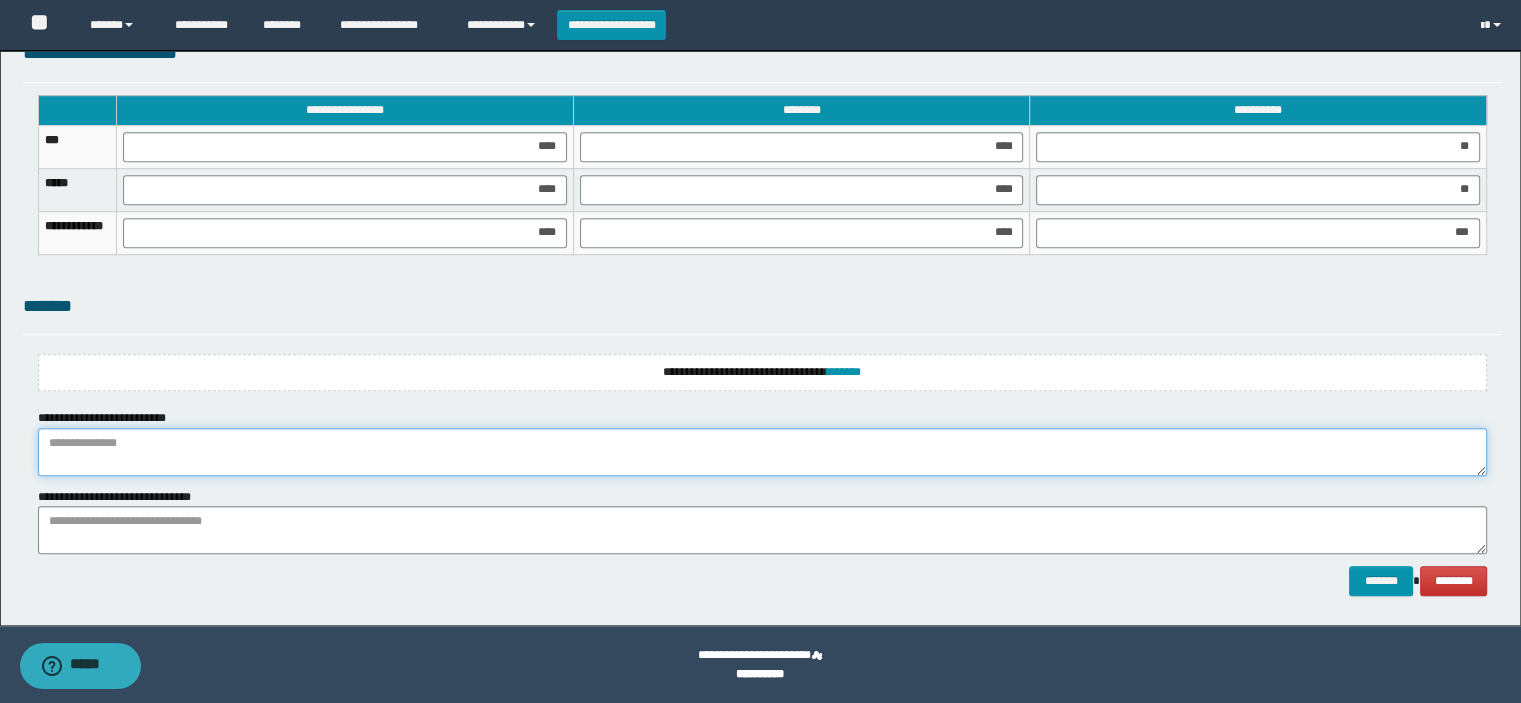 click at bounding box center (763, 452) 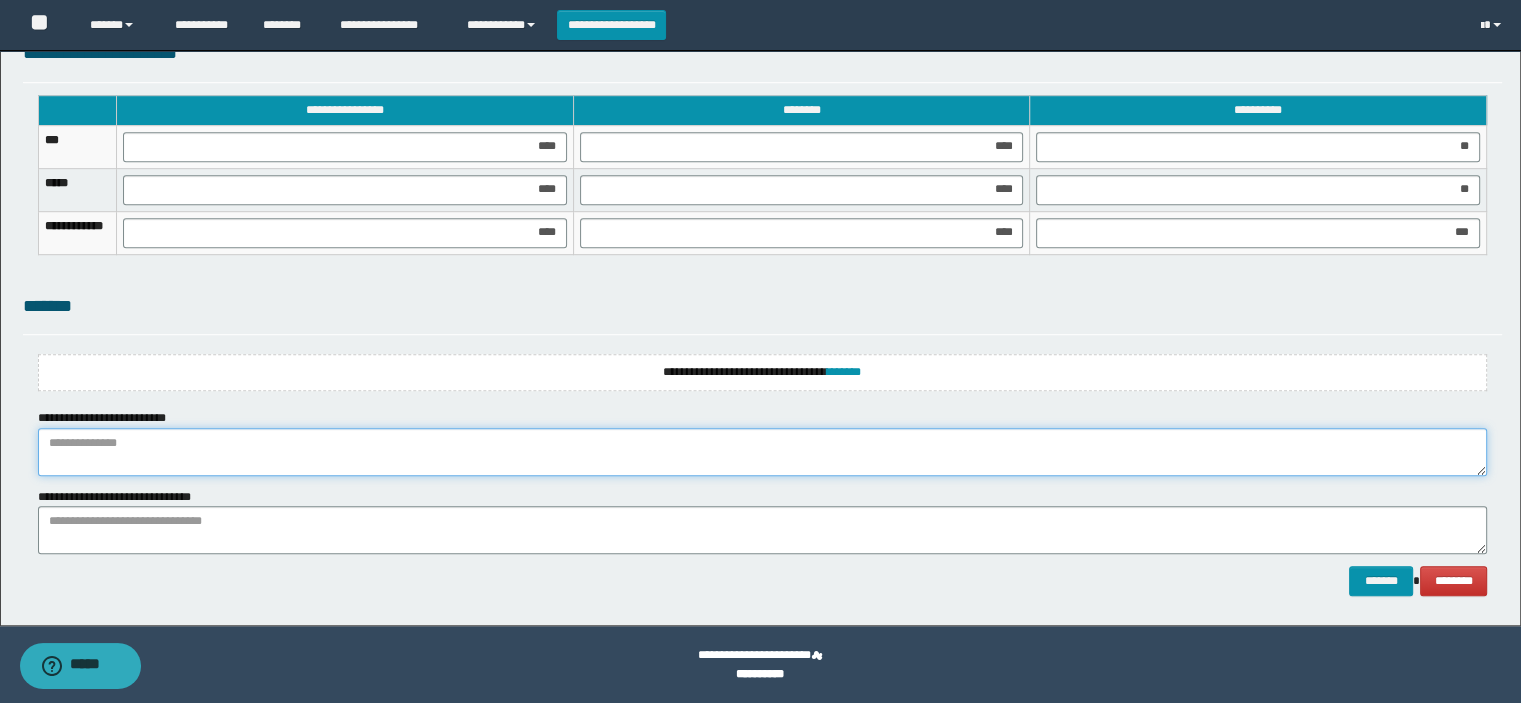 paste on "**********" 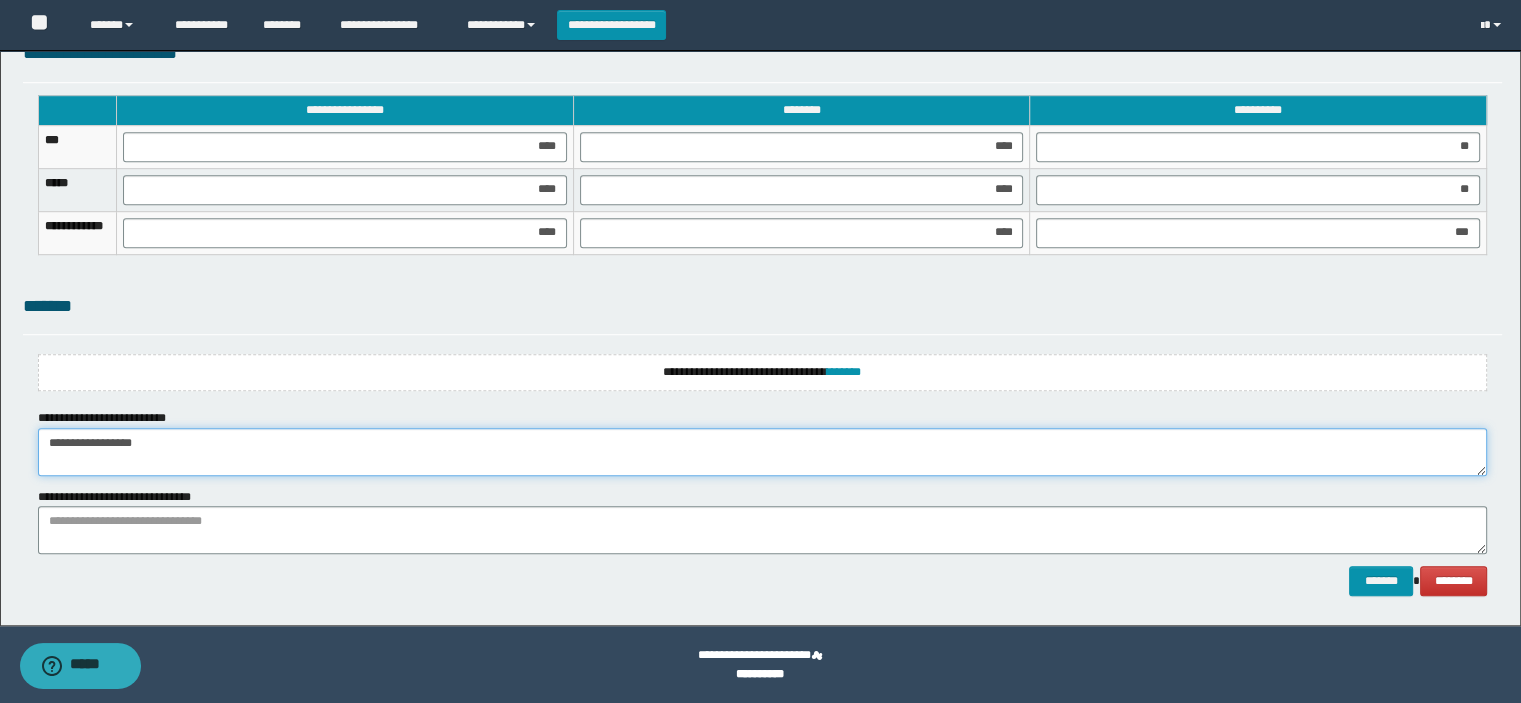 type on "**********" 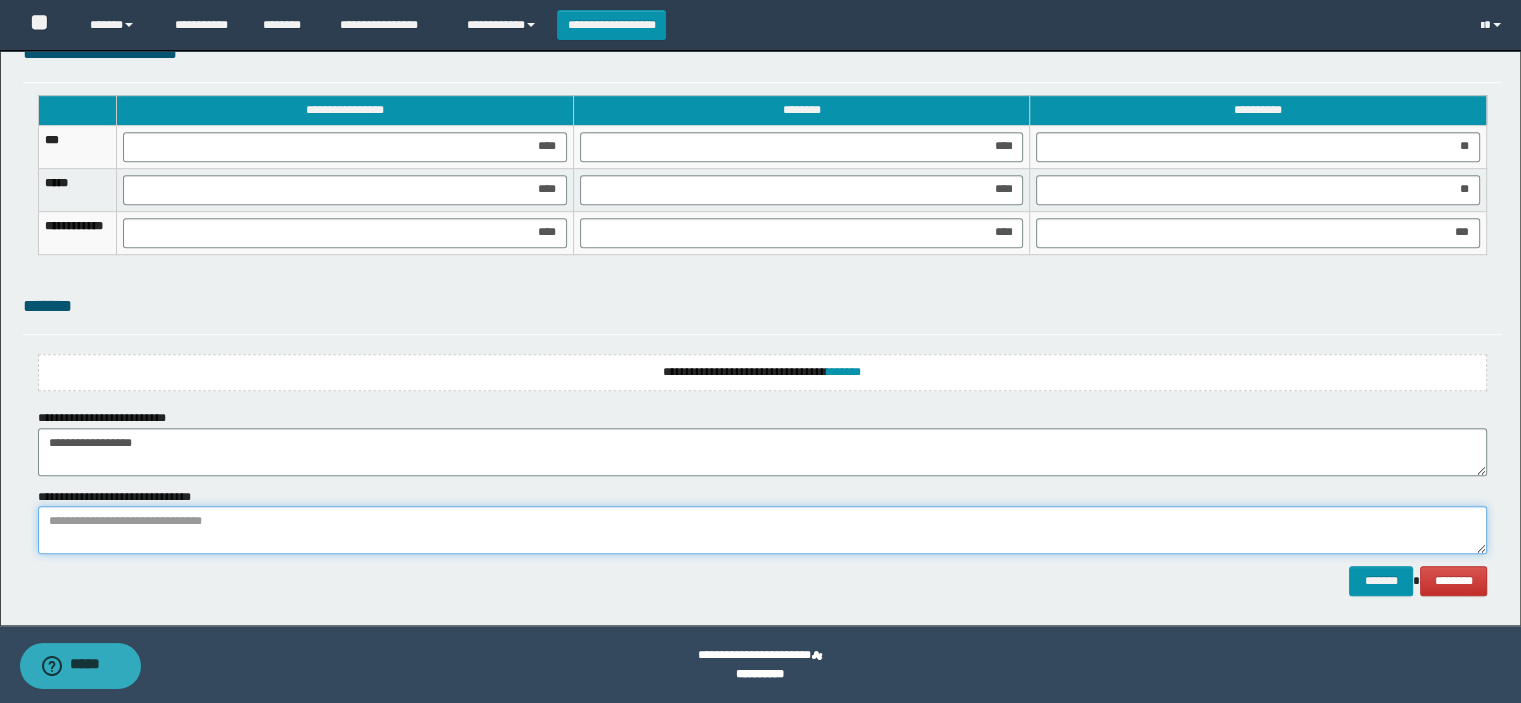 click at bounding box center (763, 530) 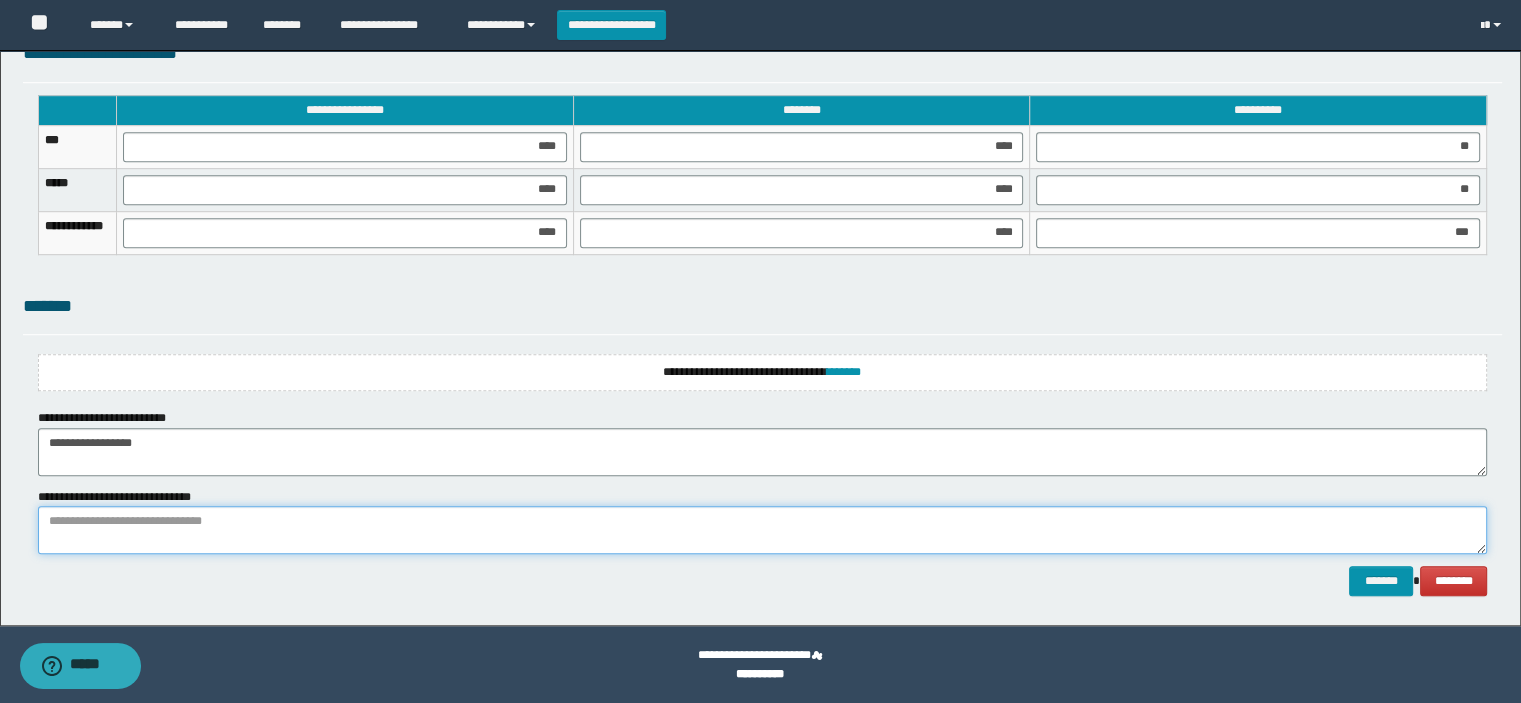 paste on "**********" 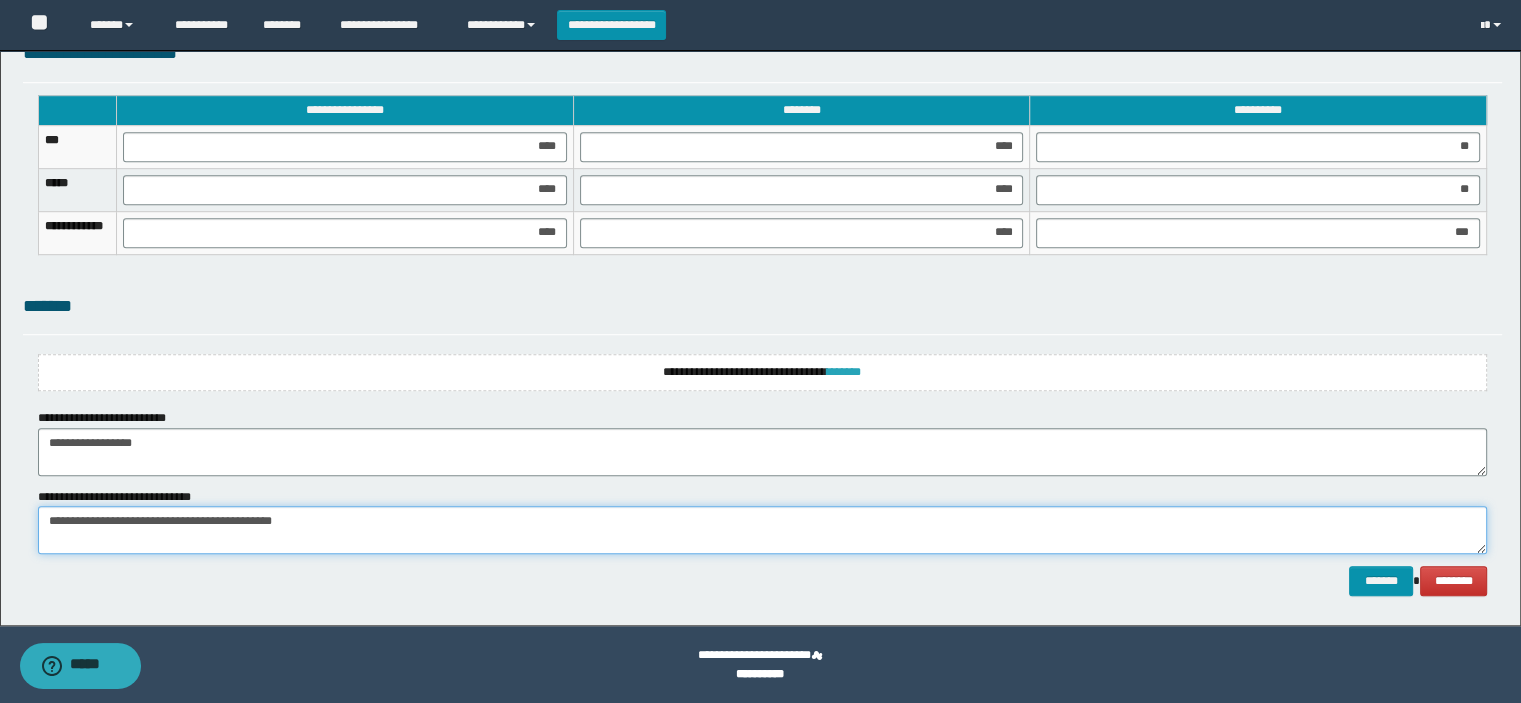 type on "**********" 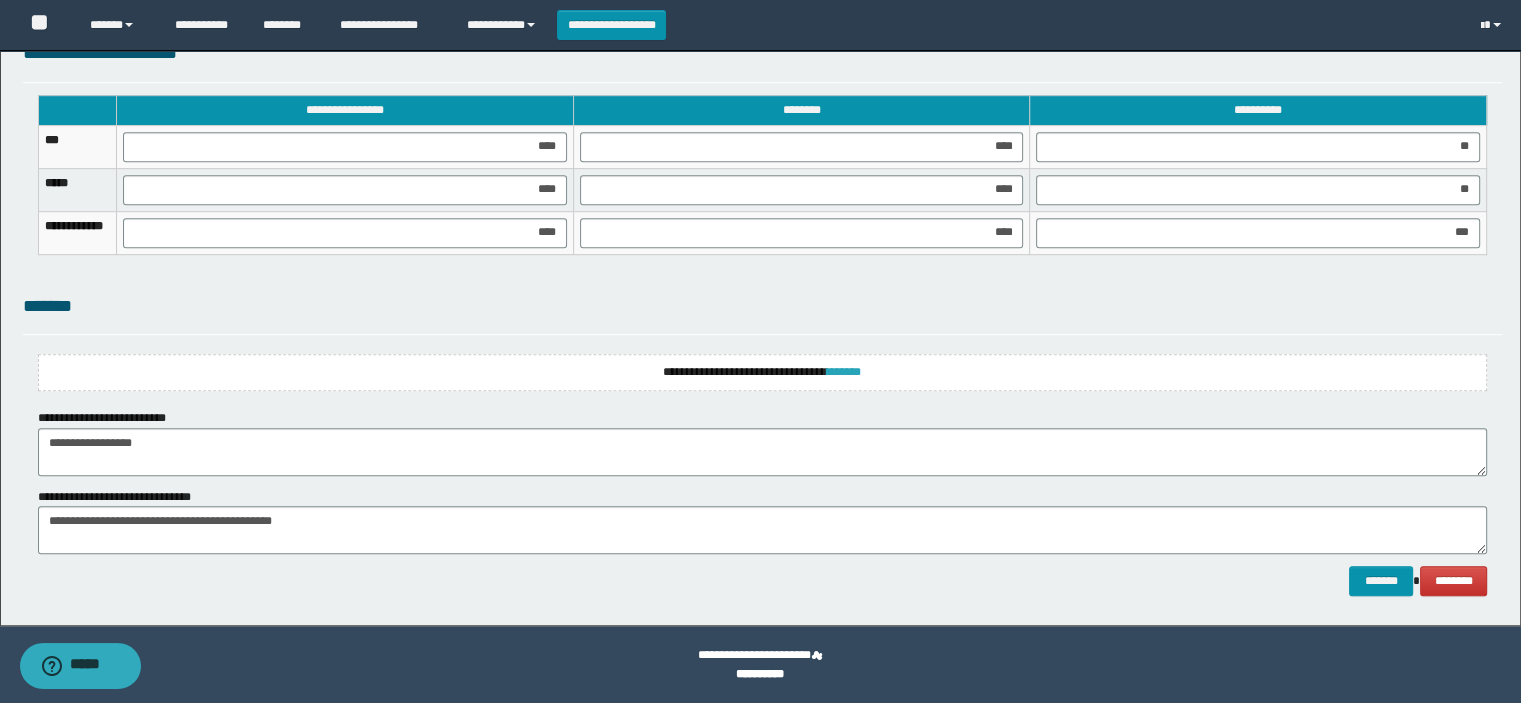 click on "*******" at bounding box center (844, 372) 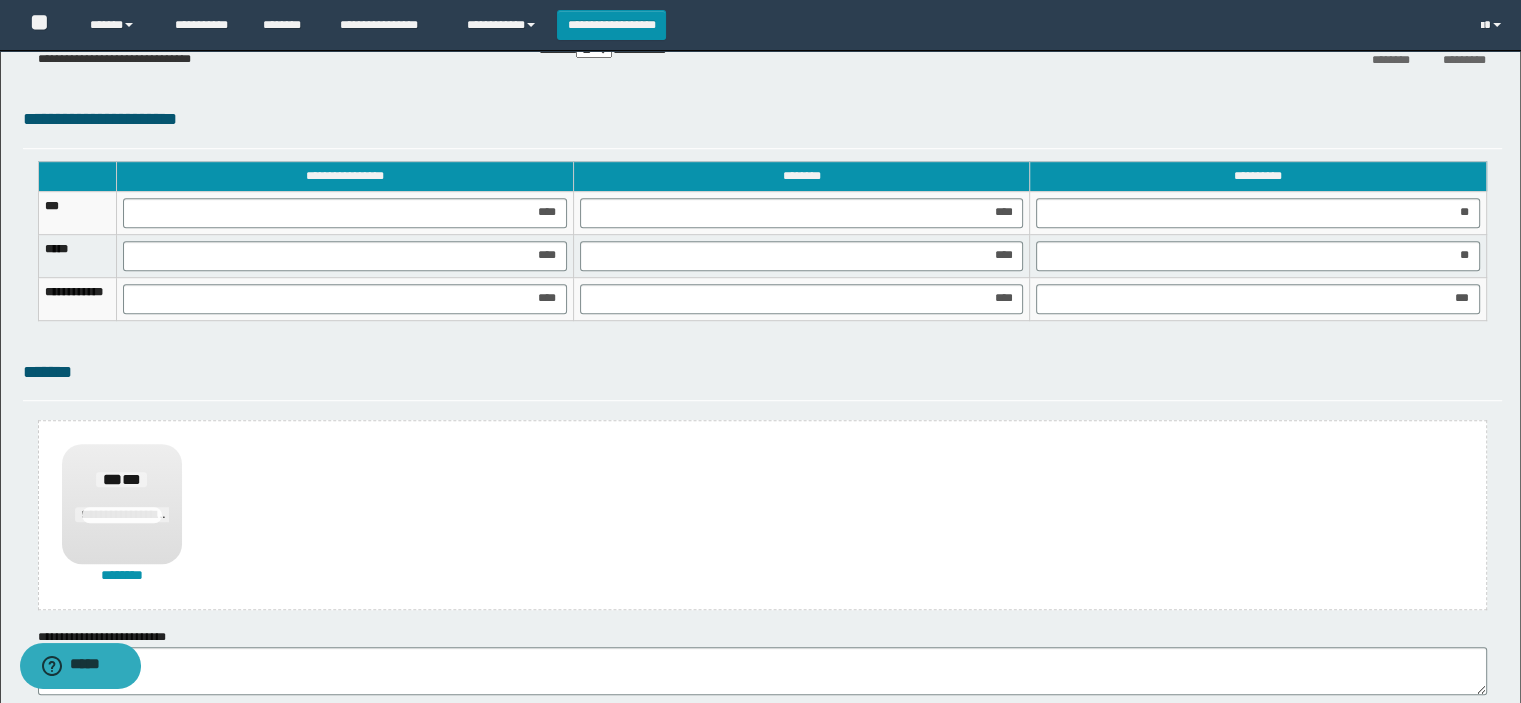 scroll, scrollTop: 1419, scrollLeft: 0, axis: vertical 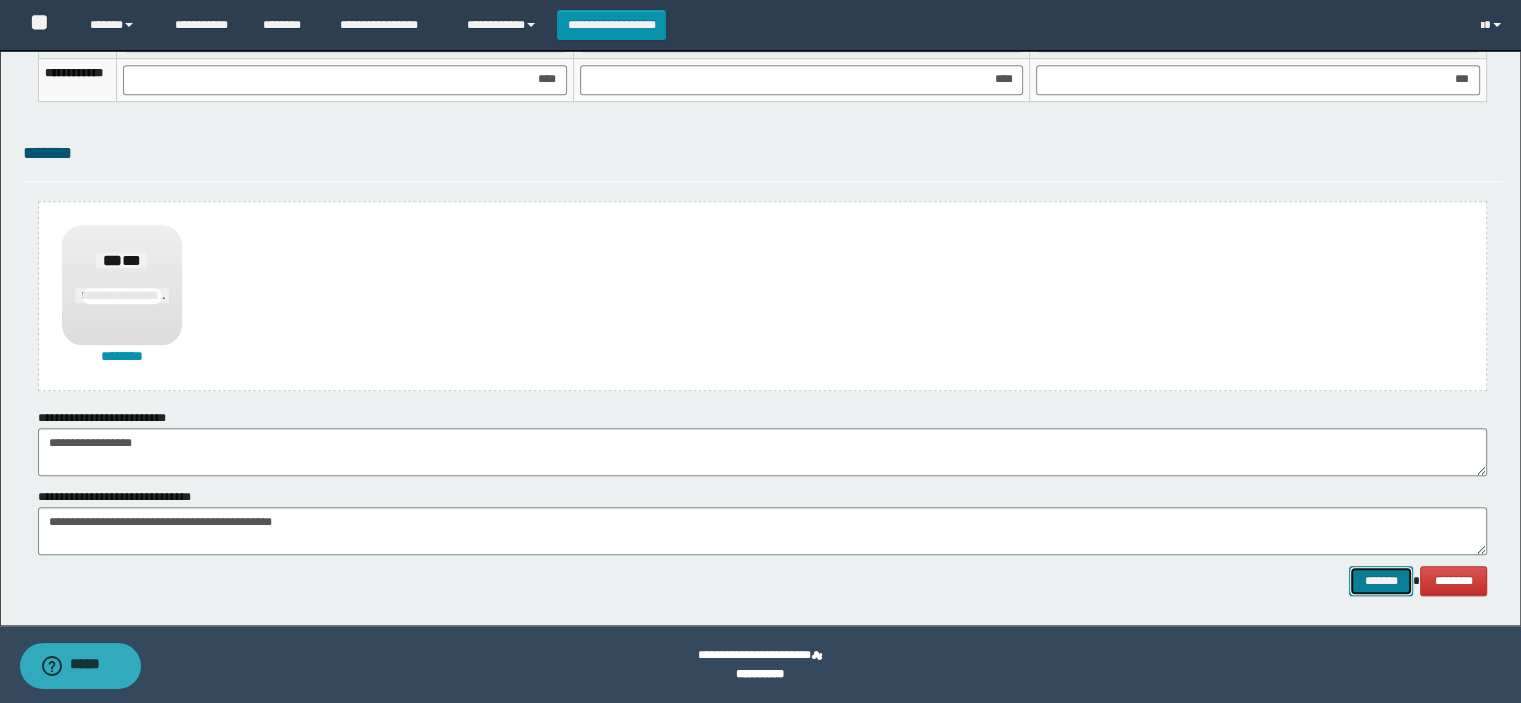 click on "*******" at bounding box center (1381, 581) 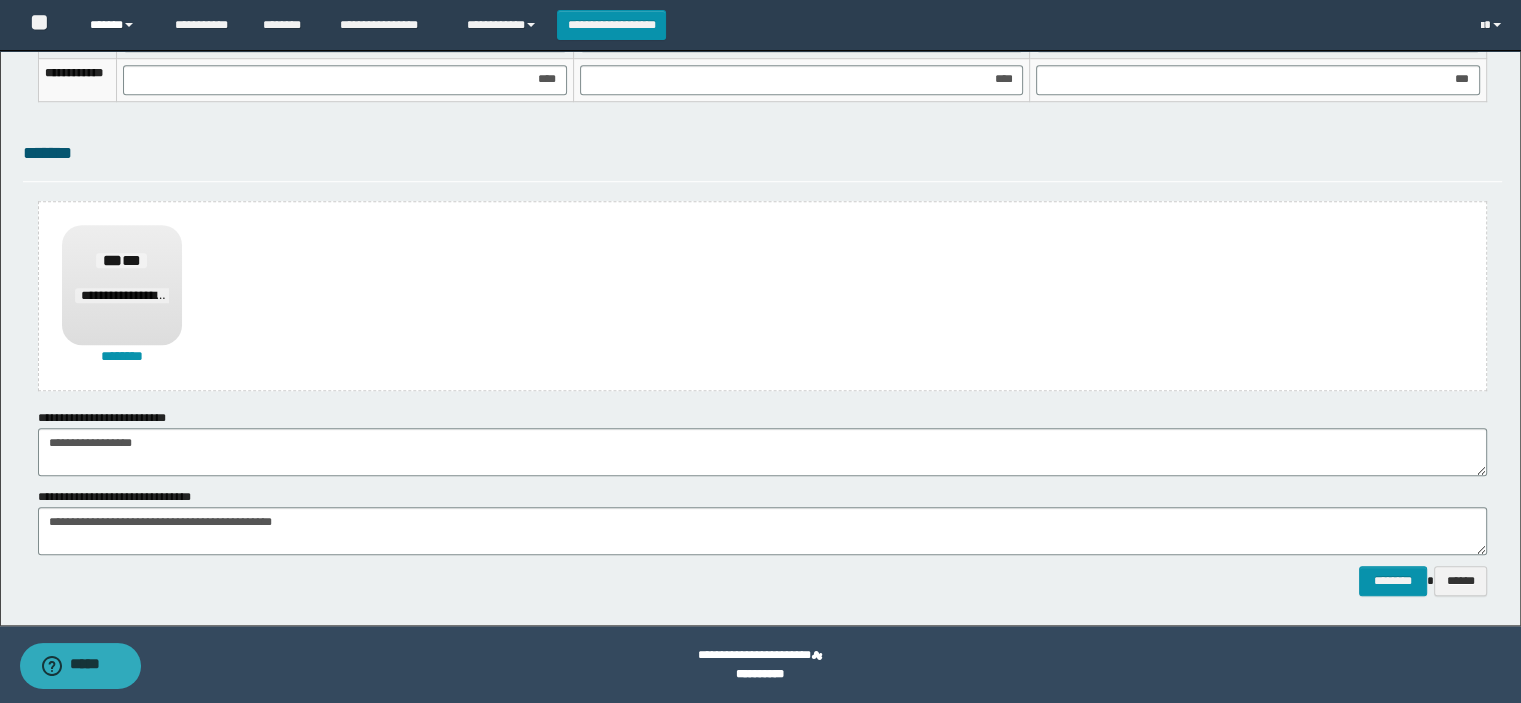 click on "******" at bounding box center [117, 25] 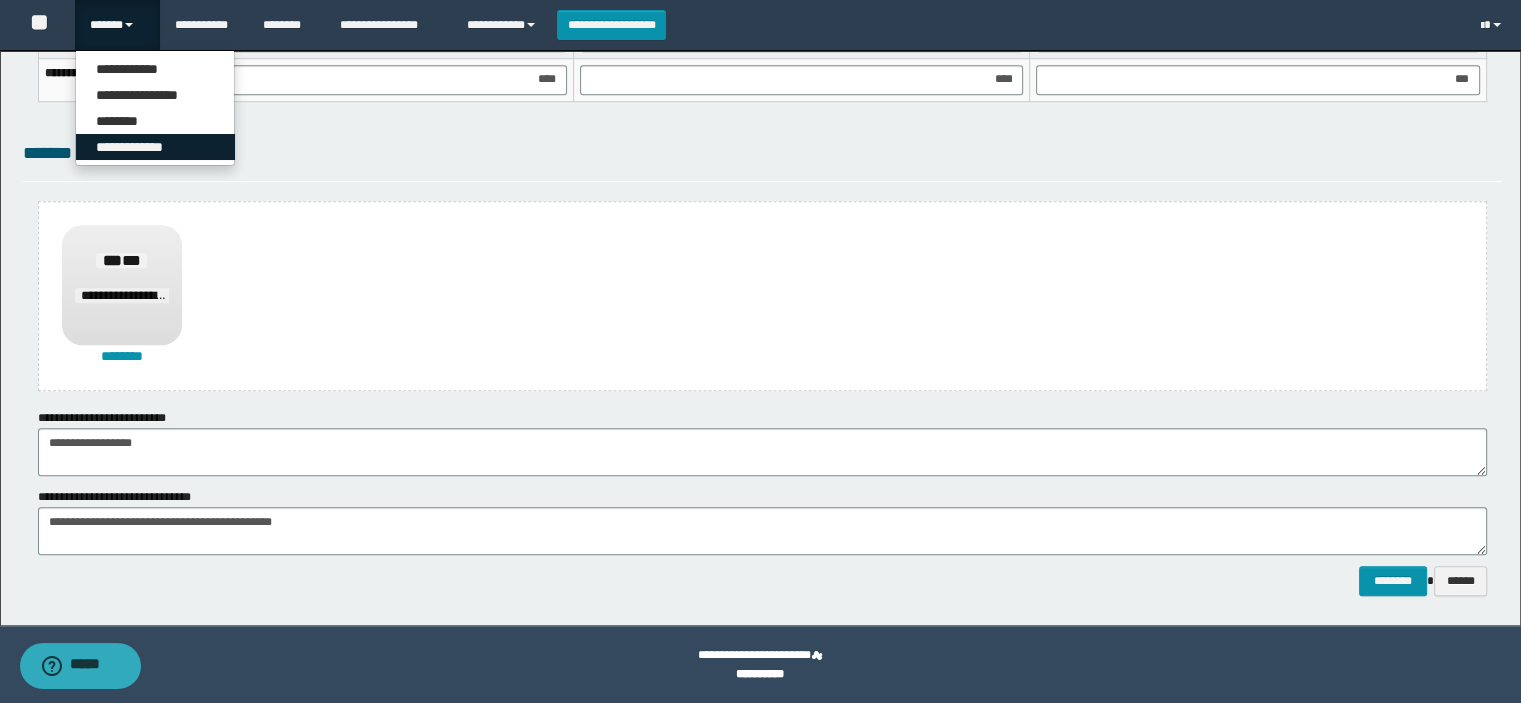 click on "**********" at bounding box center [155, 147] 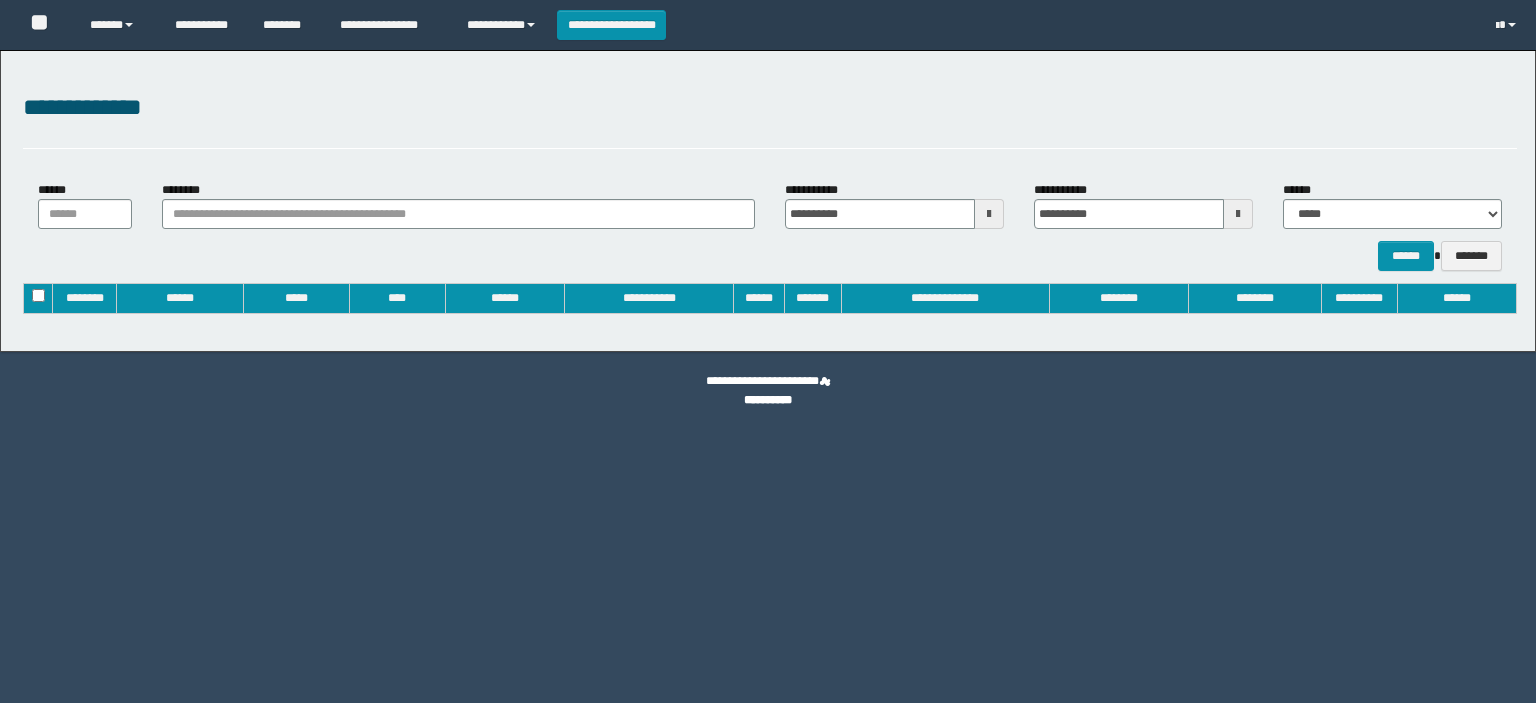 type on "**********" 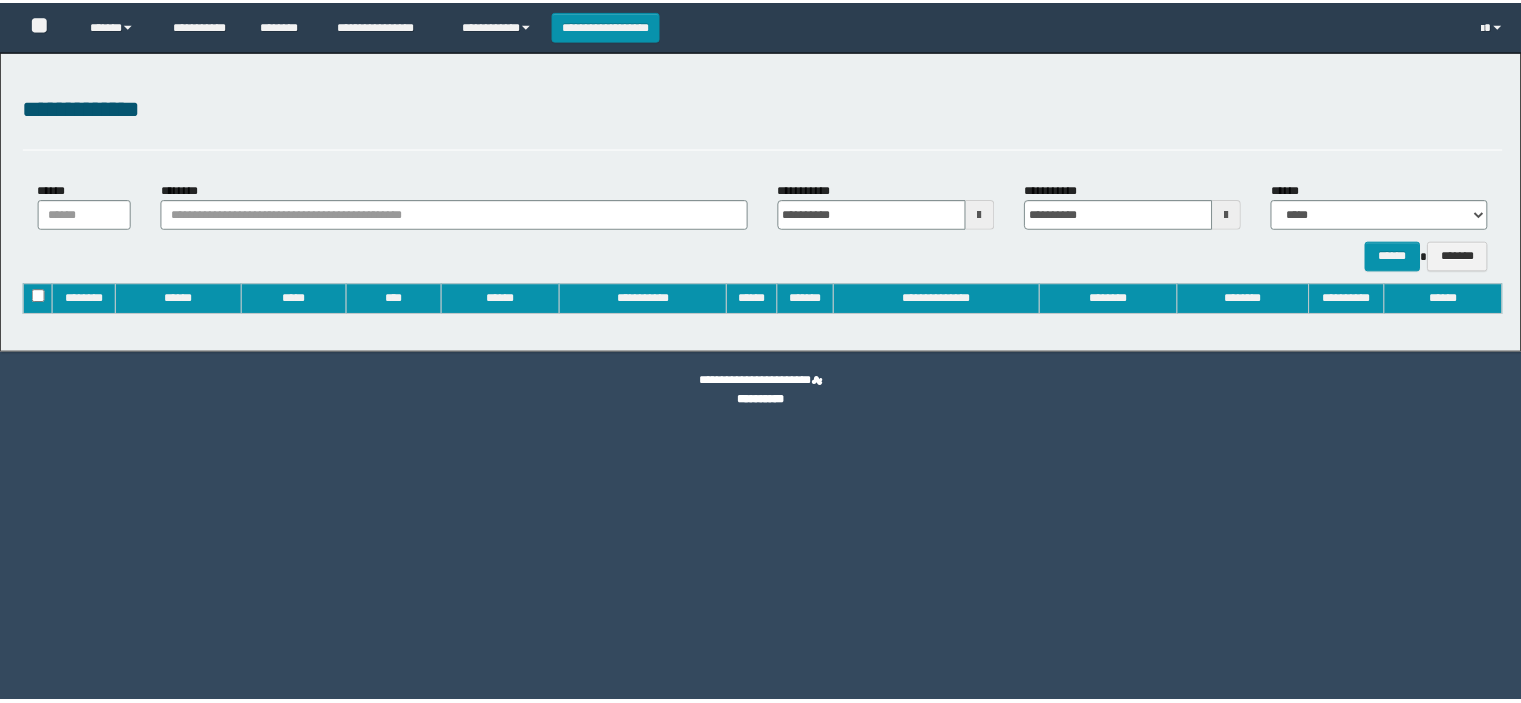 scroll, scrollTop: 0, scrollLeft: 0, axis: both 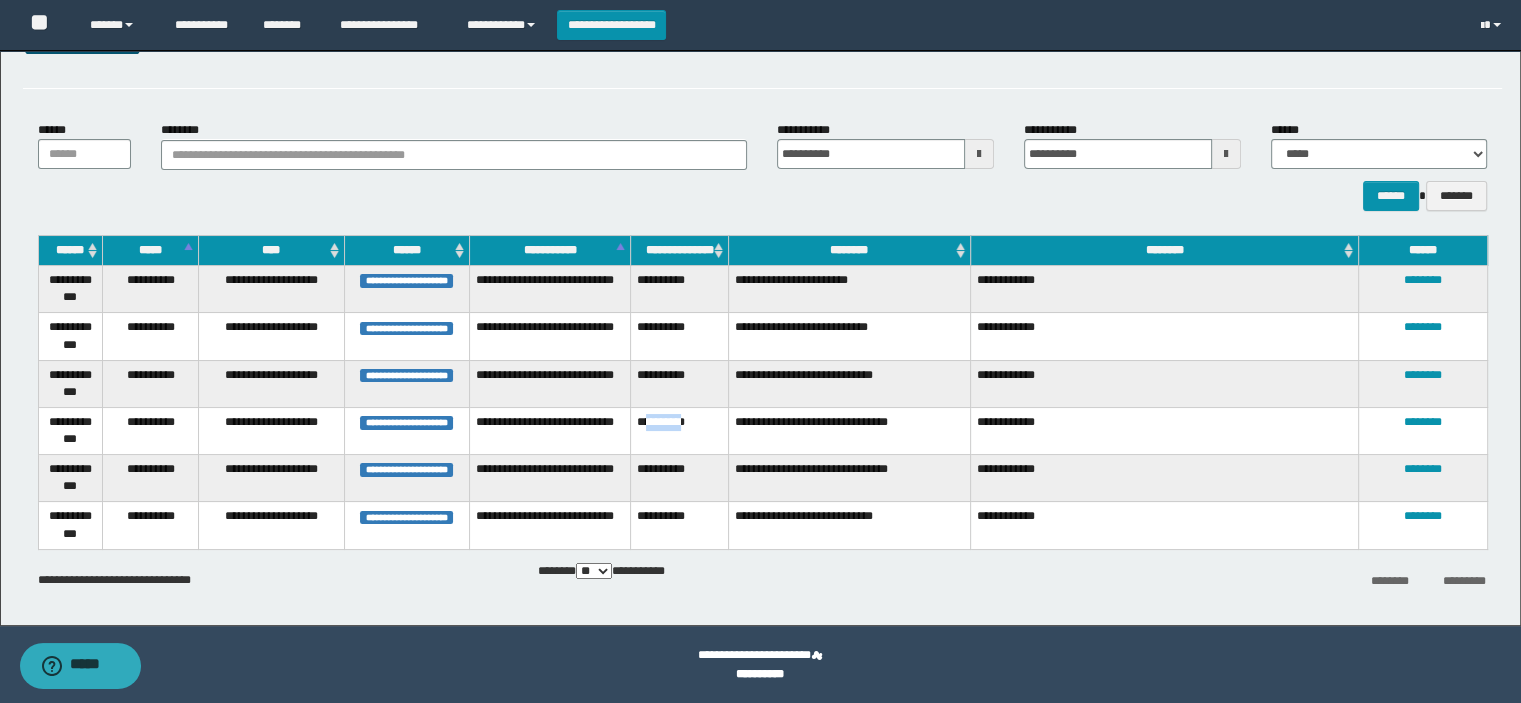 drag, startPoint x: 696, startPoint y: 419, endPoint x: 647, endPoint y: 428, distance: 49.819675 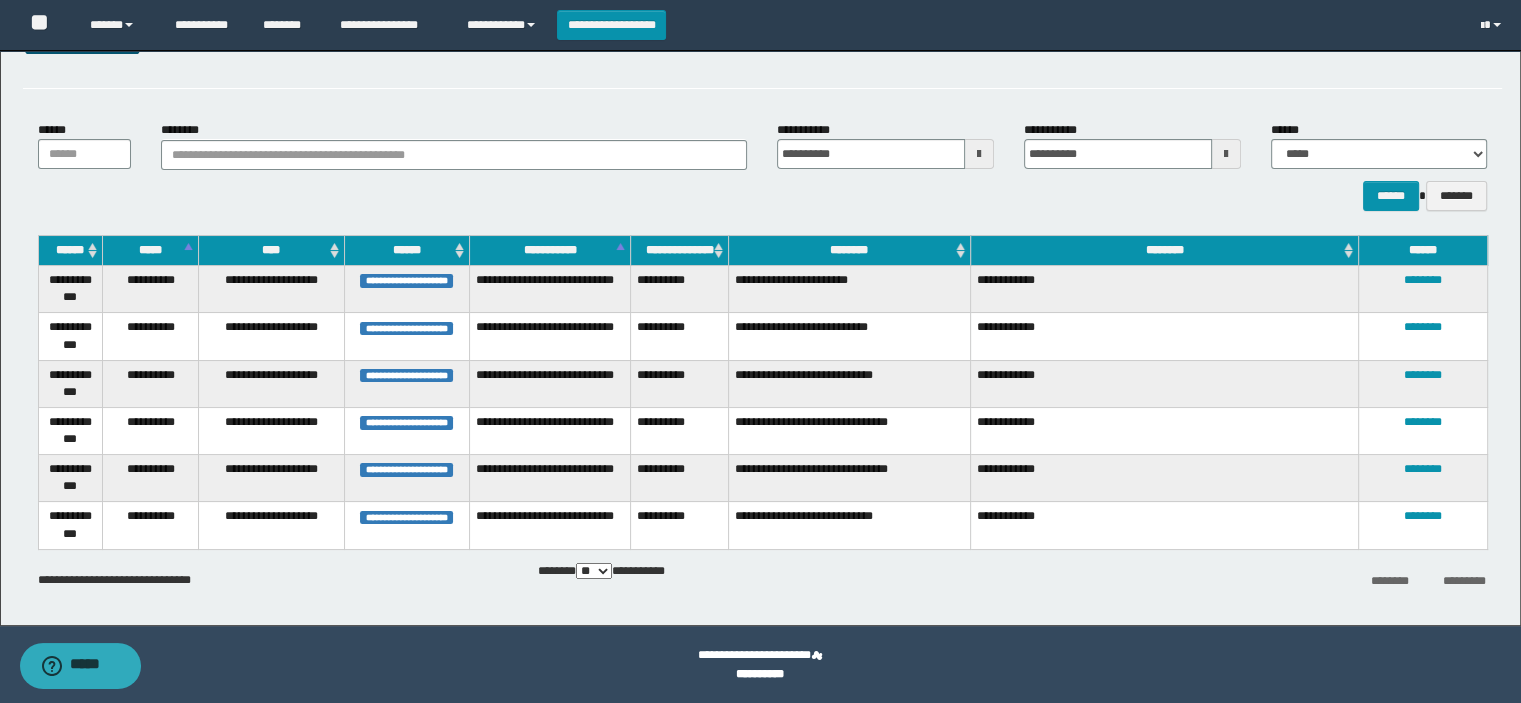 click on "**********" at bounding box center [679, 430] 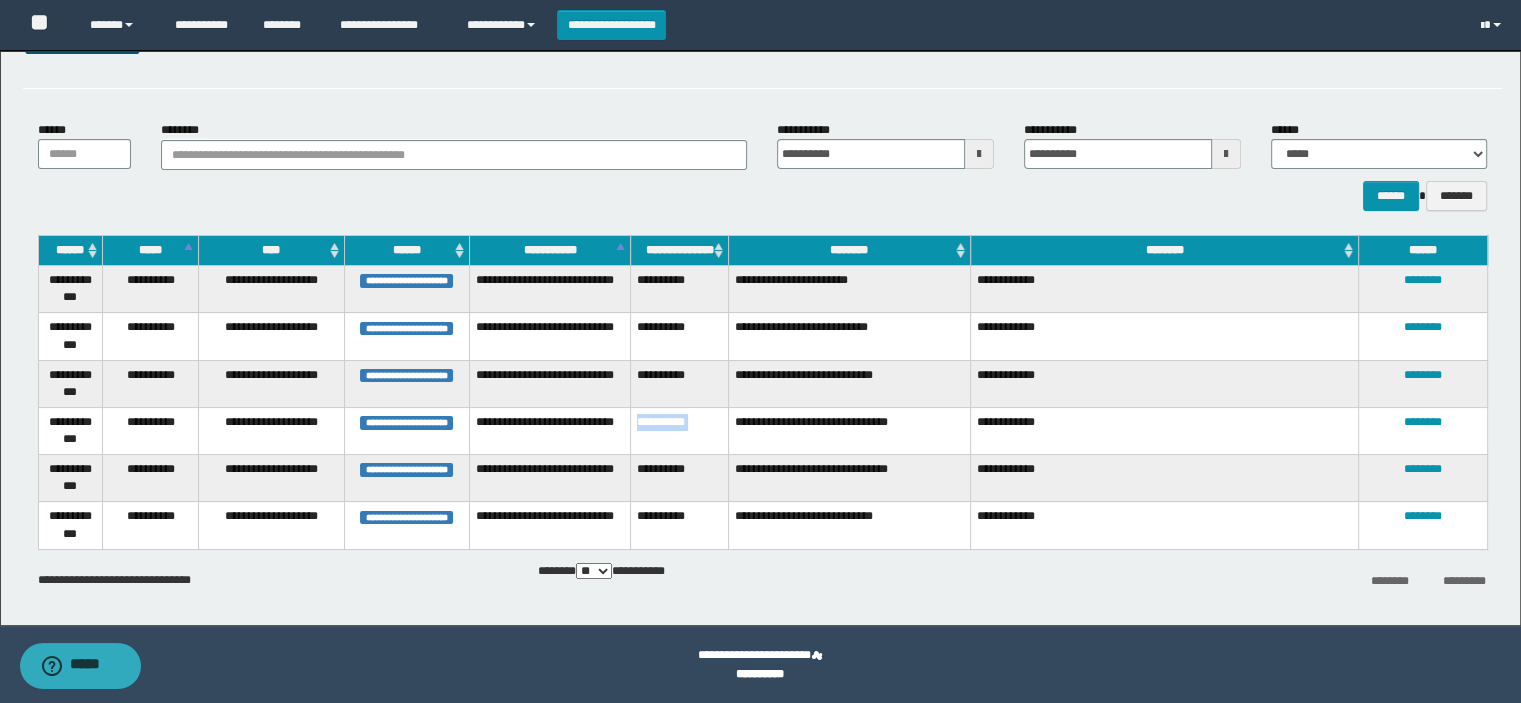 click on "**********" at bounding box center (679, 430) 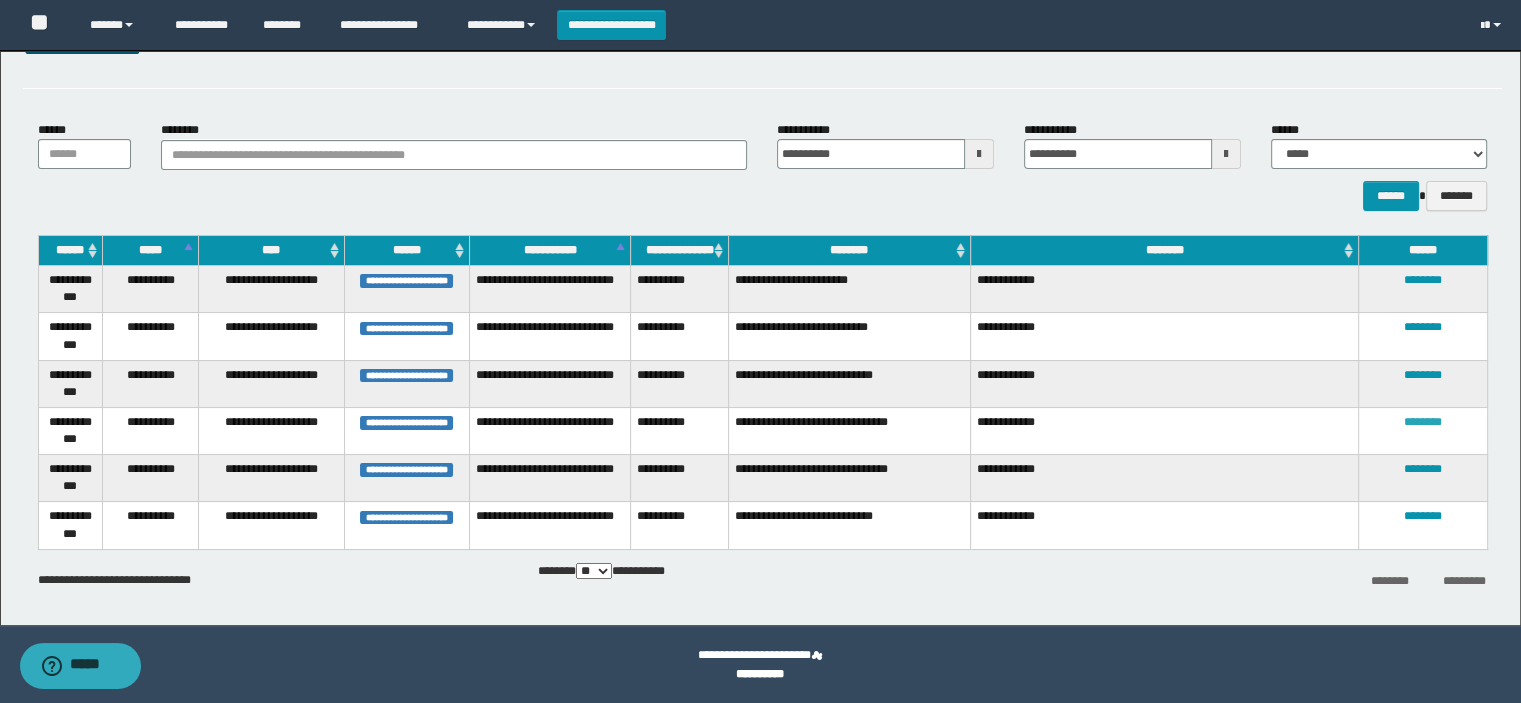 click on "********" at bounding box center (1423, 422) 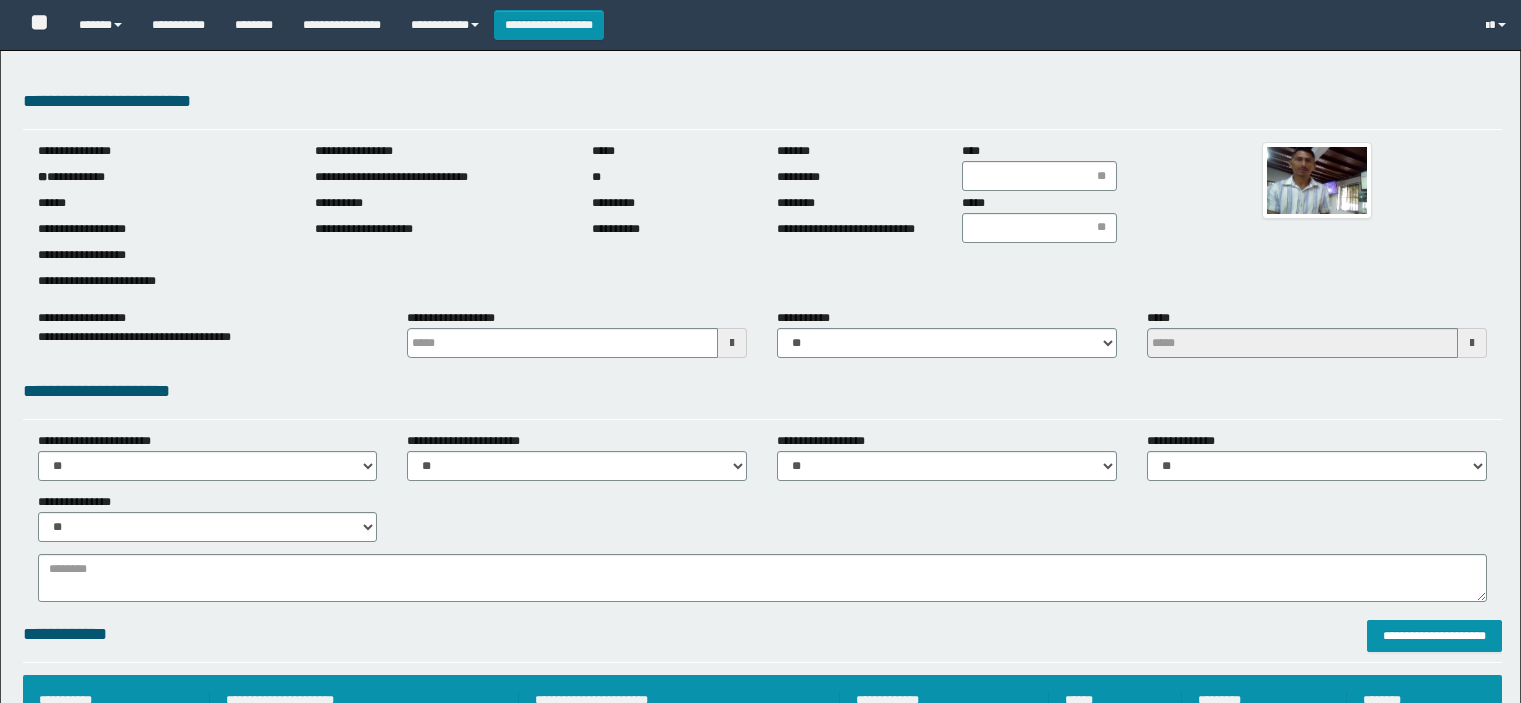 scroll, scrollTop: 0, scrollLeft: 0, axis: both 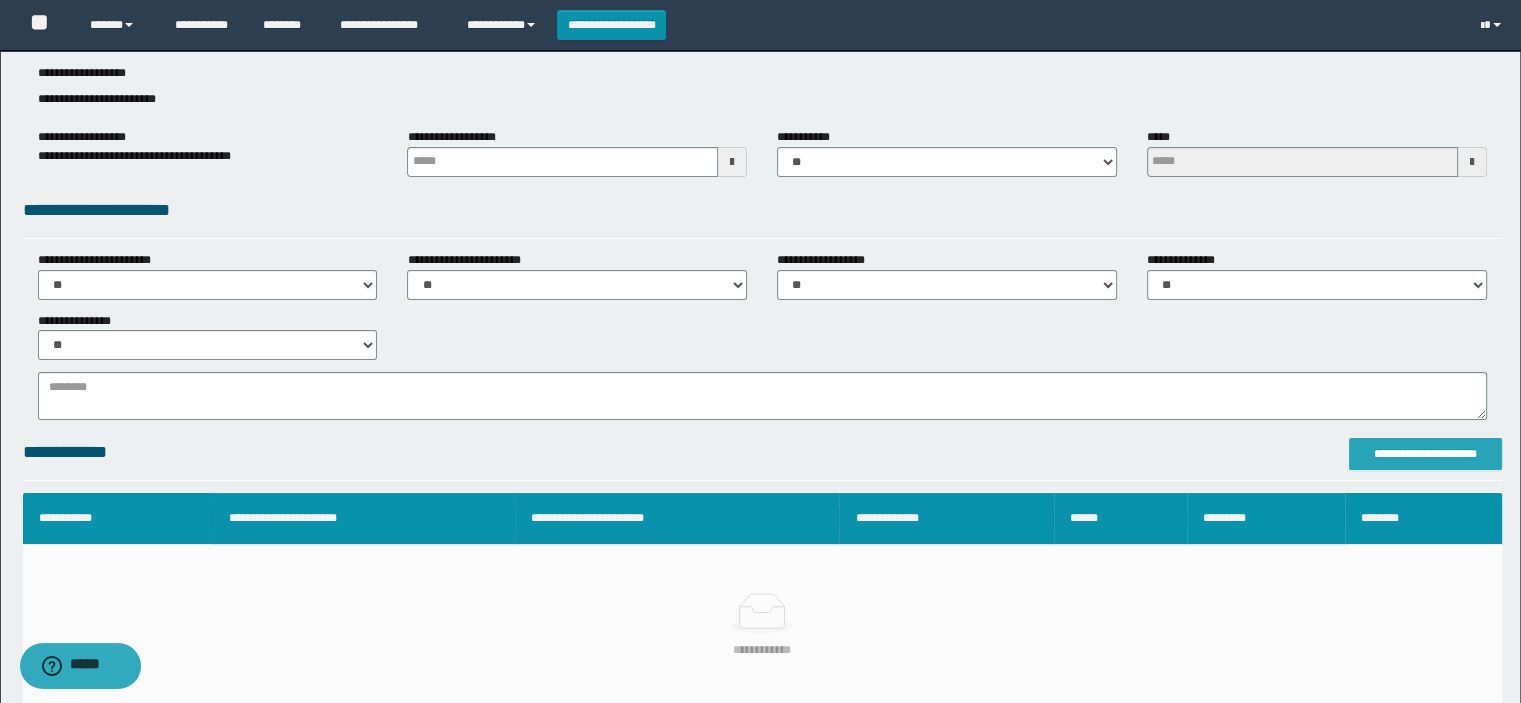 click on "**********" at bounding box center (1426, 454) 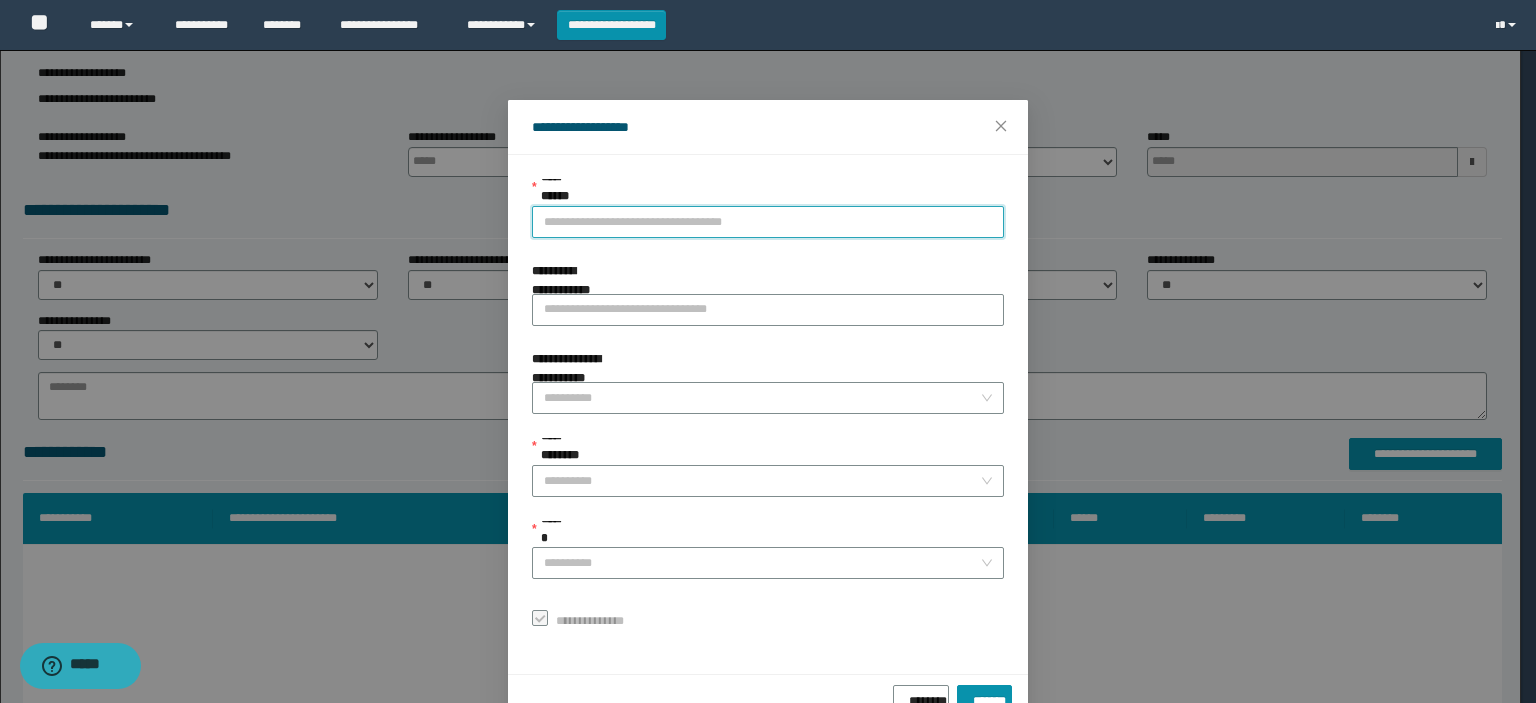 click on "**********" at bounding box center [768, 222] 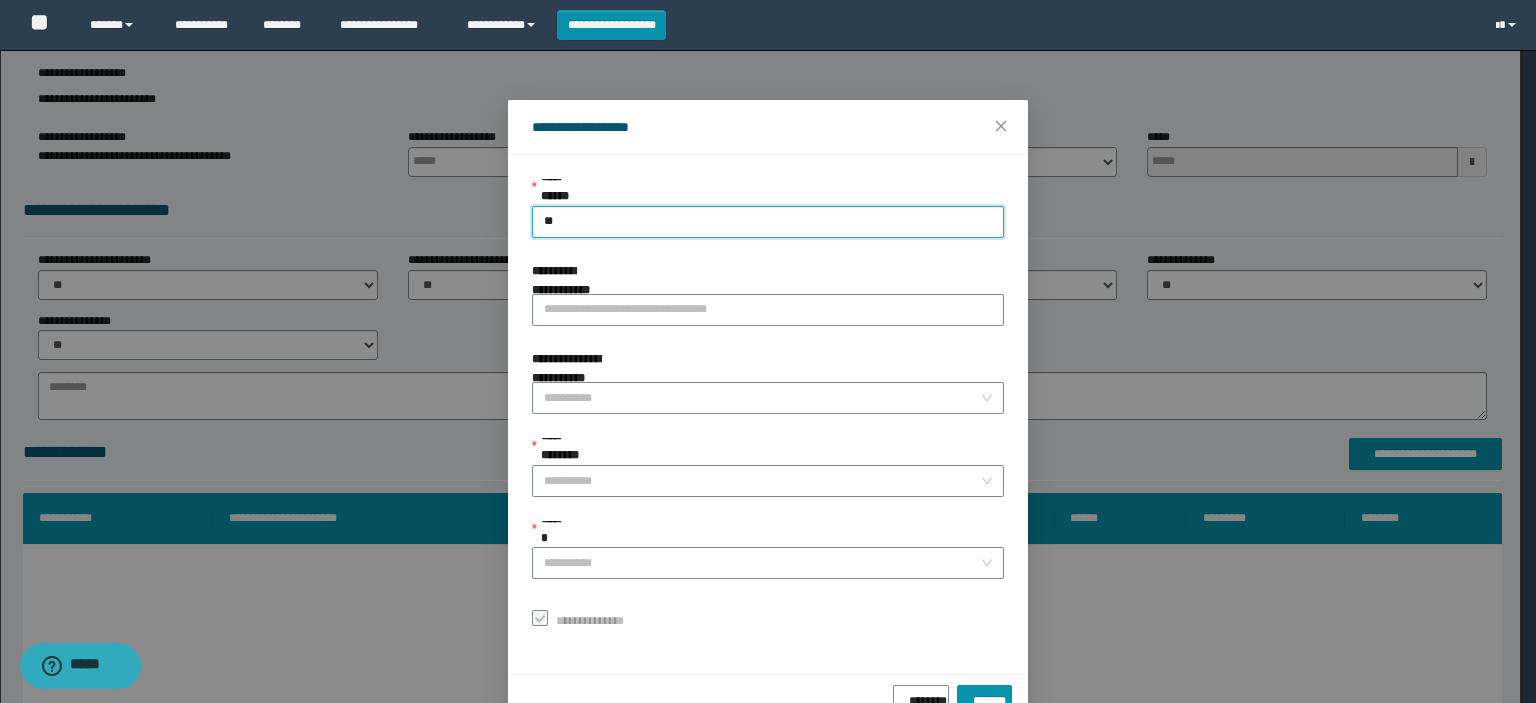 type on "***" 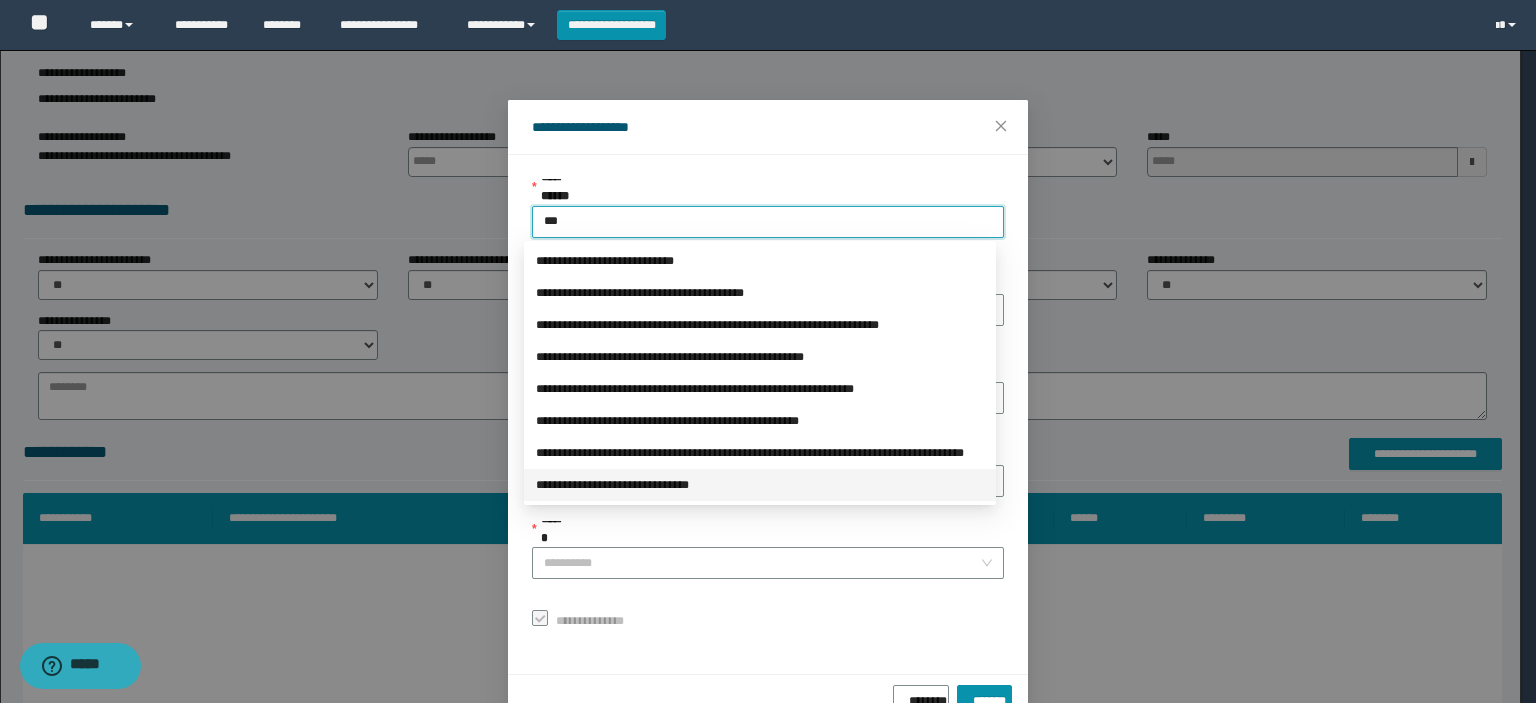 click on "**********" at bounding box center [760, 485] 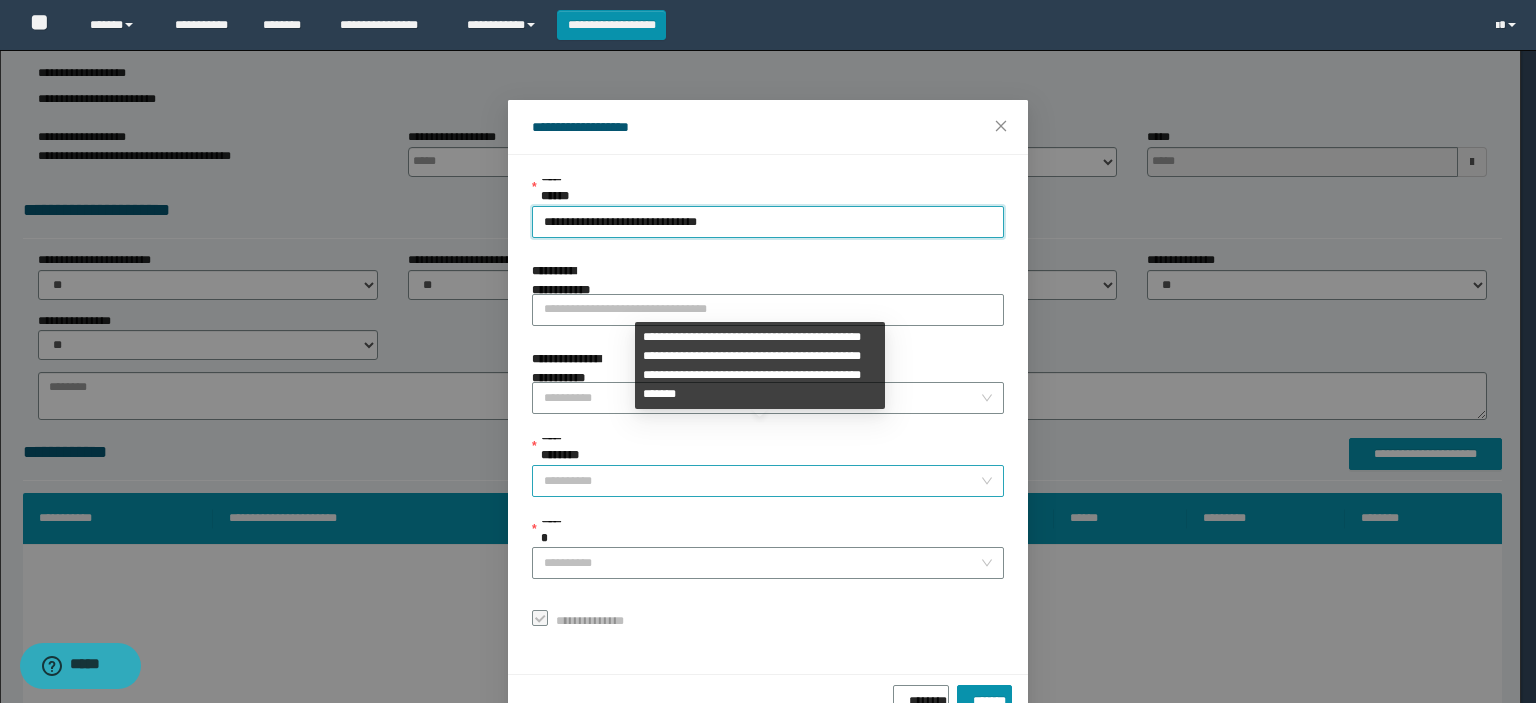 click on "**********" at bounding box center (762, 481) 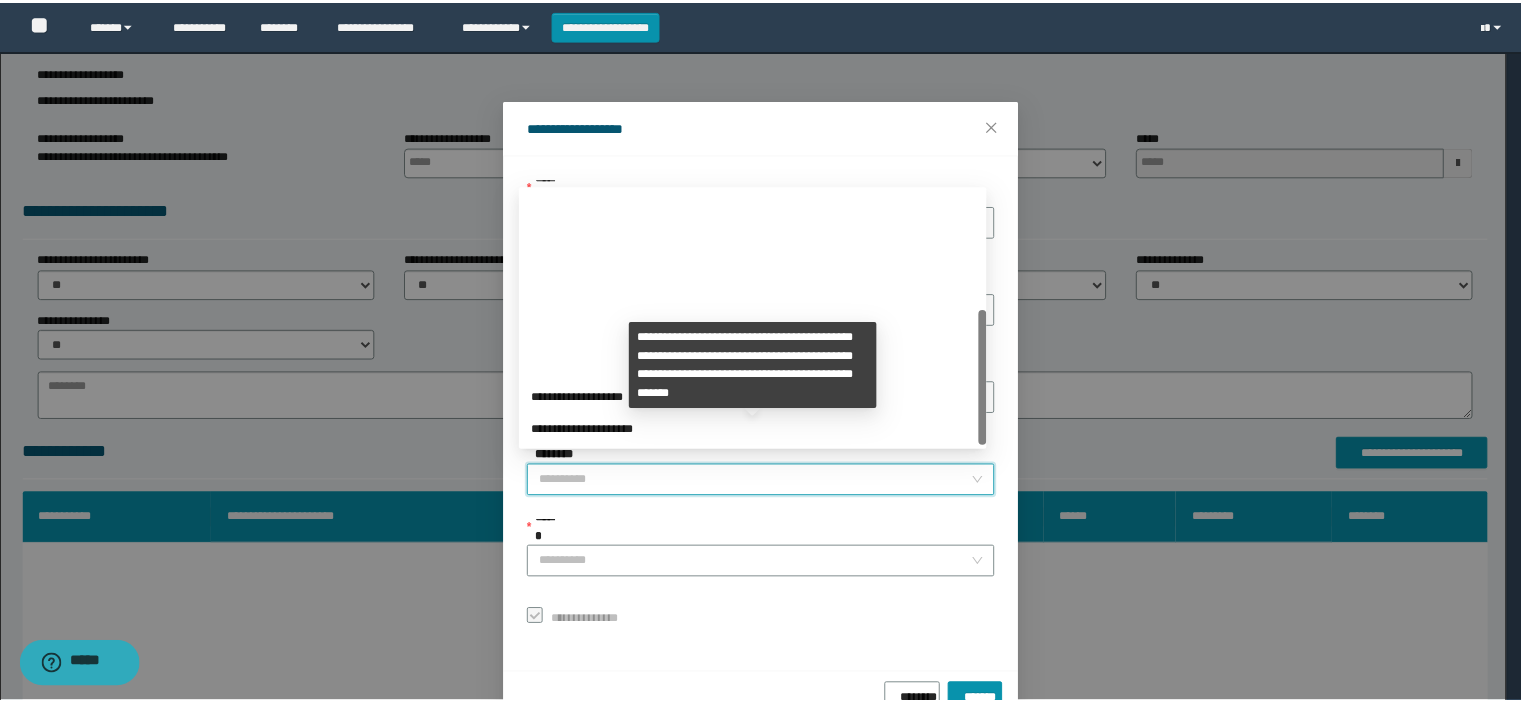 scroll, scrollTop: 224, scrollLeft: 0, axis: vertical 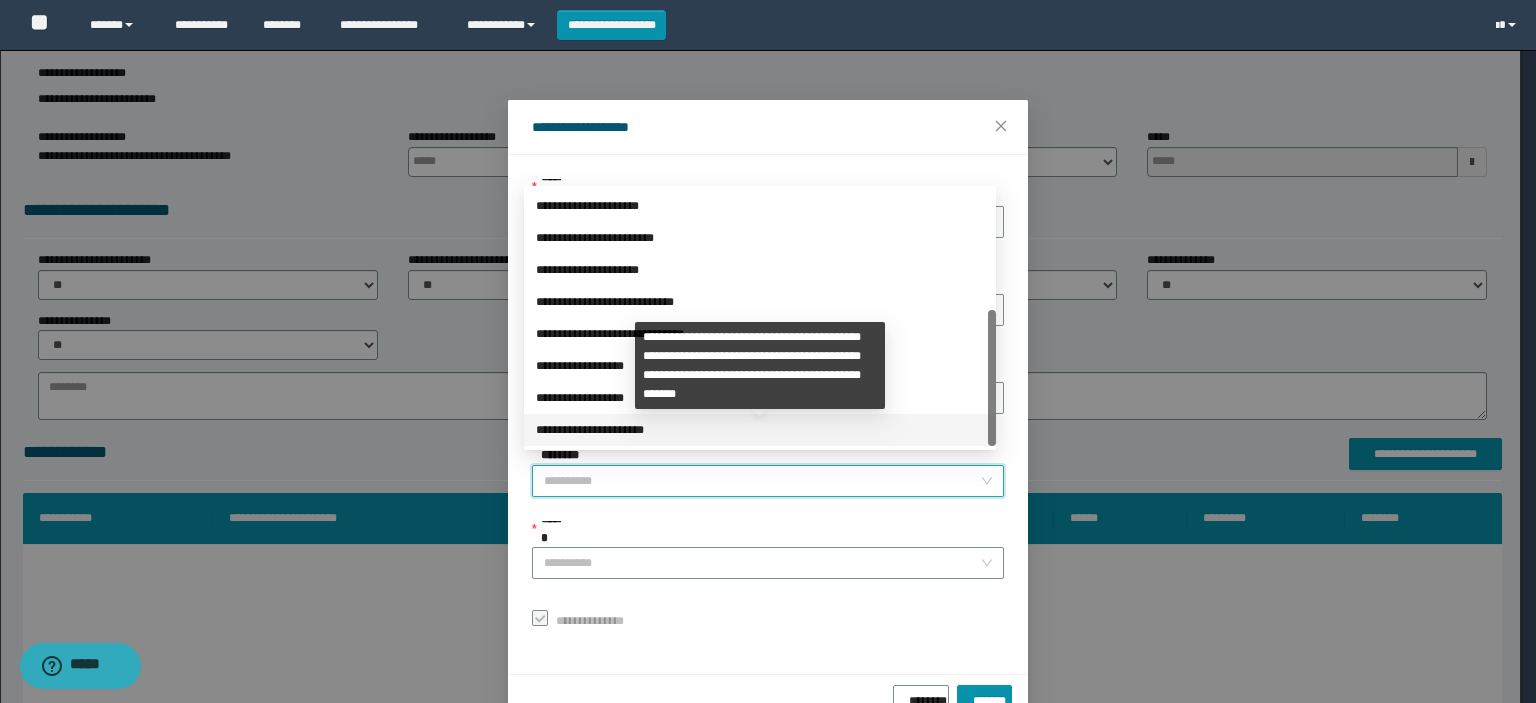 click on "**********" at bounding box center [760, 430] 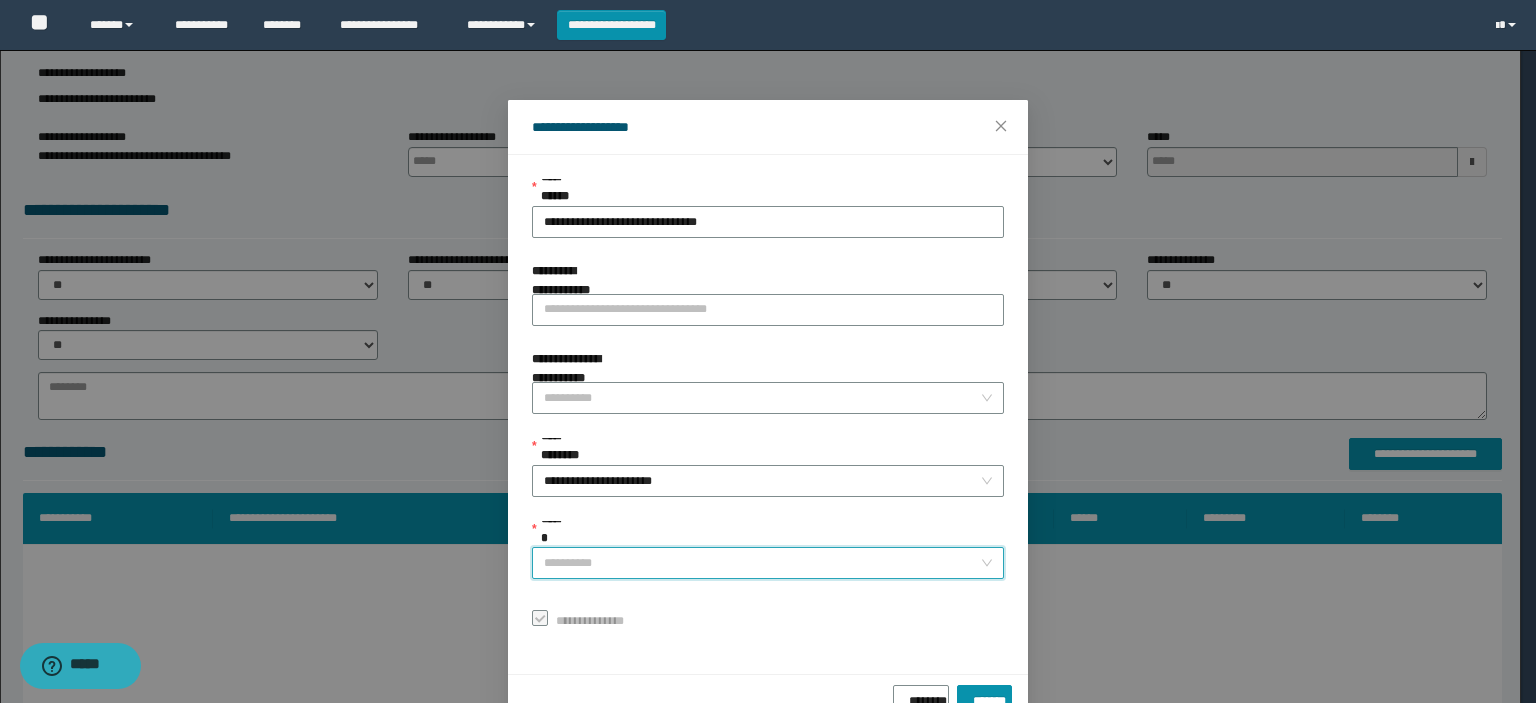 click on "******" at bounding box center [762, 563] 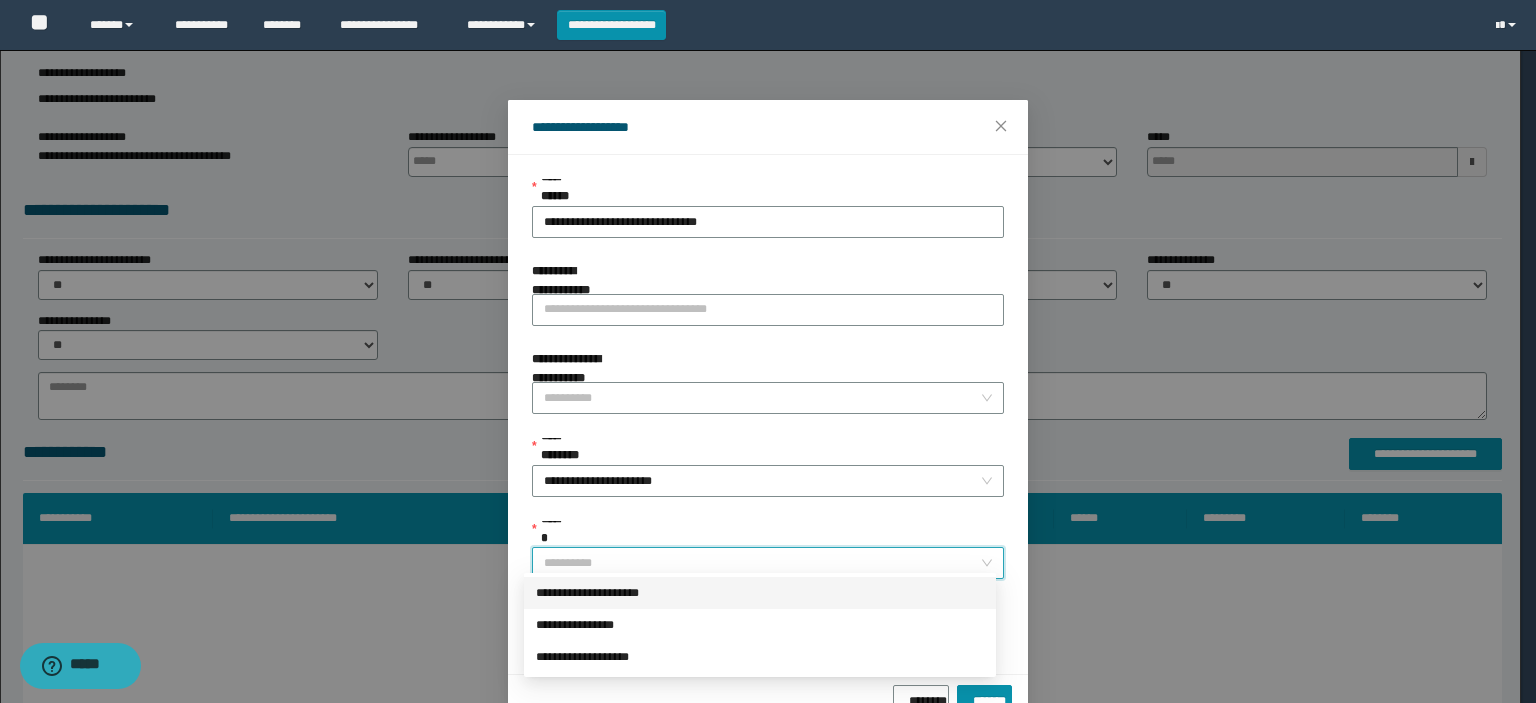 click on "**********" at bounding box center (760, 593) 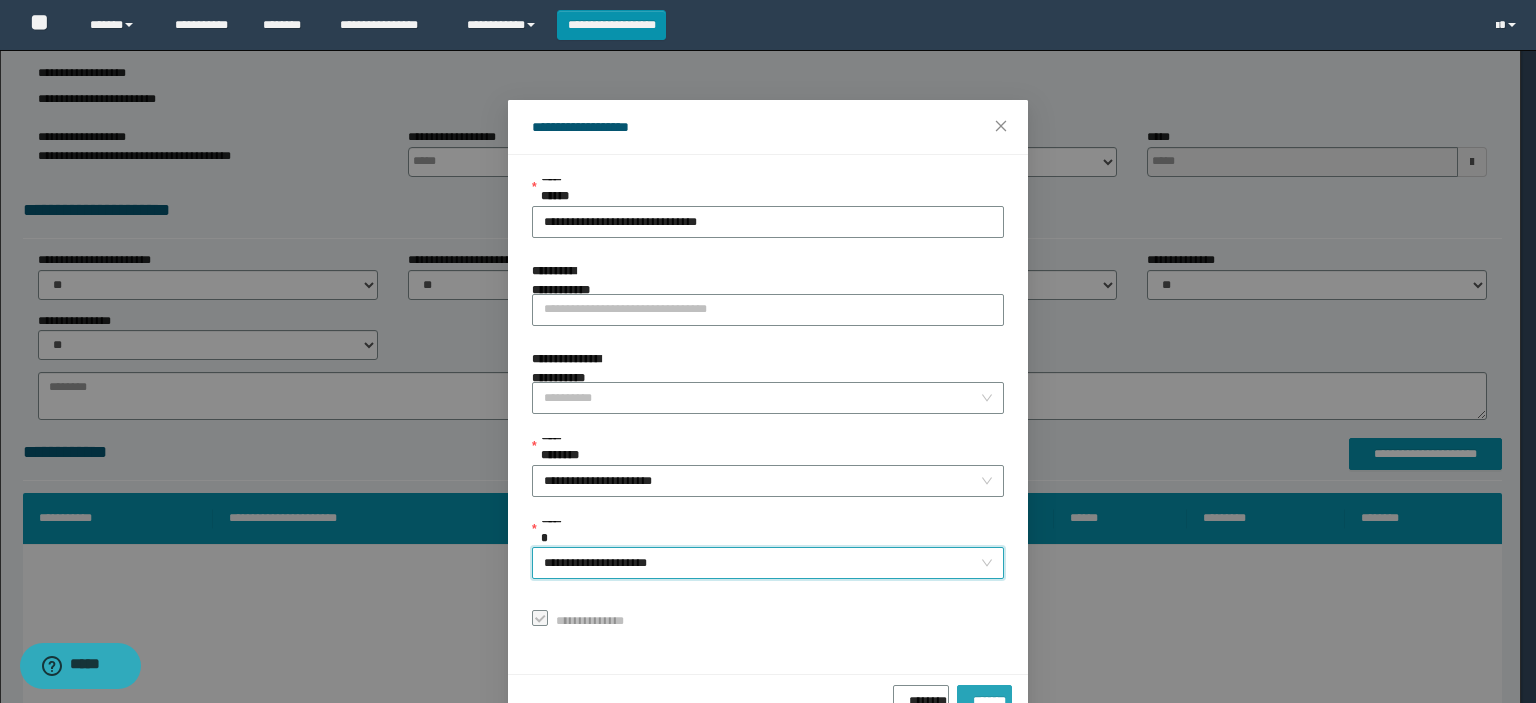 click on "*******" at bounding box center (984, 701) 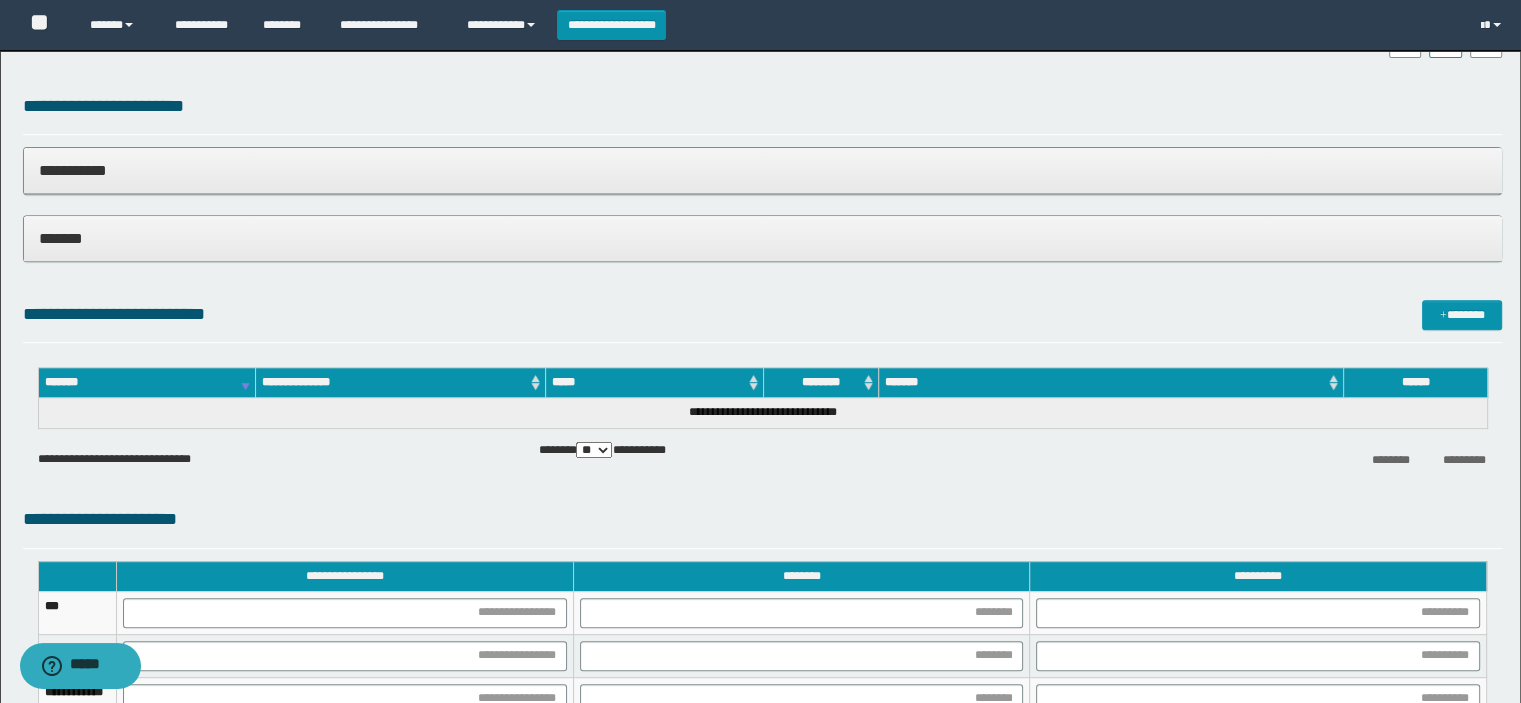 scroll, scrollTop: 1000, scrollLeft: 0, axis: vertical 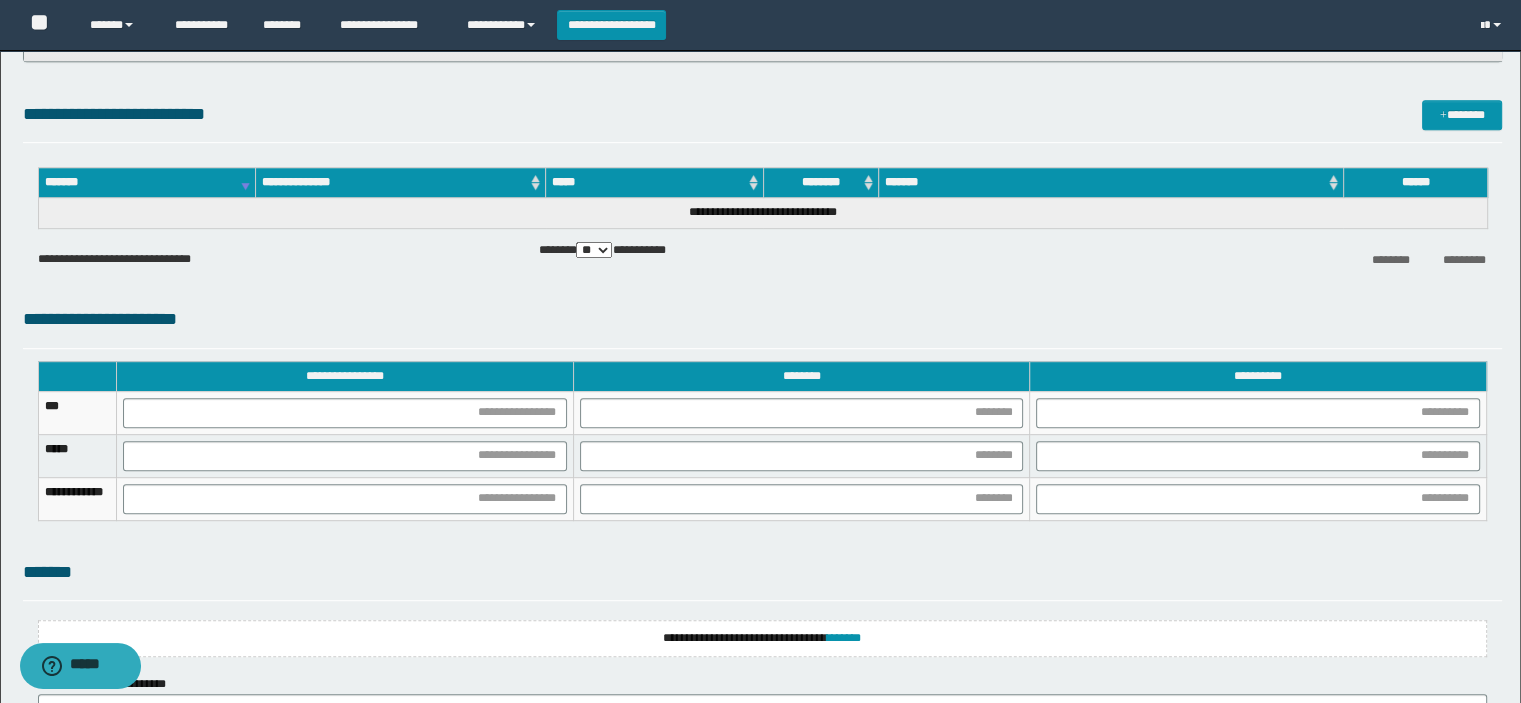 type 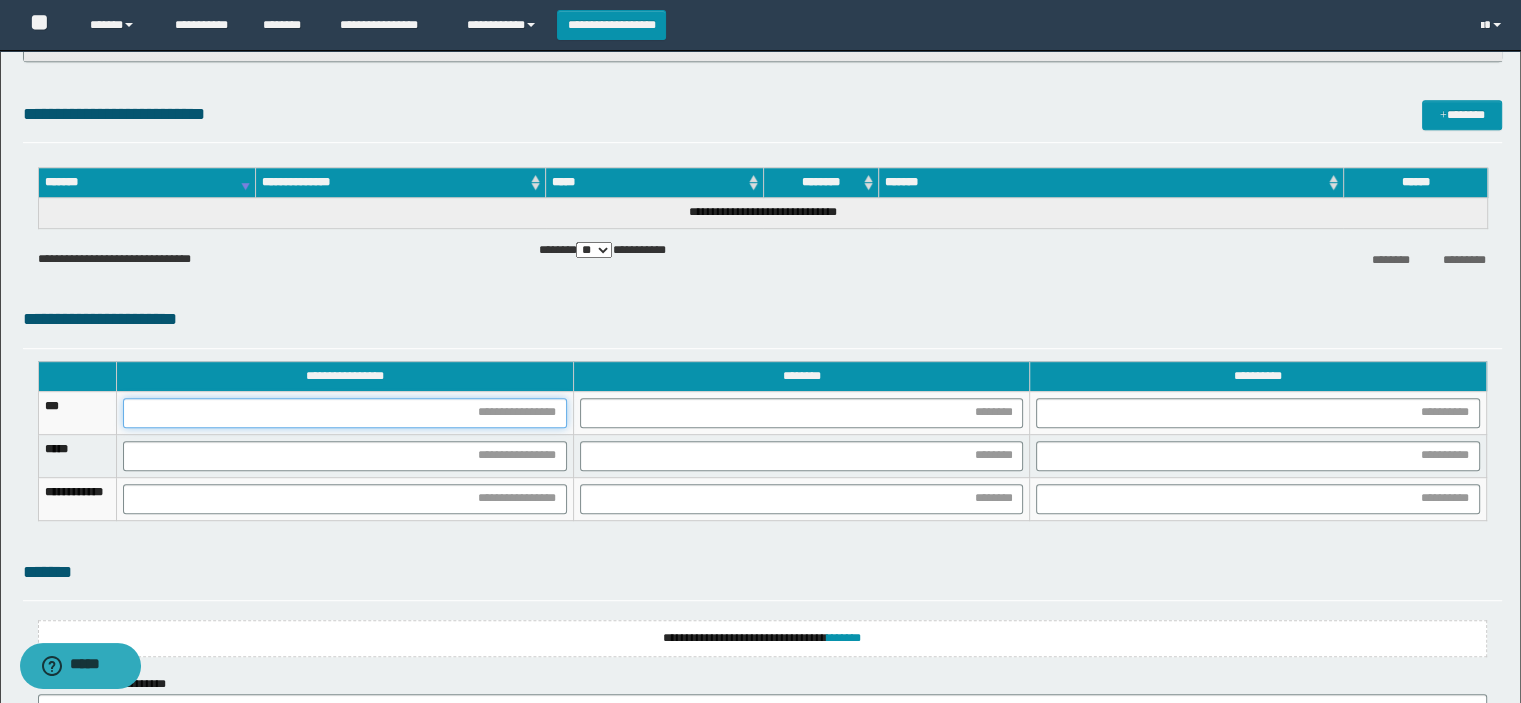 click at bounding box center (345, 413) 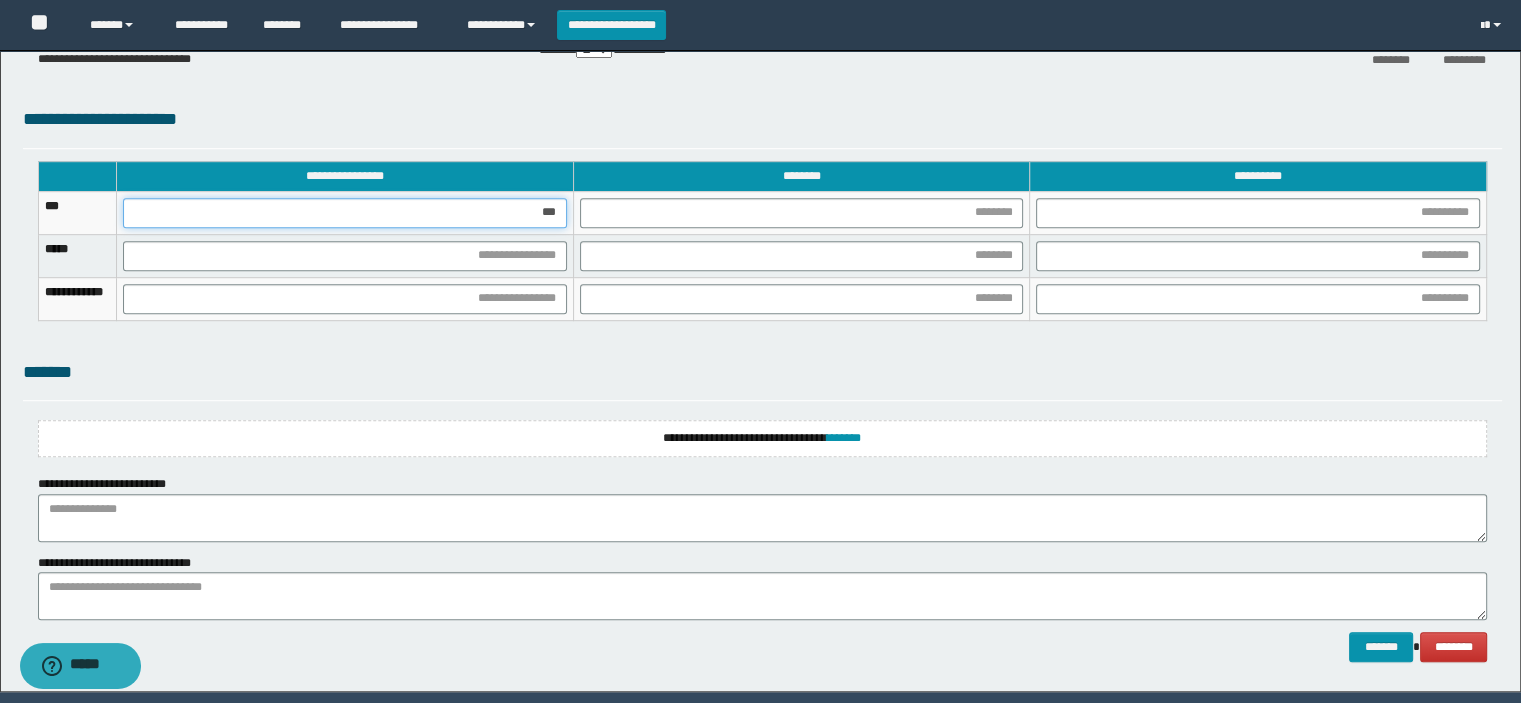 type on "****" 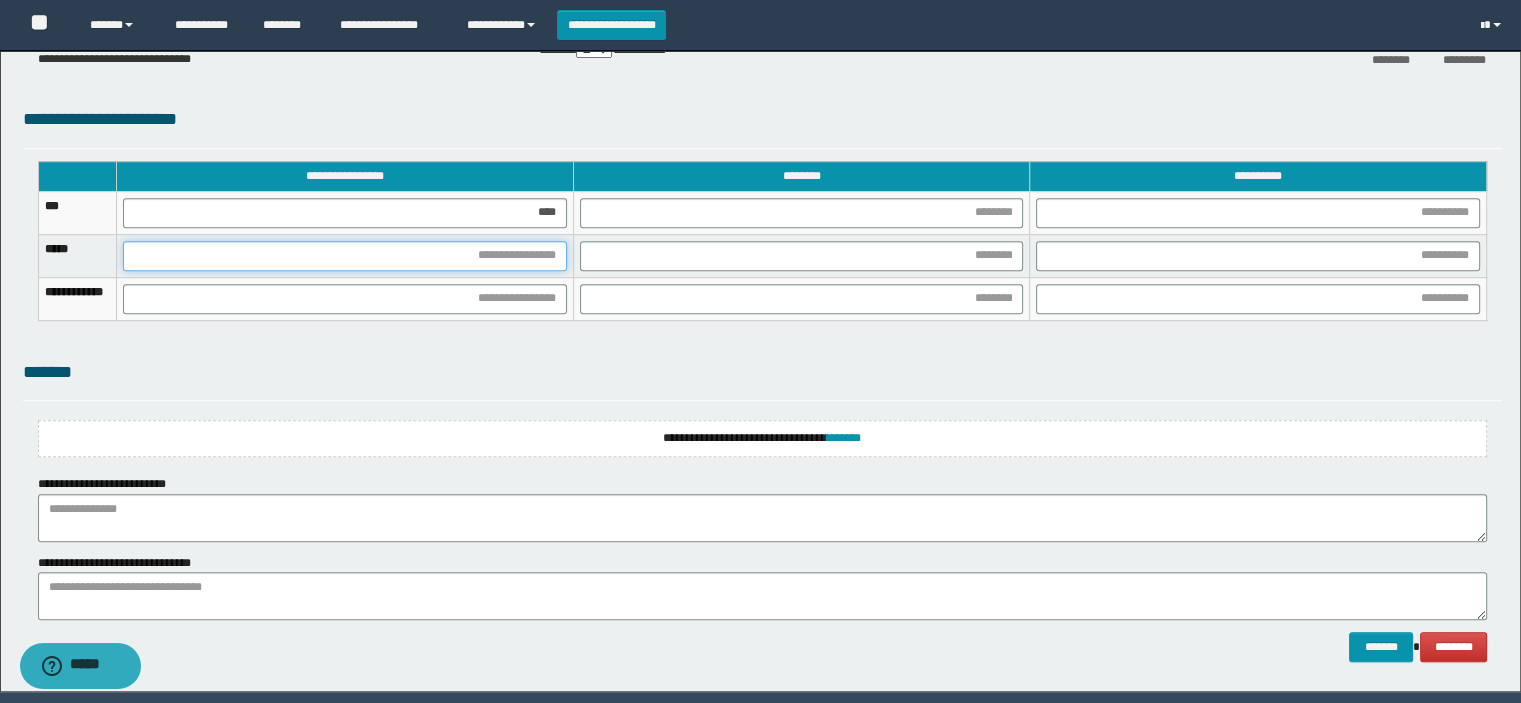 click at bounding box center [345, 256] 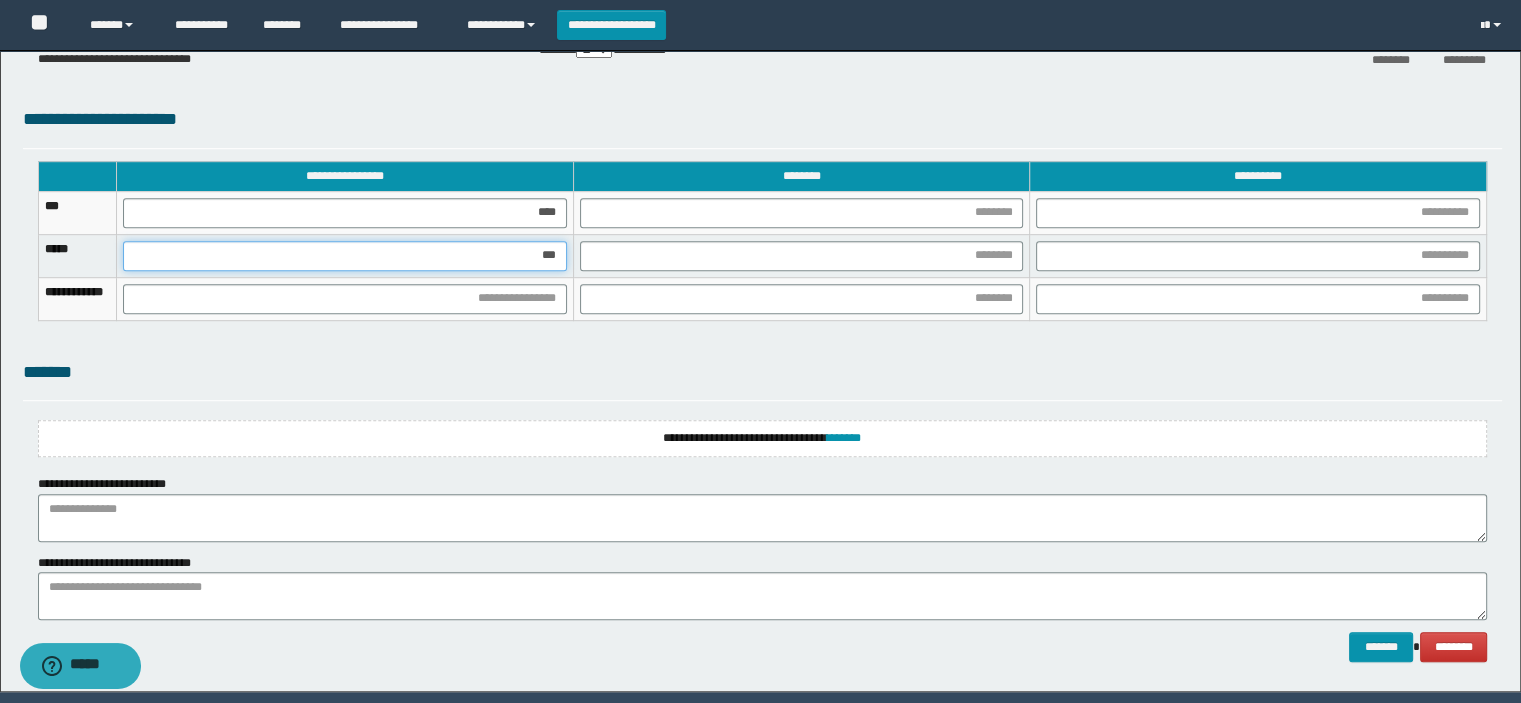 type on "****" 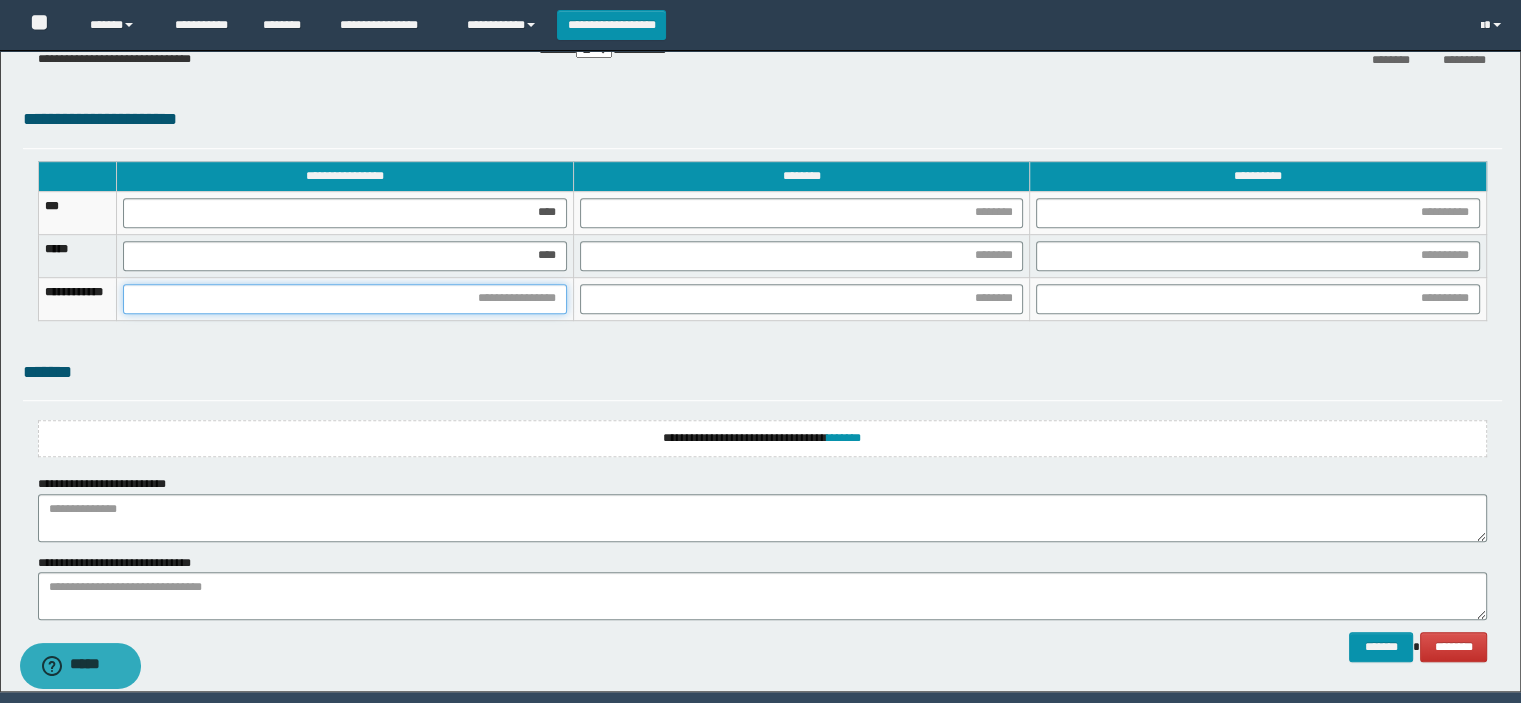 click at bounding box center (345, 299) 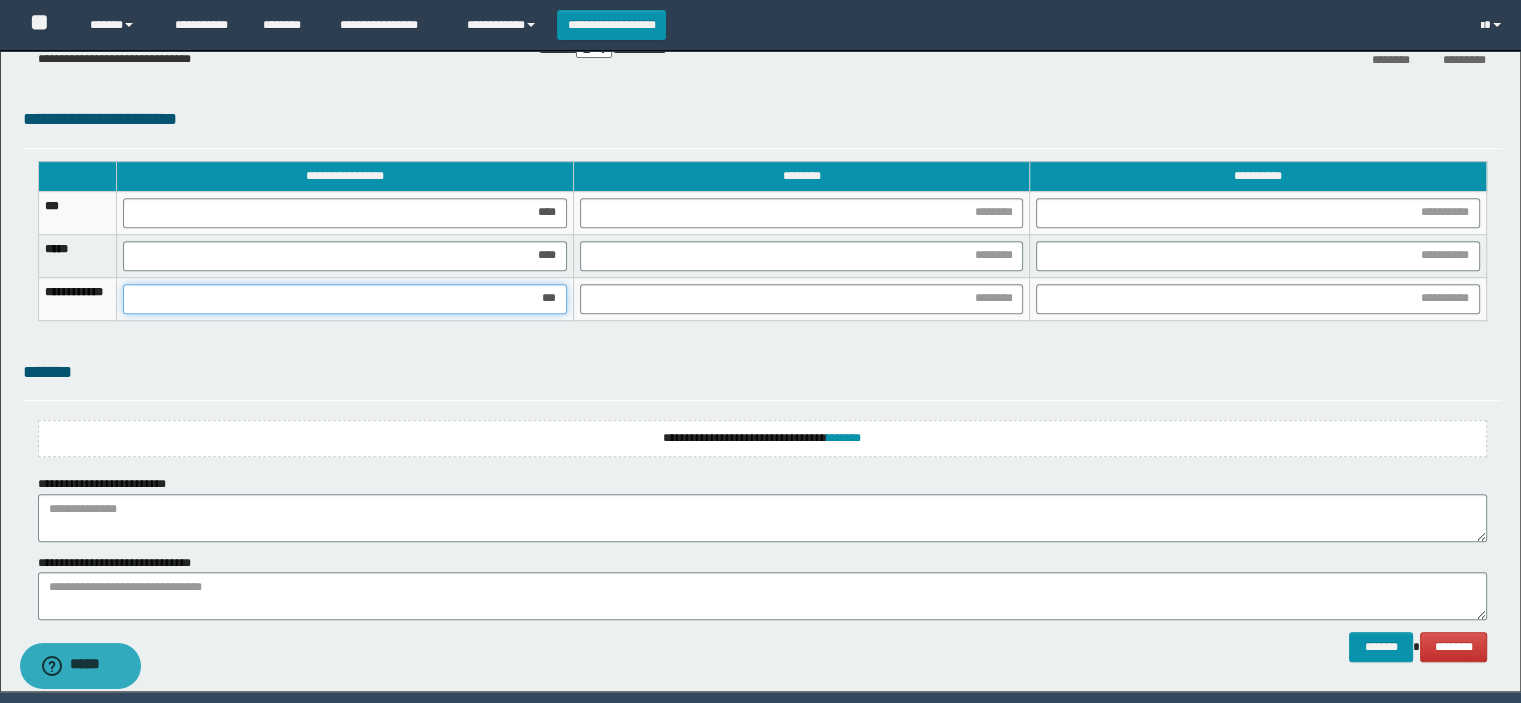 type on "****" 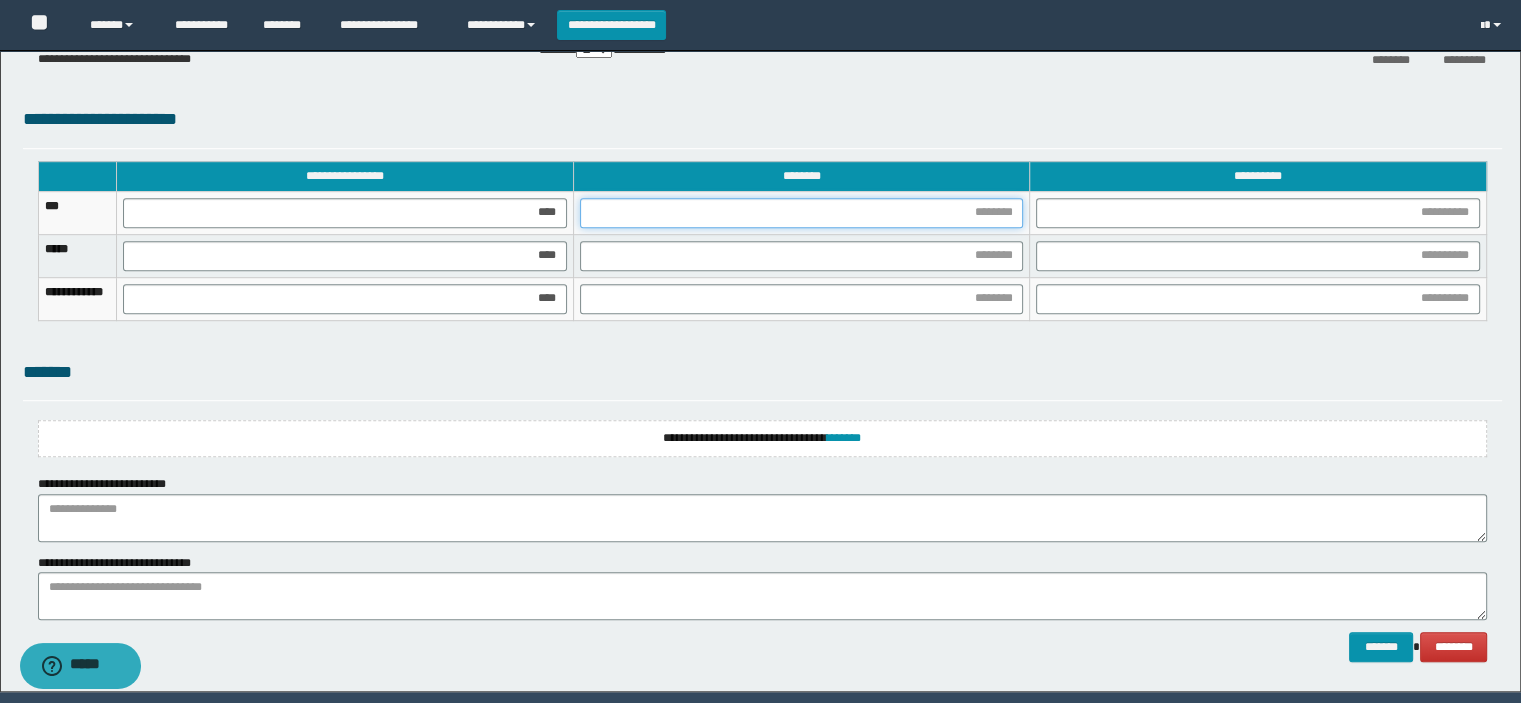click at bounding box center [802, 213] 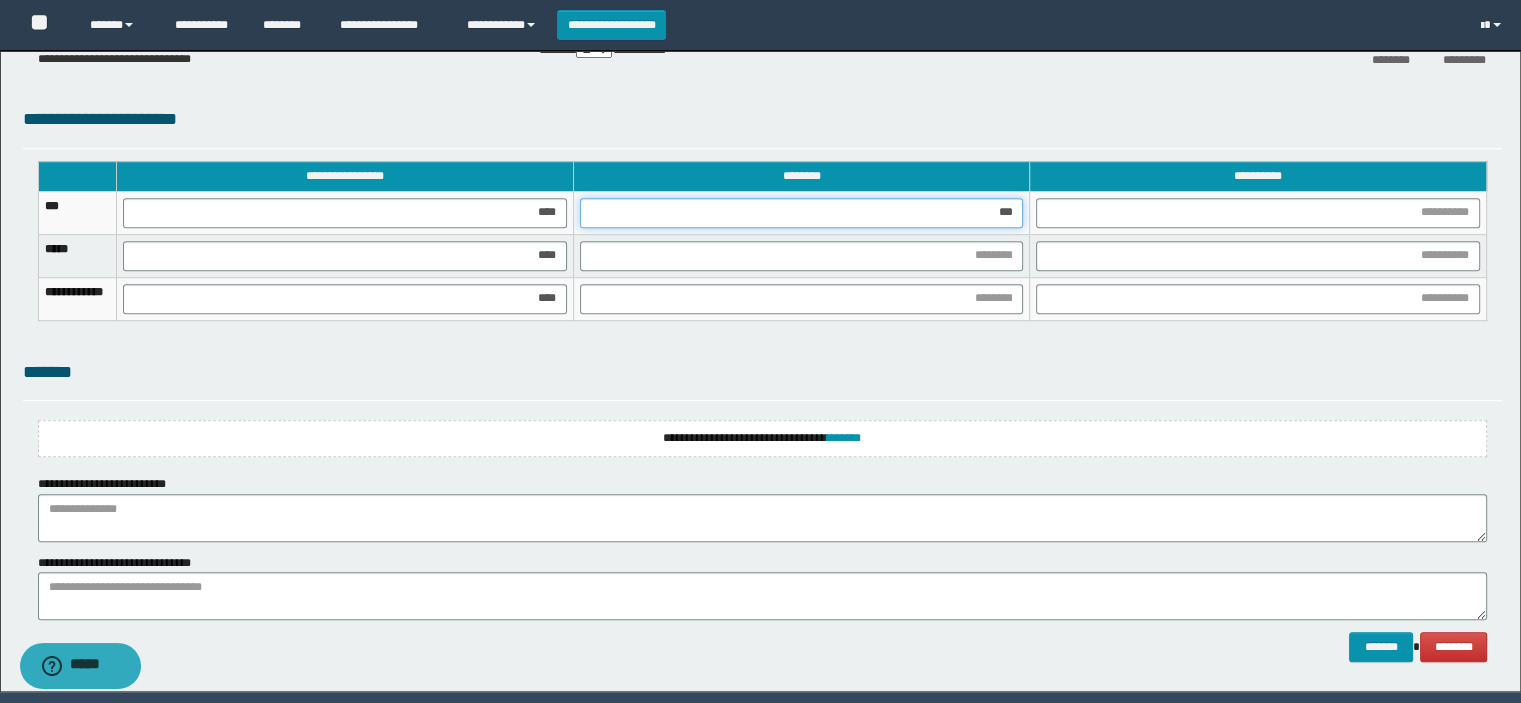 type on "****" 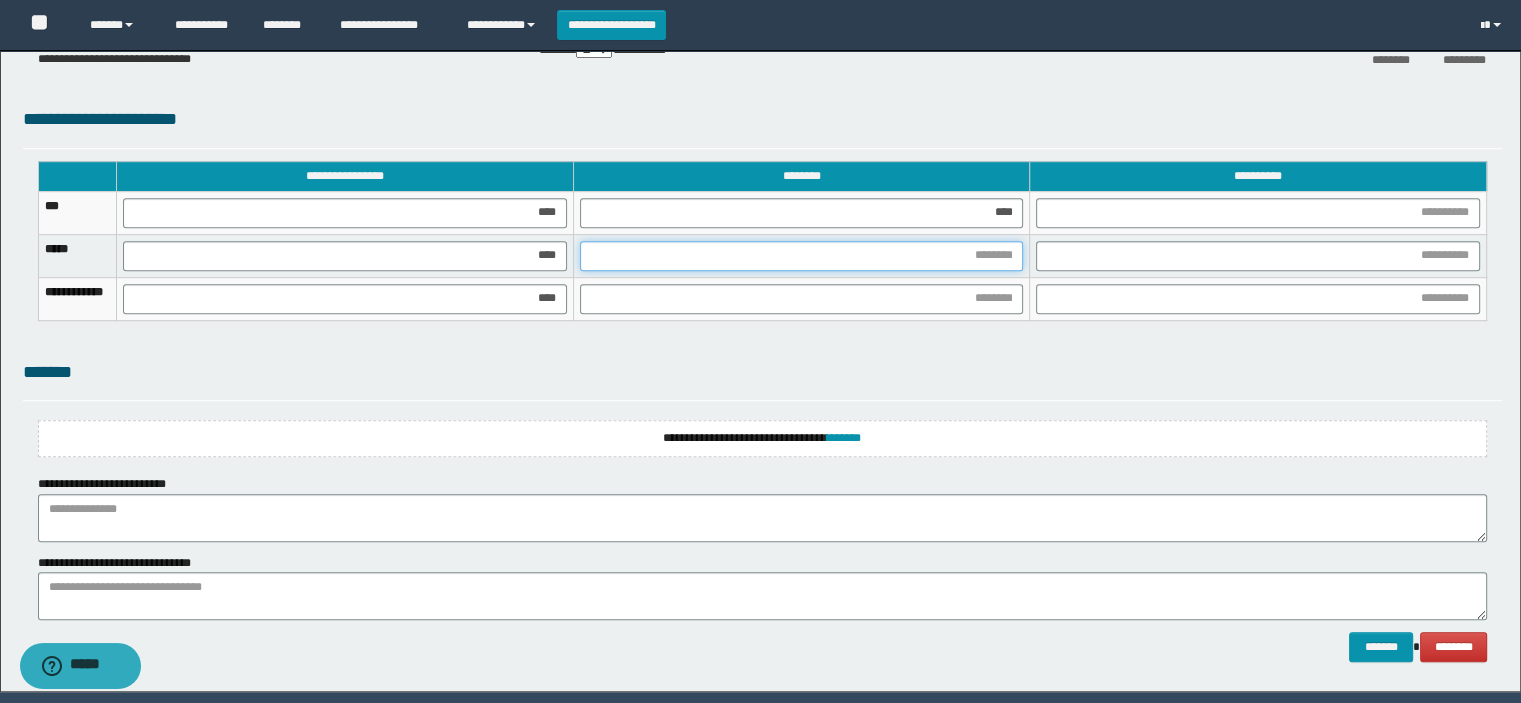 click at bounding box center [802, 256] 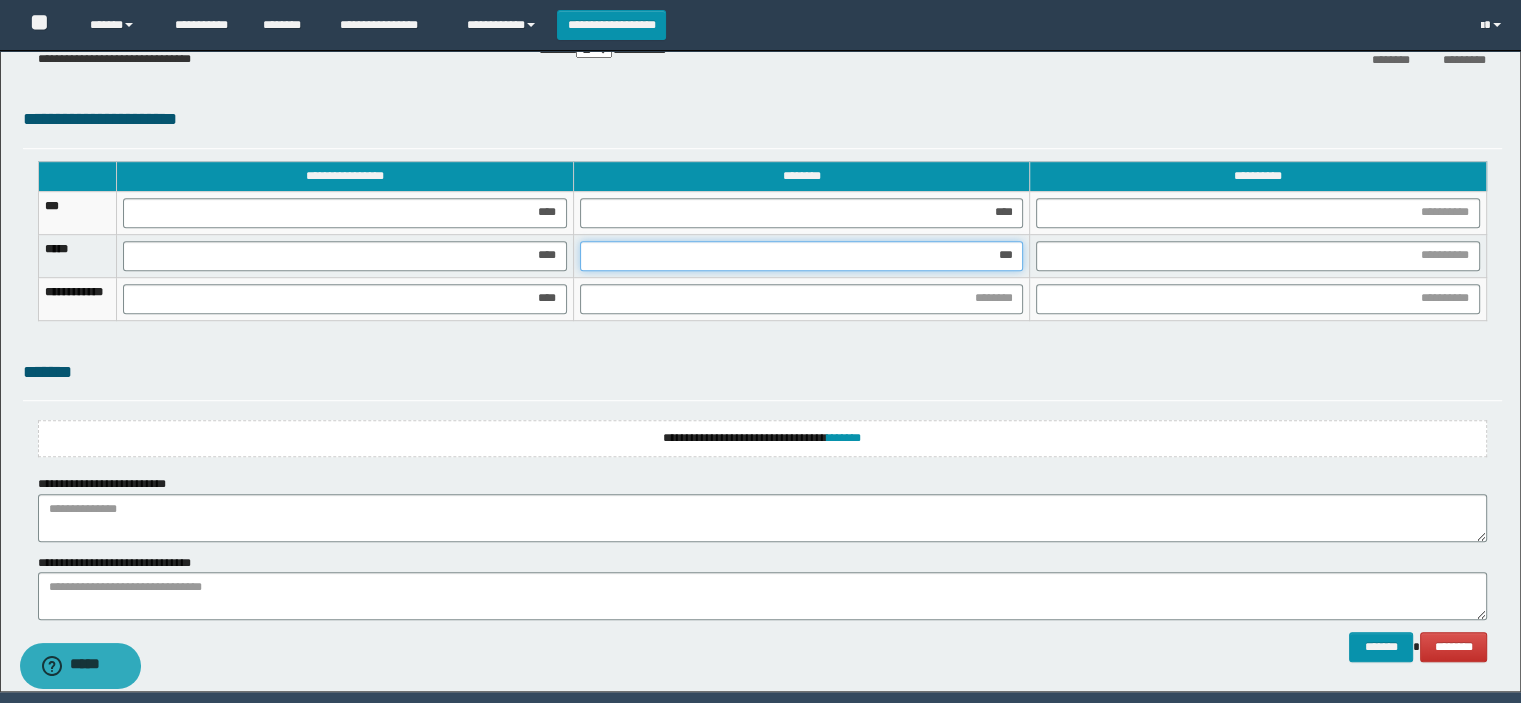 type on "****" 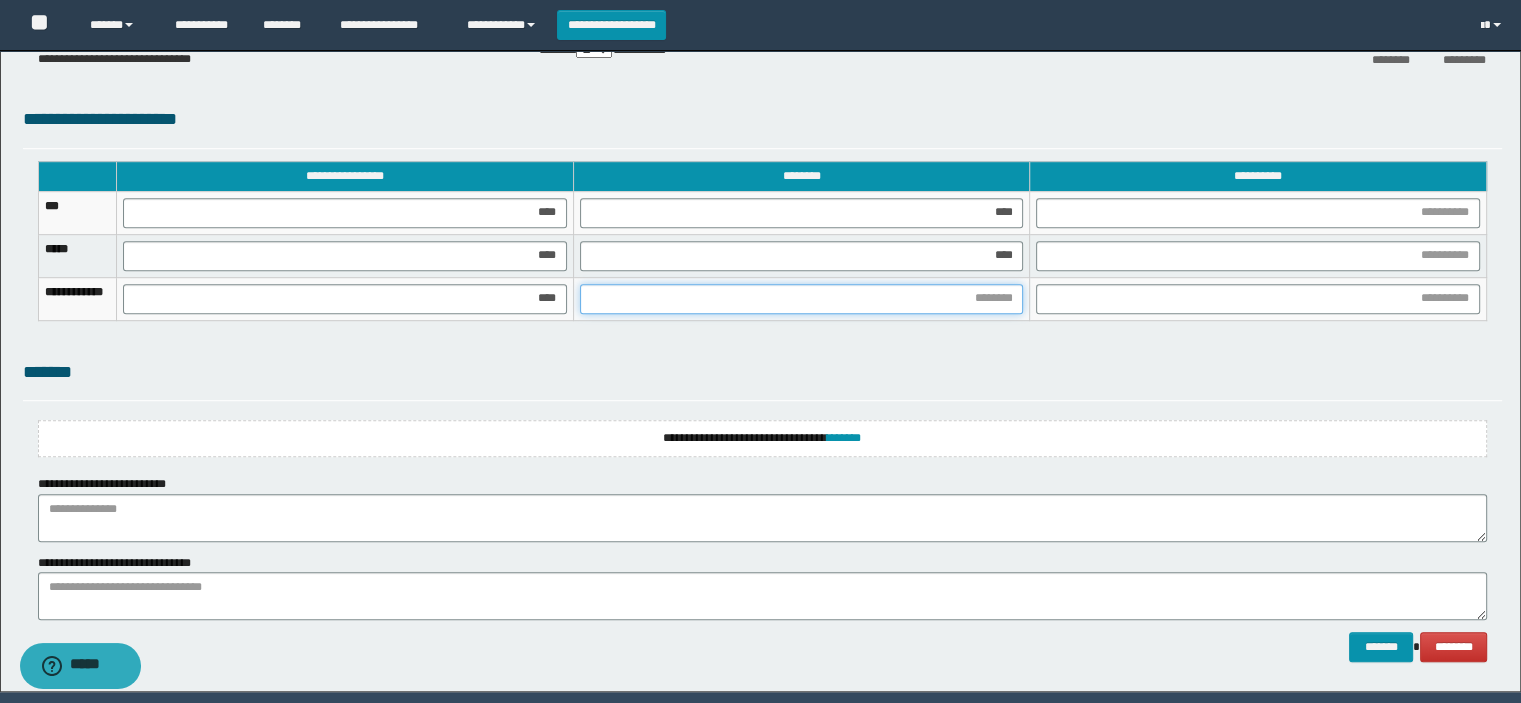 click at bounding box center [802, 299] 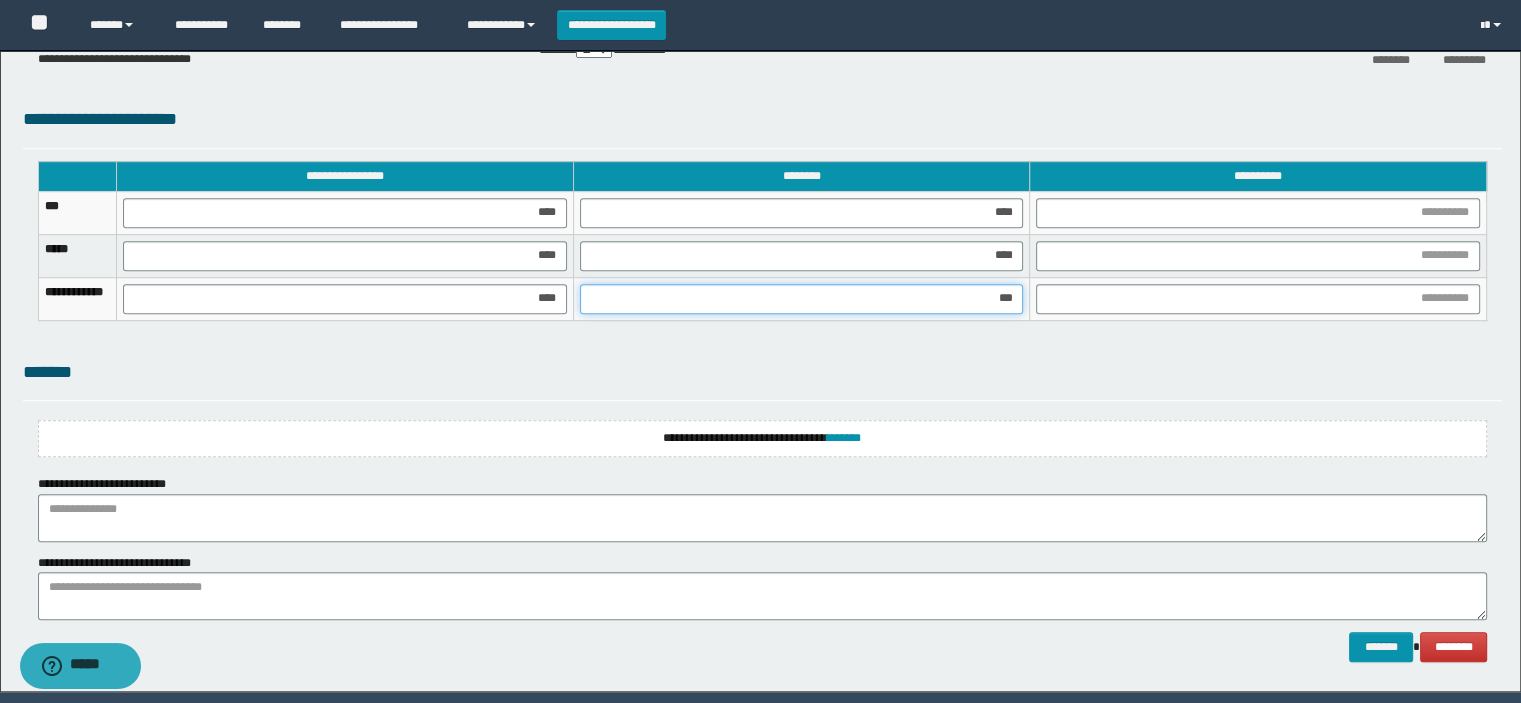 type on "****" 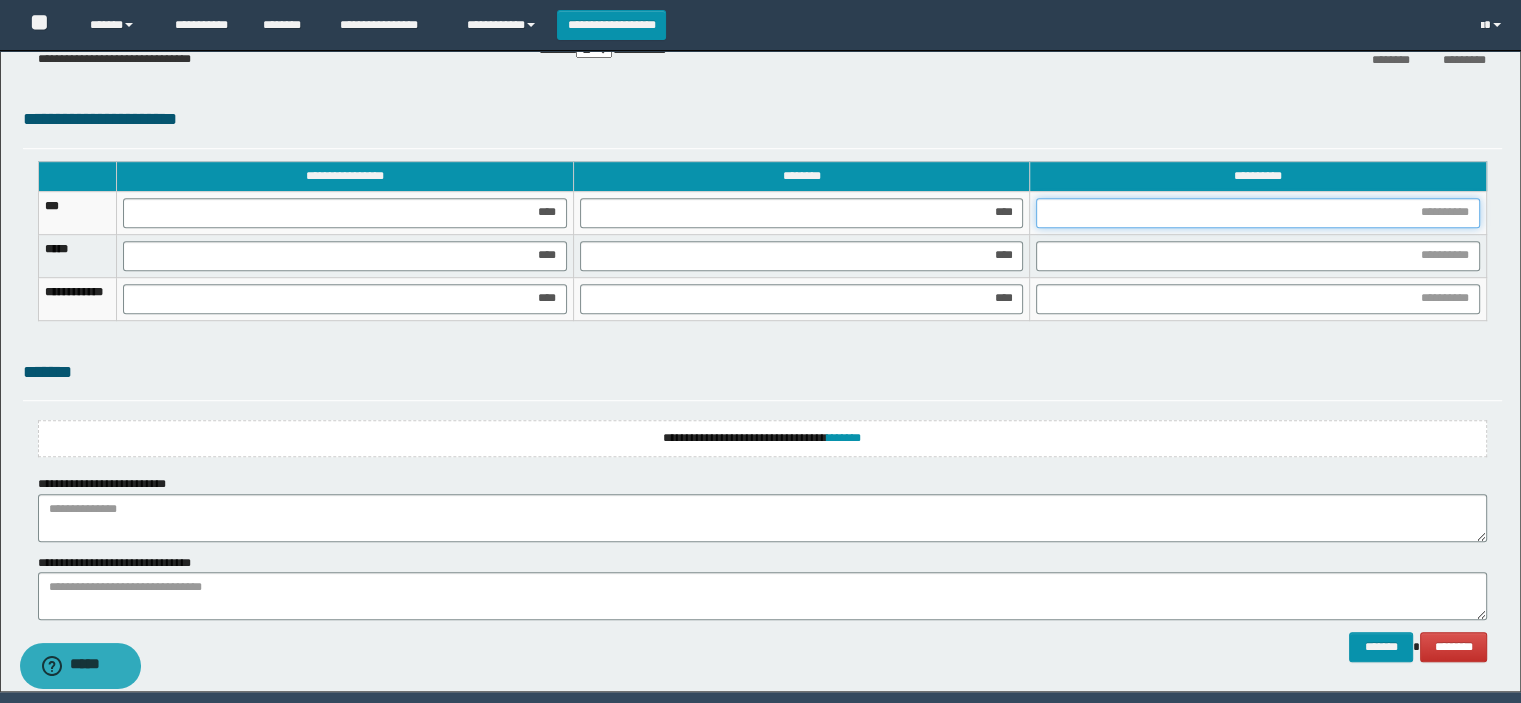 click at bounding box center [1258, 213] 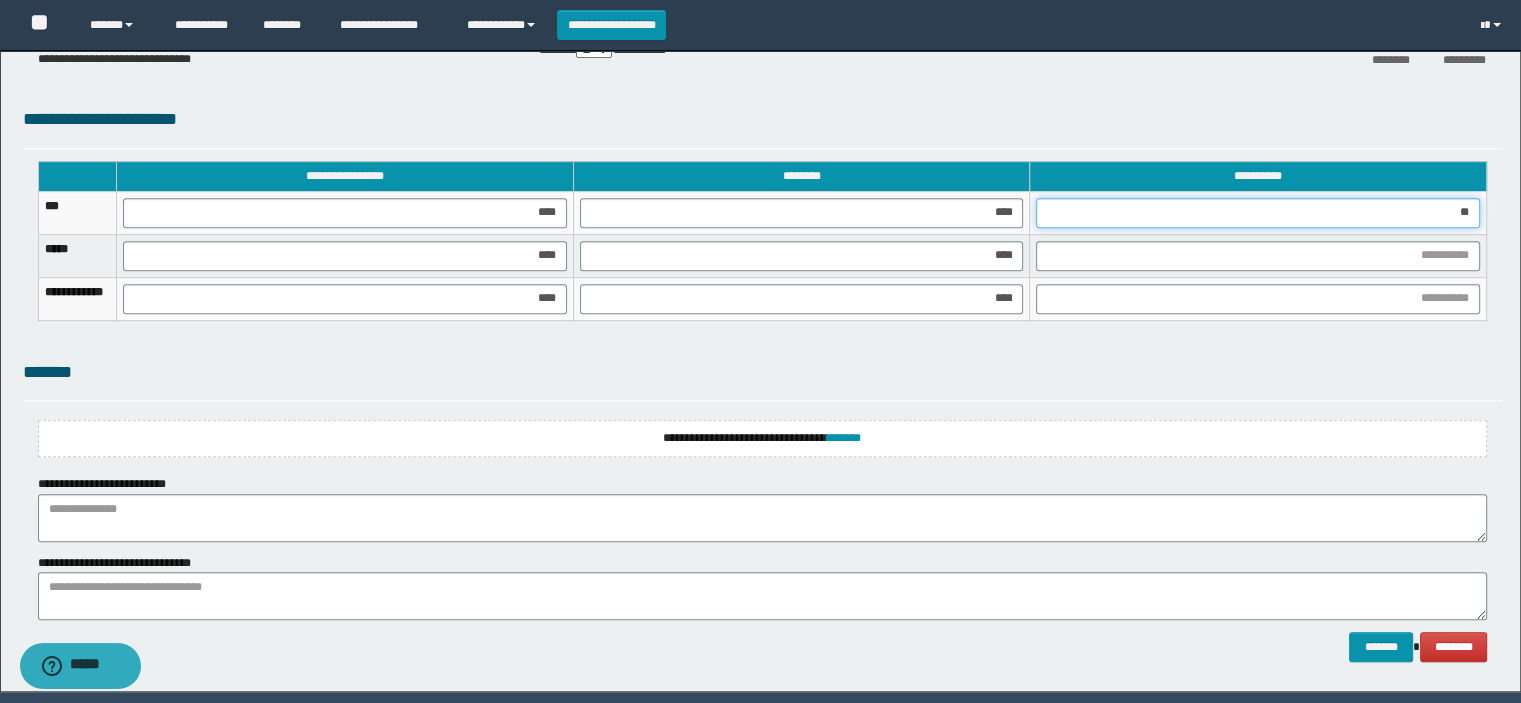 type on "***" 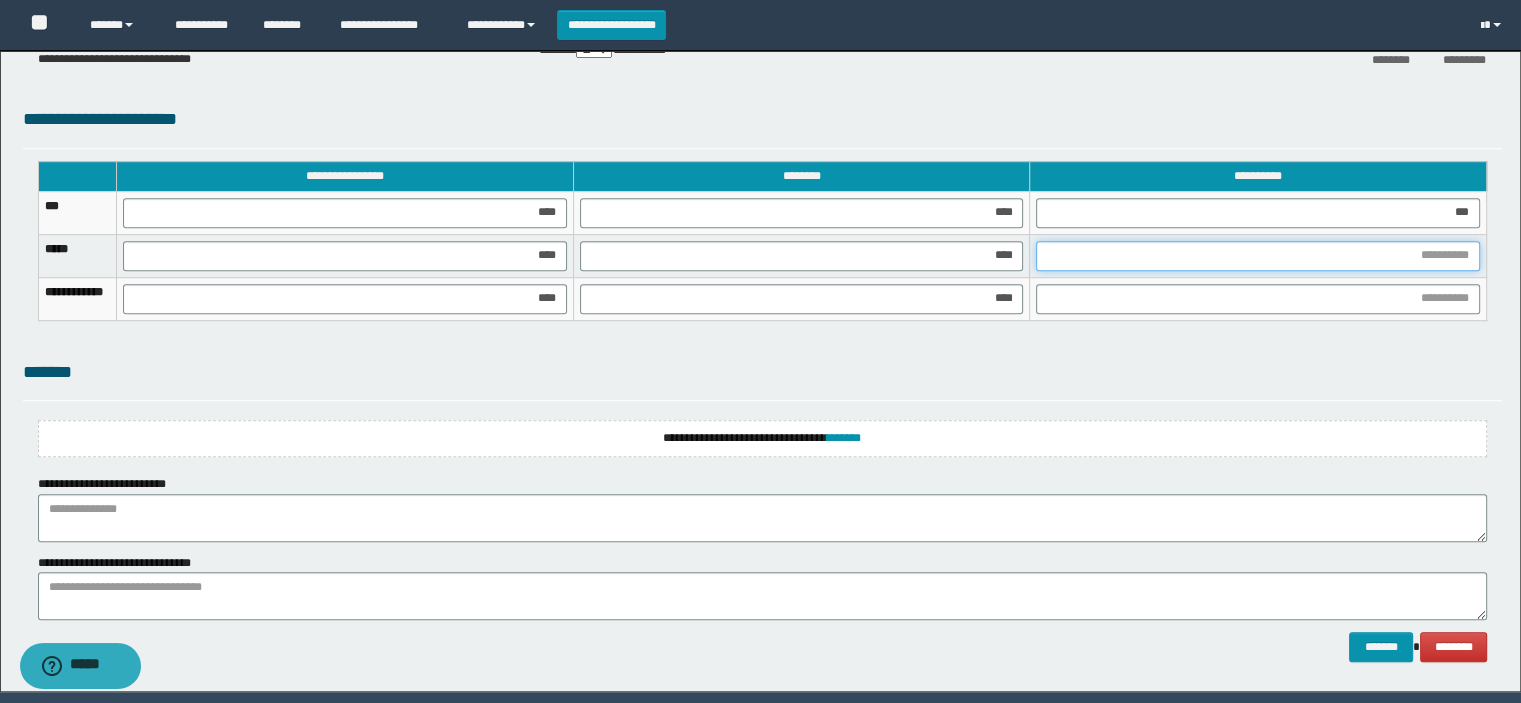 click at bounding box center (1258, 256) 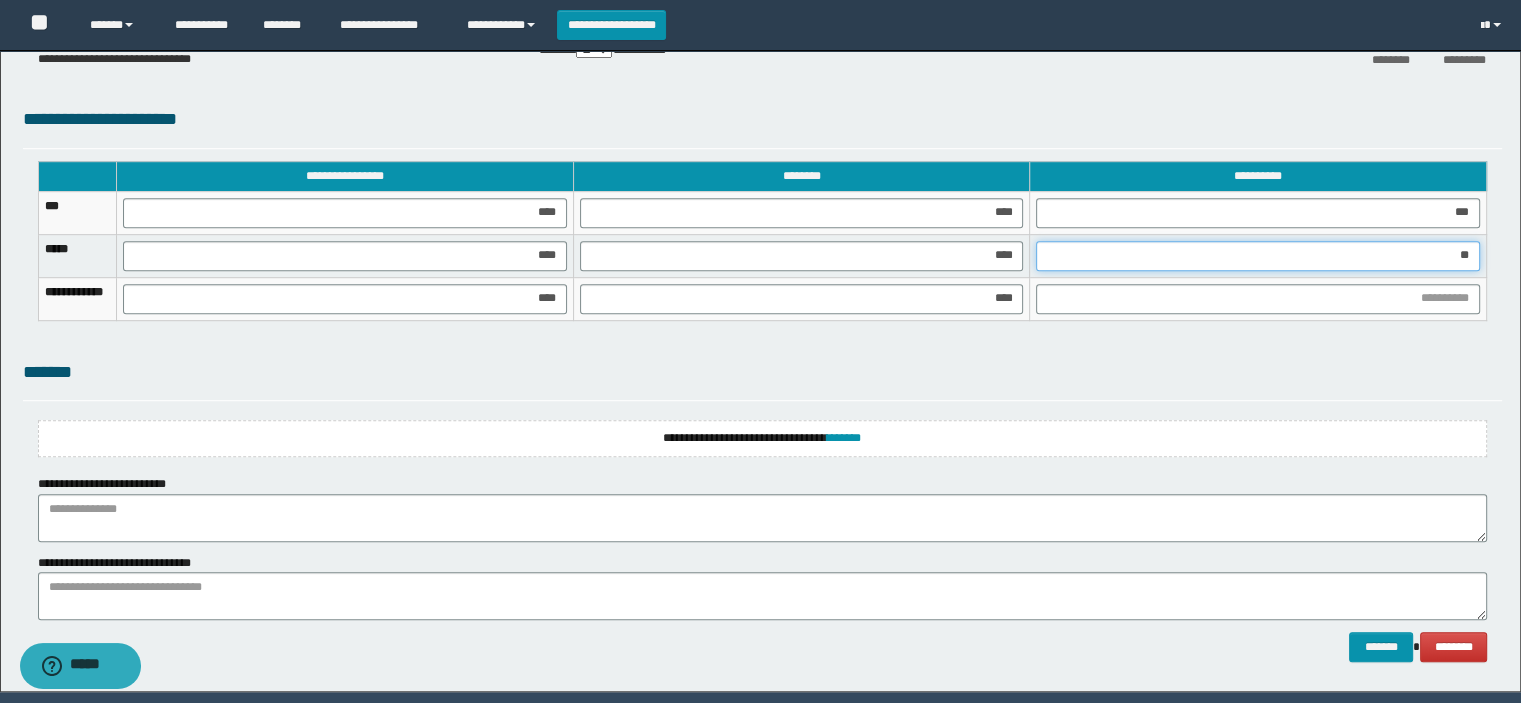 type on "***" 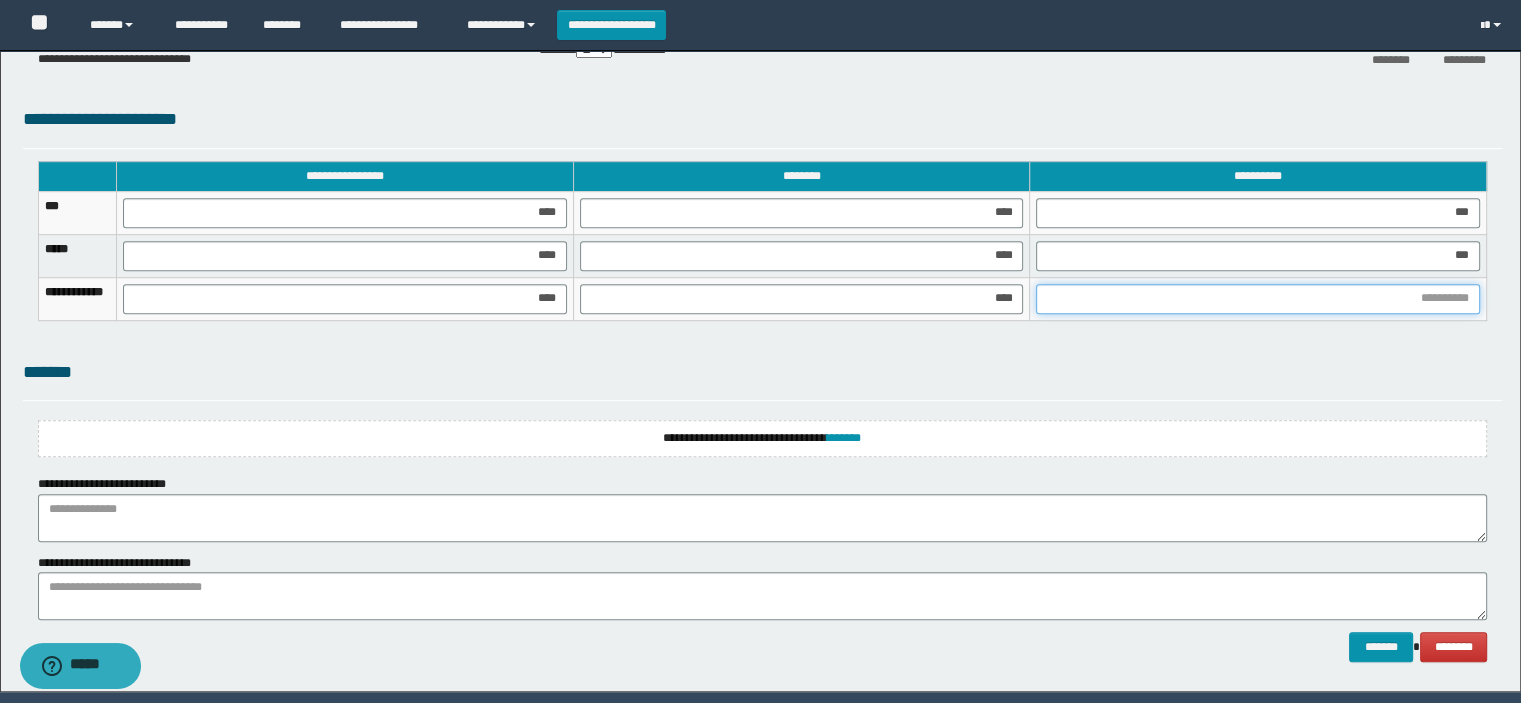 click at bounding box center (1258, 299) 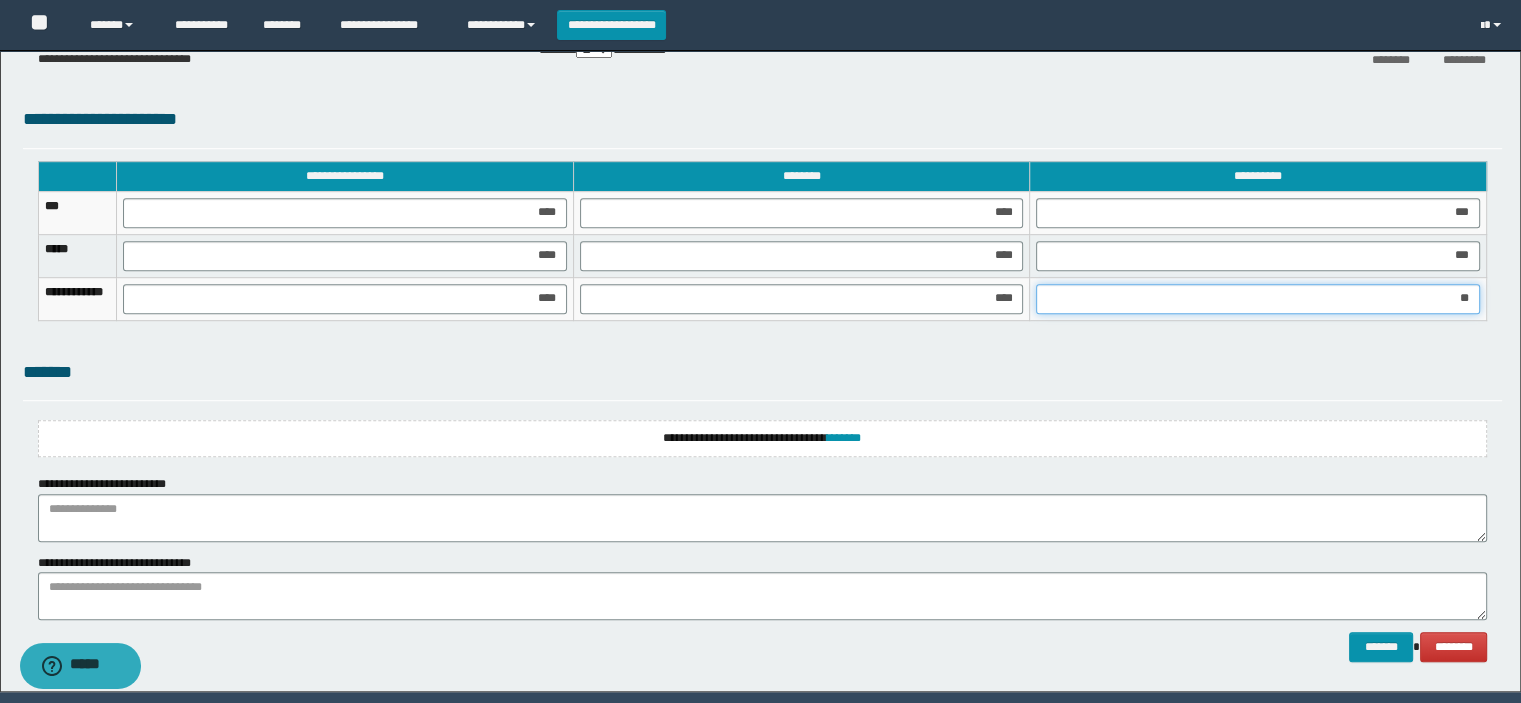 type on "***" 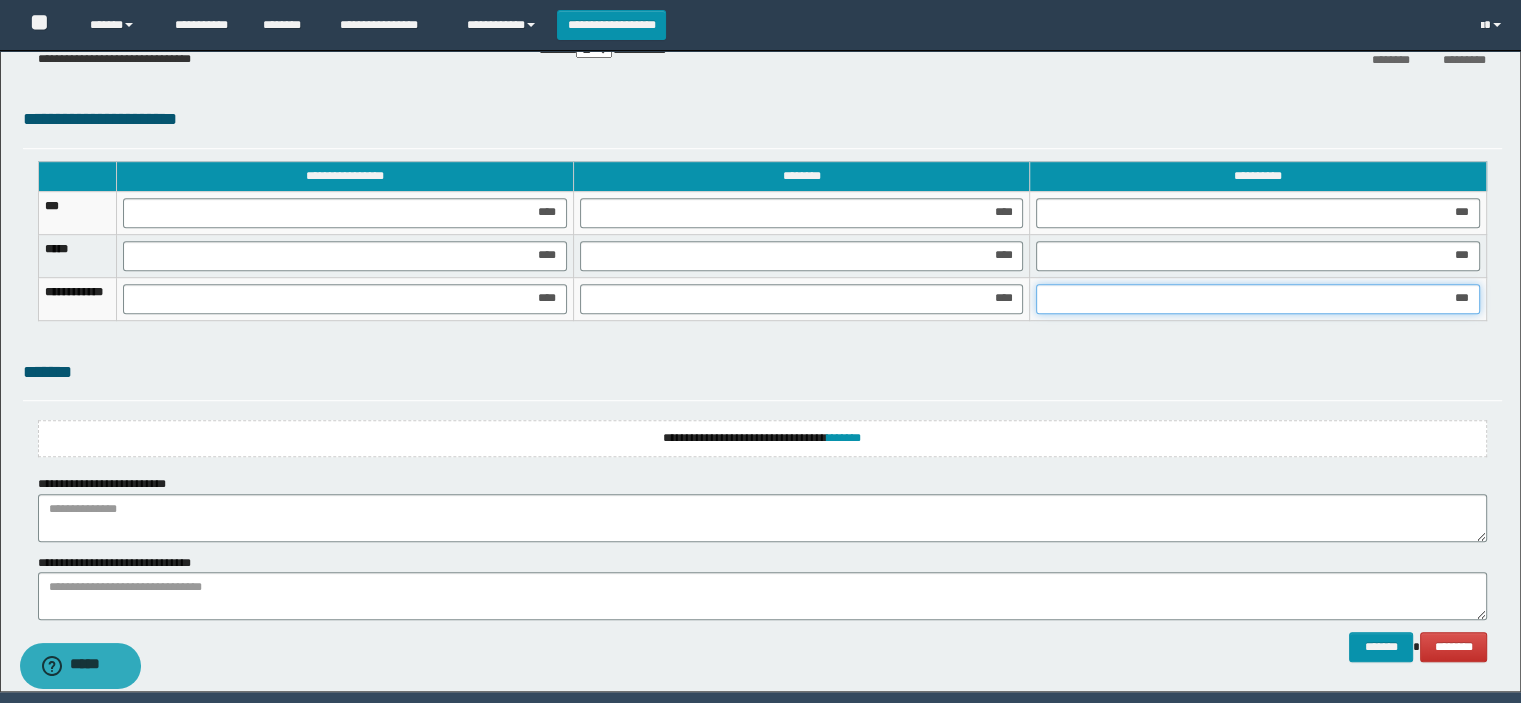scroll, scrollTop: 1266, scrollLeft: 0, axis: vertical 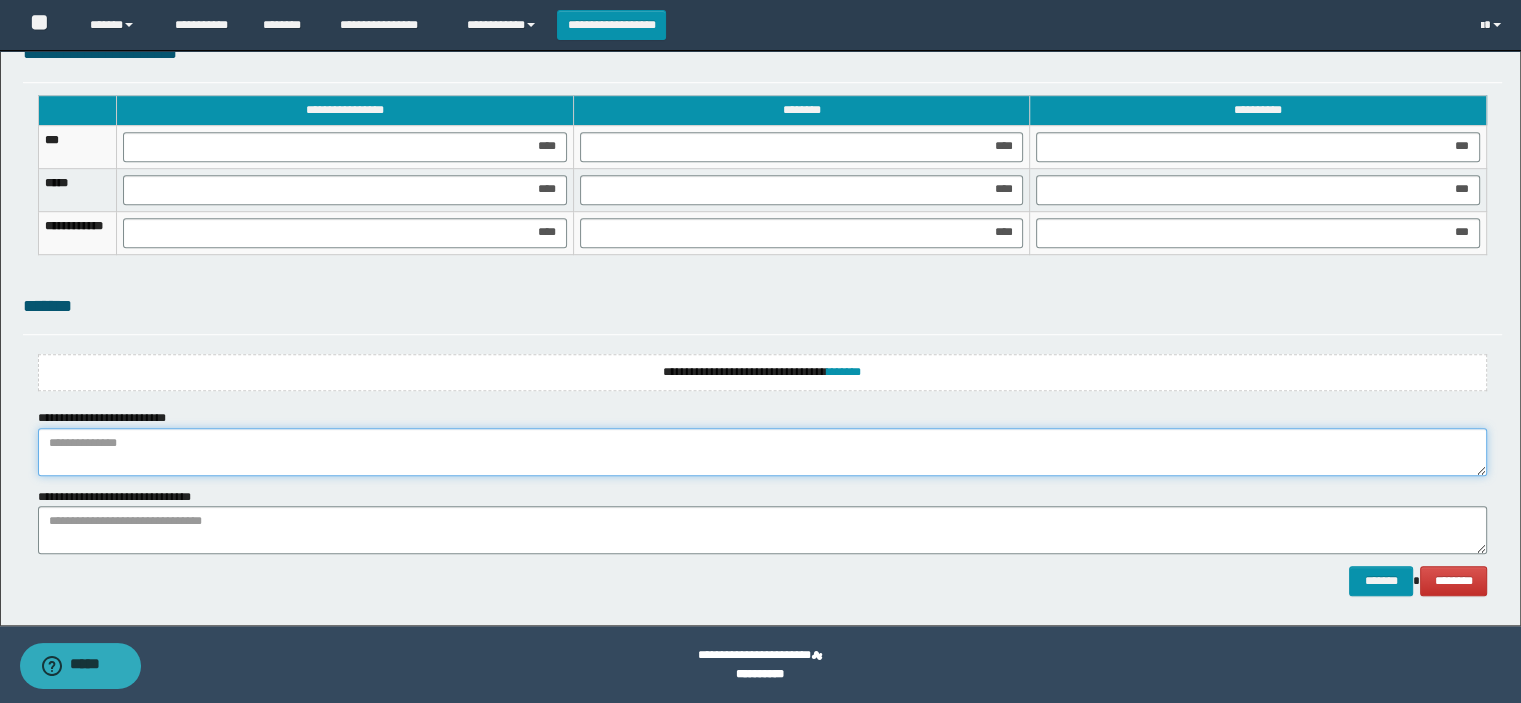 click at bounding box center [763, 452] 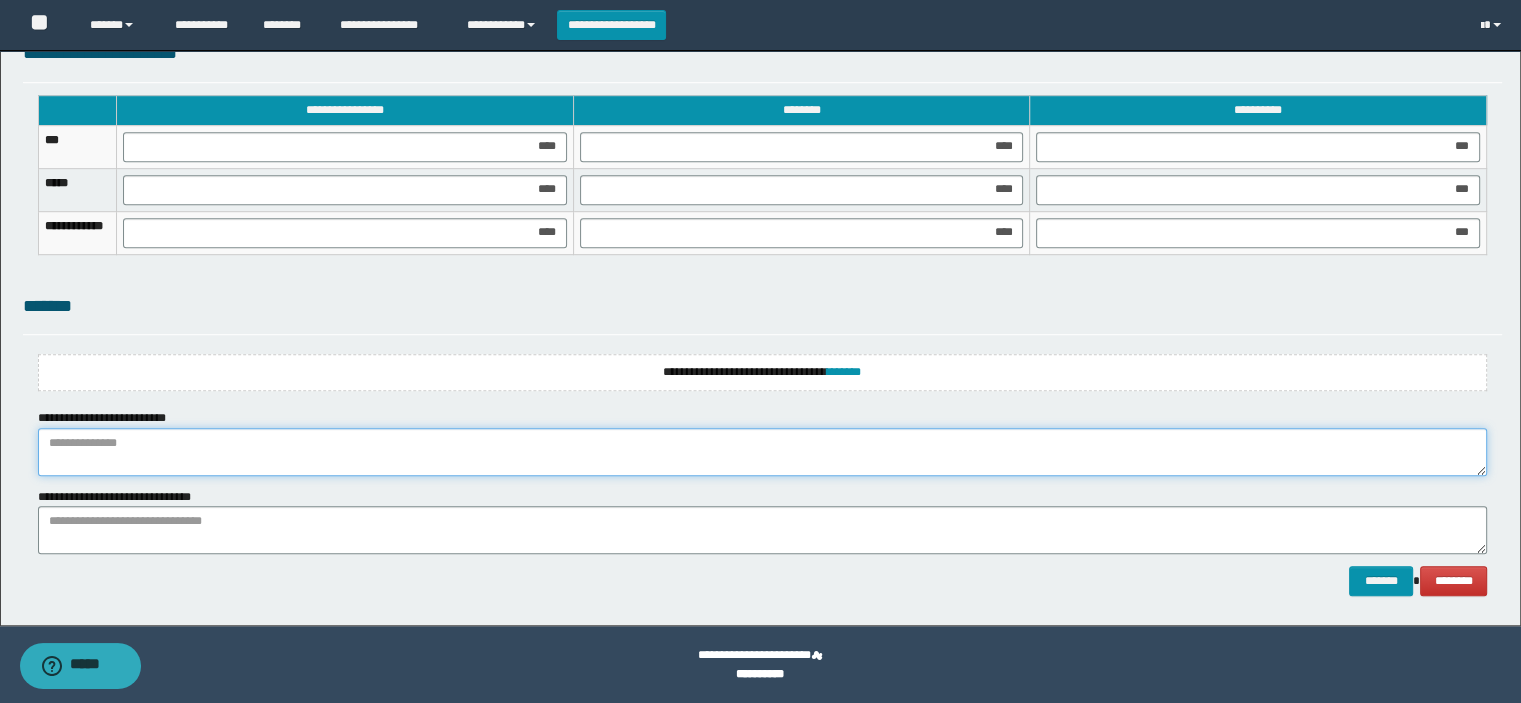 paste on "**********" 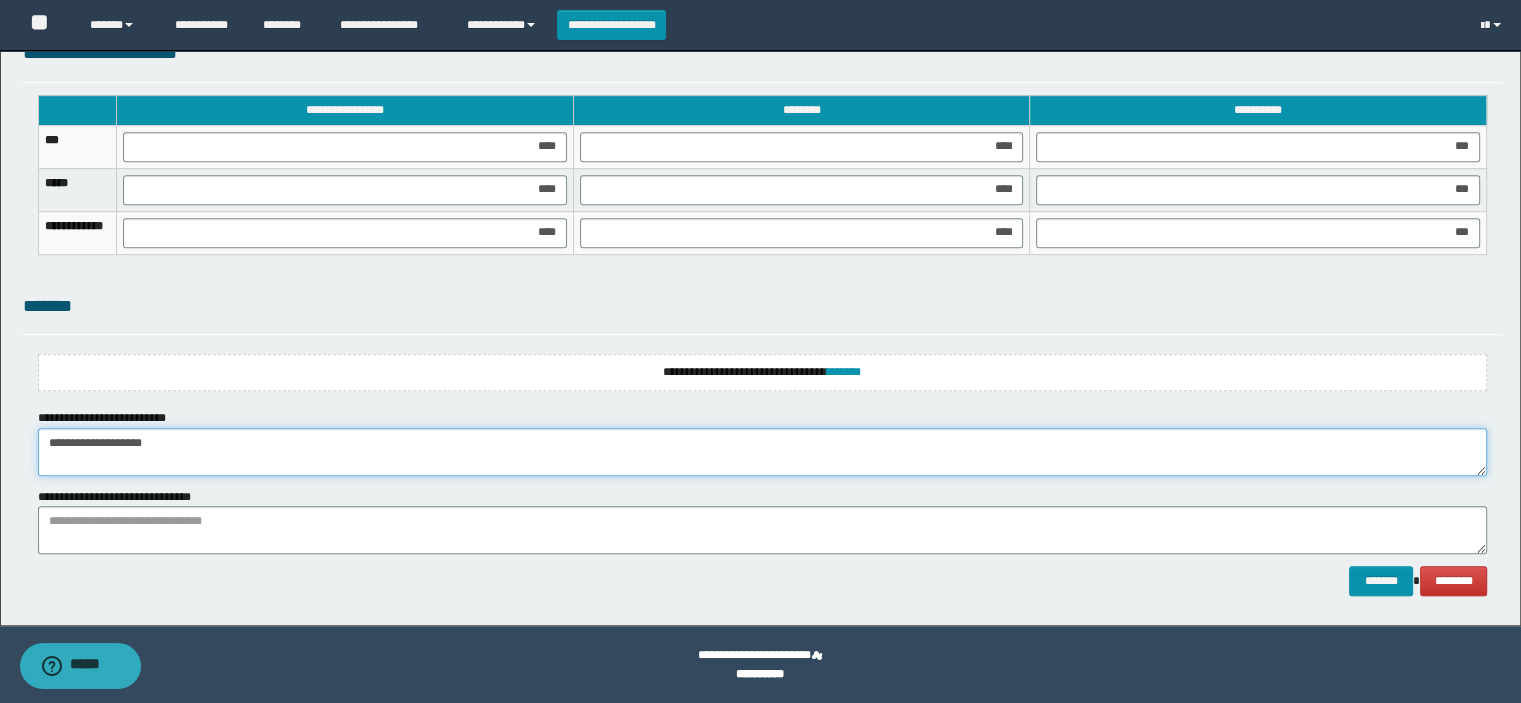 type on "**********" 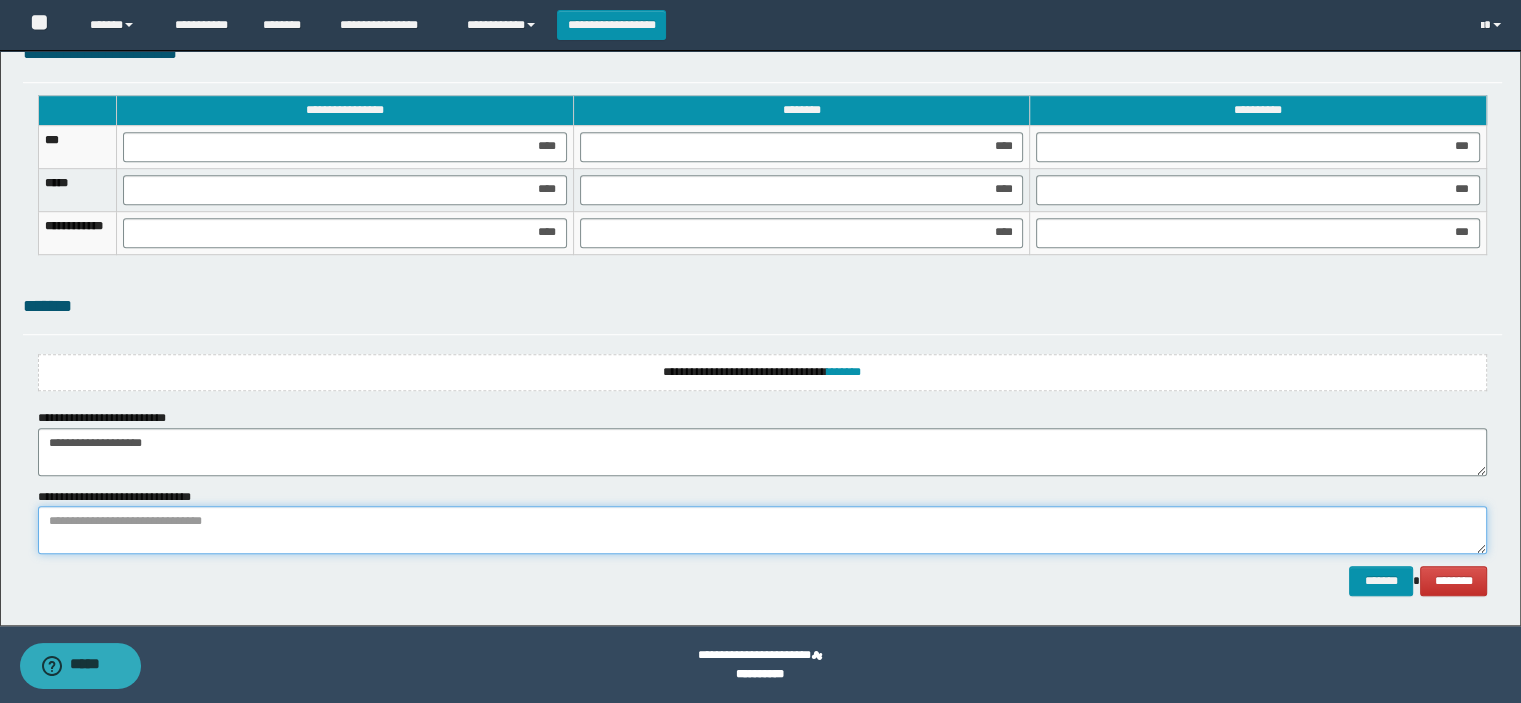 click at bounding box center [763, 530] 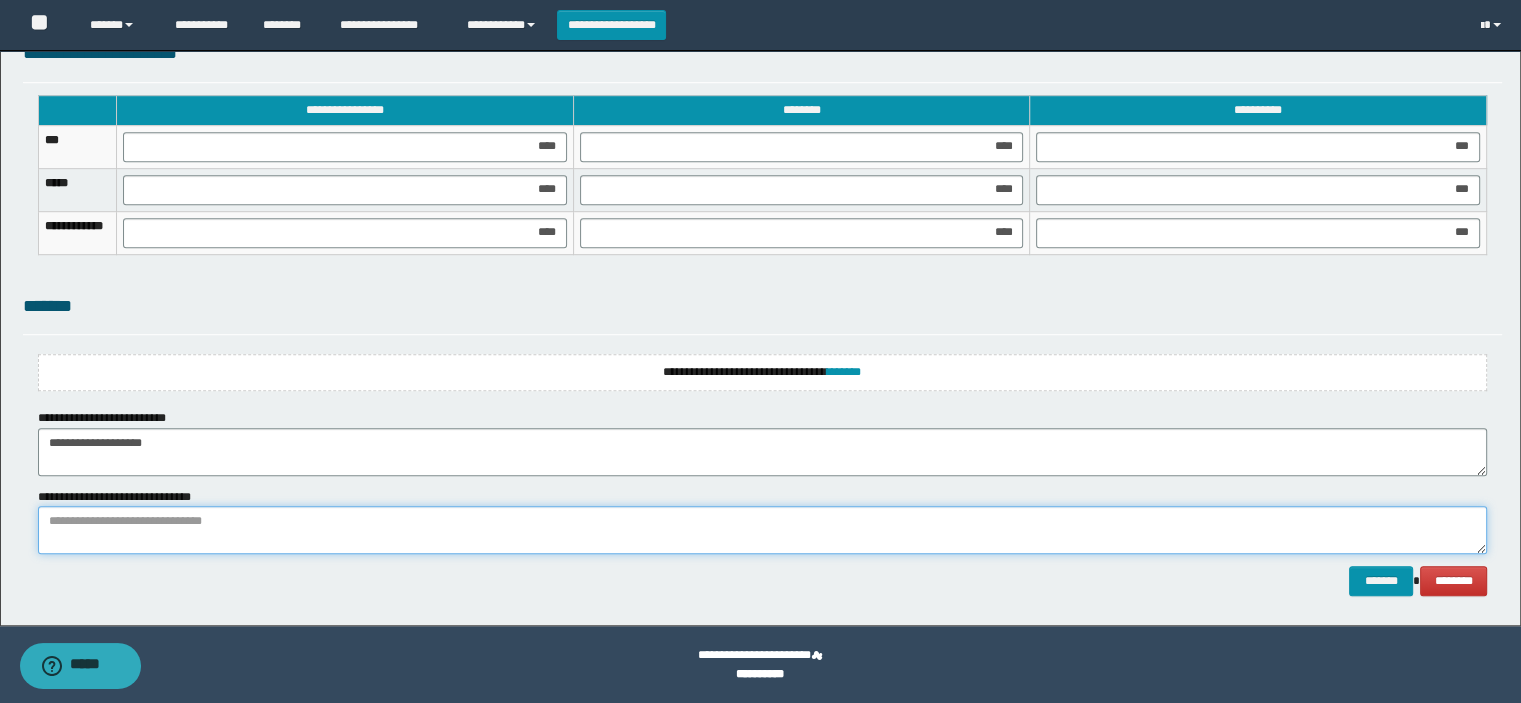 paste on "**********" 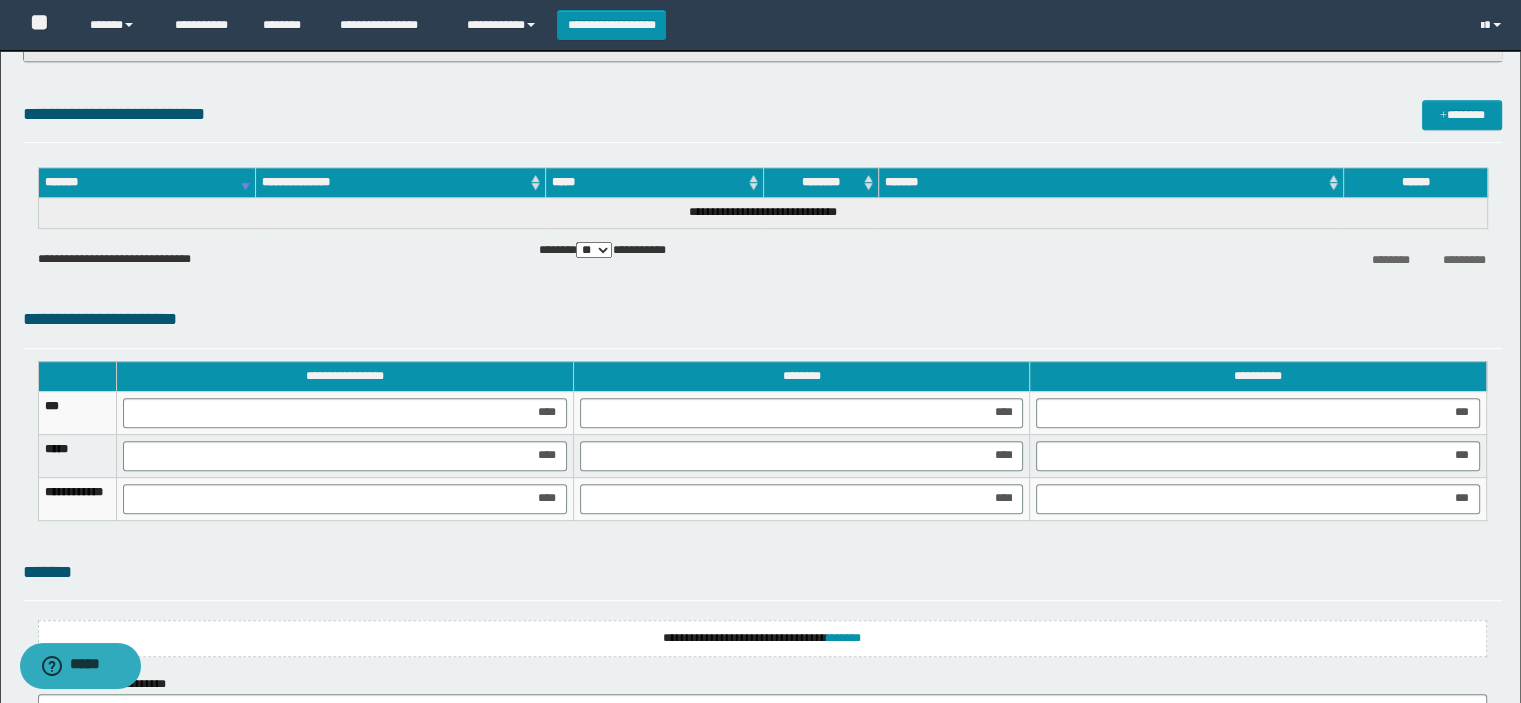 scroll, scrollTop: 1266, scrollLeft: 0, axis: vertical 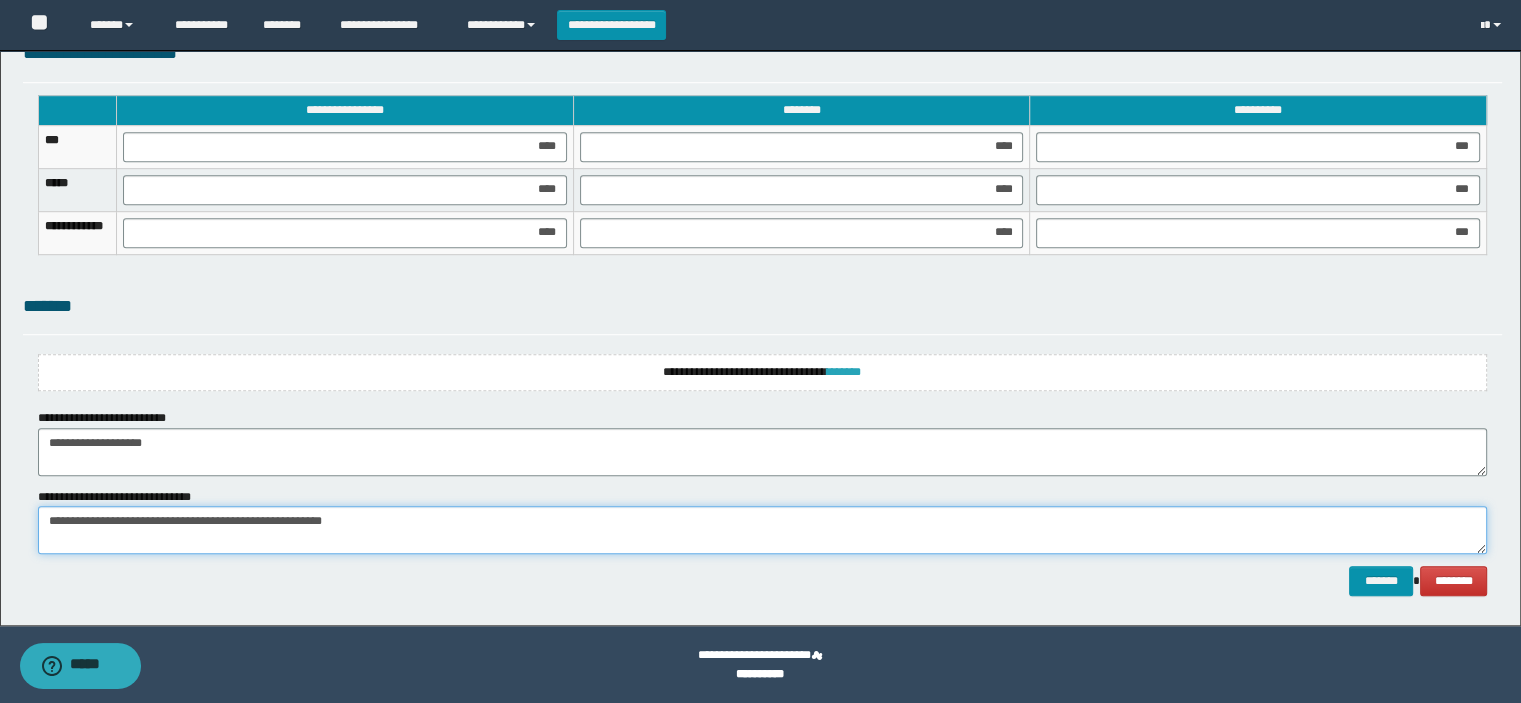 type on "**********" 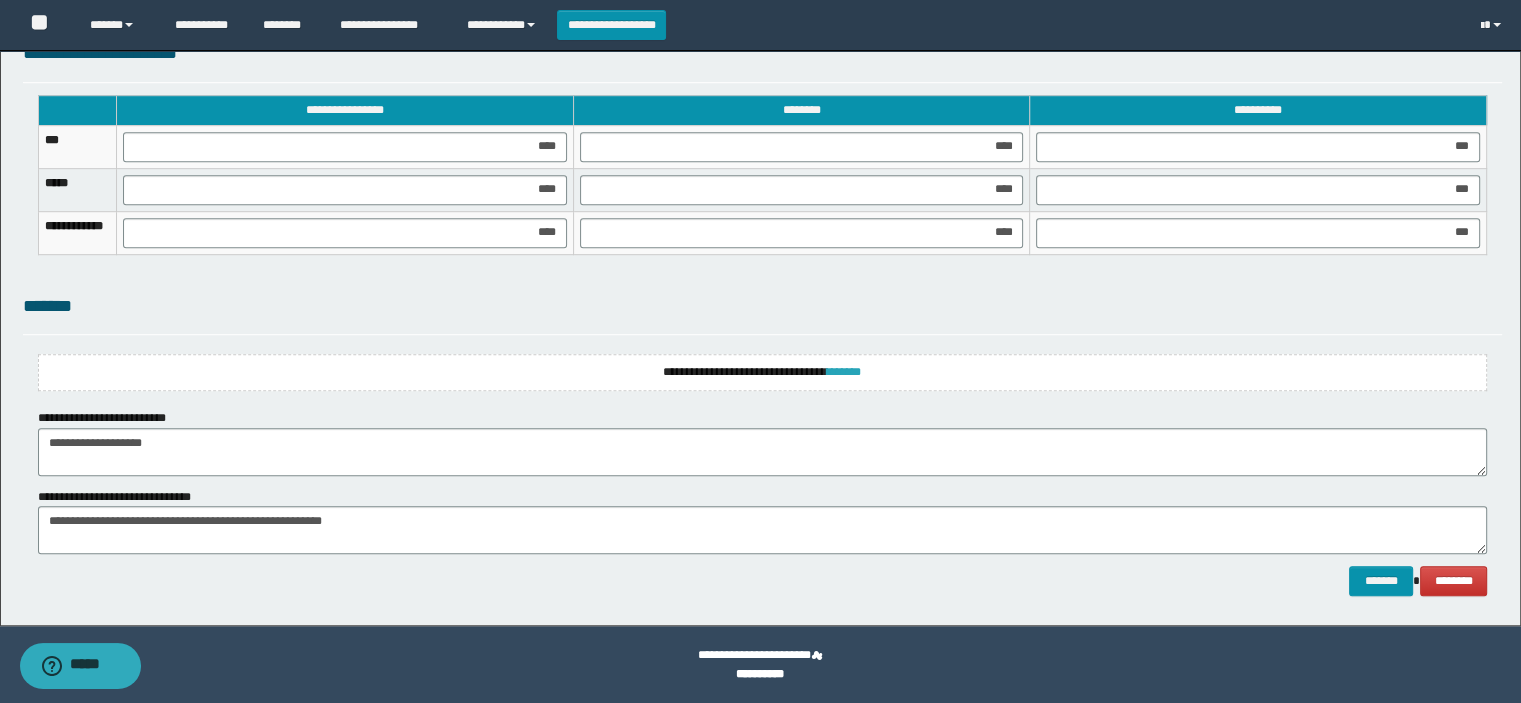 click on "*******" at bounding box center [844, 372] 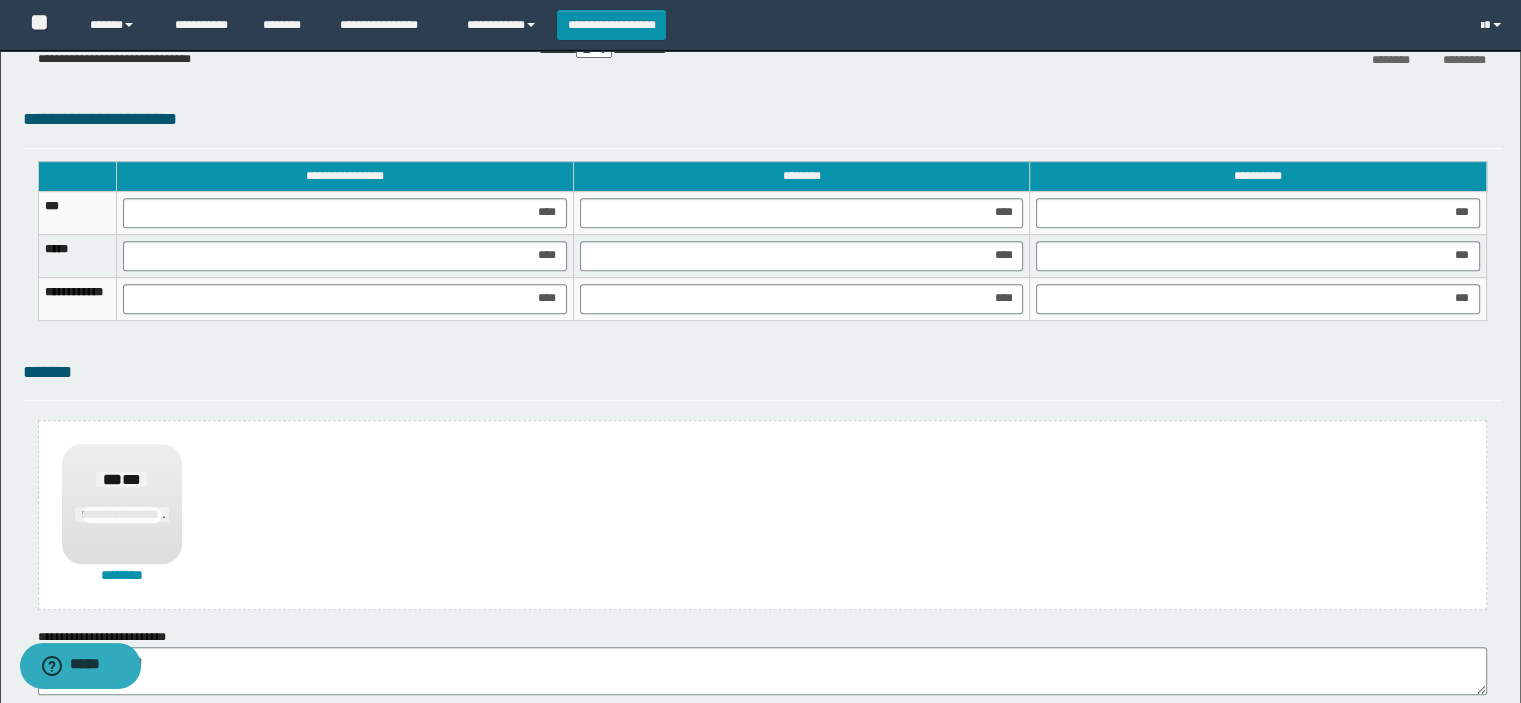 scroll, scrollTop: 1419, scrollLeft: 0, axis: vertical 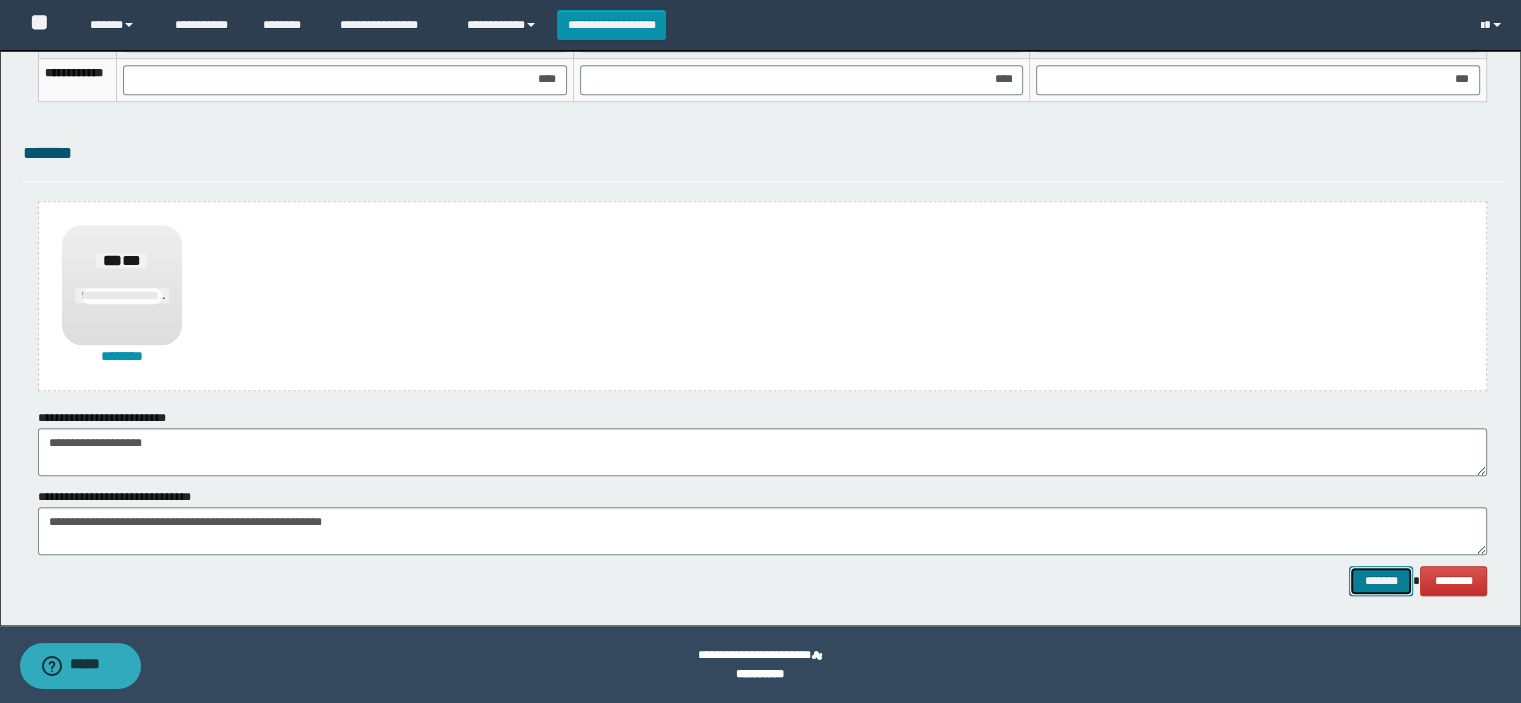 click on "*******" at bounding box center (1381, 581) 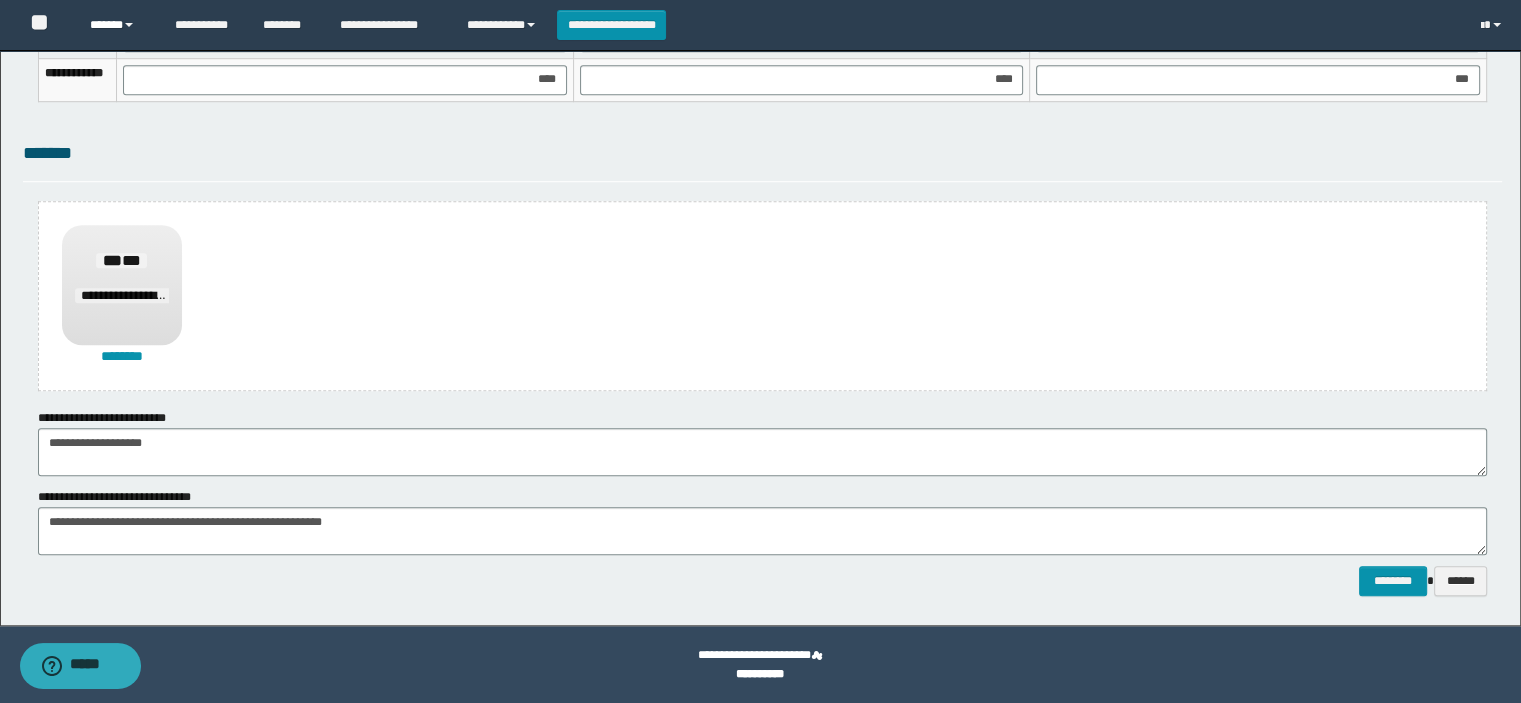 click on "******" at bounding box center (117, 25) 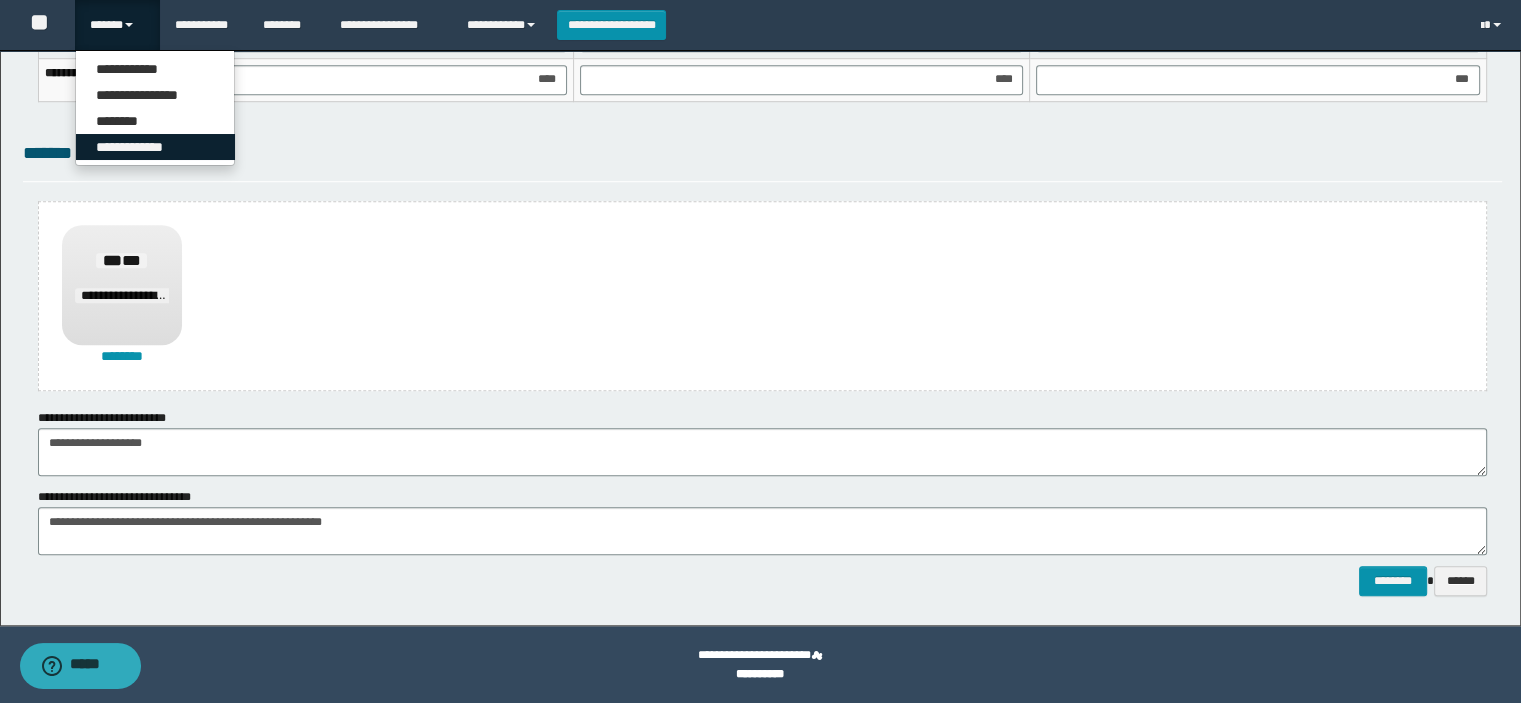 click on "**********" at bounding box center (155, 147) 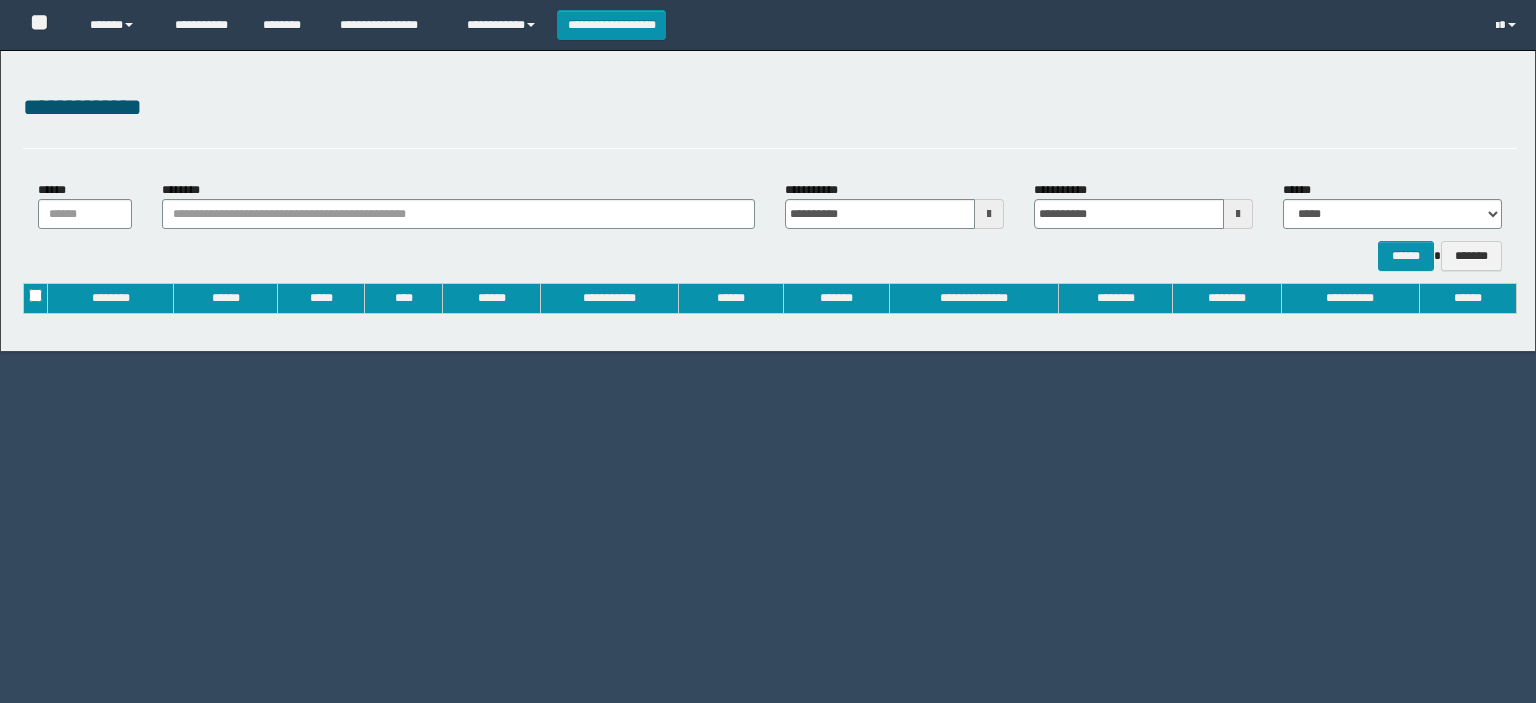scroll, scrollTop: 0, scrollLeft: 0, axis: both 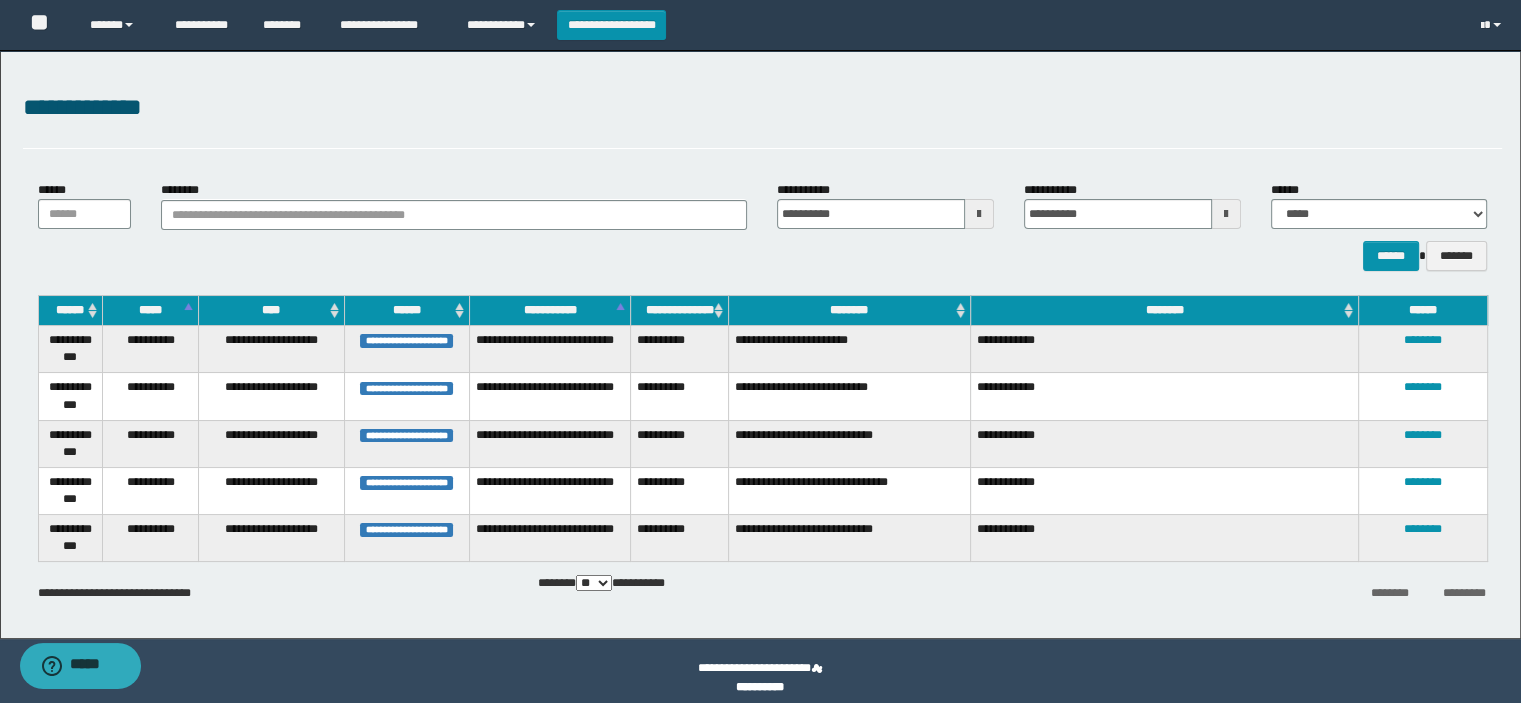 click on "**********" at bounding box center [679, 538] 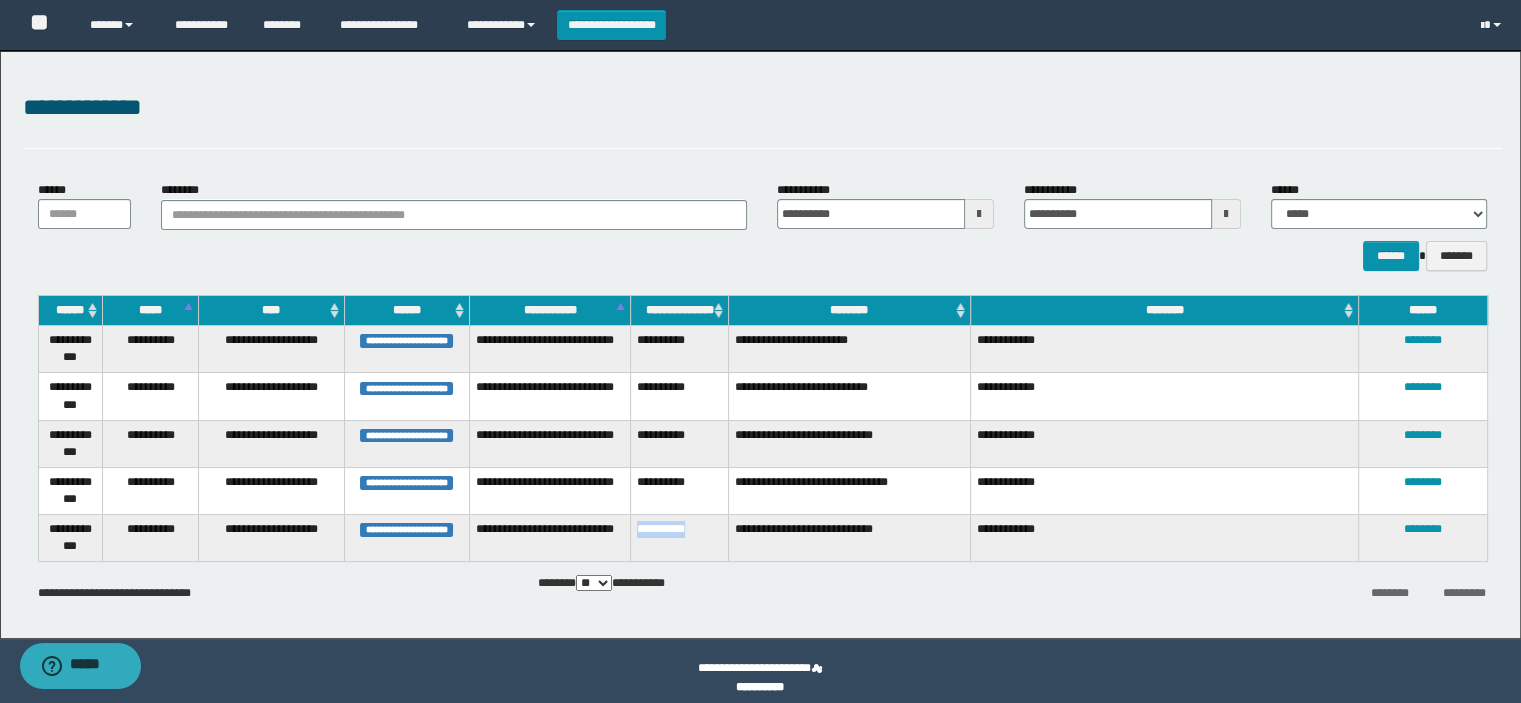 drag, startPoint x: 699, startPoint y: 527, endPoint x: 634, endPoint y: 531, distance: 65.12296 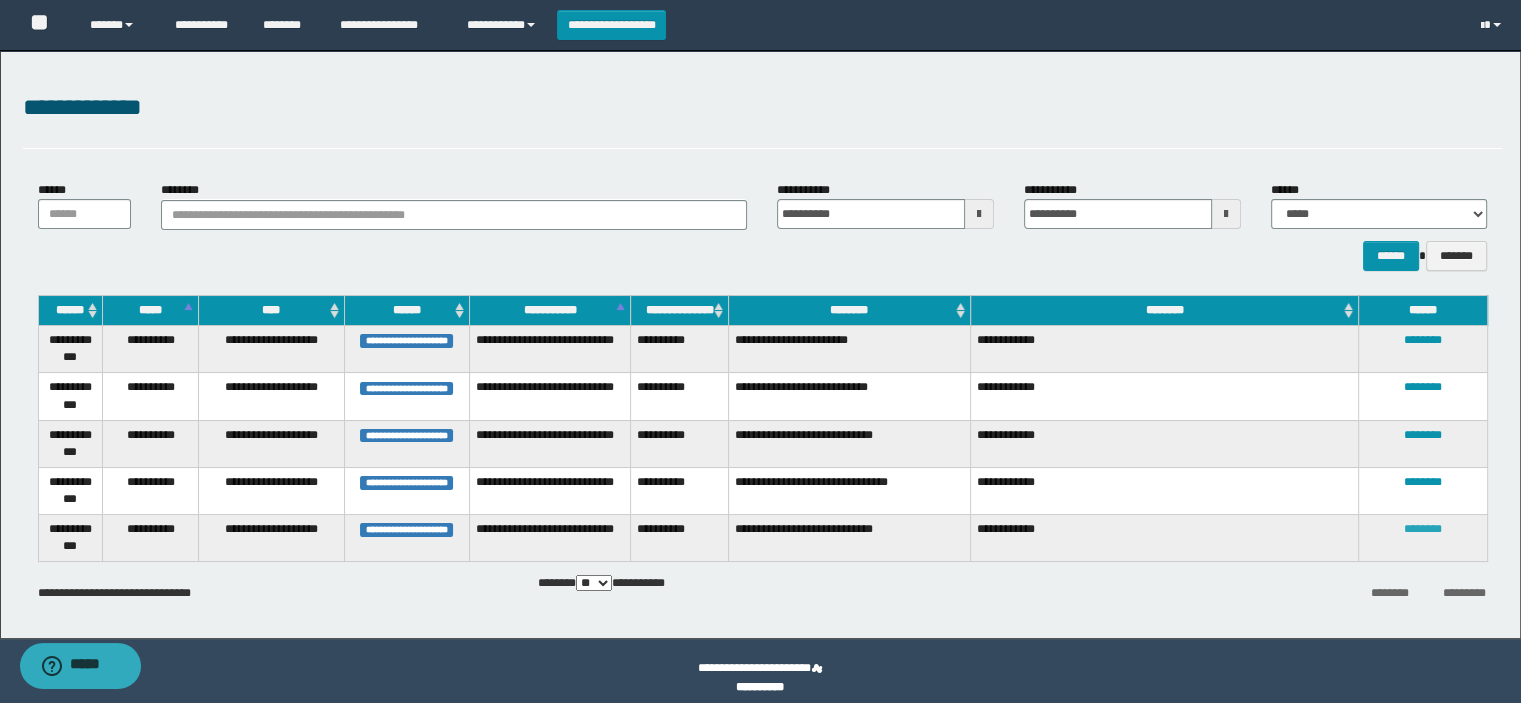 click on "********" at bounding box center (1423, 529) 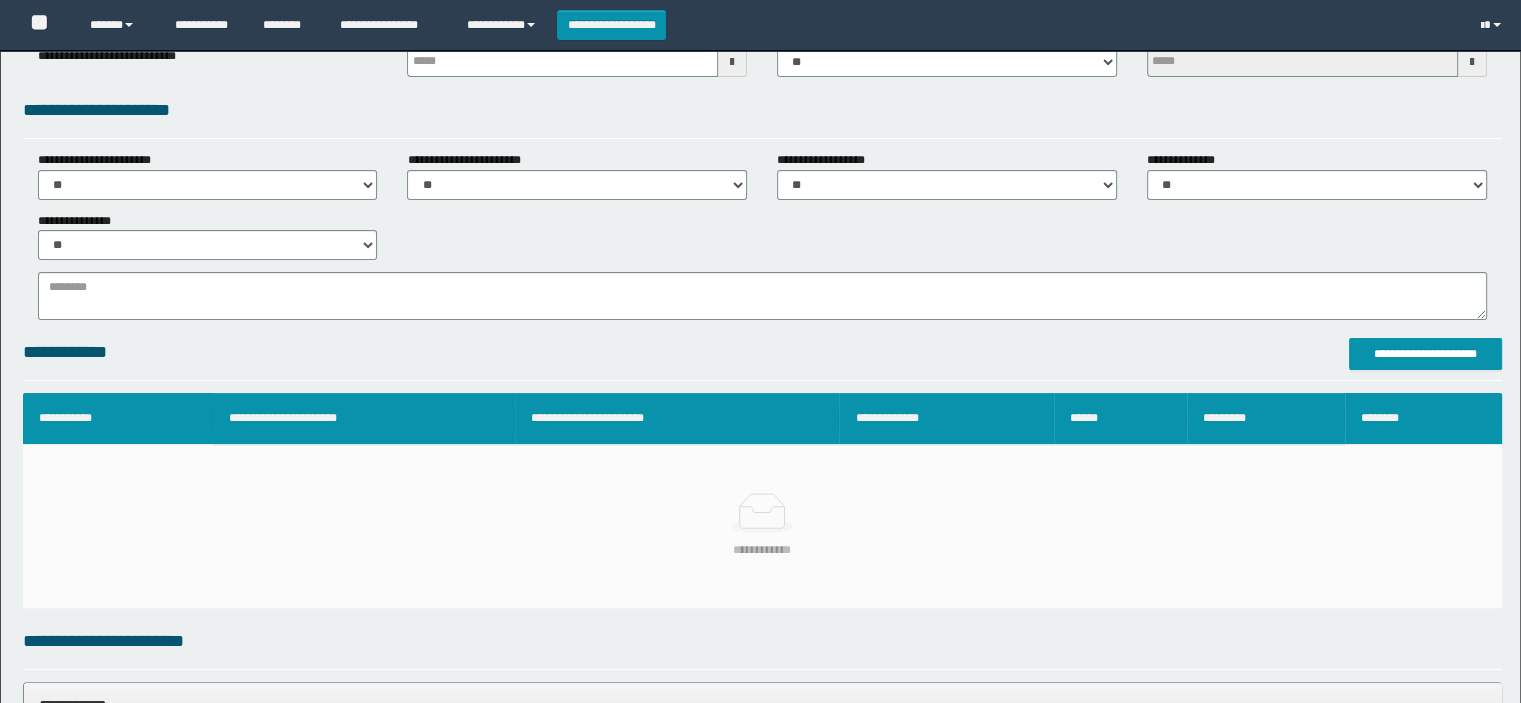 scroll, scrollTop: 300, scrollLeft: 0, axis: vertical 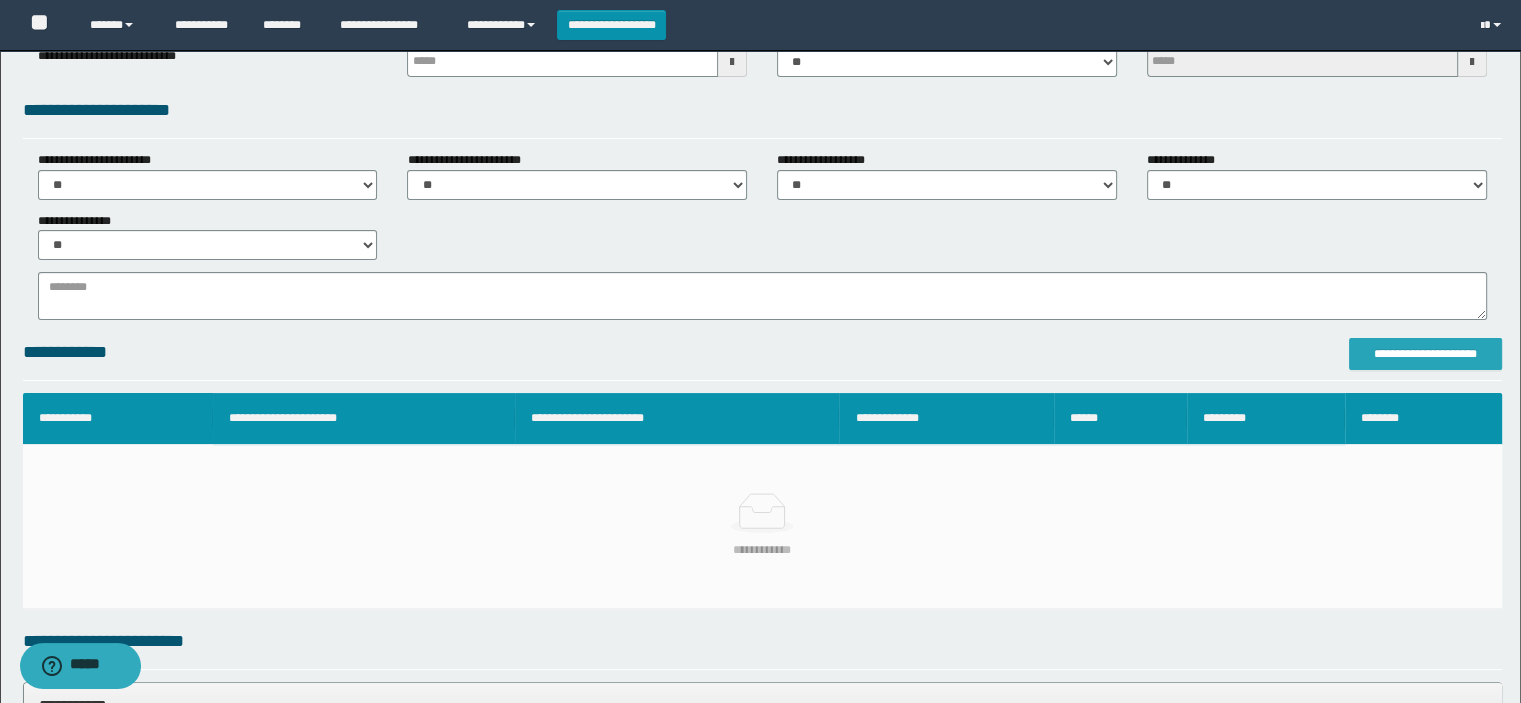click on "**********" at bounding box center (1426, 354) 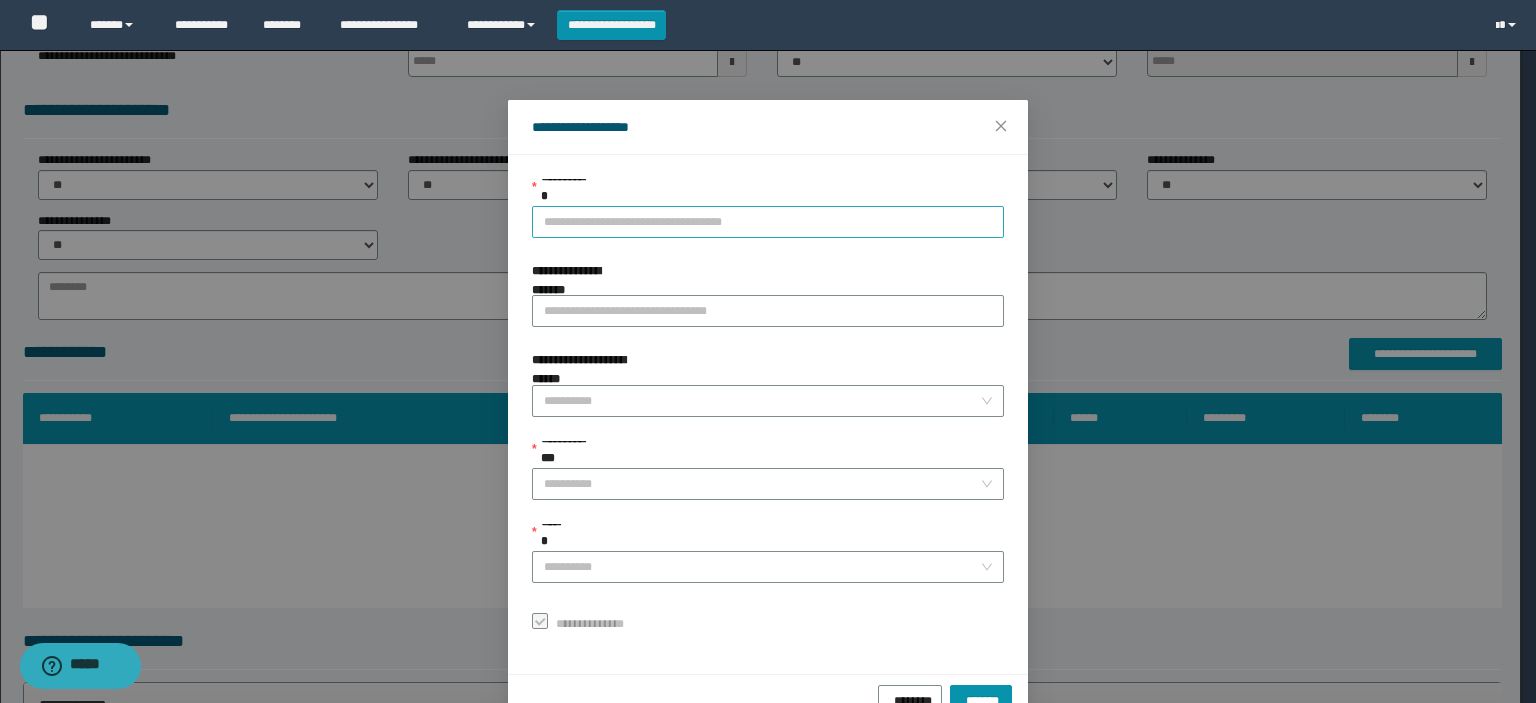 click on "**********" at bounding box center [768, 222] 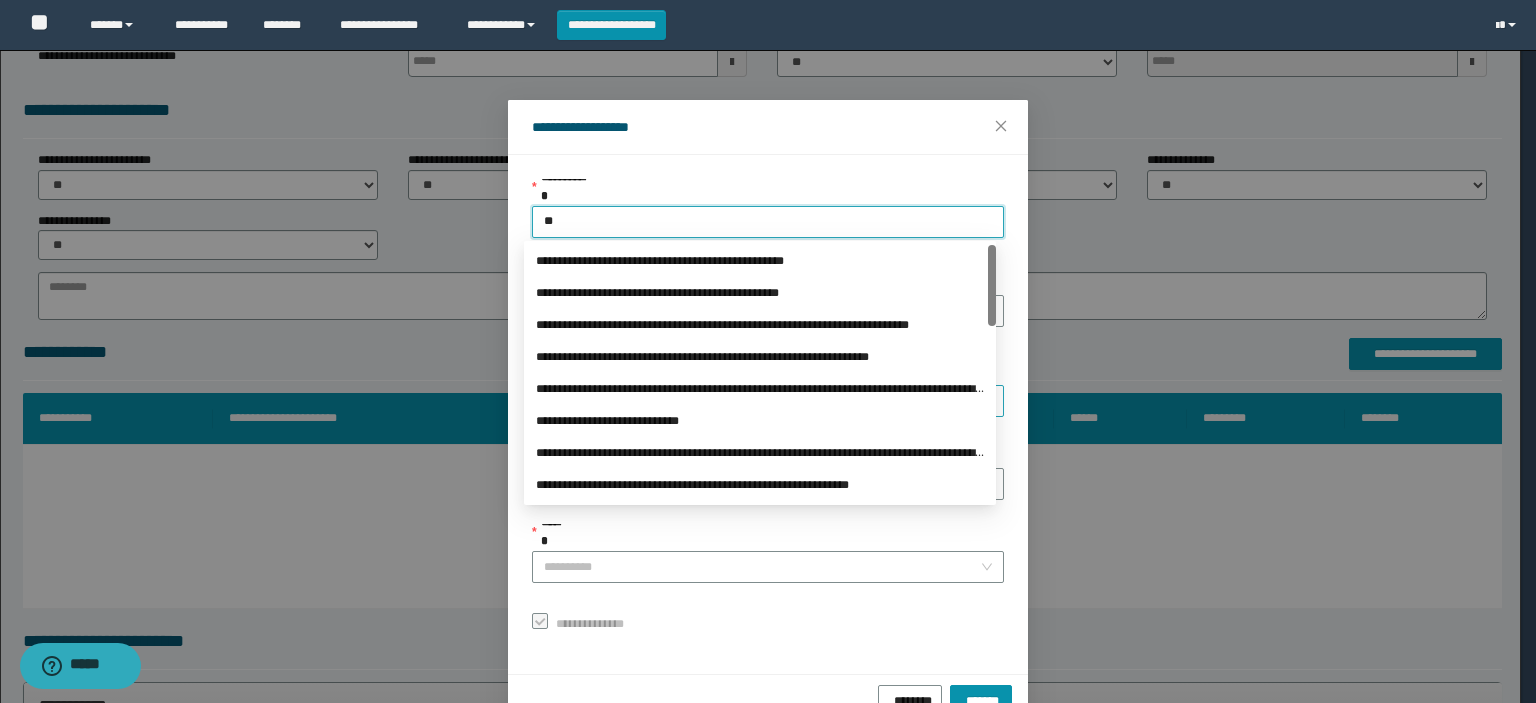 type on "***" 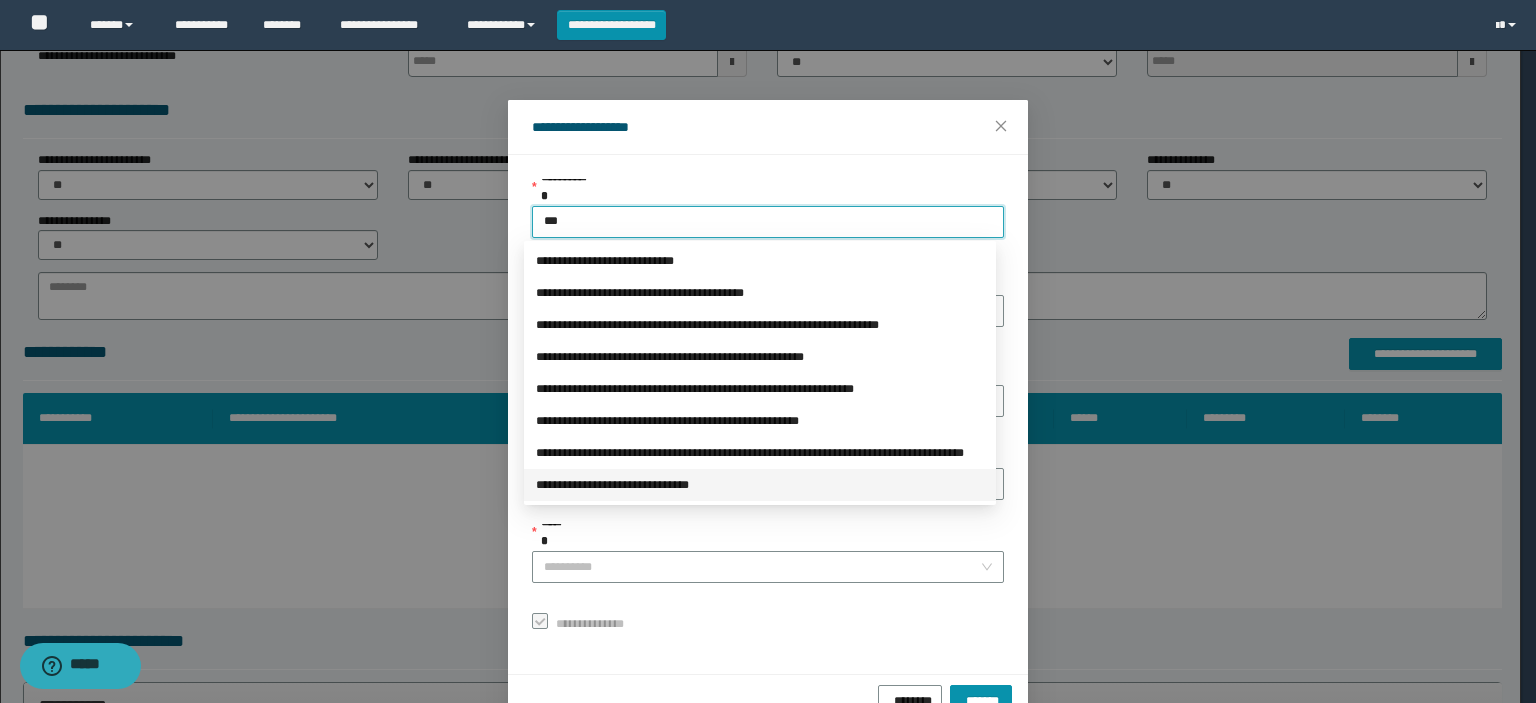 click on "**********" at bounding box center (760, 485) 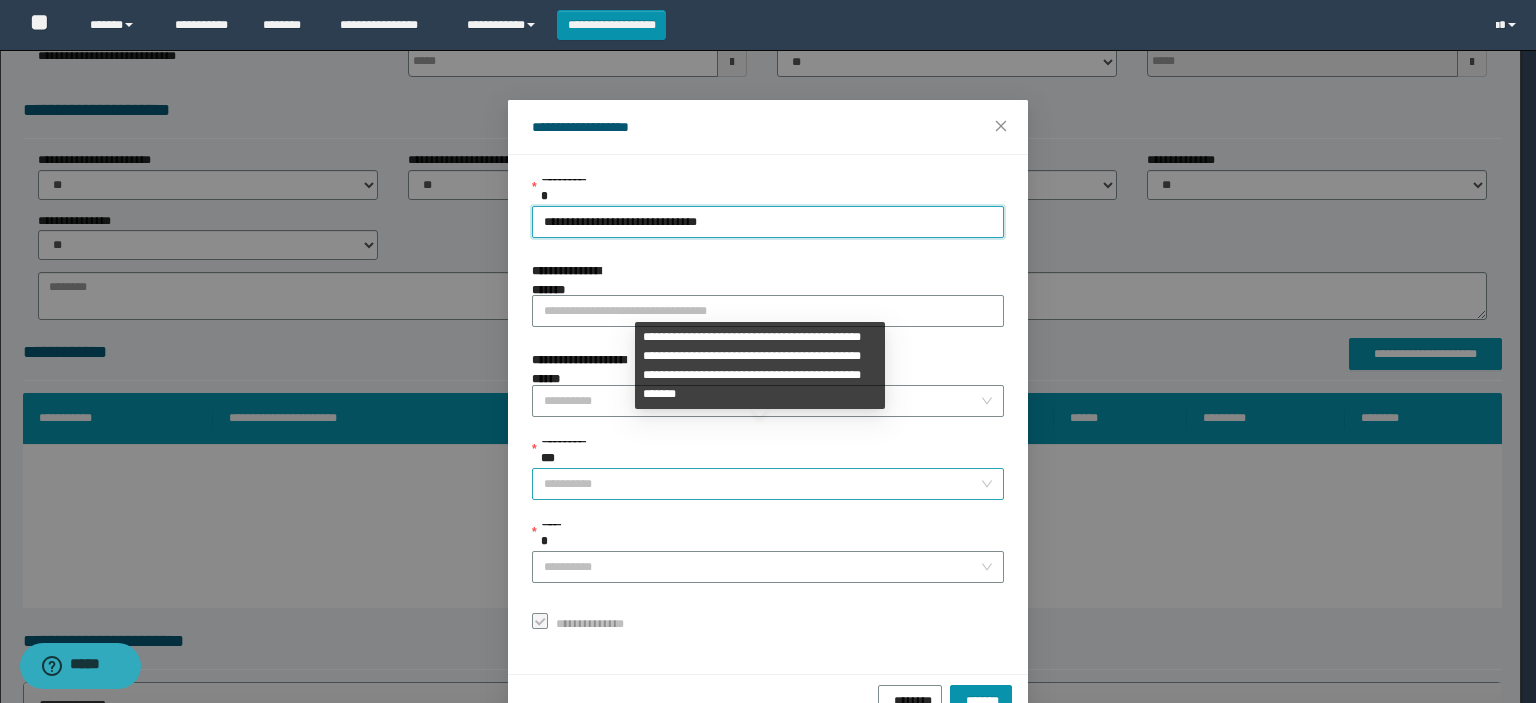 drag, startPoint x: 712, startPoint y: 447, endPoint x: 704, endPoint y: 467, distance: 21.540659 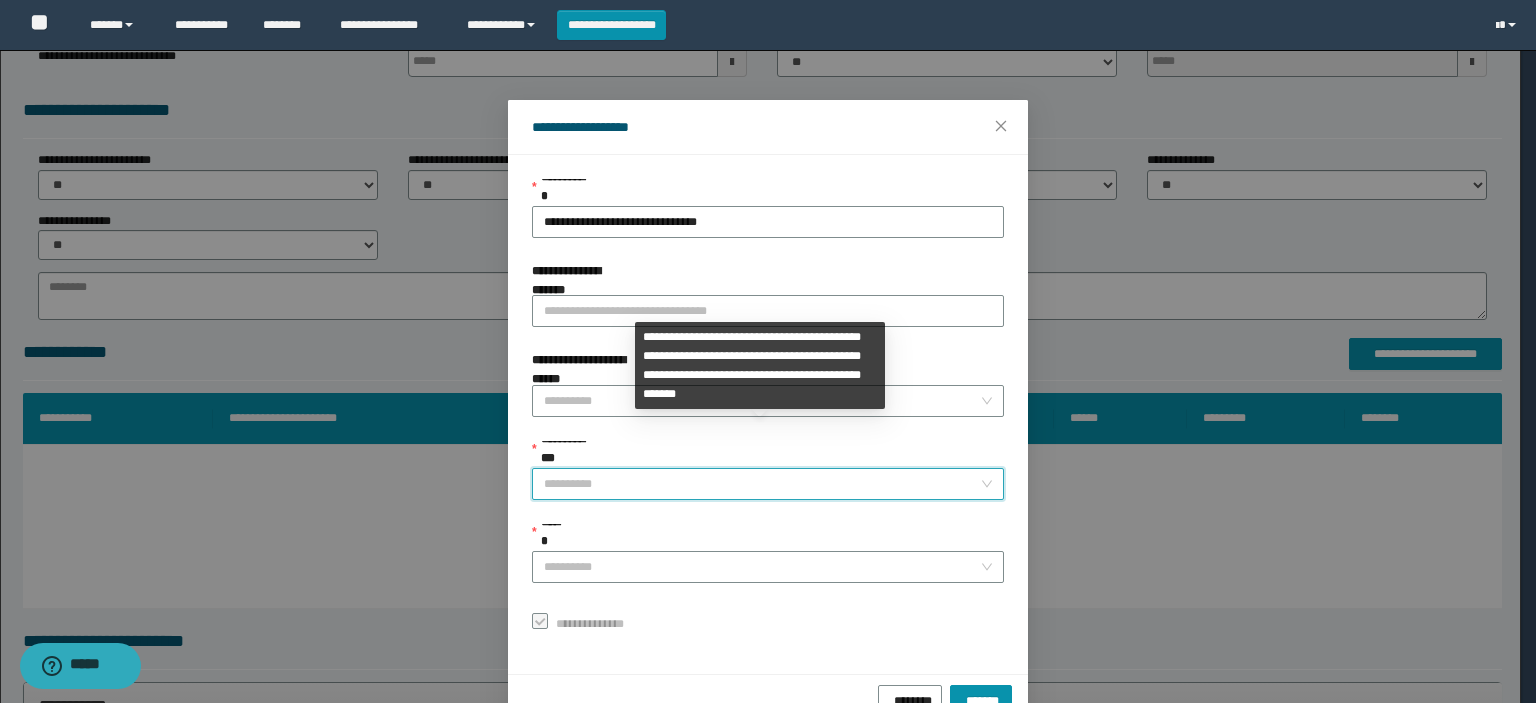 click on "**********" at bounding box center [762, 484] 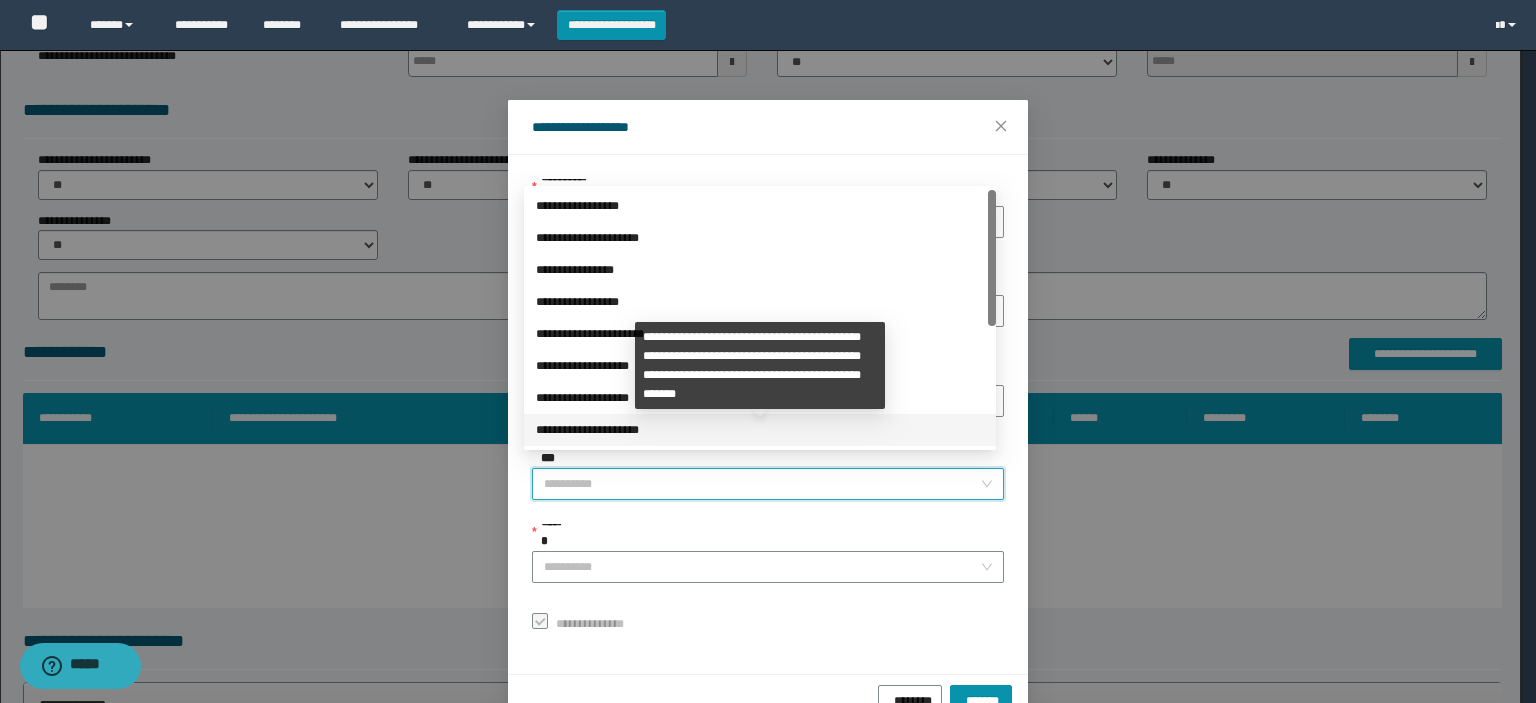 scroll, scrollTop: 100, scrollLeft: 0, axis: vertical 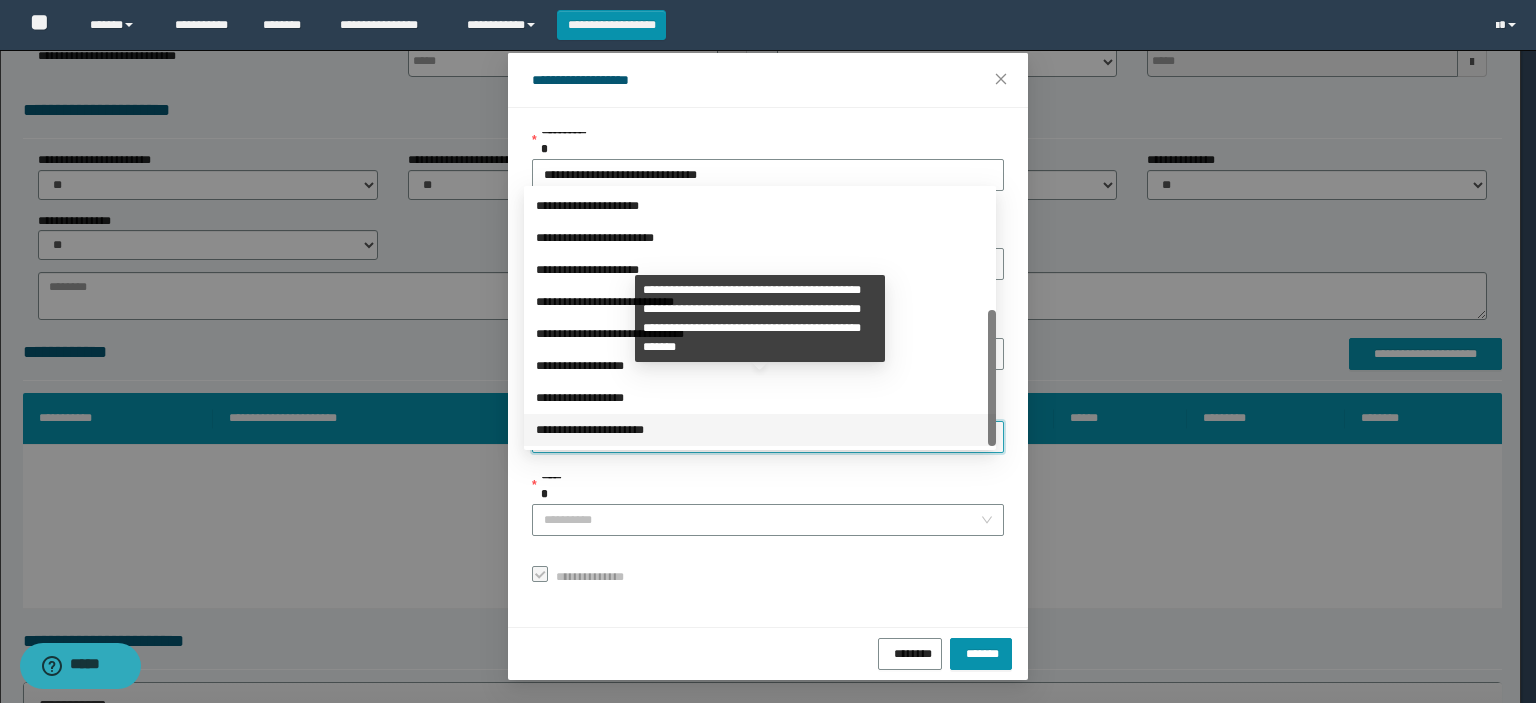 click on "**********" at bounding box center (760, 430) 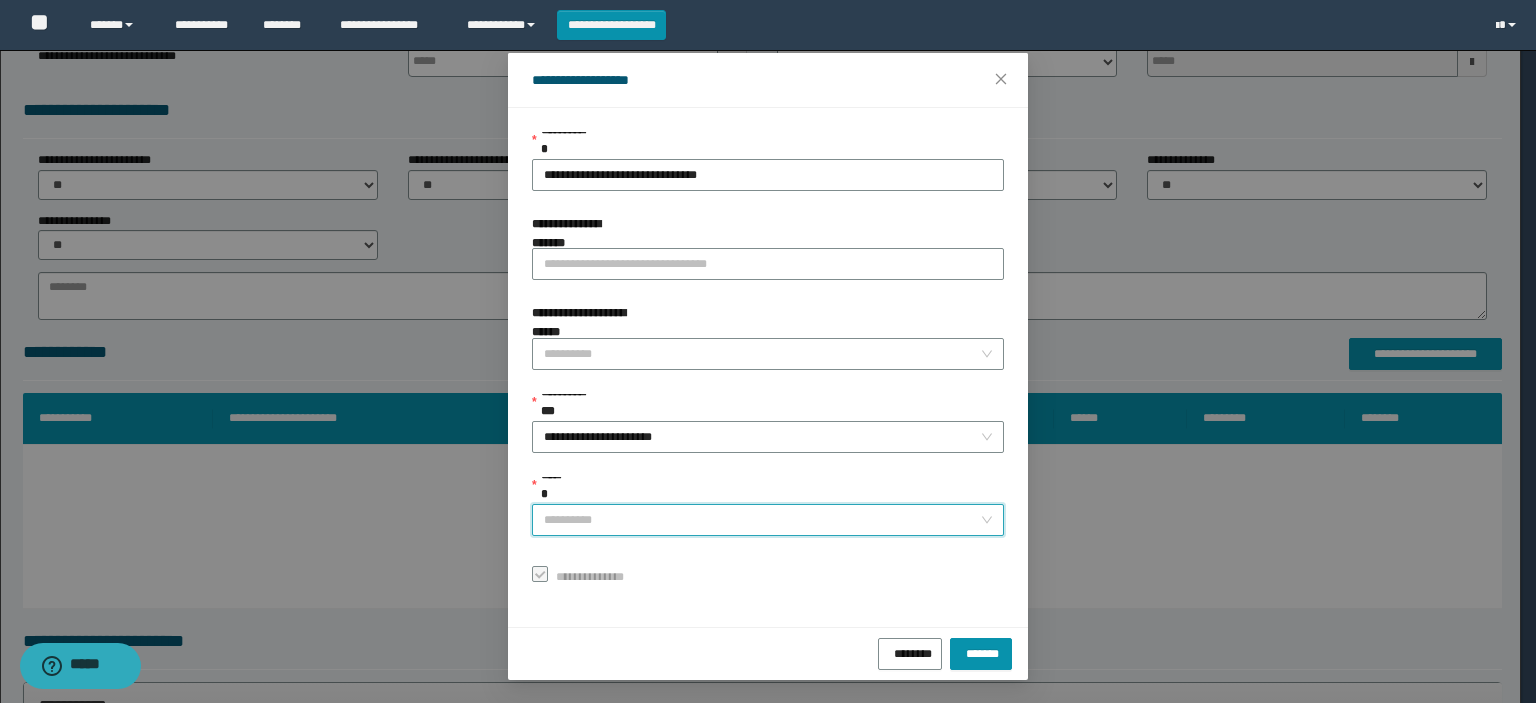 click on "******" at bounding box center [762, 520] 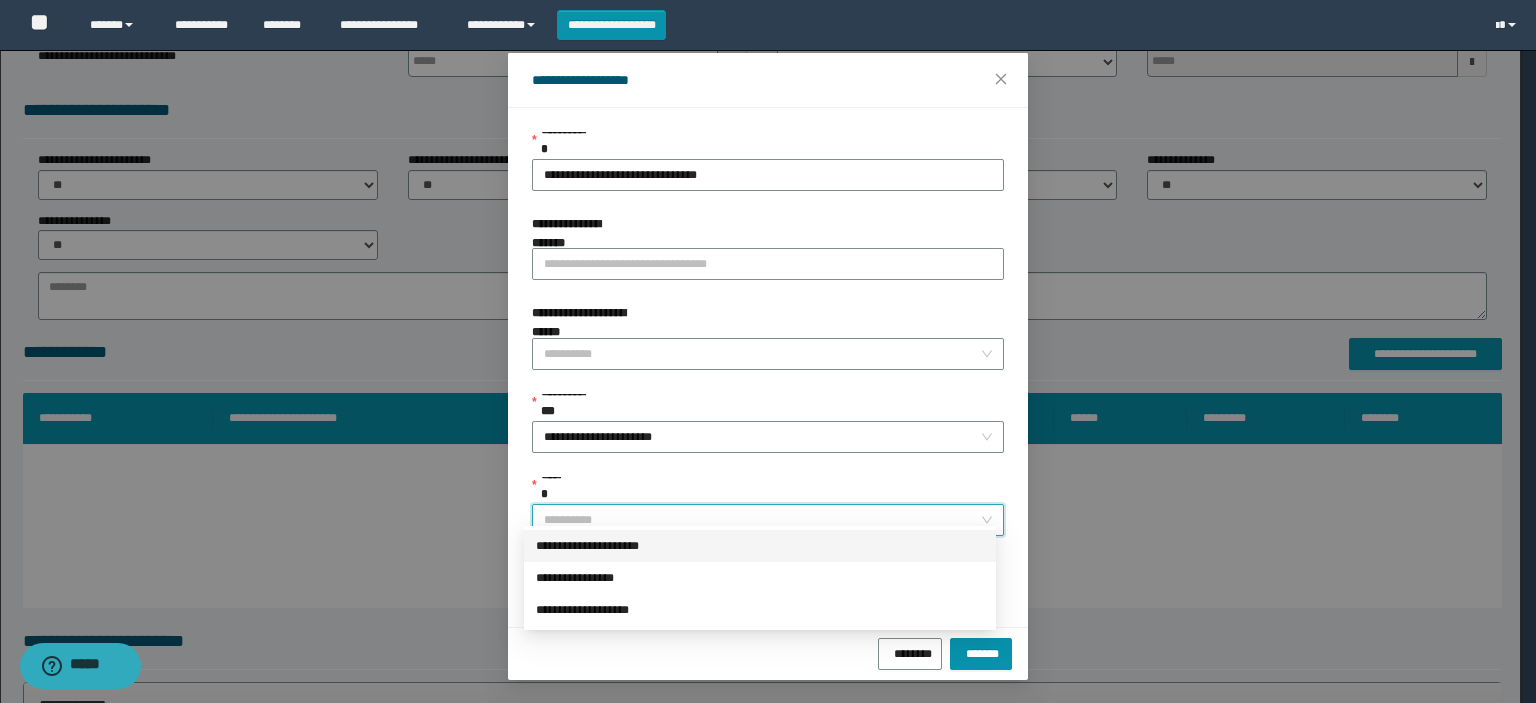 click on "**********" at bounding box center (760, 546) 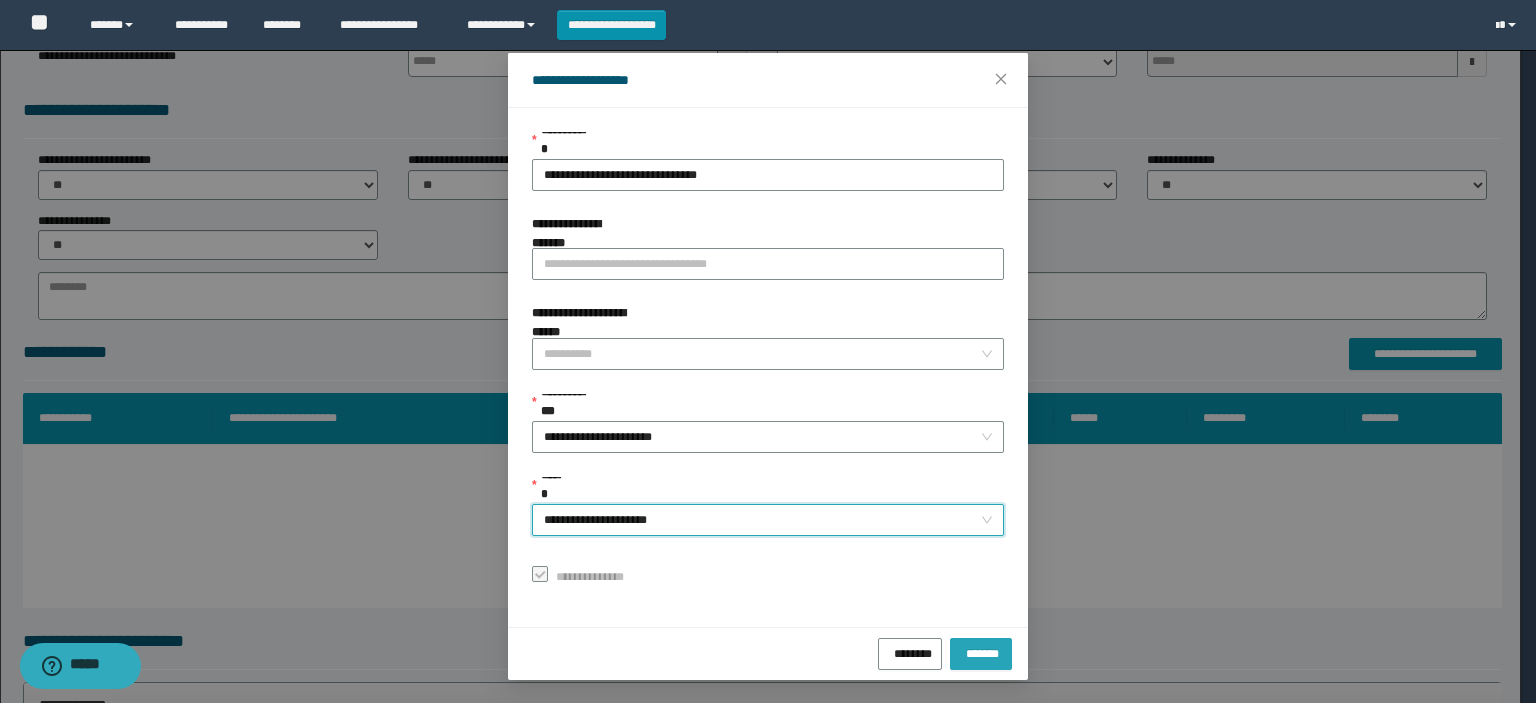 click on "*******" at bounding box center [981, 651] 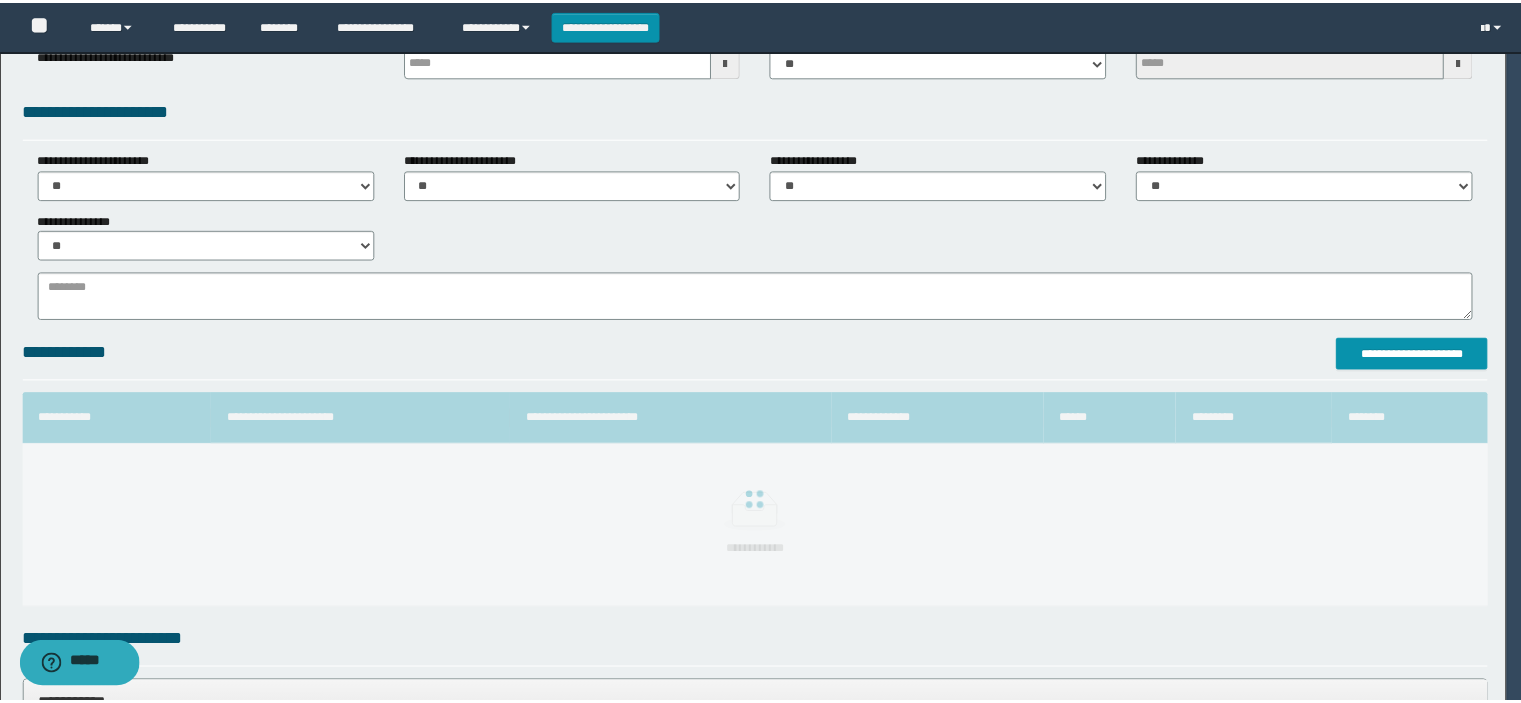 scroll, scrollTop: 0, scrollLeft: 0, axis: both 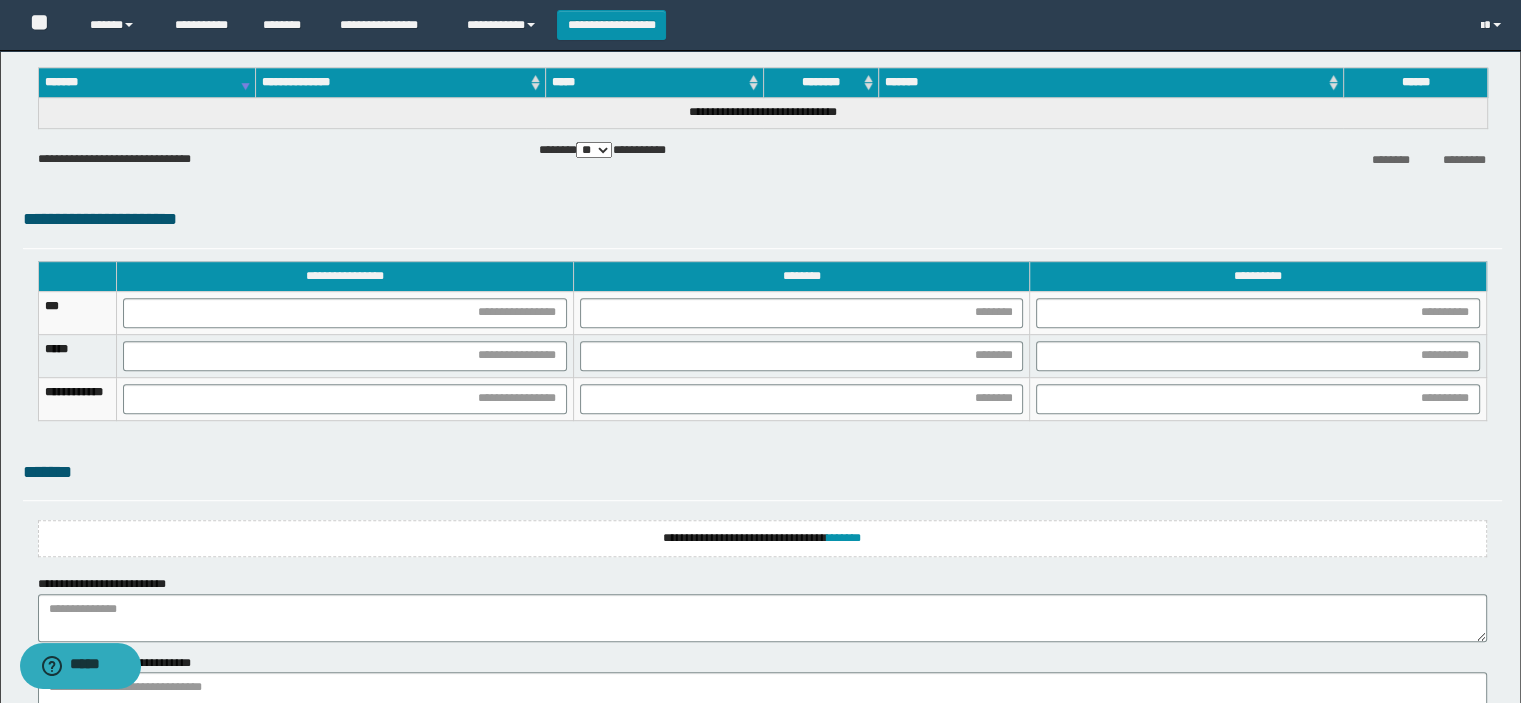 type 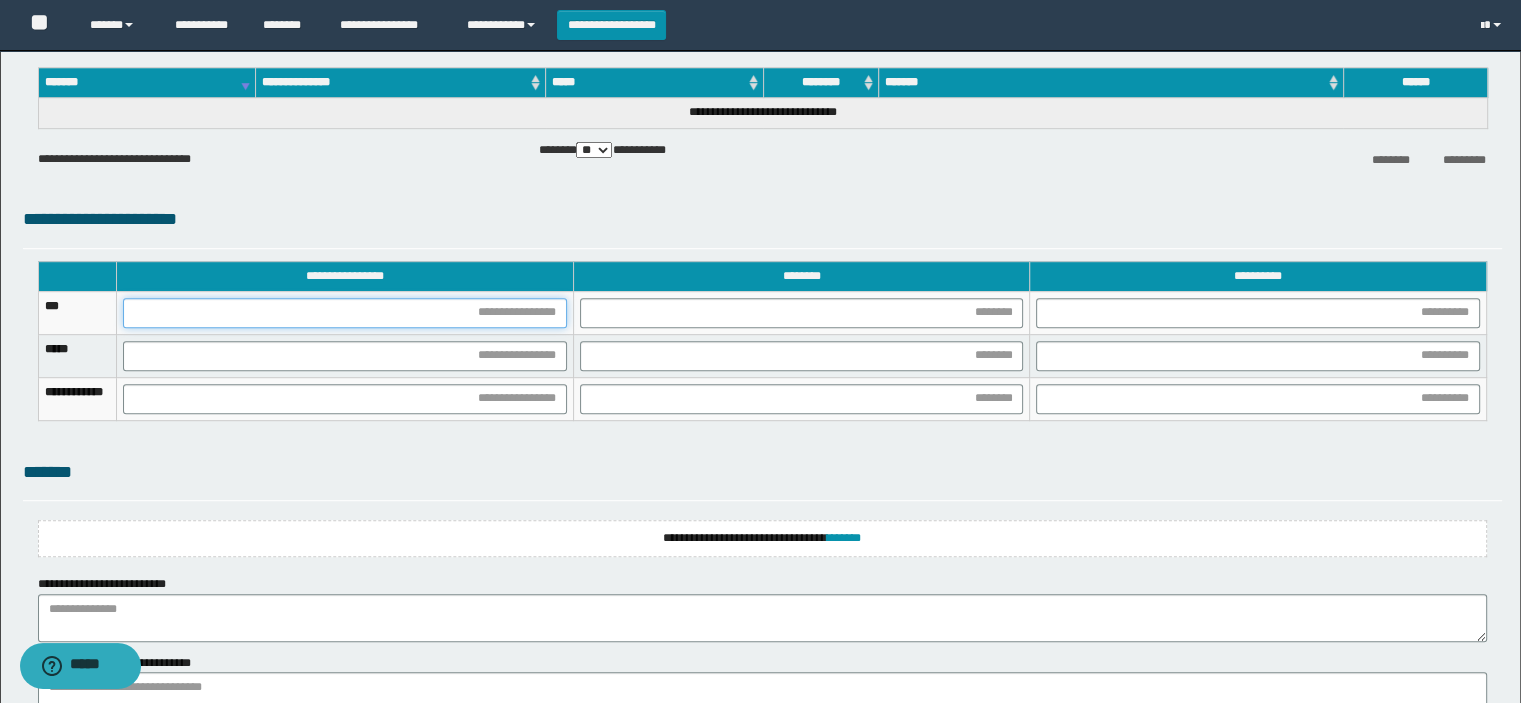 click at bounding box center [345, 313] 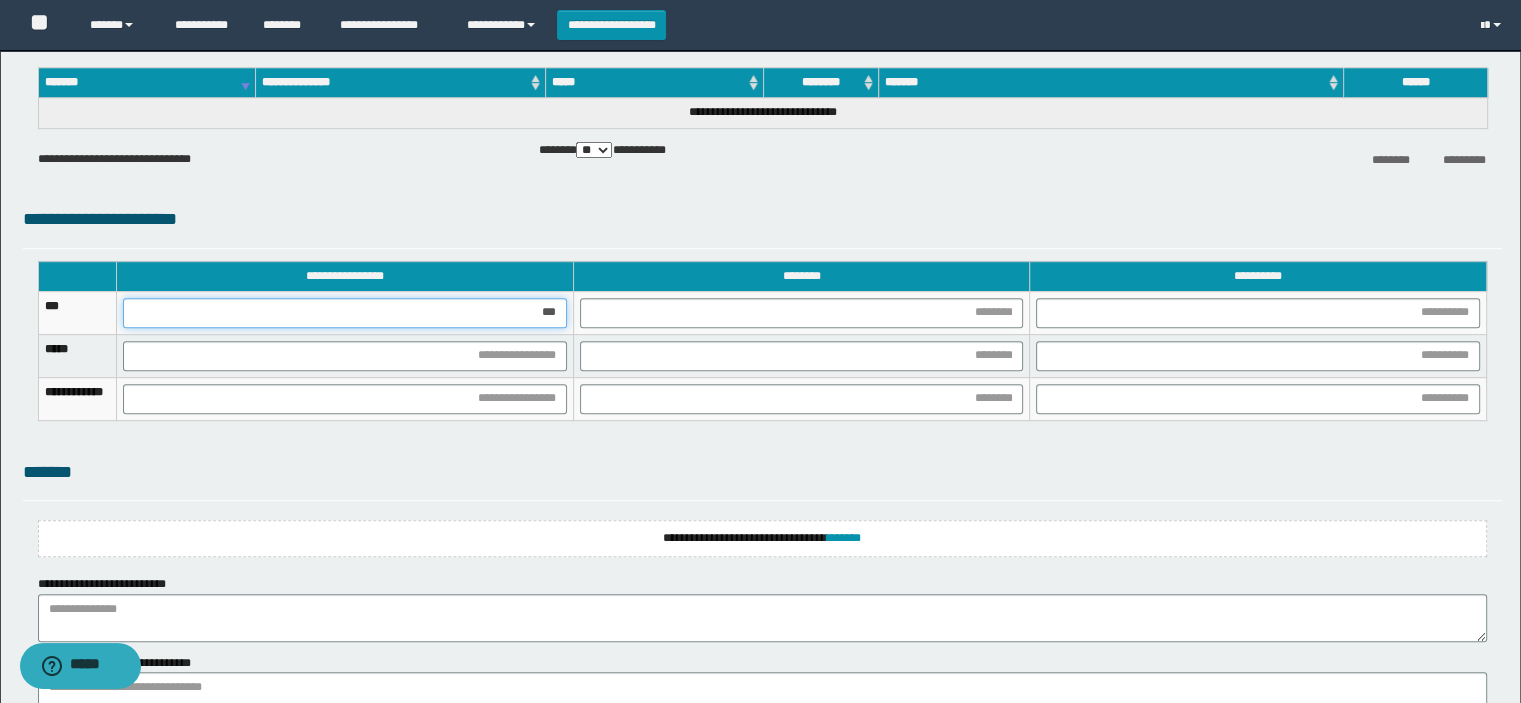 type on "****" 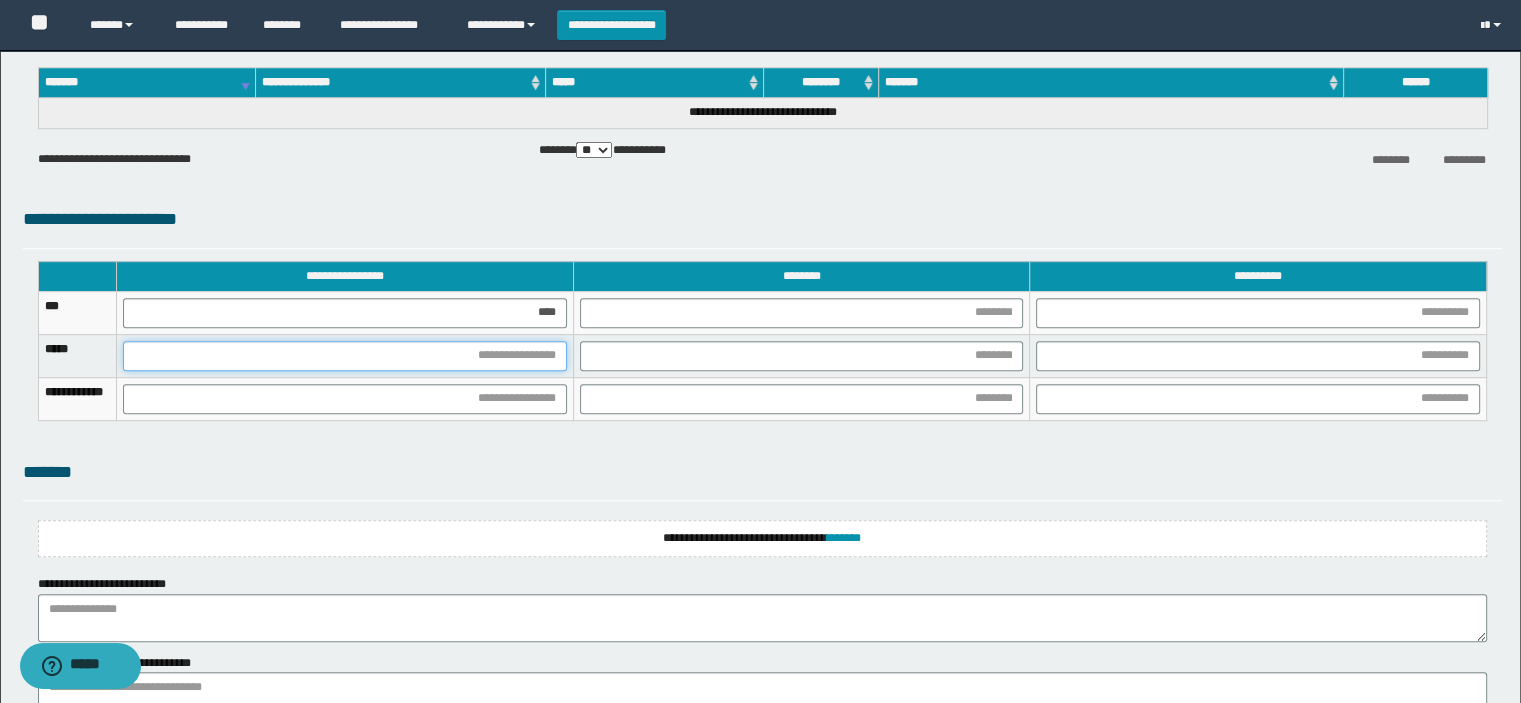 click at bounding box center (345, 356) 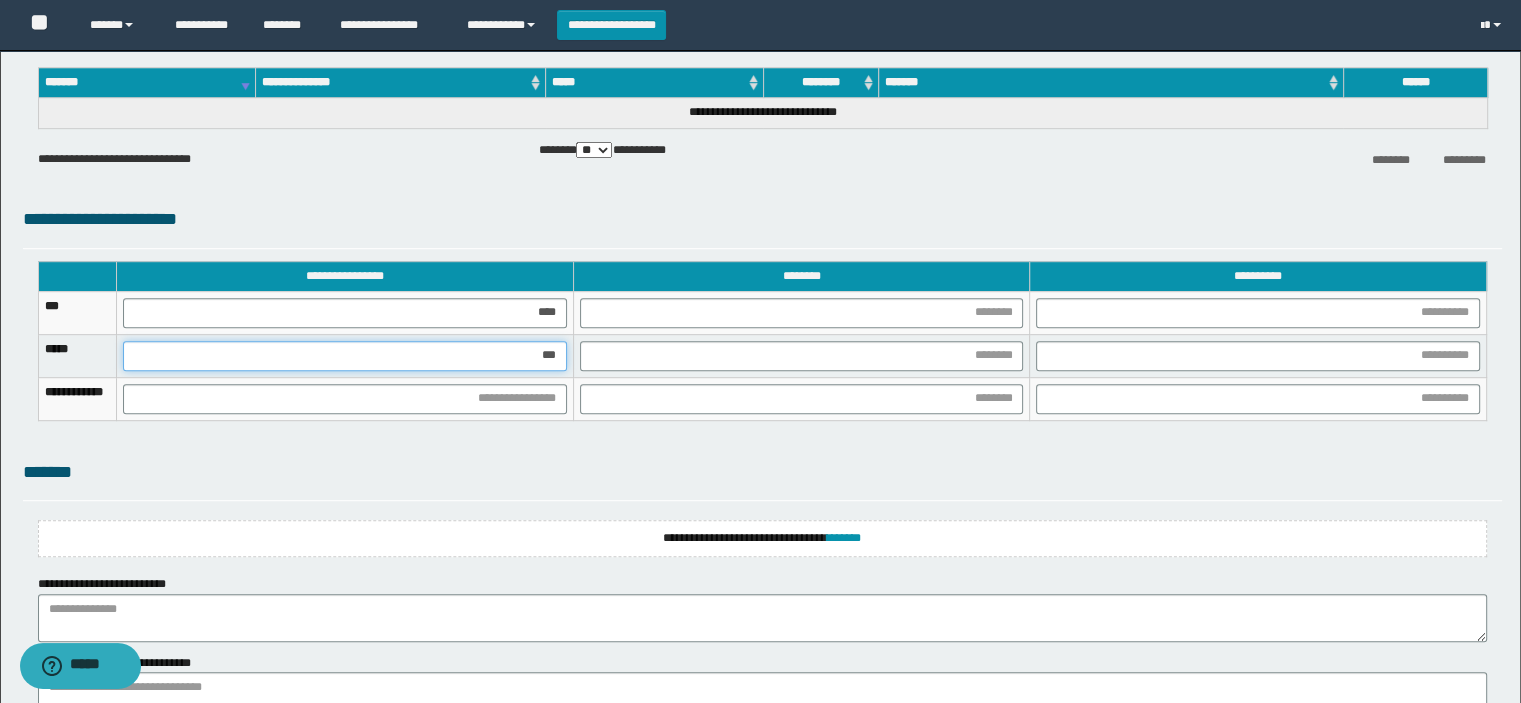 type on "****" 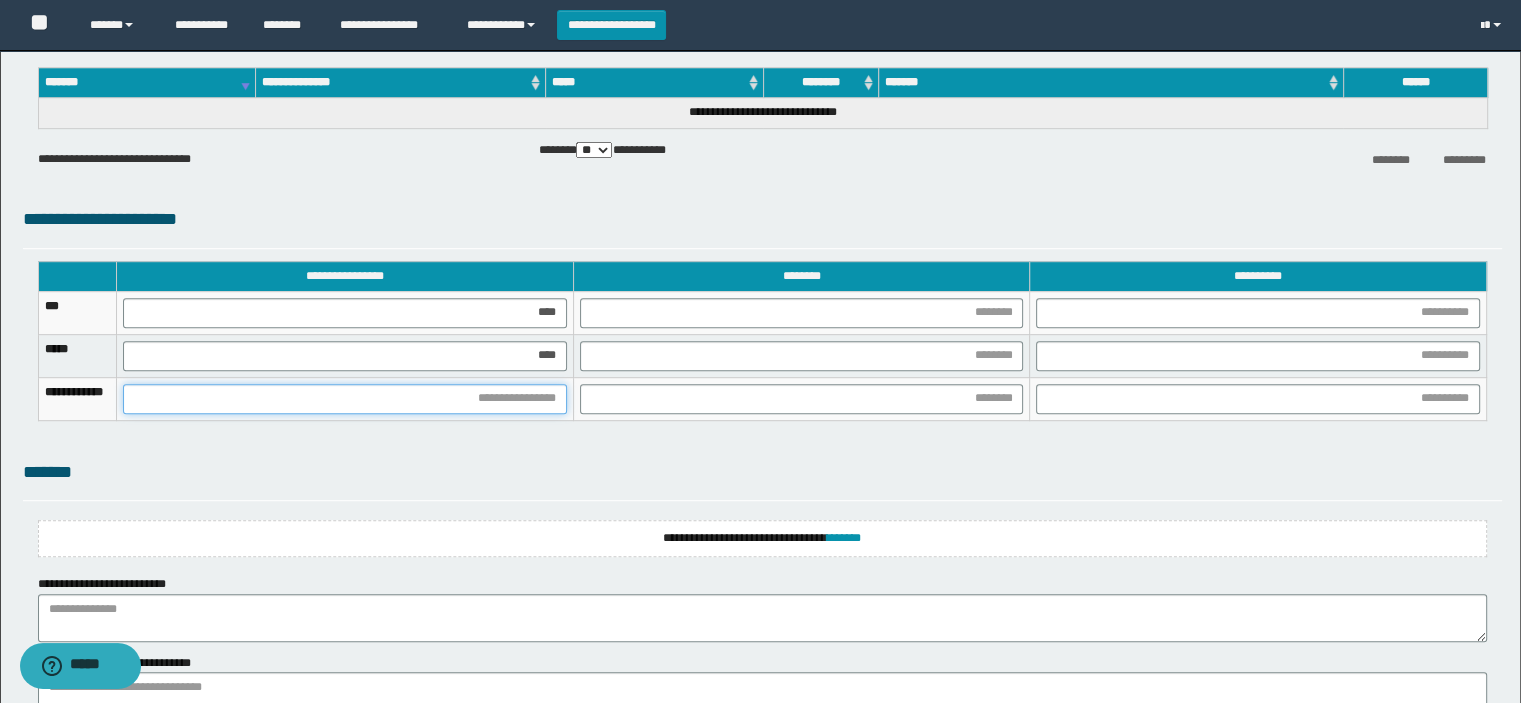 click at bounding box center (345, 399) 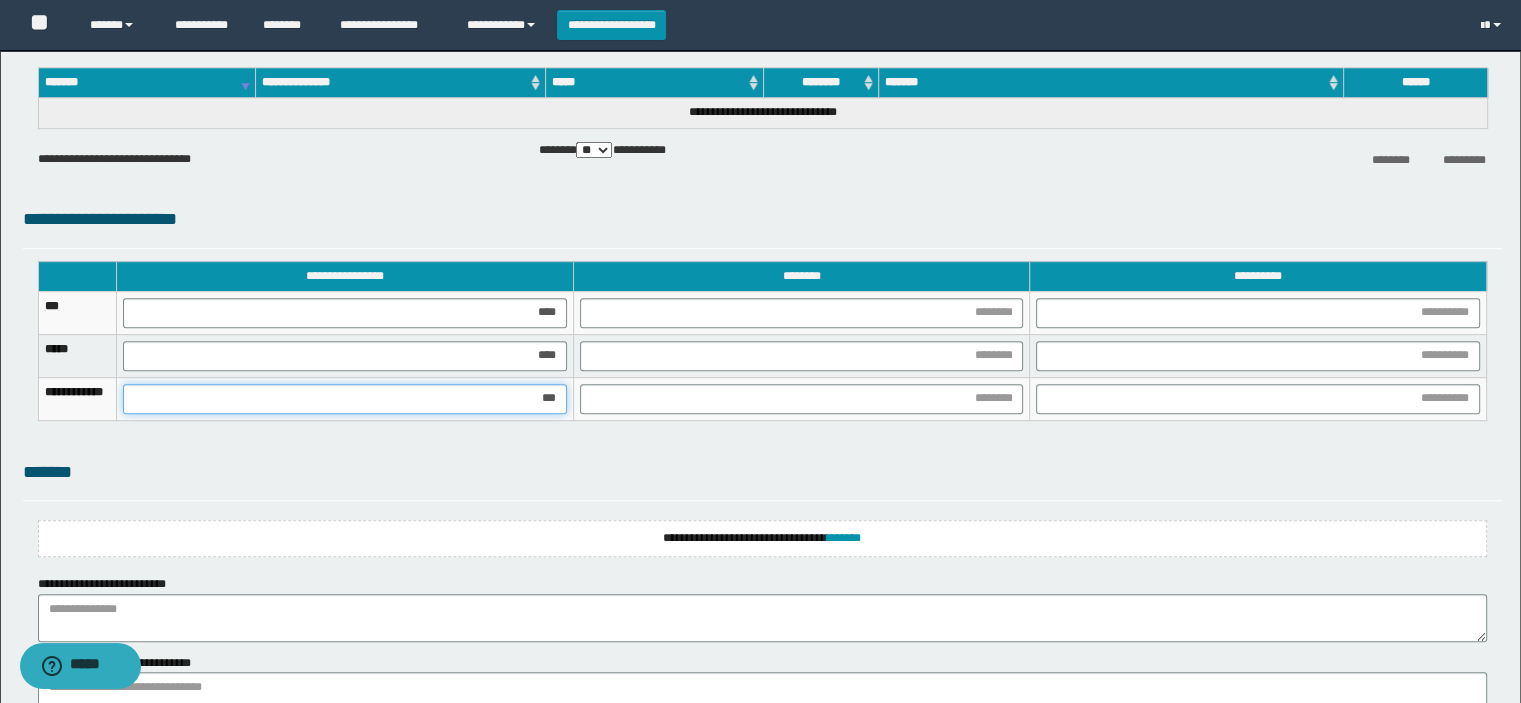 type on "****" 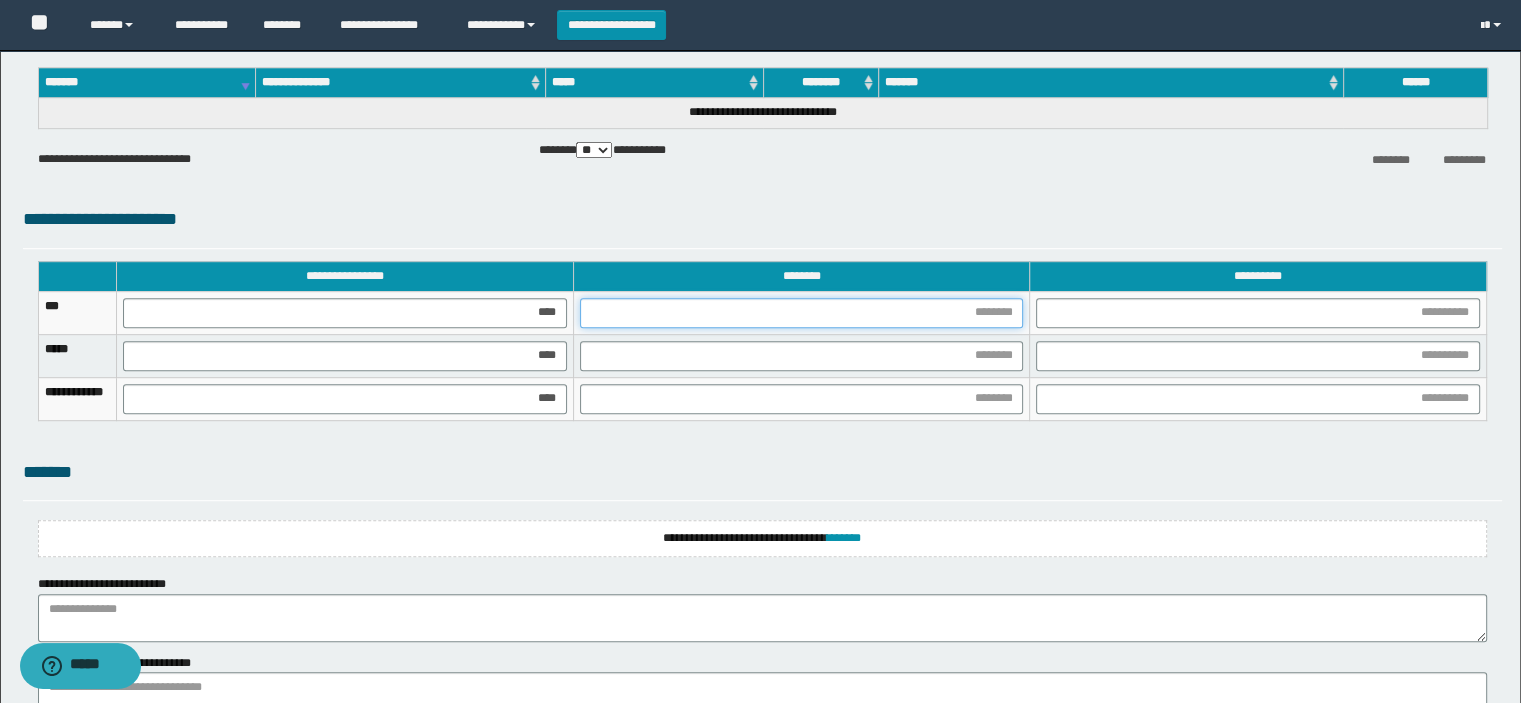 click at bounding box center [802, 313] 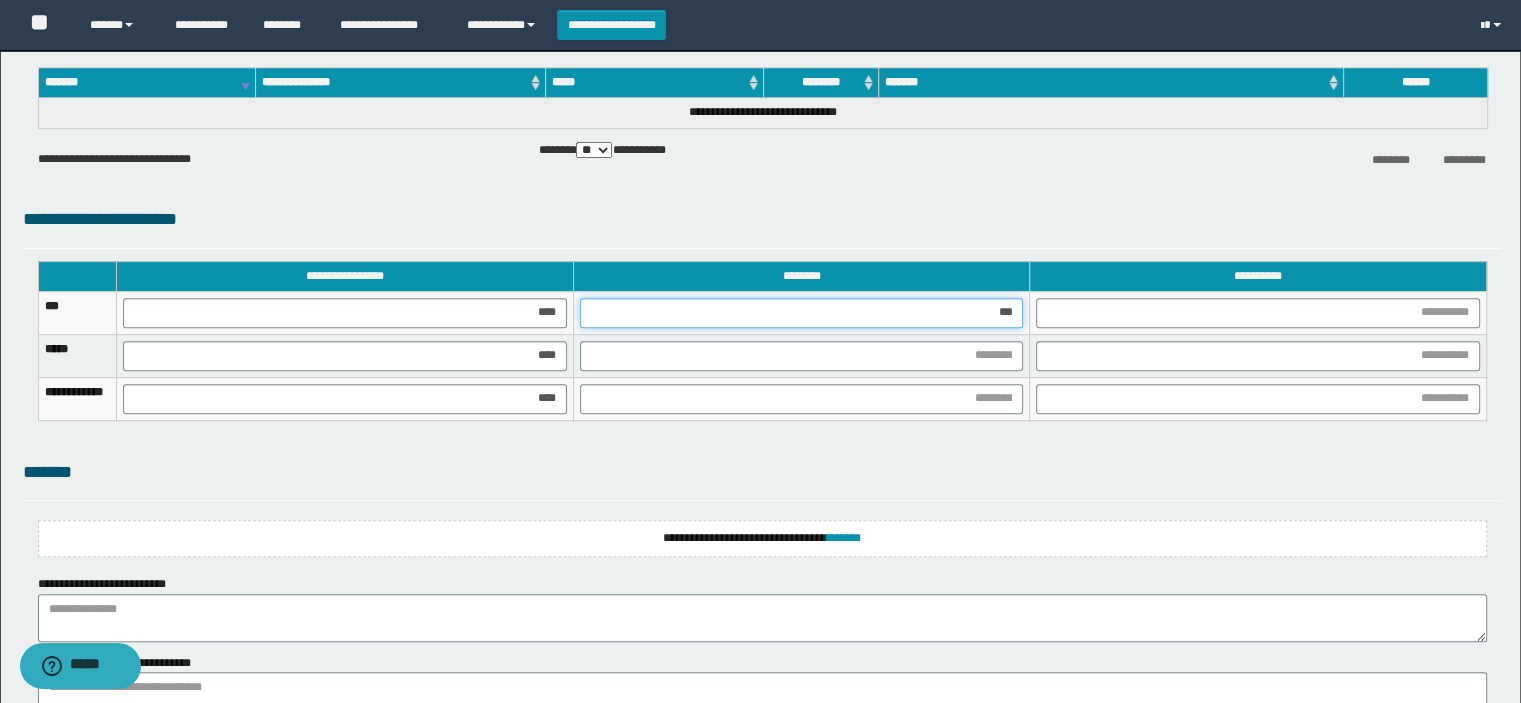 type on "****" 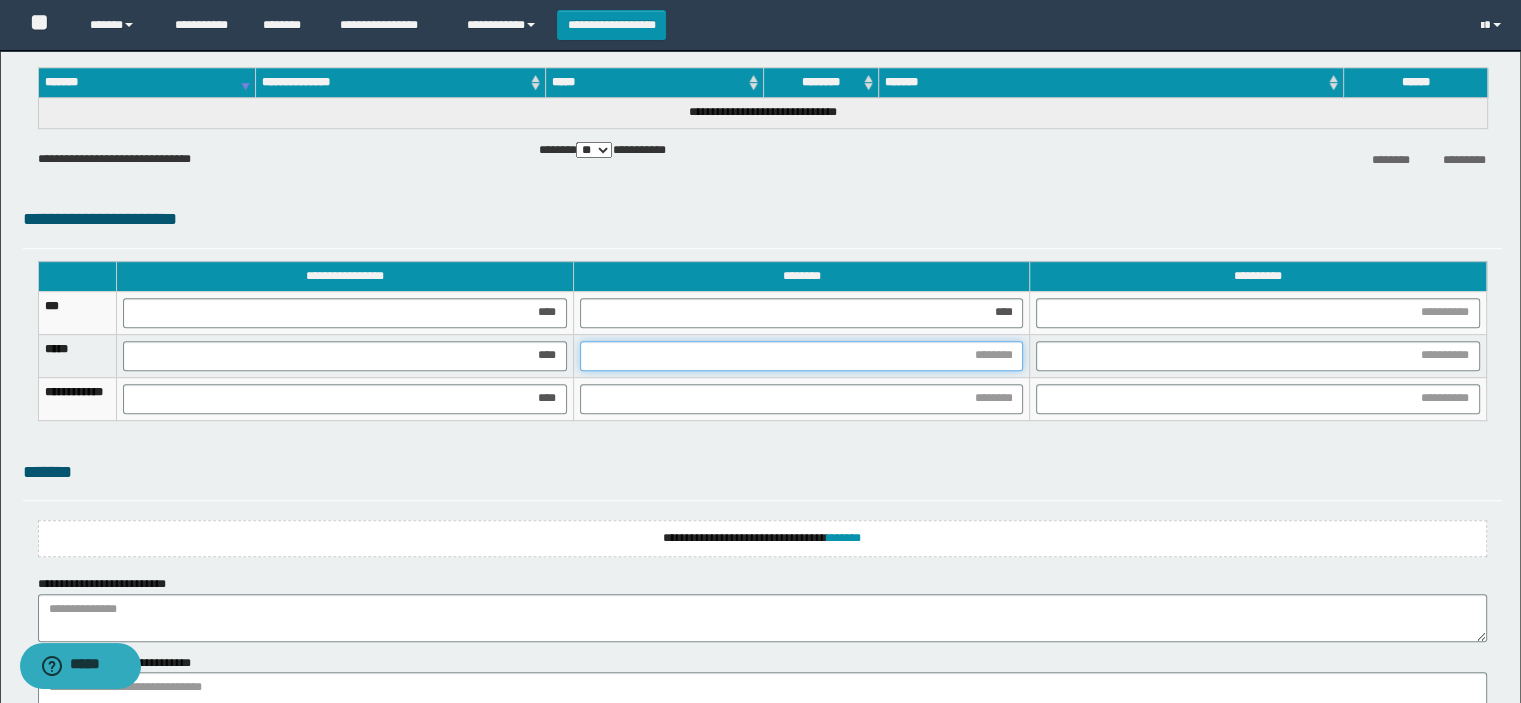 click at bounding box center [802, 356] 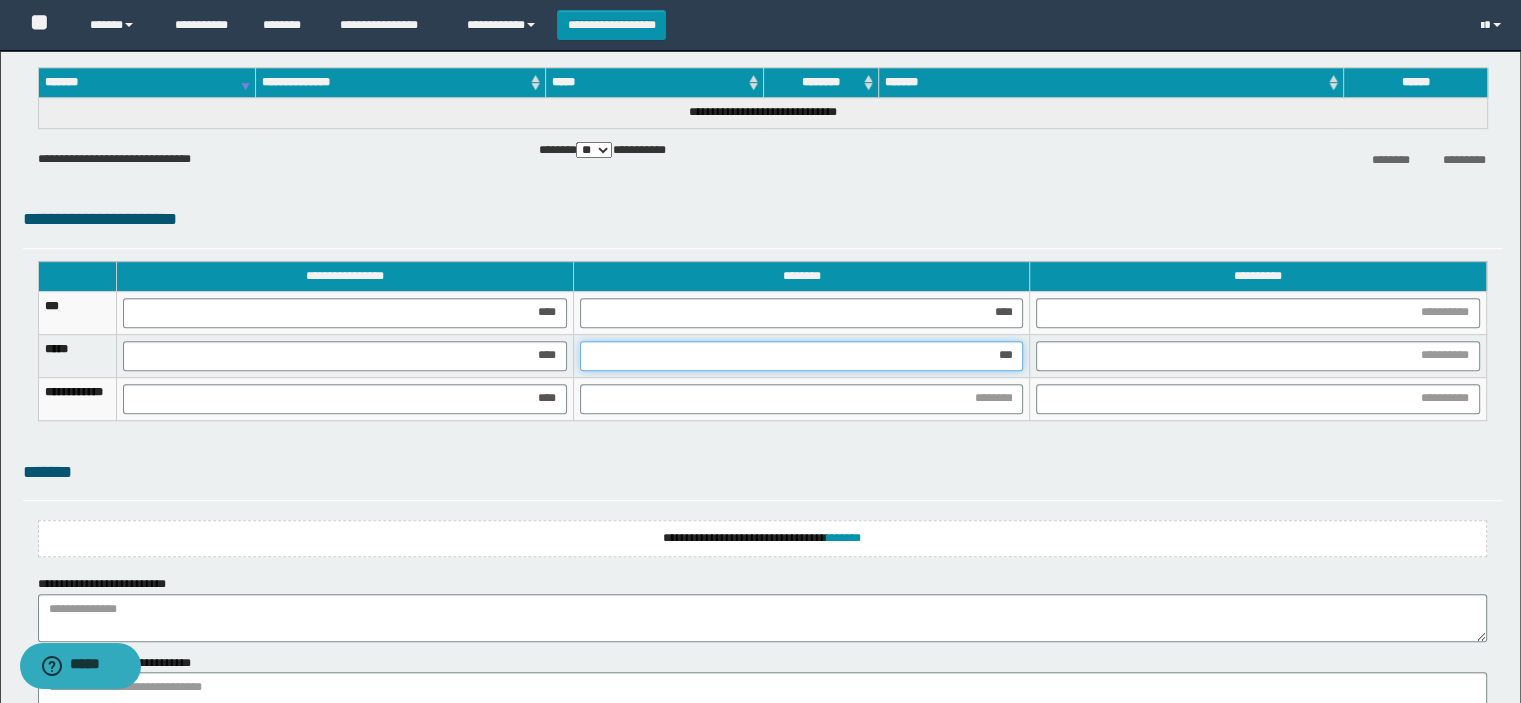 type on "****" 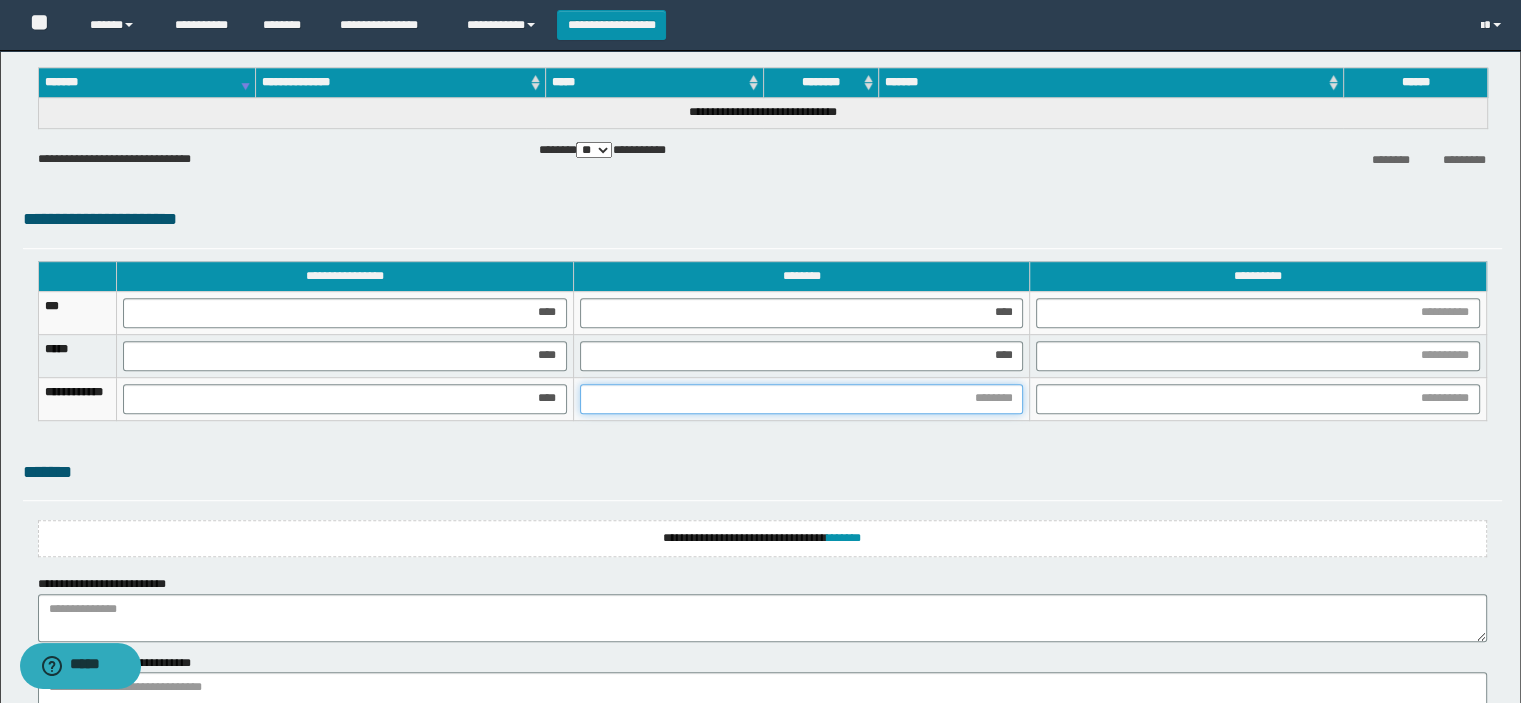 click at bounding box center (802, 399) 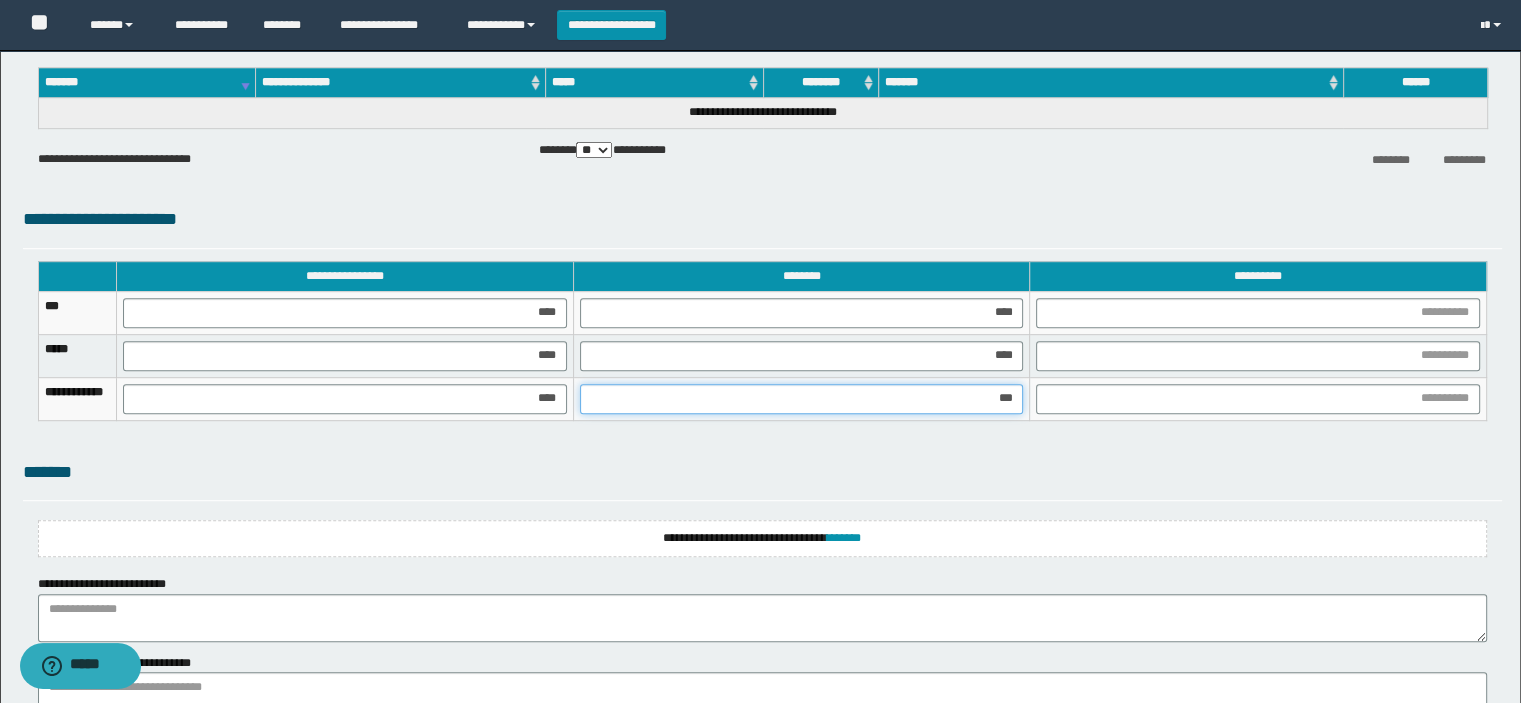 type on "****" 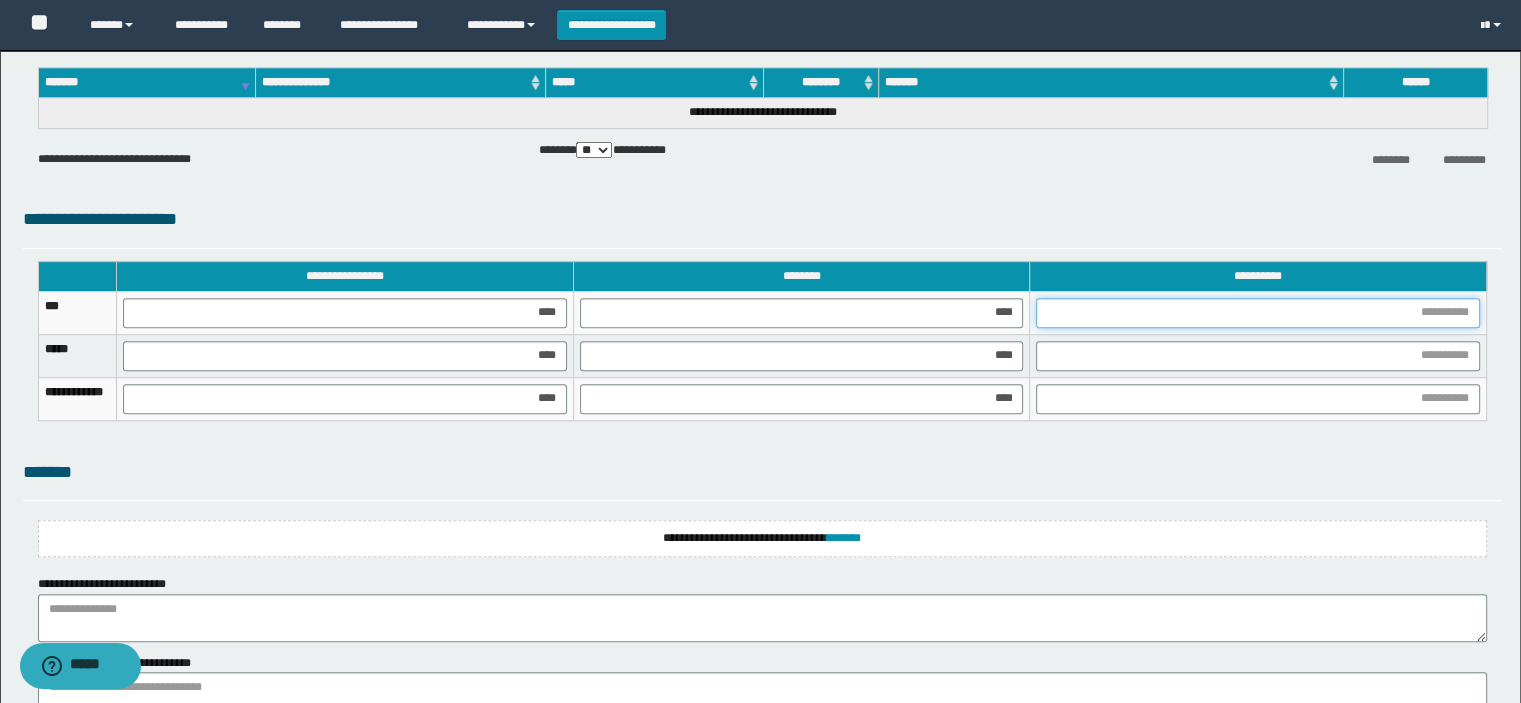 click at bounding box center [1258, 313] 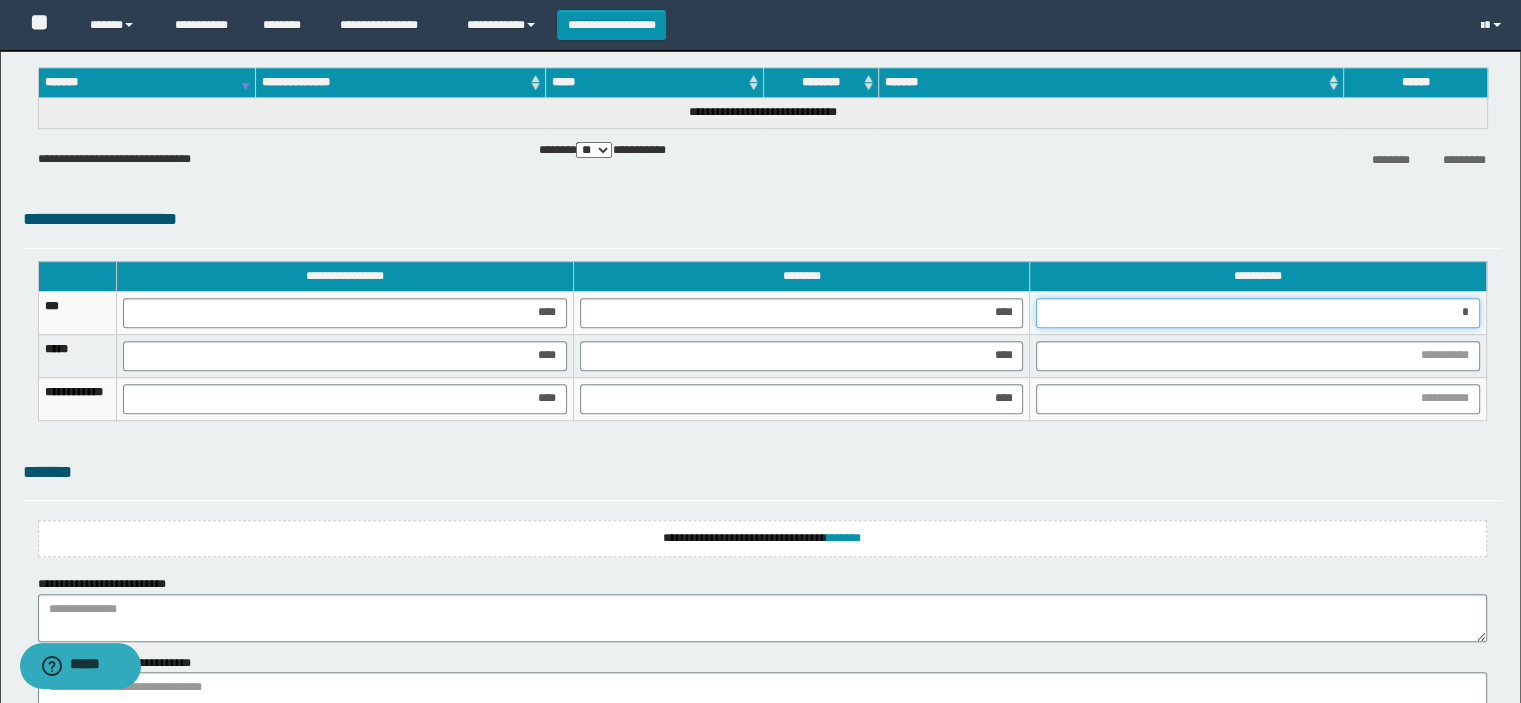 type on "**" 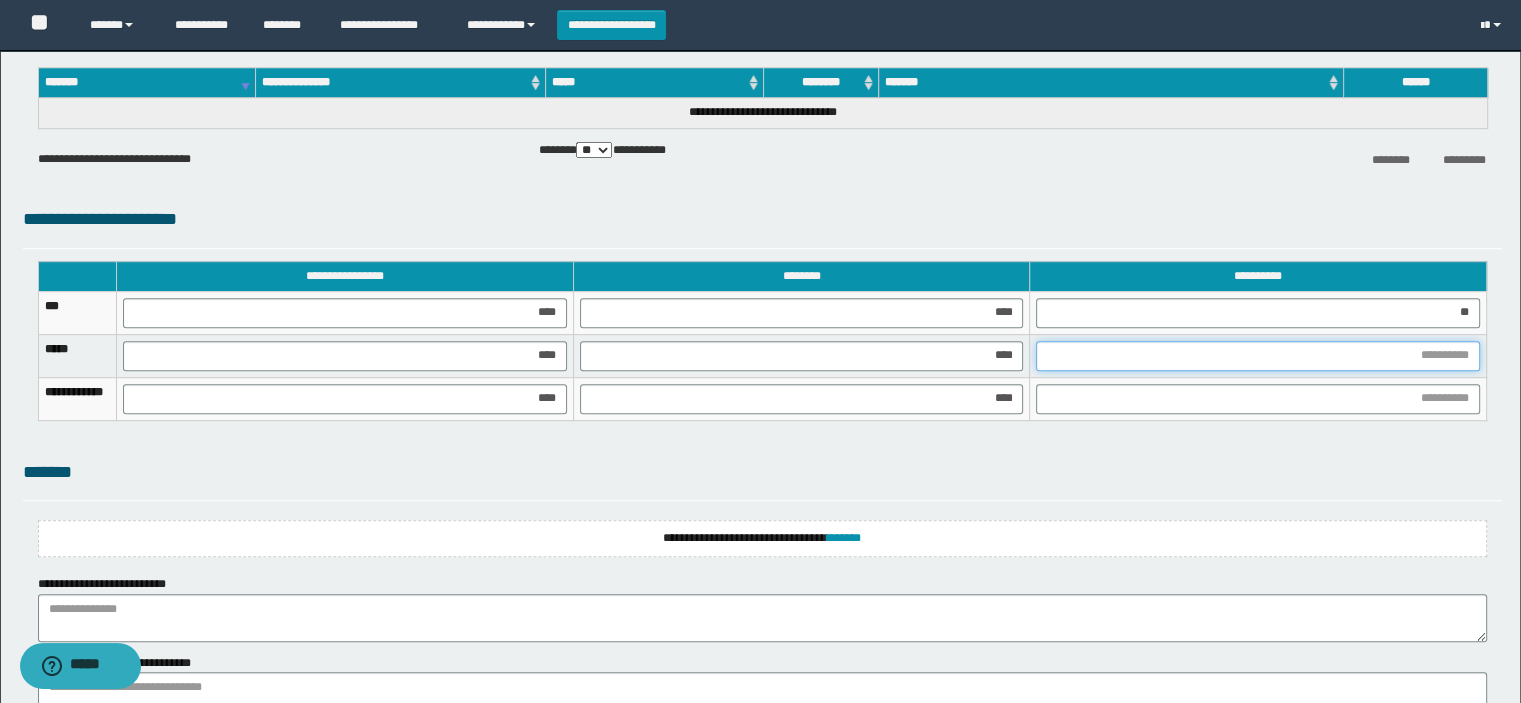 click at bounding box center (1258, 356) 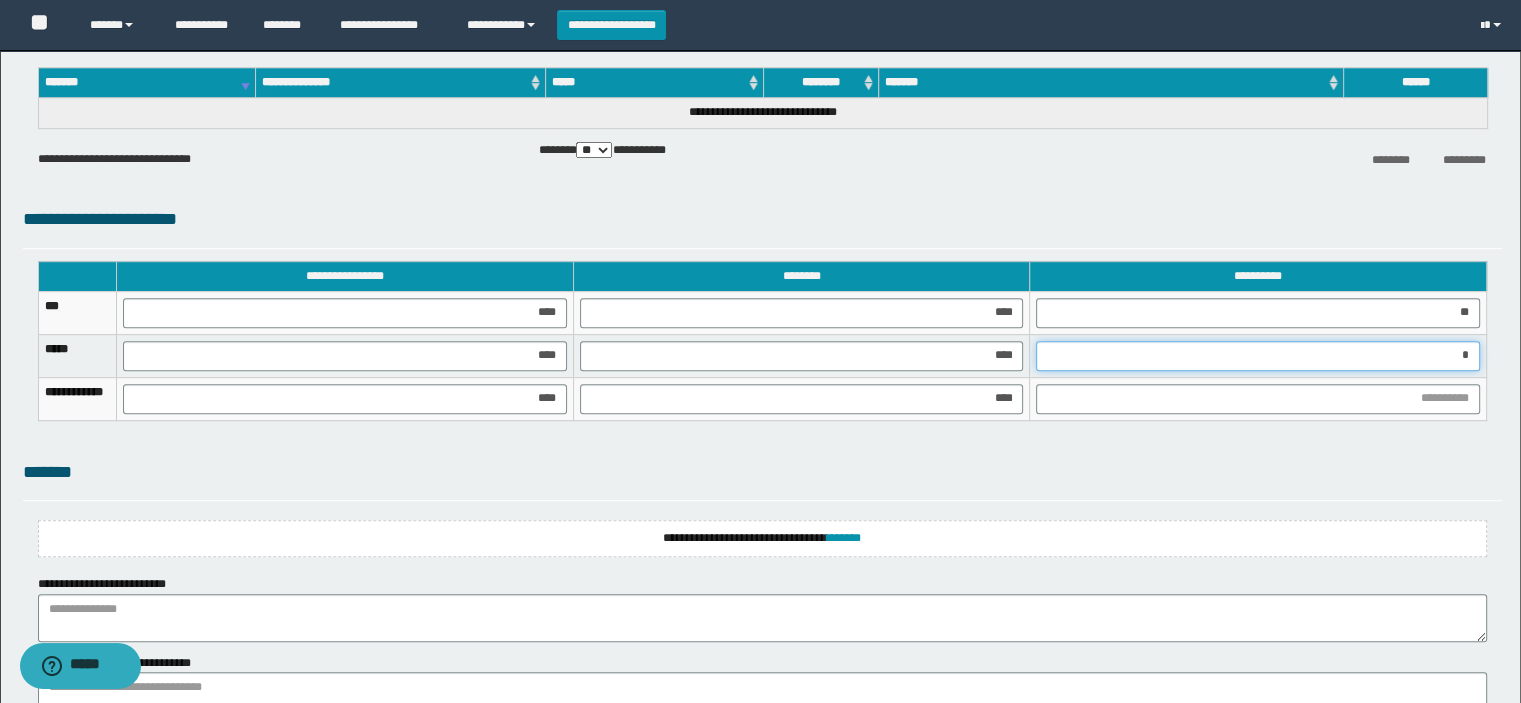 type on "**" 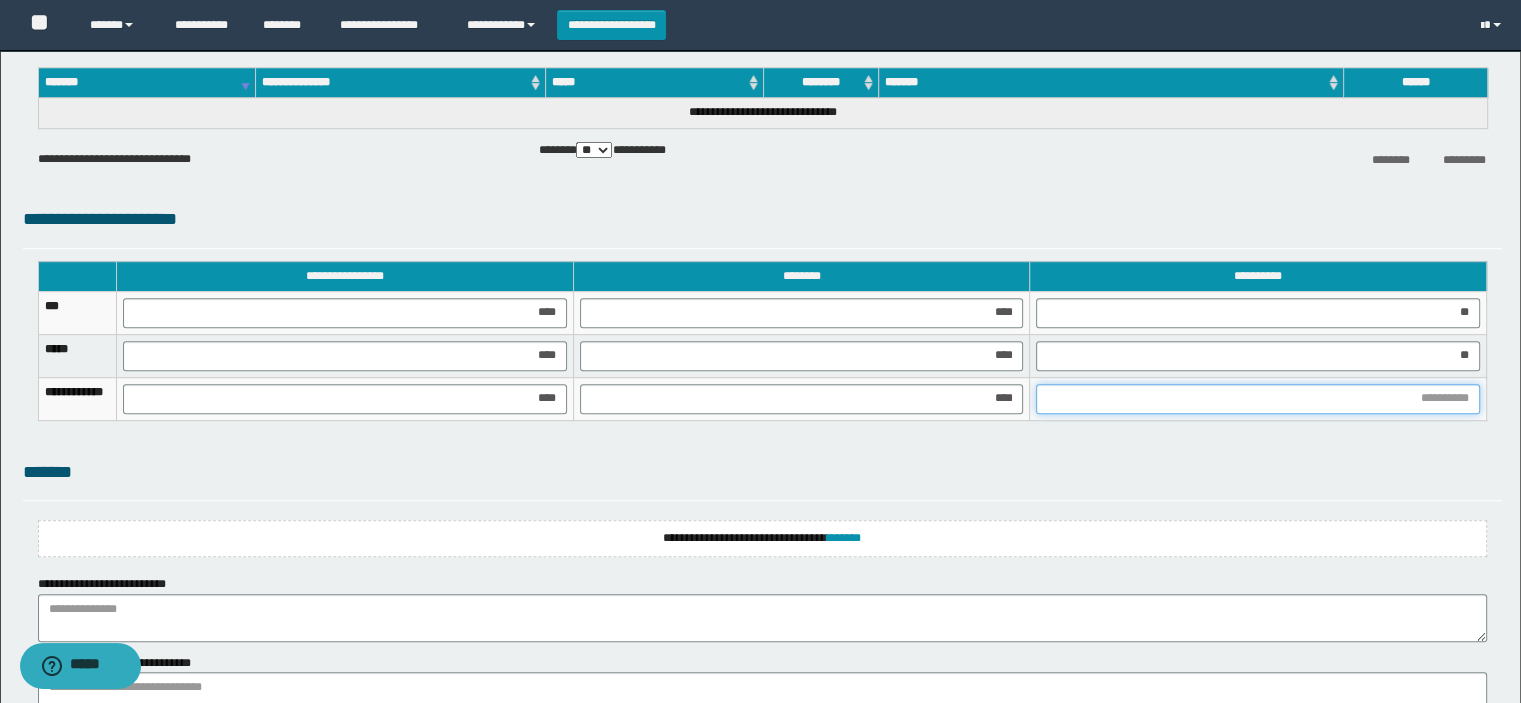 click at bounding box center [1258, 399] 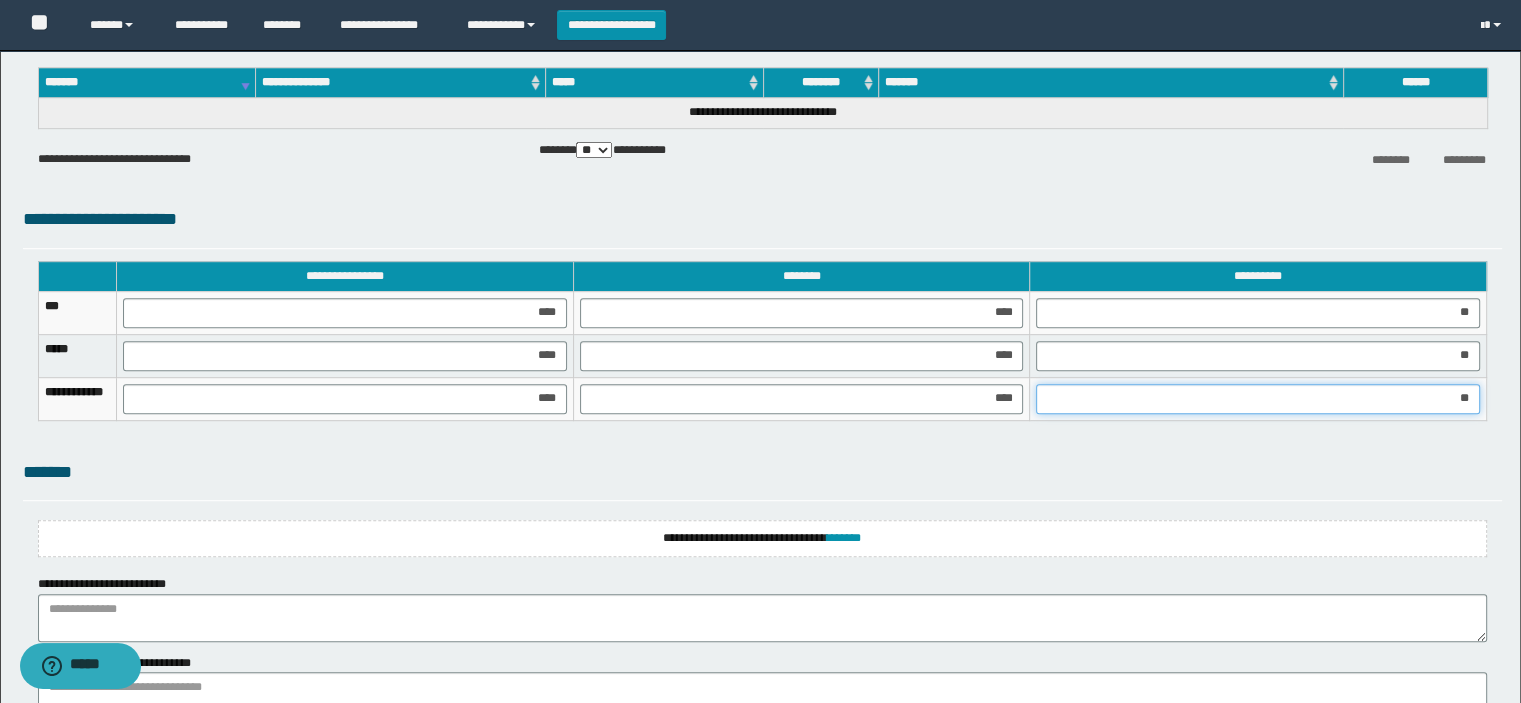 type on "***" 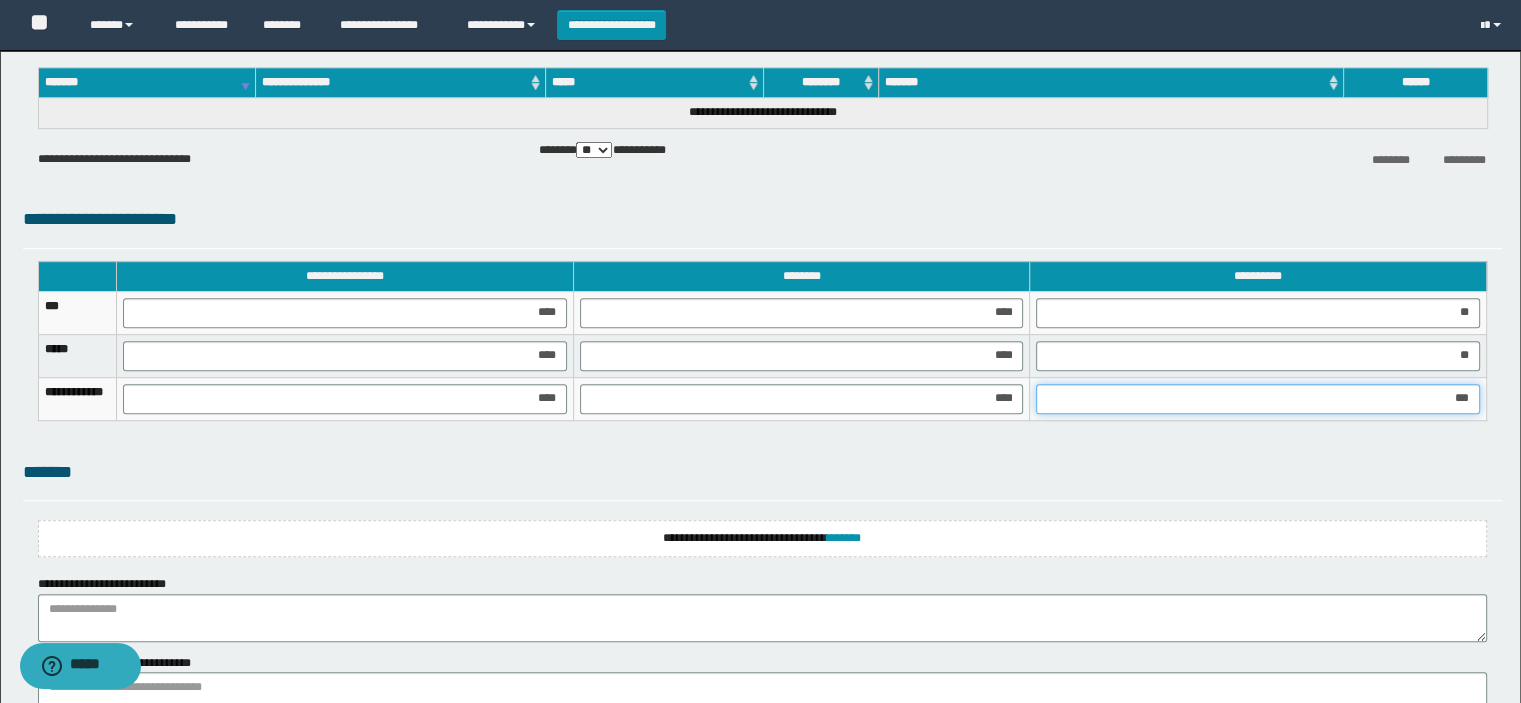 scroll, scrollTop: 1266, scrollLeft: 0, axis: vertical 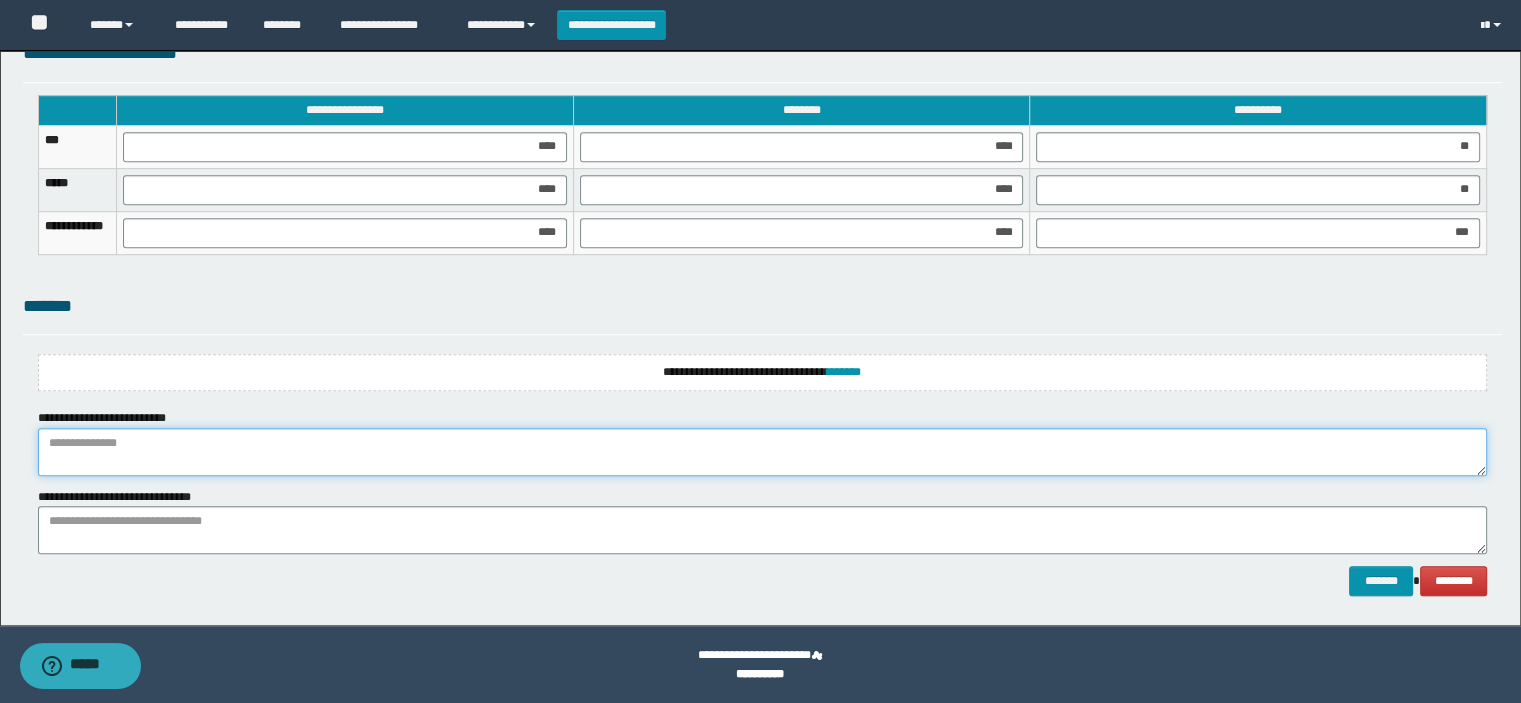 click at bounding box center (763, 452) 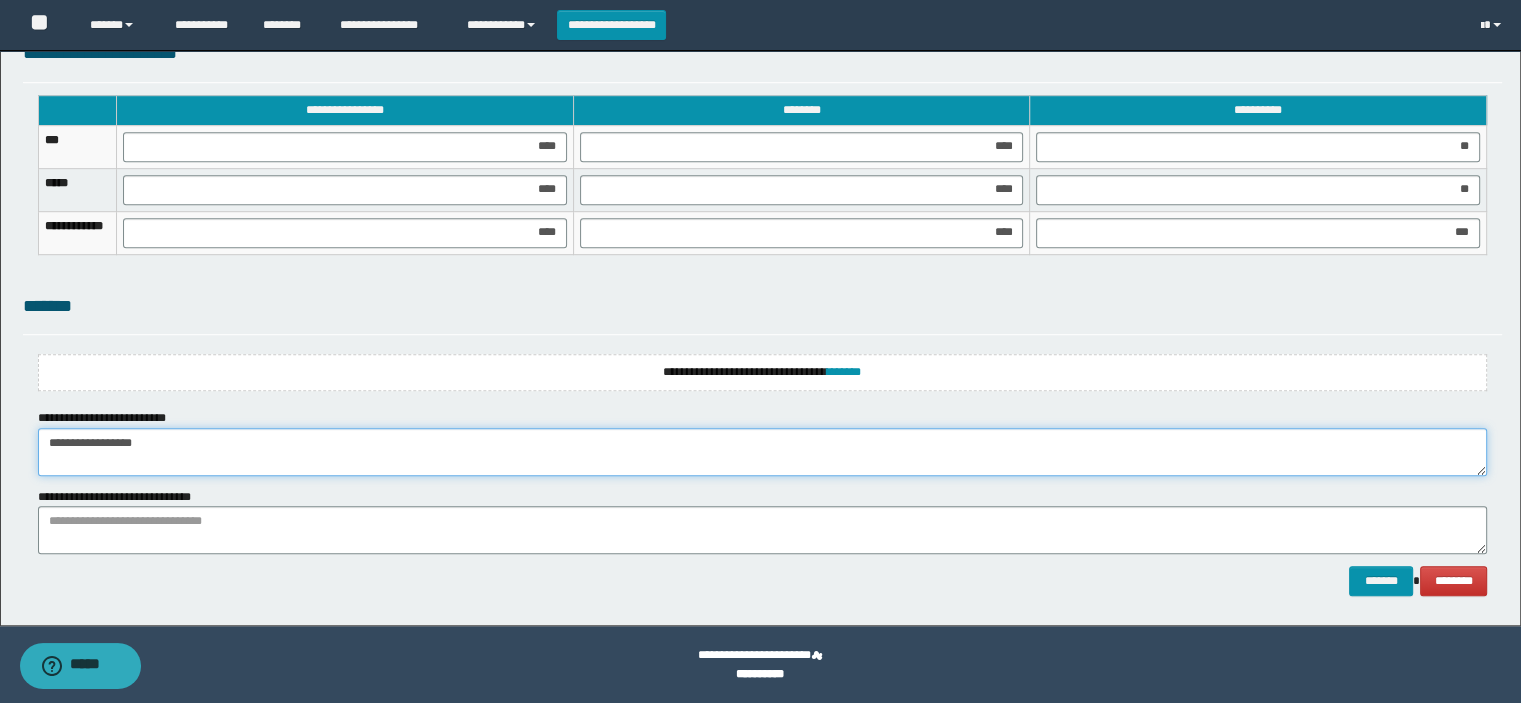 type on "**********" 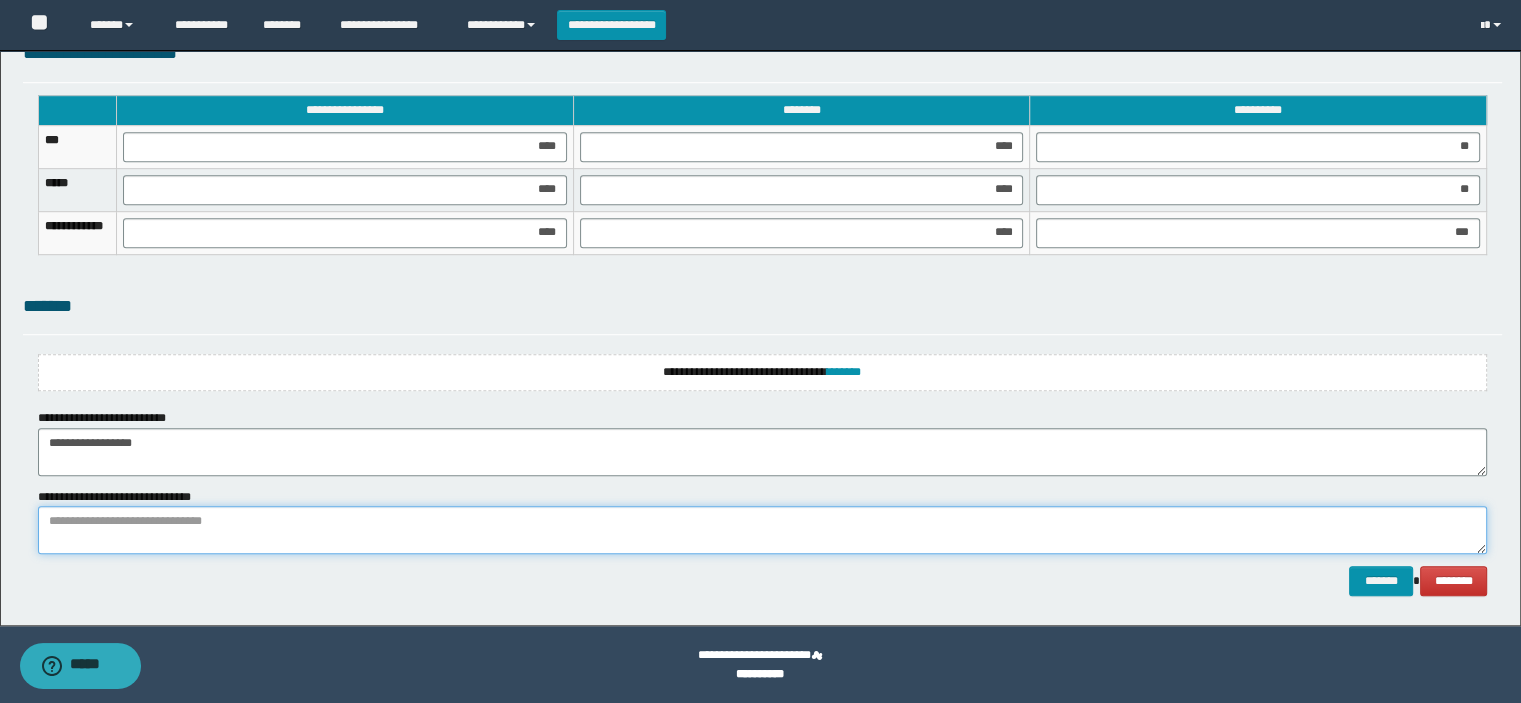 click at bounding box center [763, 530] 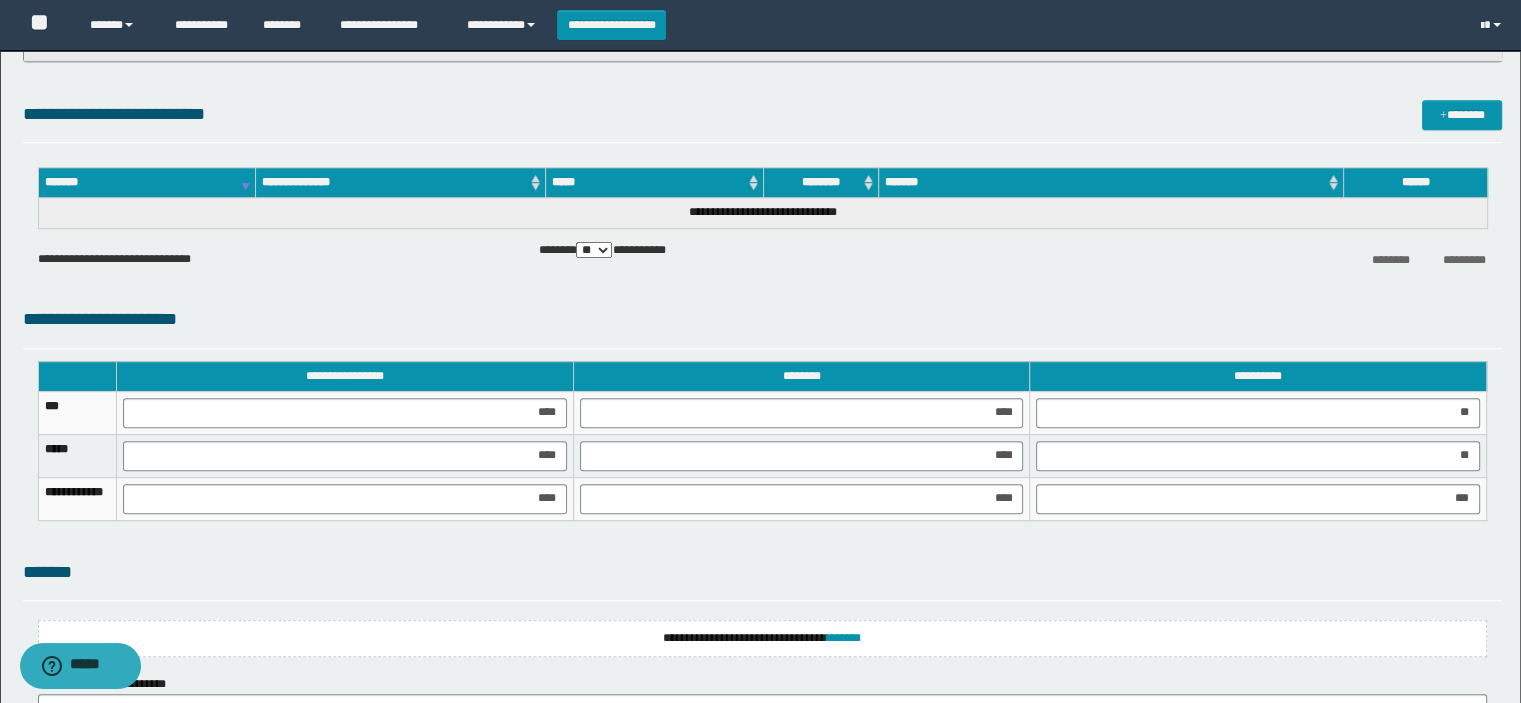 scroll, scrollTop: 1266, scrollLeft: 0, axis: vertical 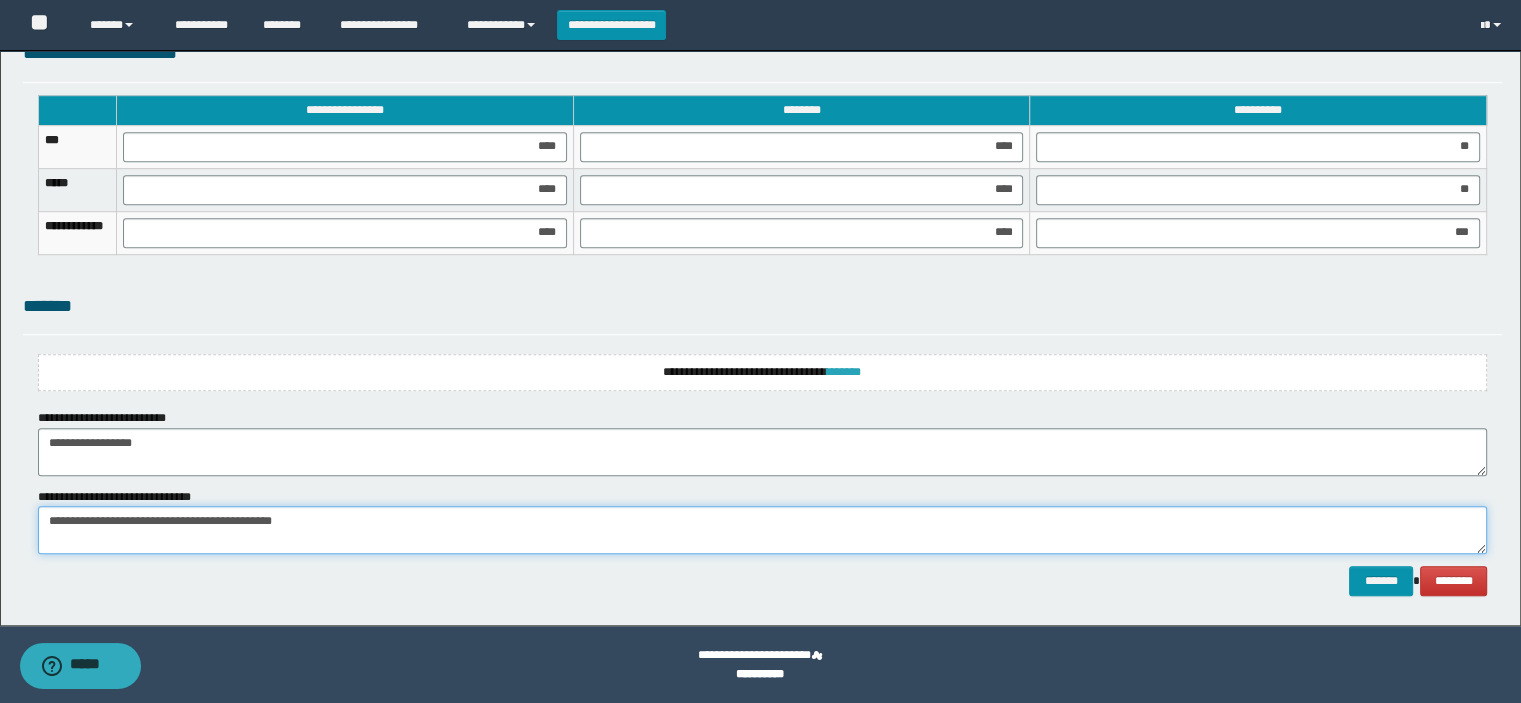 type on "**********" 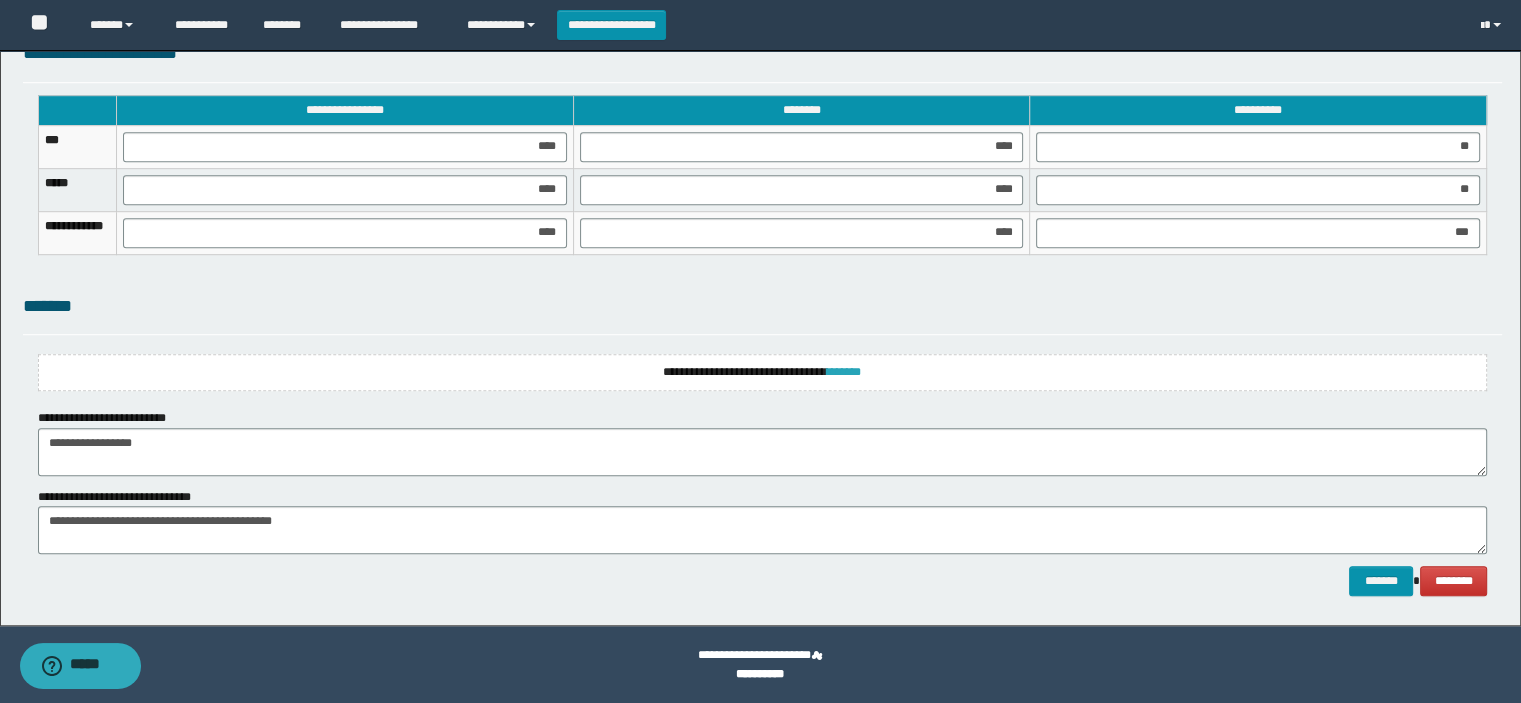 click on "*******" at bounding box center (844, 372) 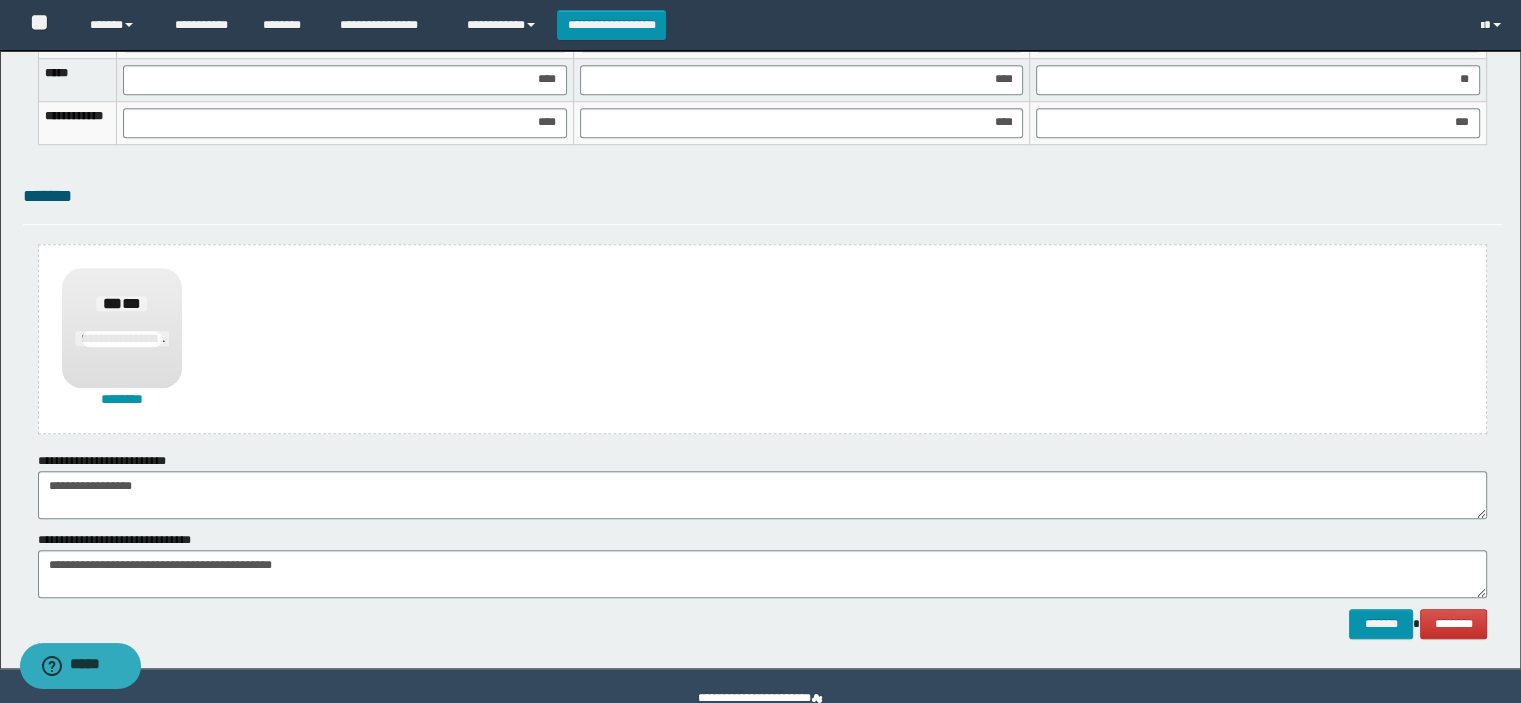 scroll, scrollTop: 1419, scrollLeft: 0, axis: vertical 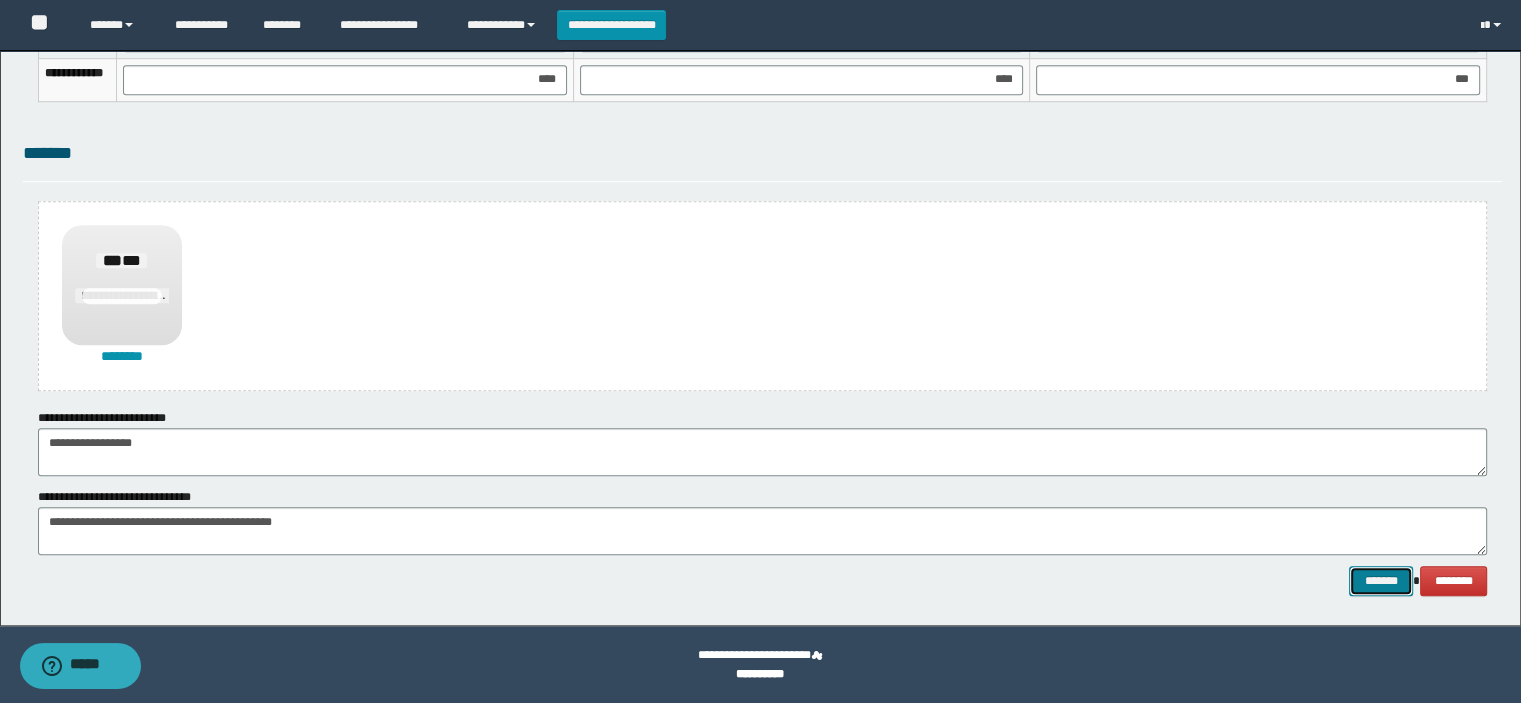 click on "*******" at bounding box center (1381, 581) 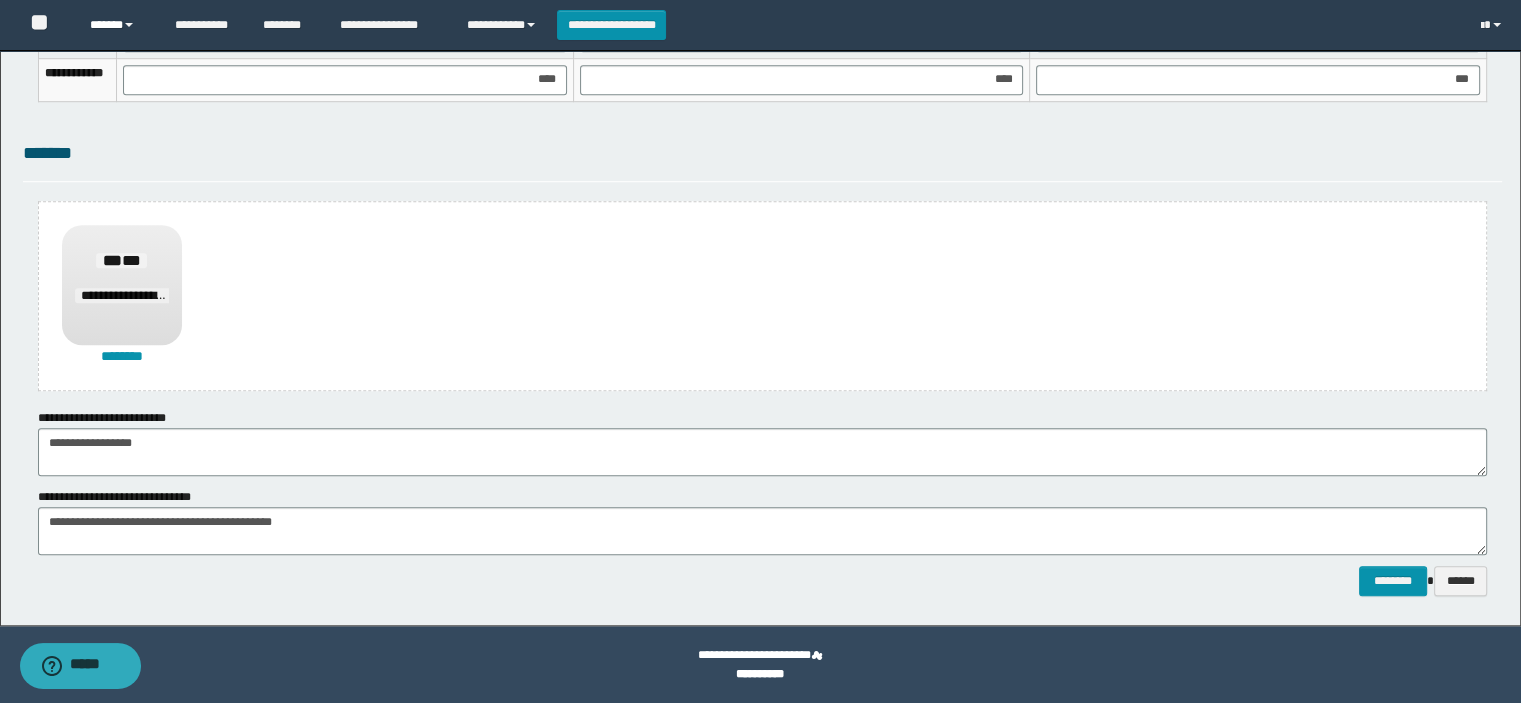 click on "******" at bounding box center (117, 25) 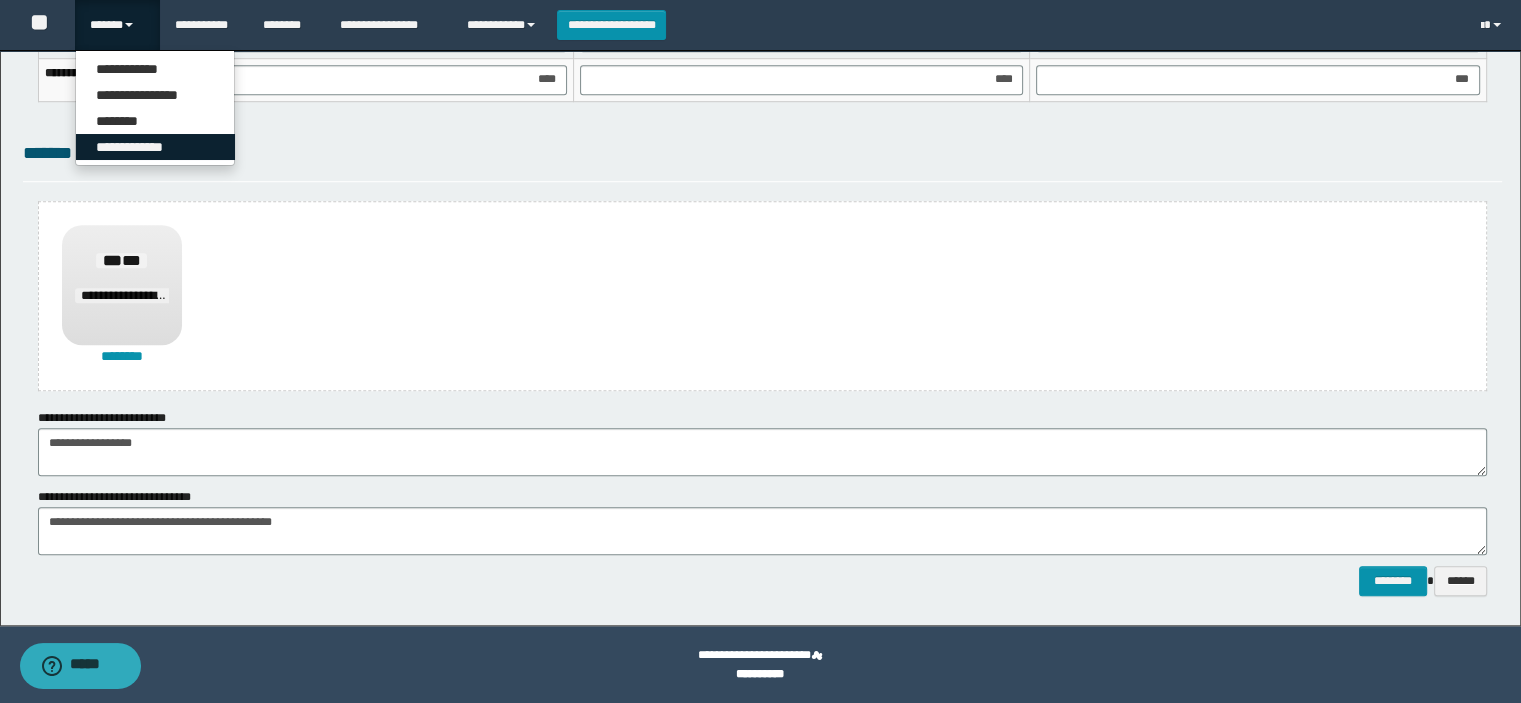 click on "**********" at bounding box center (155, 147) 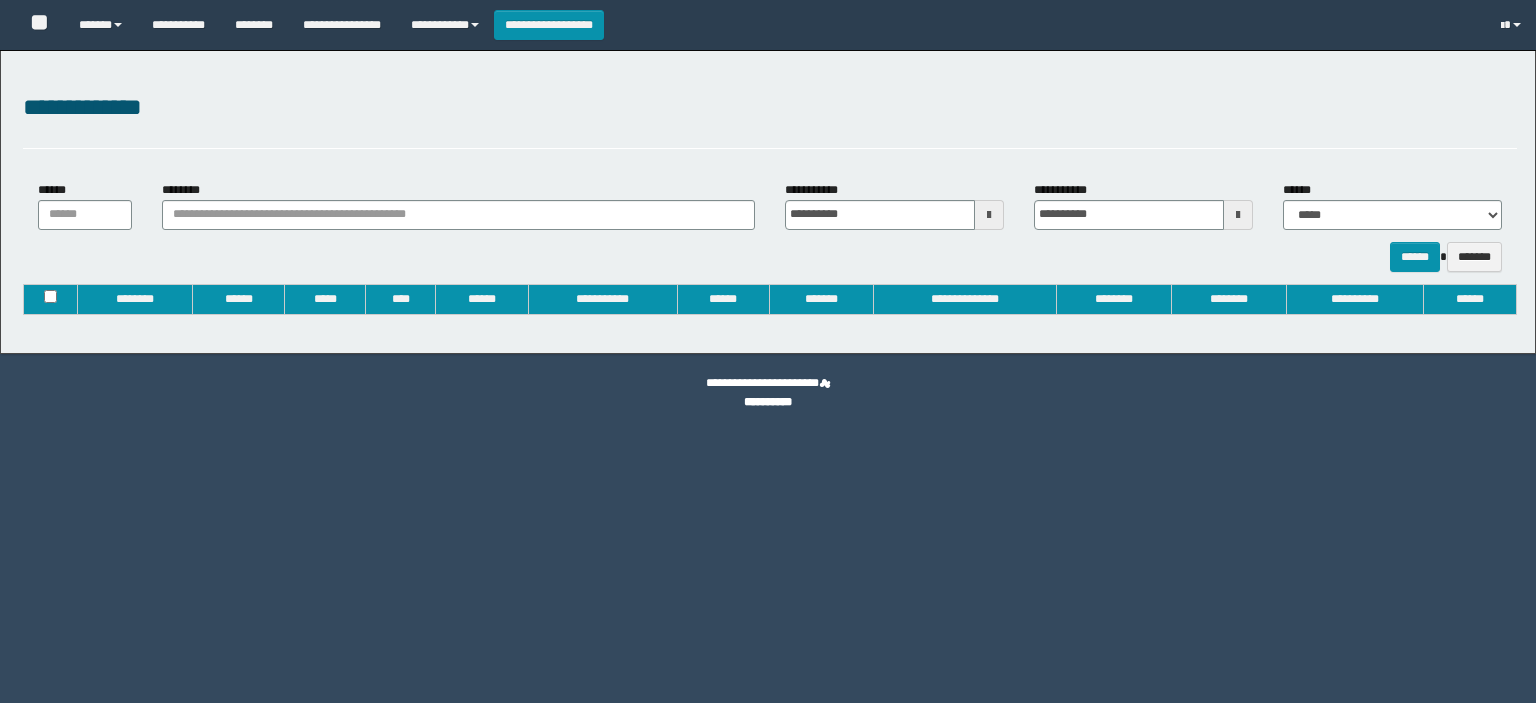 type on "**********" 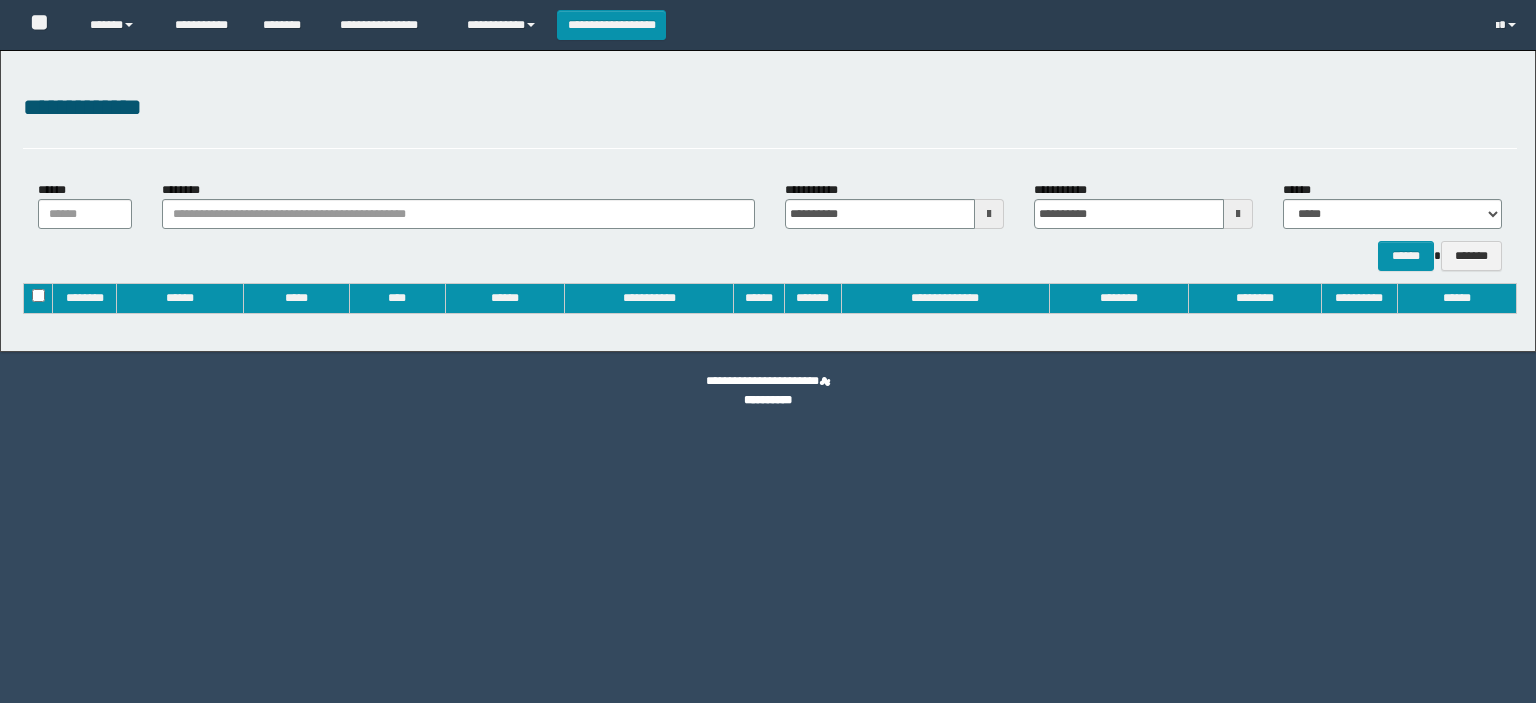 scroll, scrollTop: 0, scrollLeft: 0, axis: both 